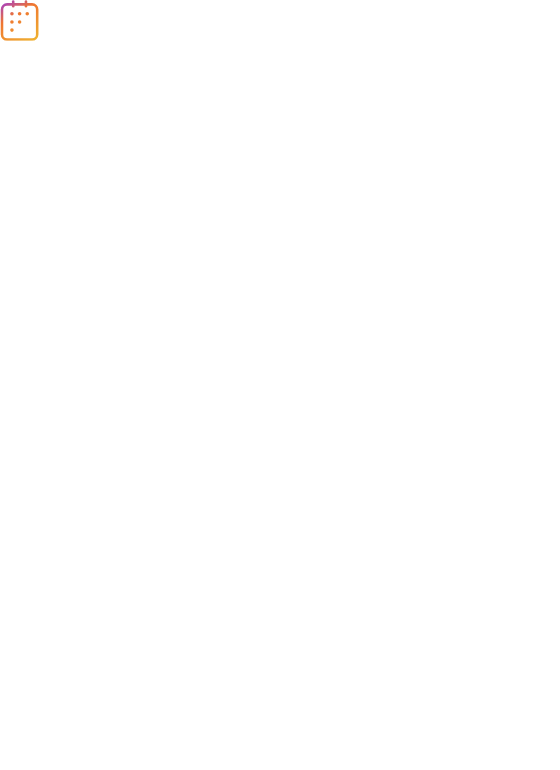scroll, scrollTop: 0, scrollLeft: 0, axis: both 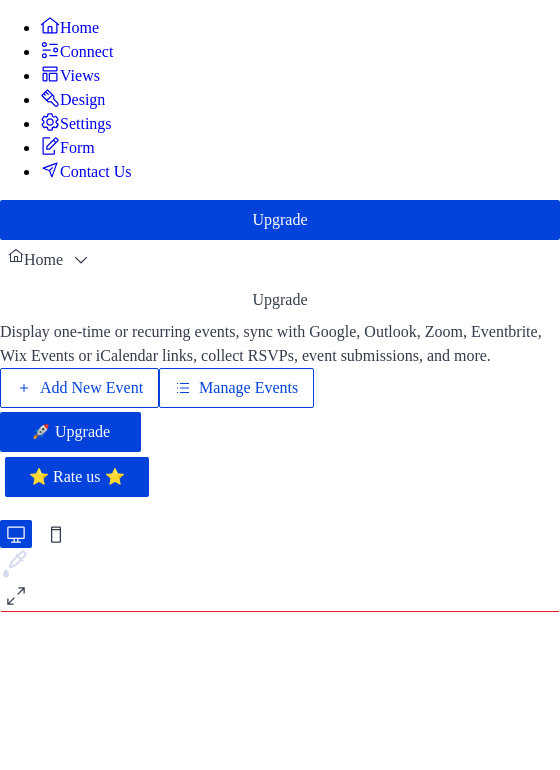 click on "Manage Events" at bounding box center (248, 388) 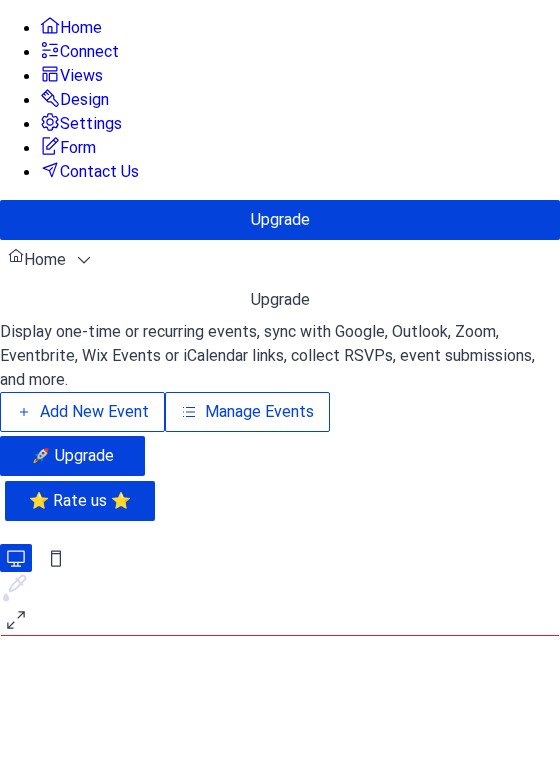 click on "Manage Events" at bounding box center [259, 412] 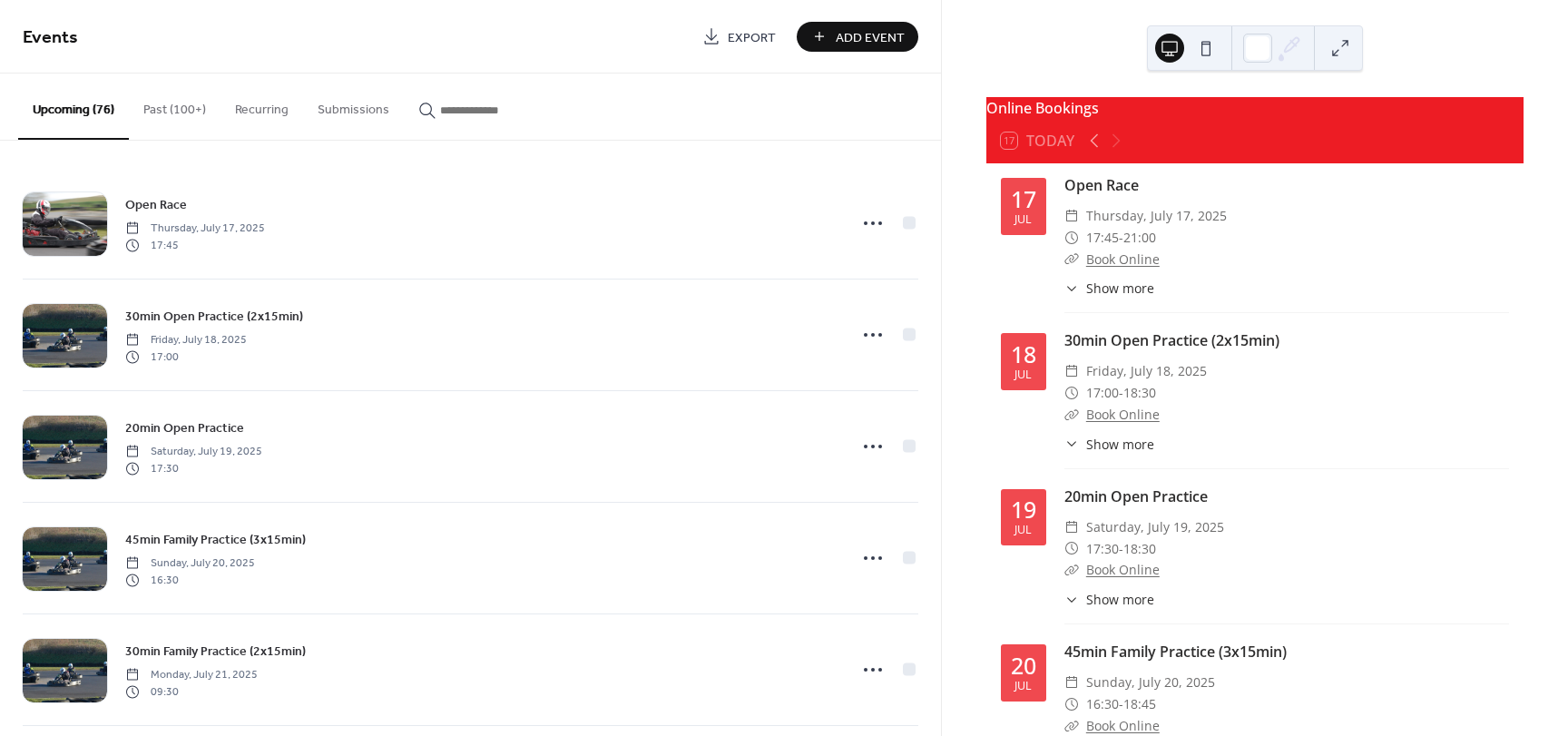scroll, scrollTop: 0, scrollLeft: 0, axis: both 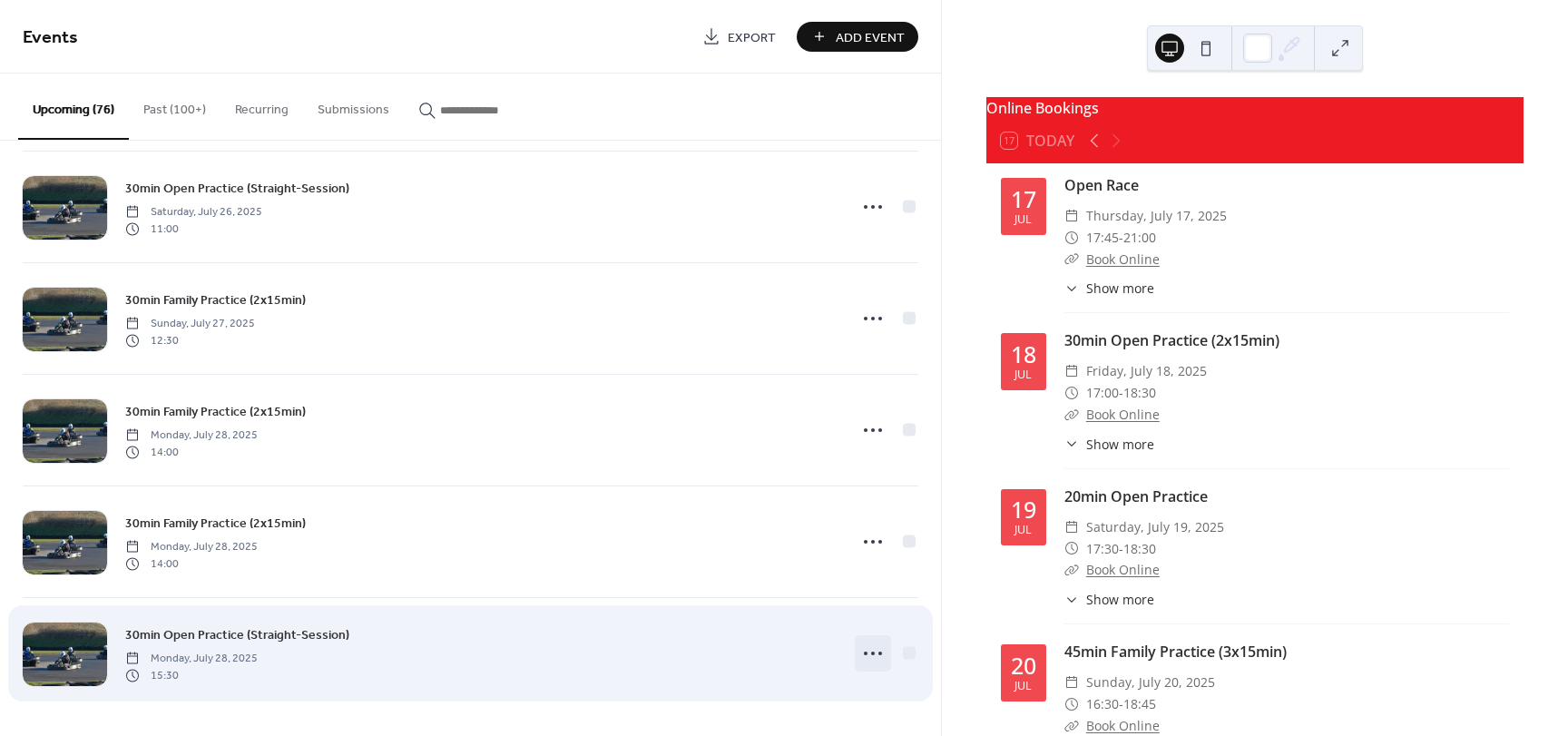 click 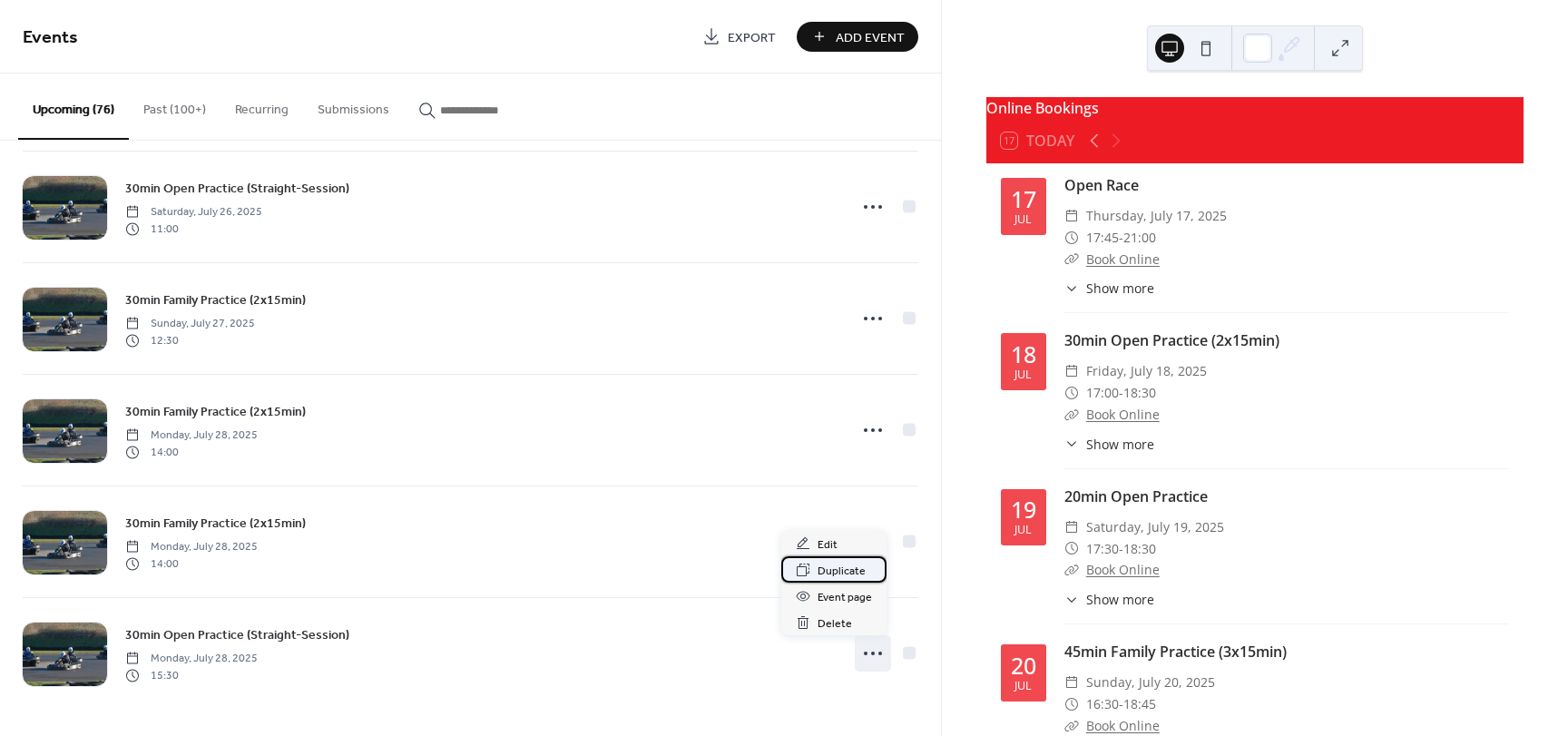 click on "Duplicate" at bounding box center [841, 571] 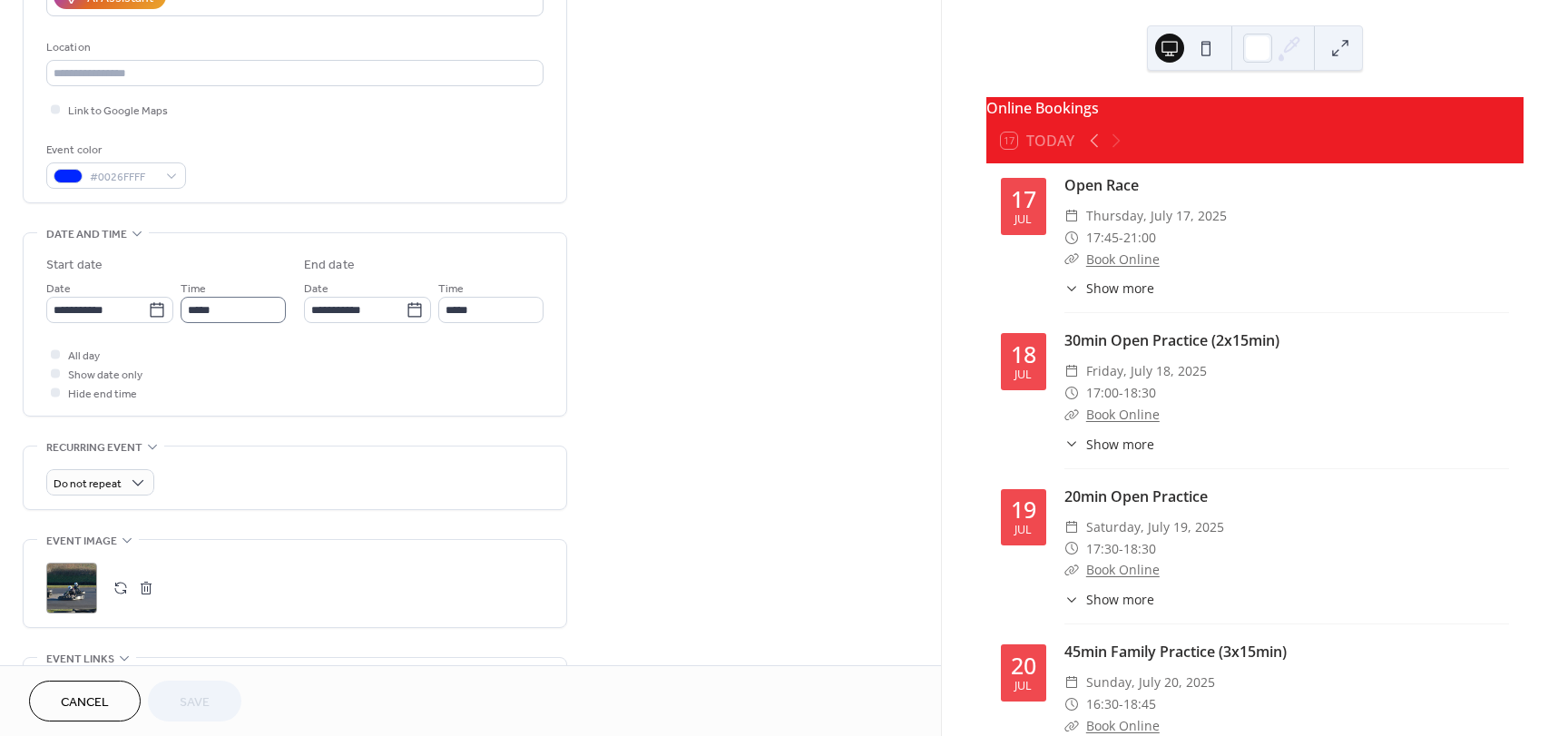scroll, scrollTop: 363, scrollLeft: 0, axis: vertical 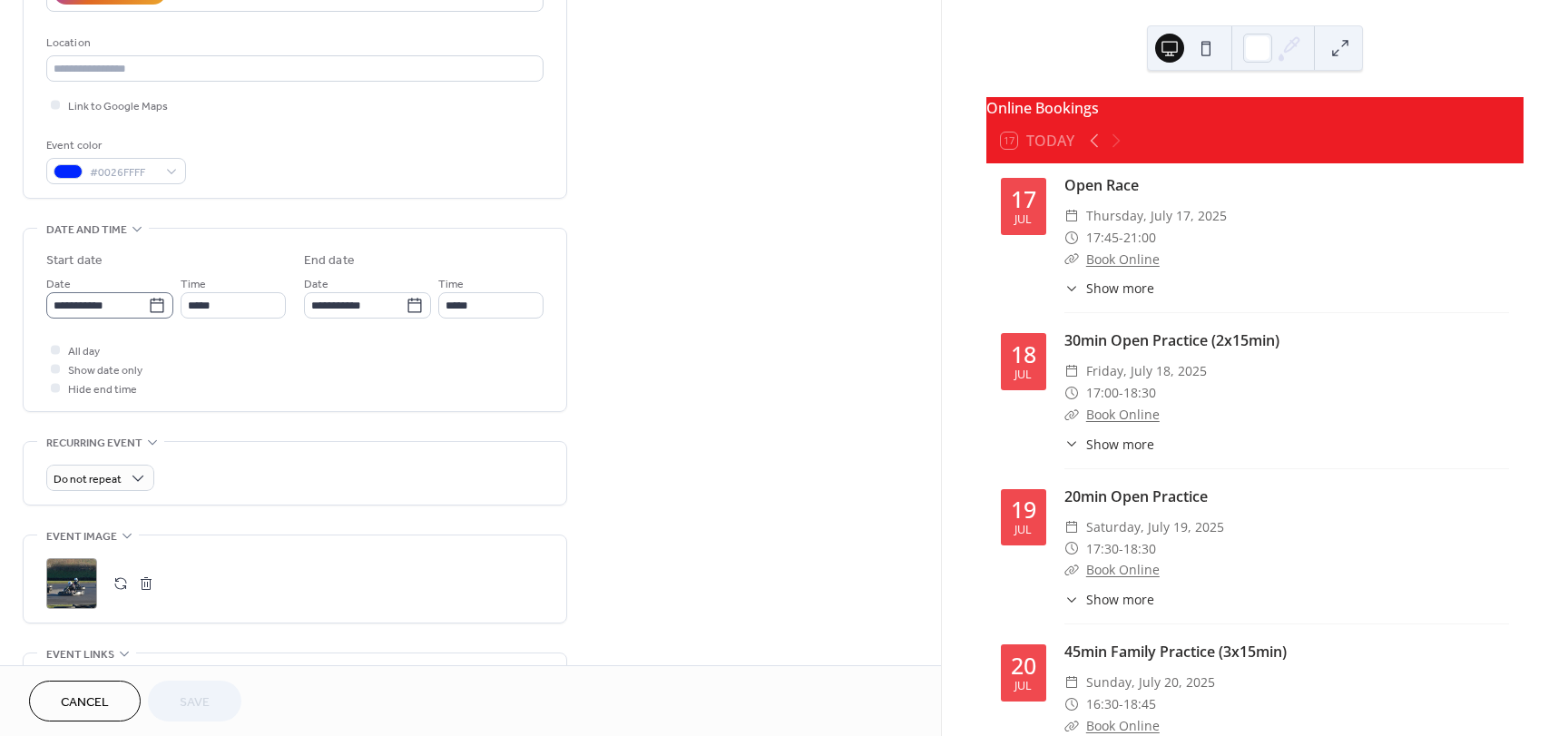 click 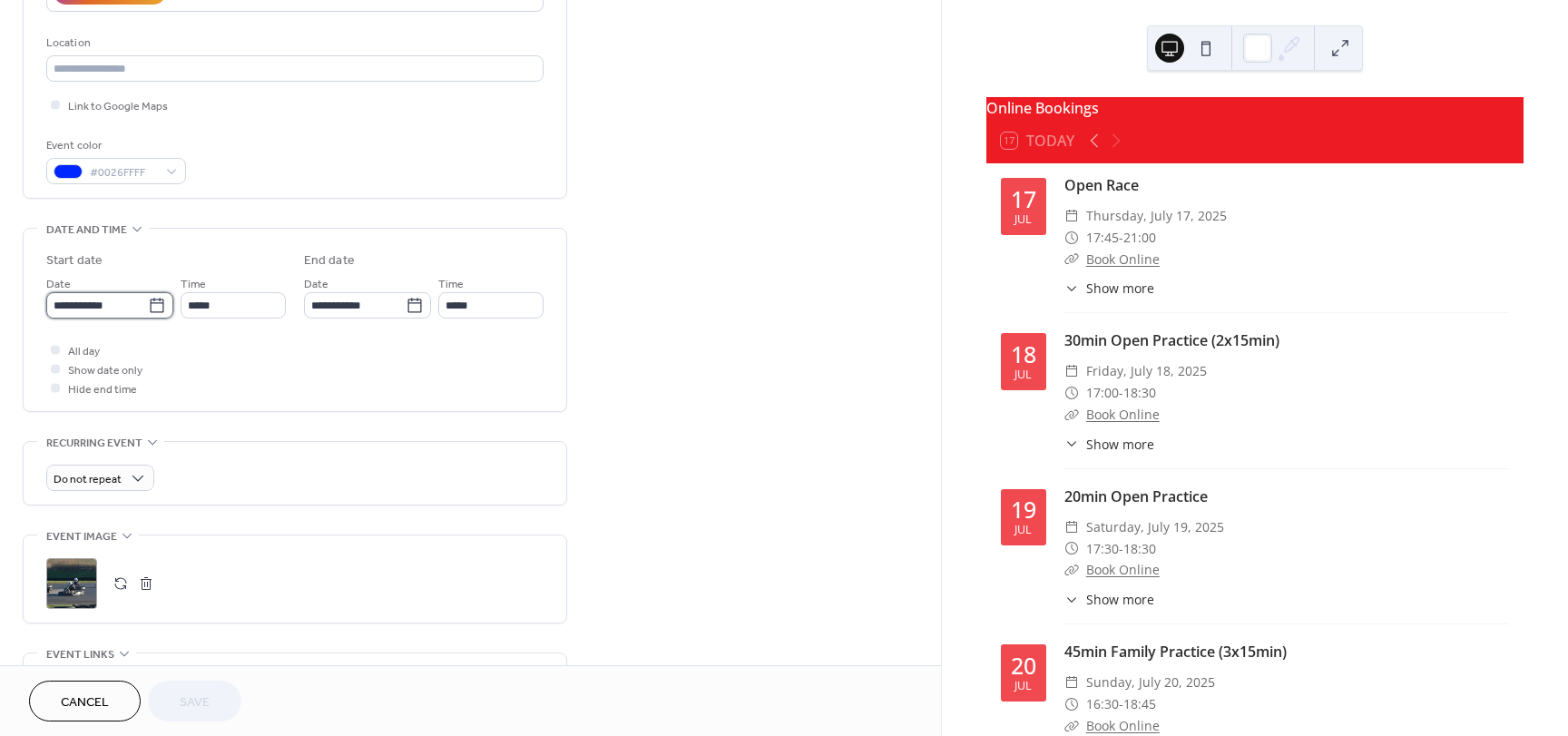 click on "**********" at bounding box center [97, 305] 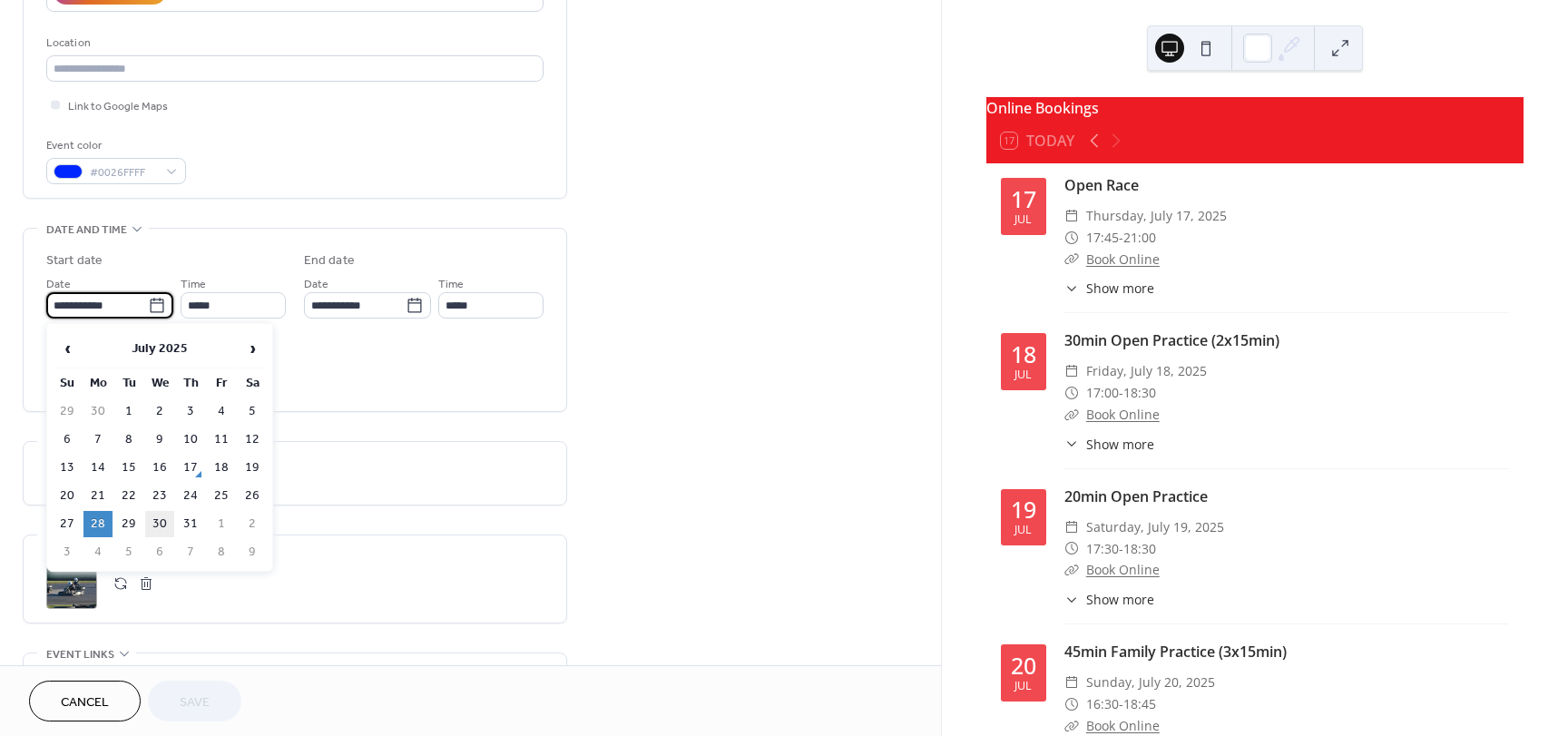 click on "30" at bounding box center (160, 524) 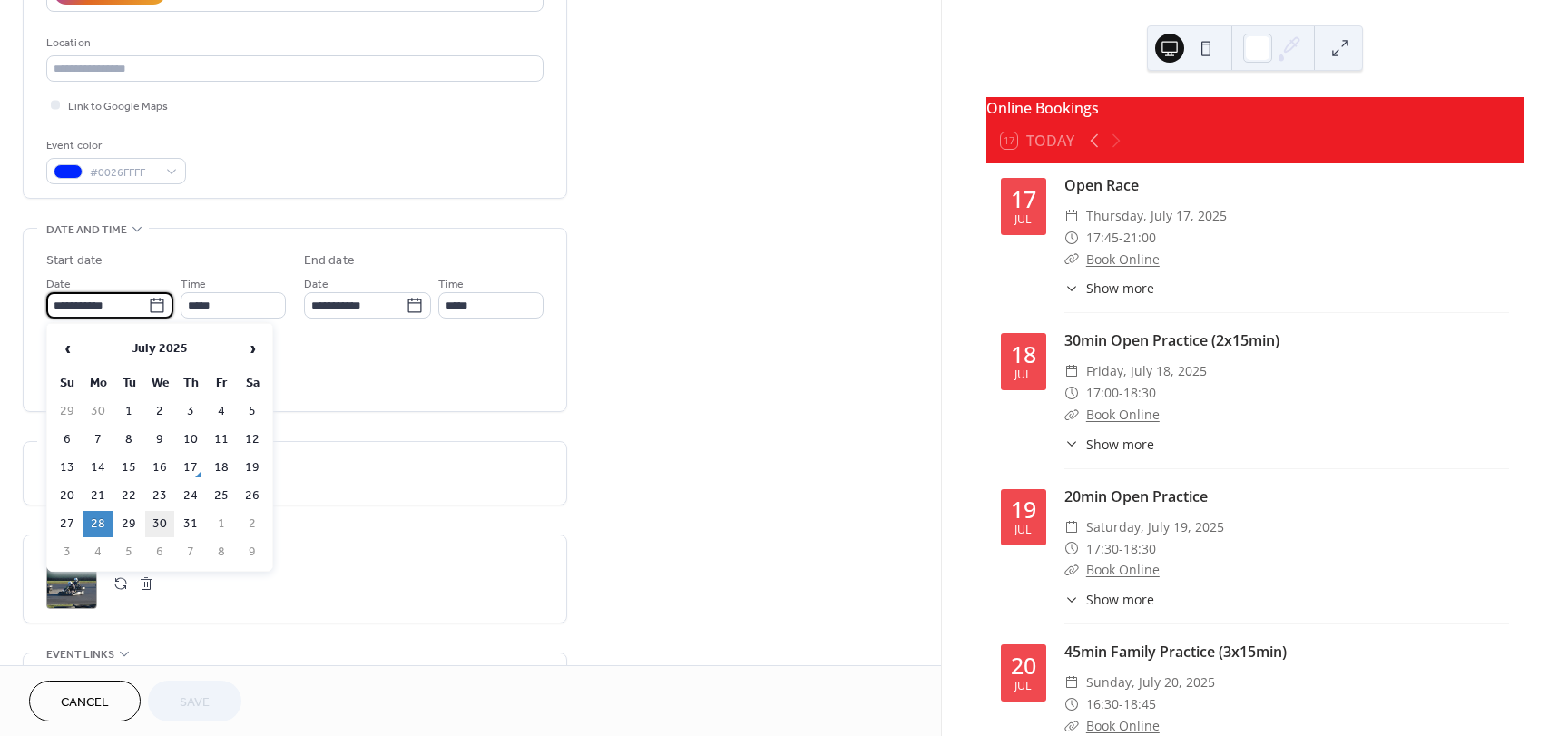 type on "**********" 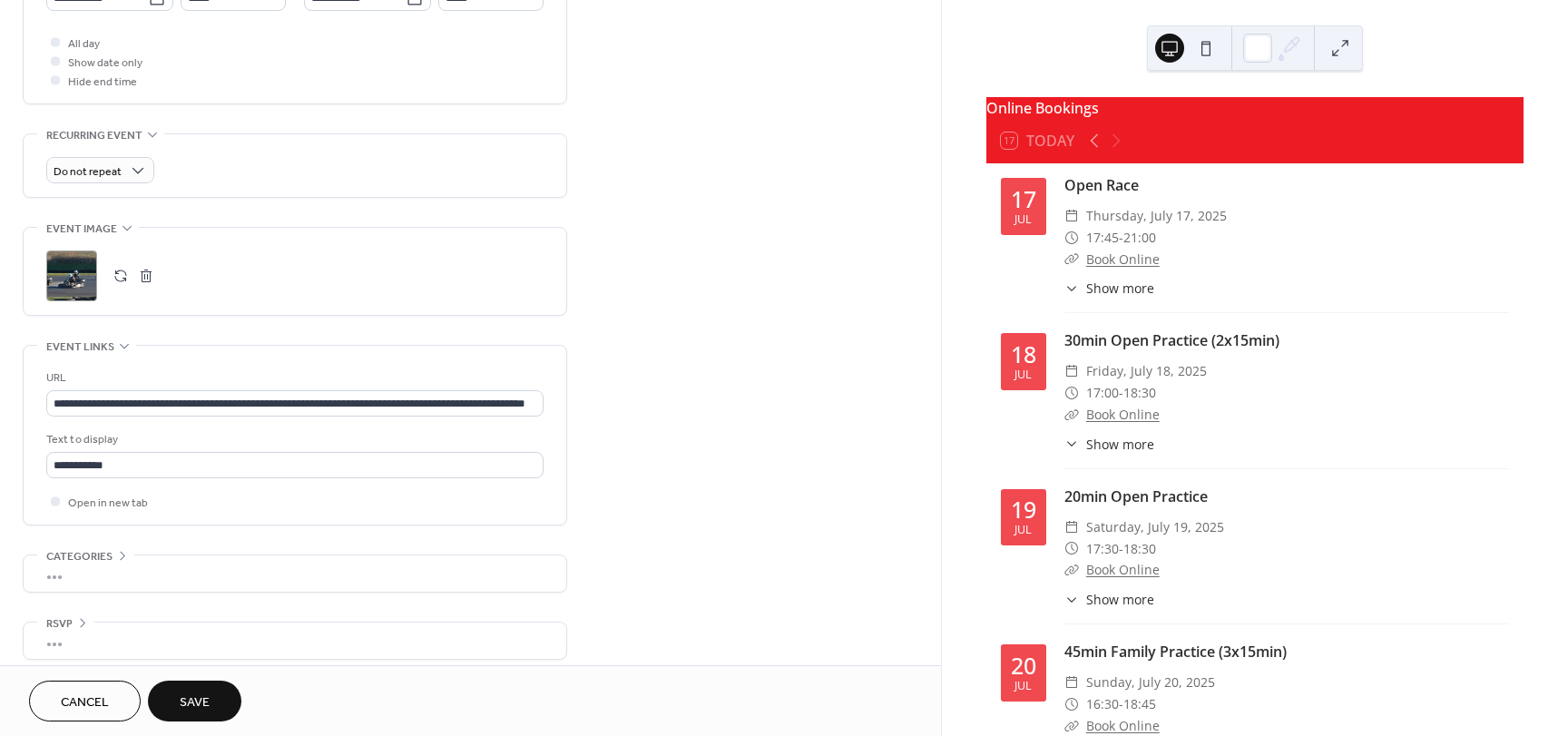 scroll, scrollTop: 683, scrollLeft: 0, axis: vertical 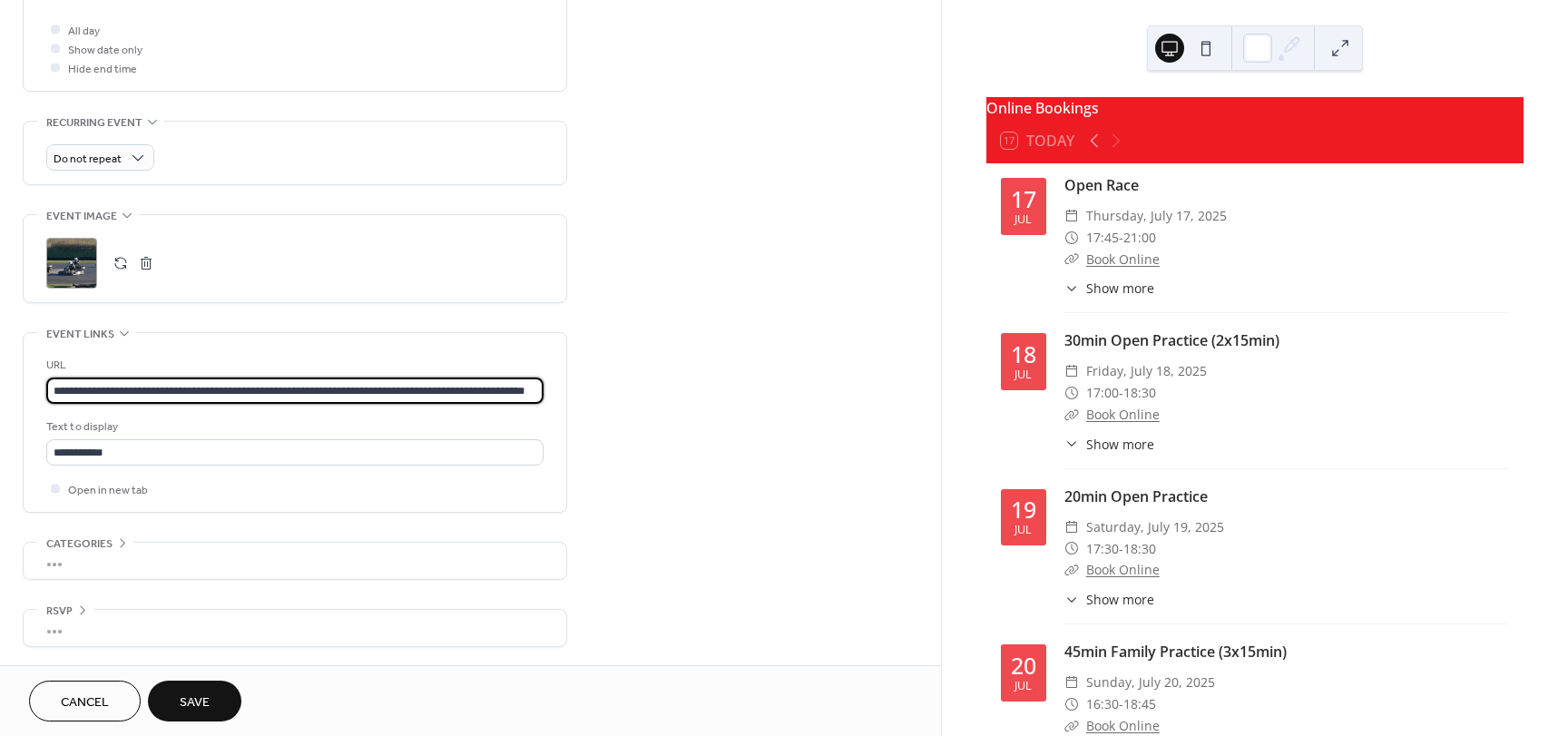 drag, startPoint x: 392, startPoint y: 390, endPoint x: 450, endPoint y: 349, distance: 71.02816 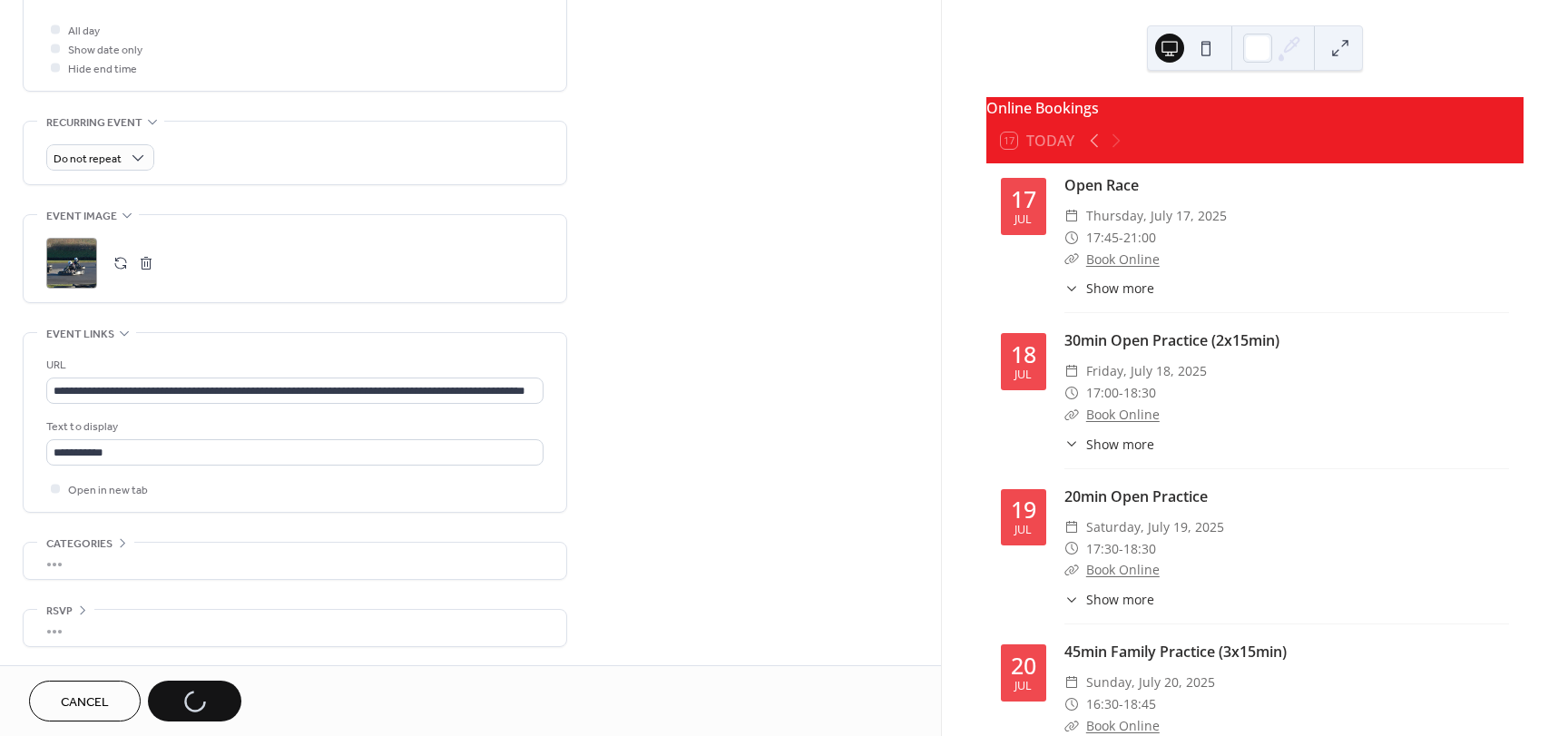 scroll, scrollTop: 0, scrollLeft: 0, axis: both 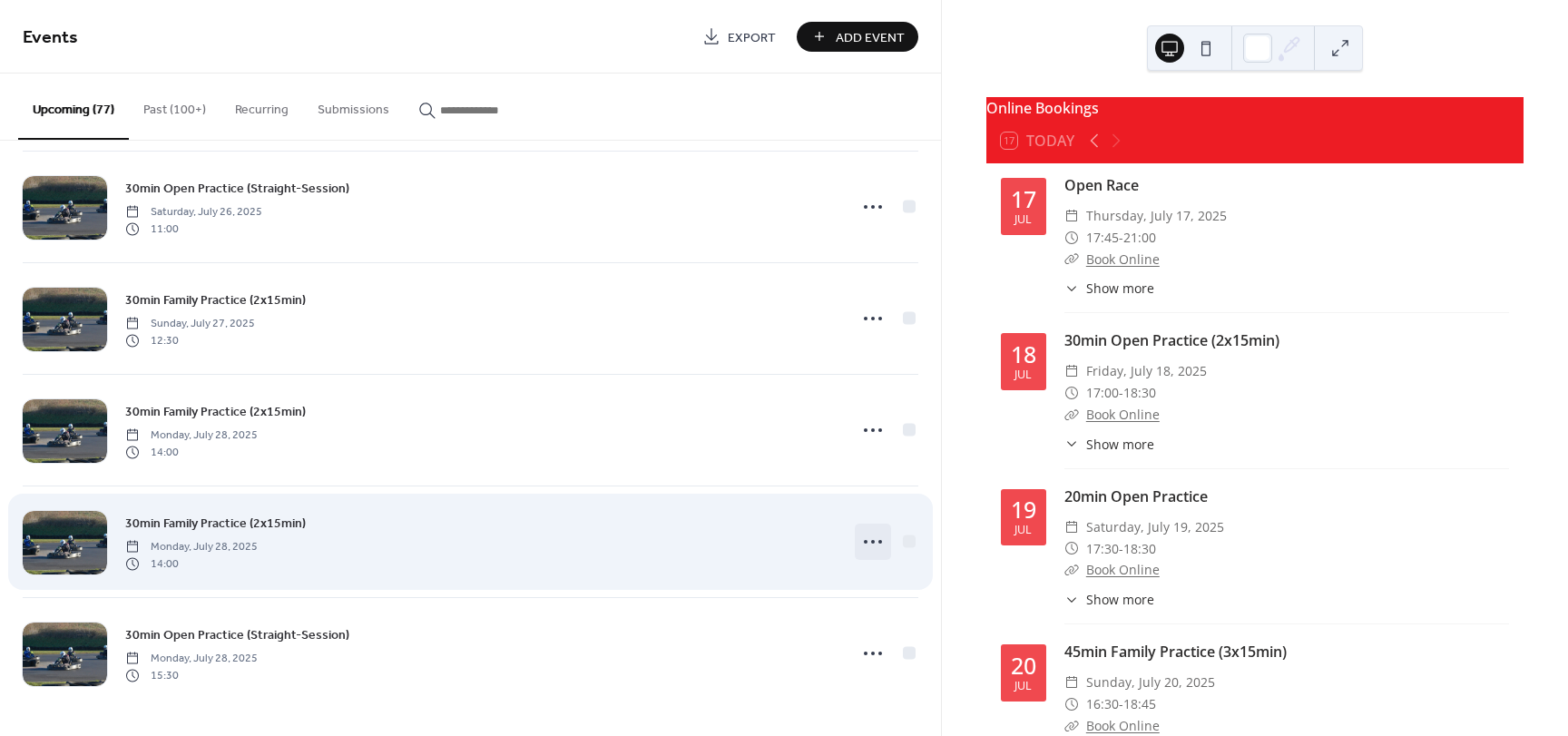 click 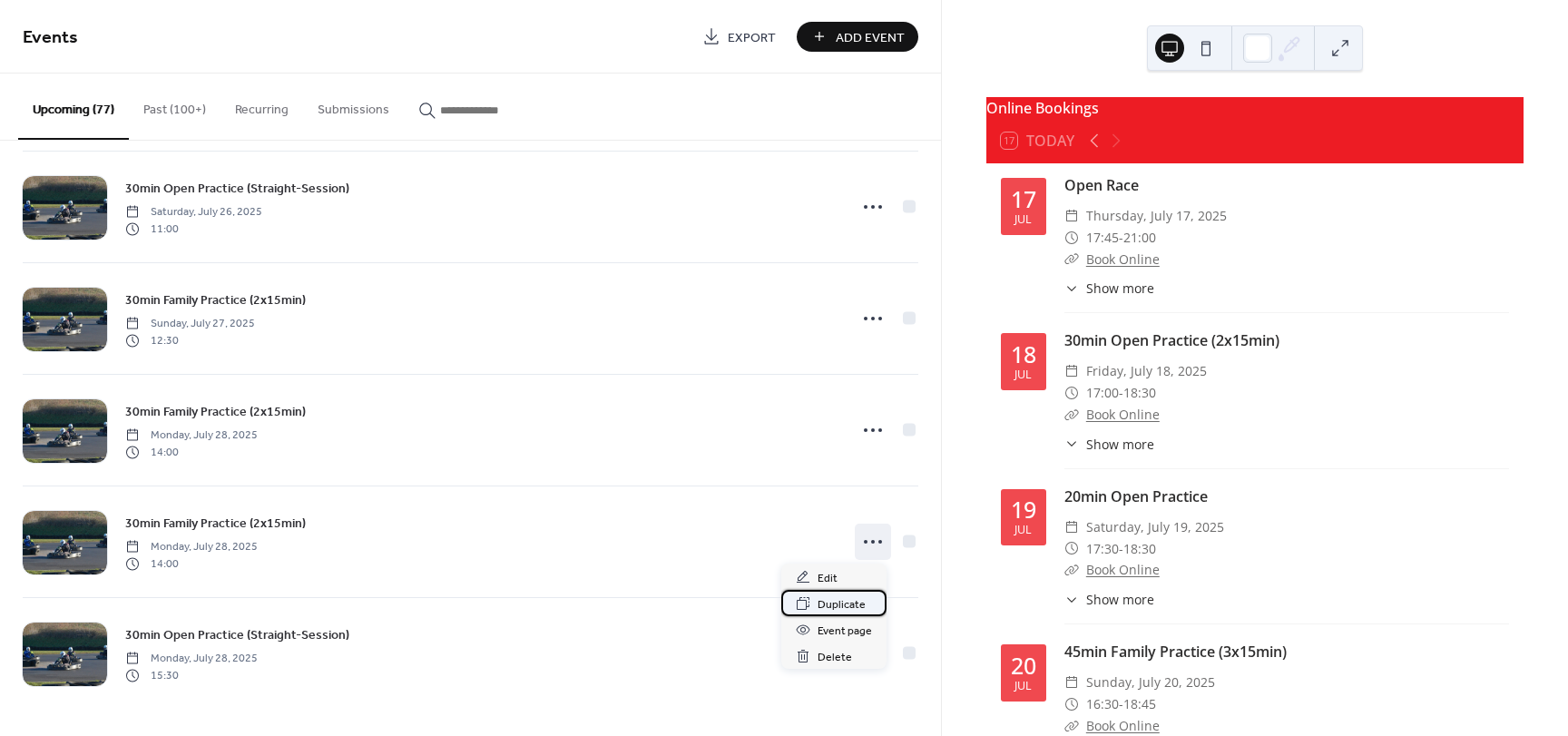 click on "Duplicate" at bounding box center [841, 604] 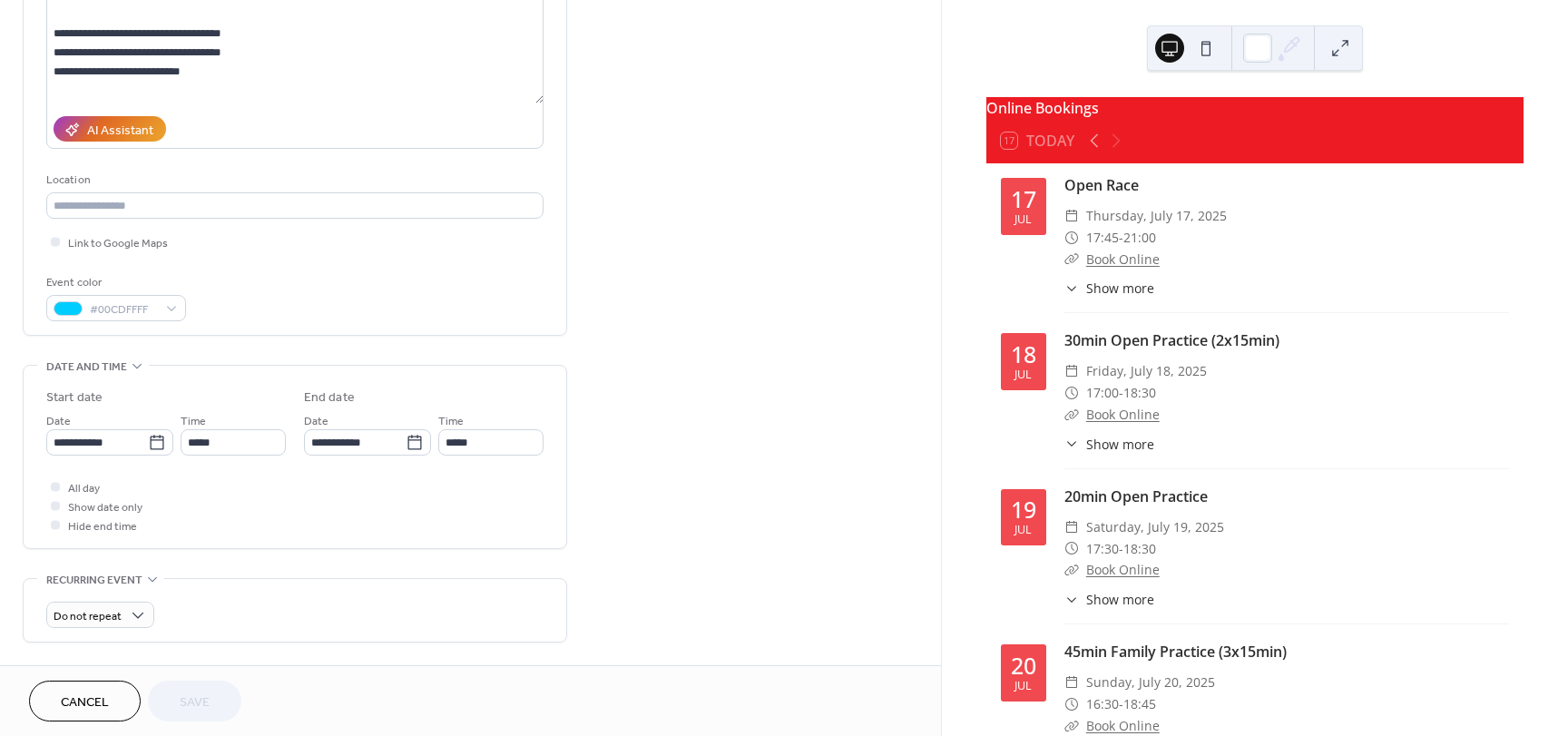 scroll, scrollTop: 363, scrollLeft: 0, axis: vertical 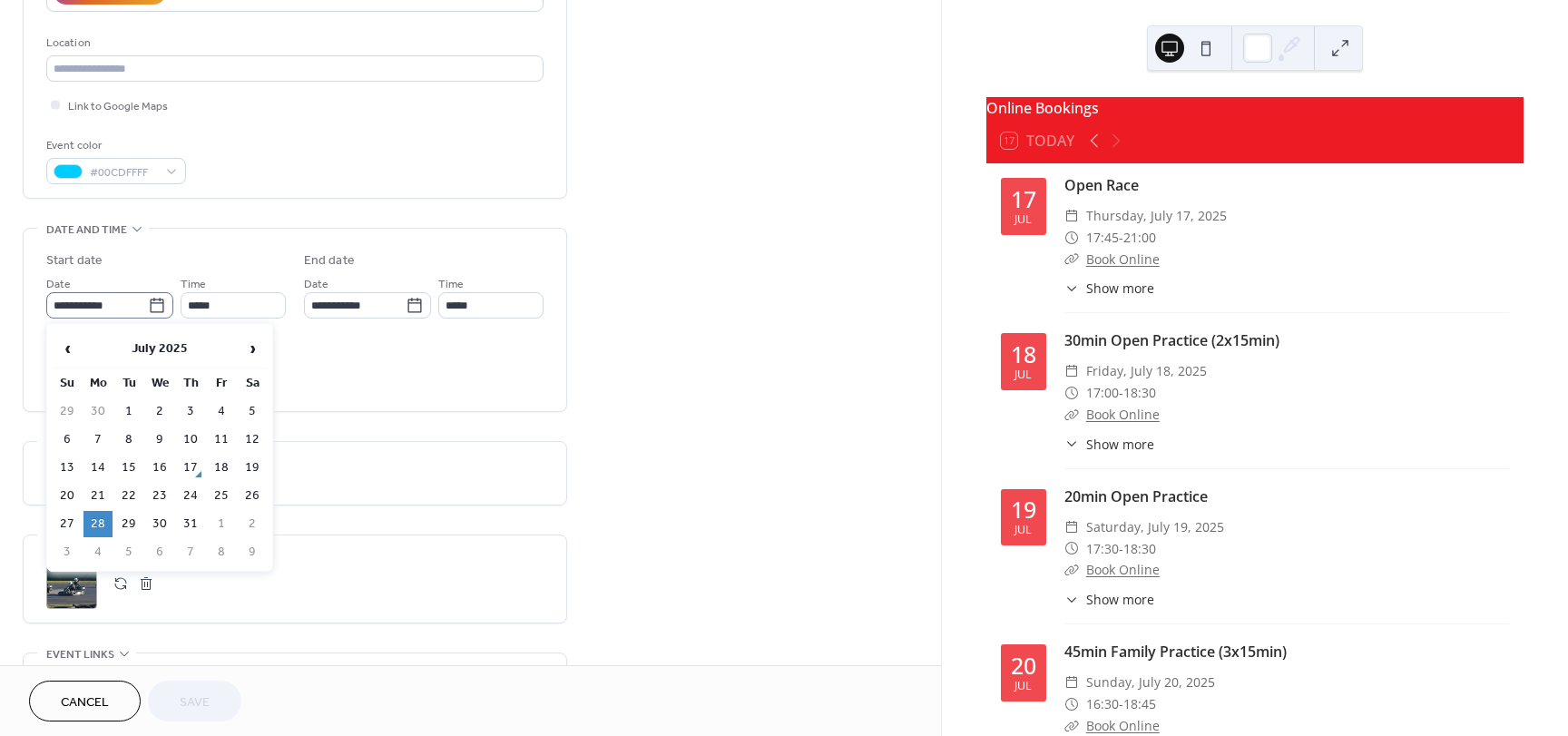 click 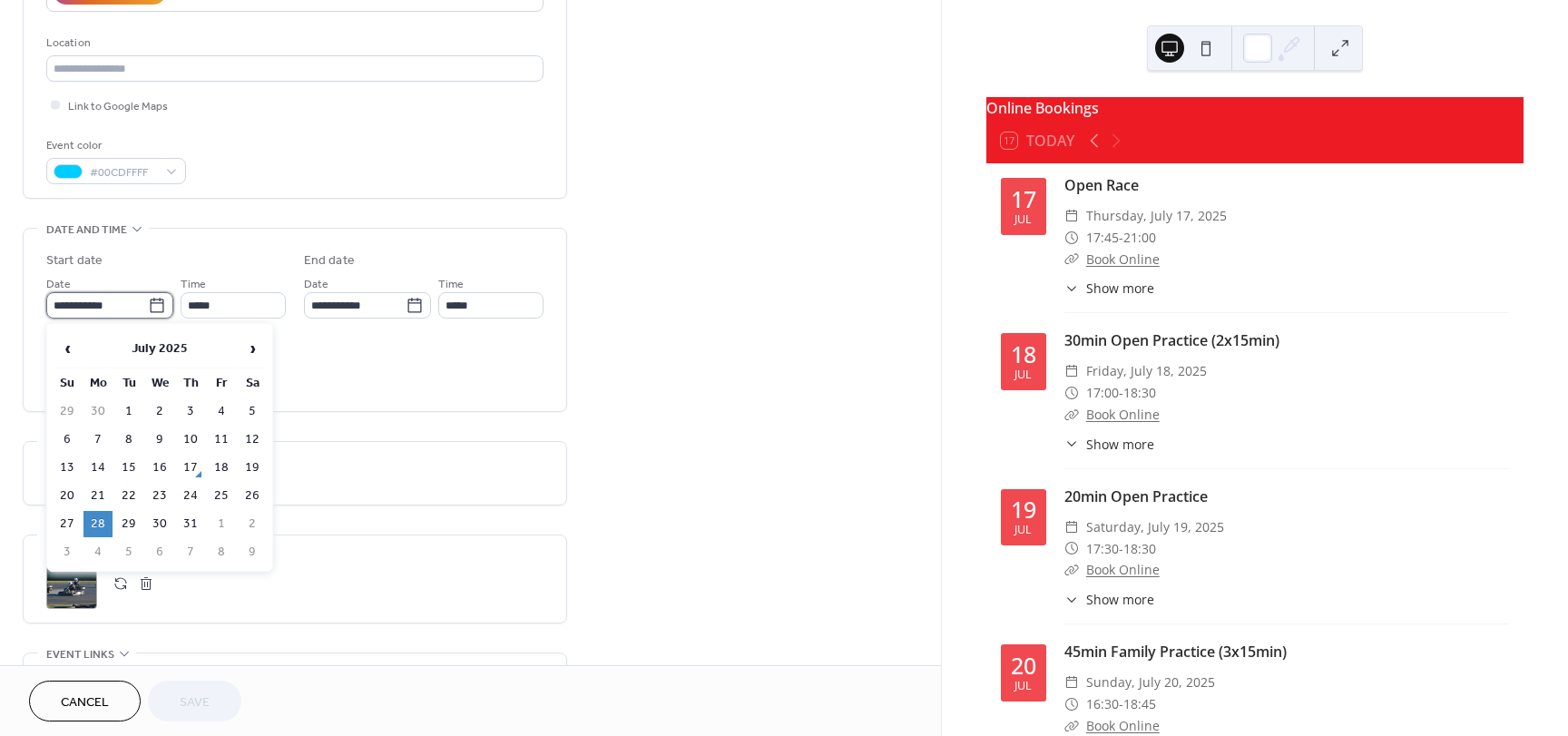click on "**********" at bounding box center (97, 305) 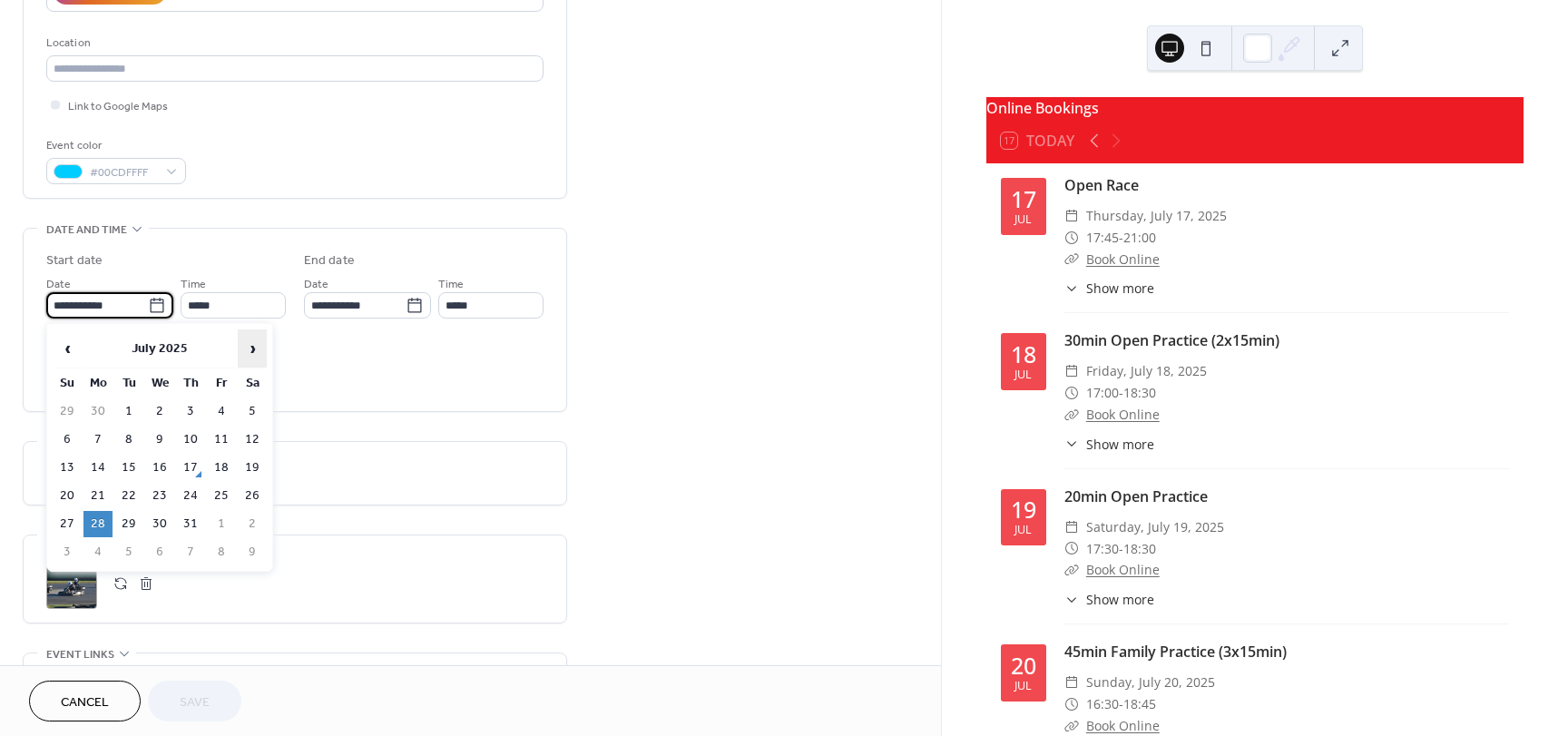 click on "›" at bounding box center (252, 348) 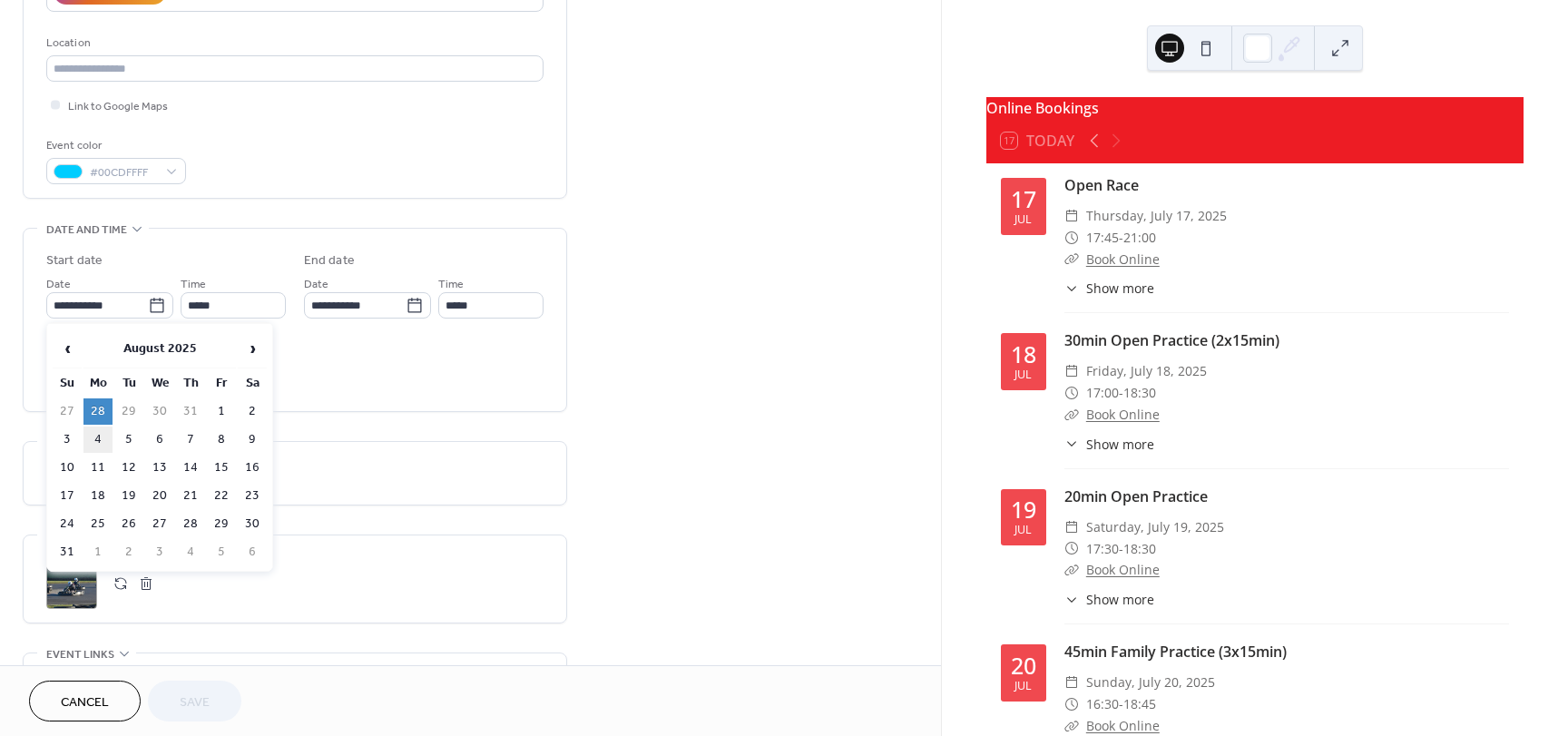 click on "4" at bounding box center (98, 439) 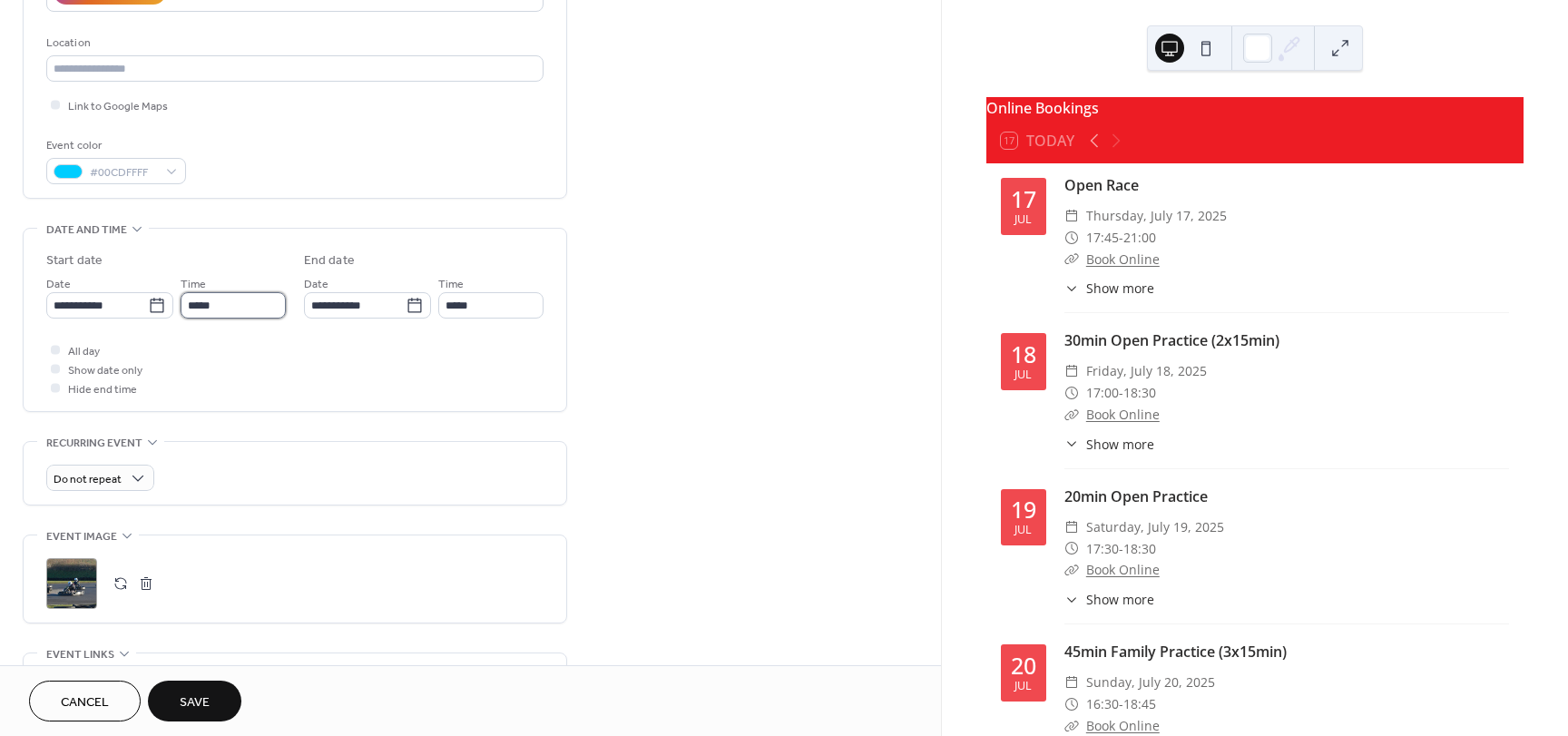 click on "*****" at bounding box center [233, 305] 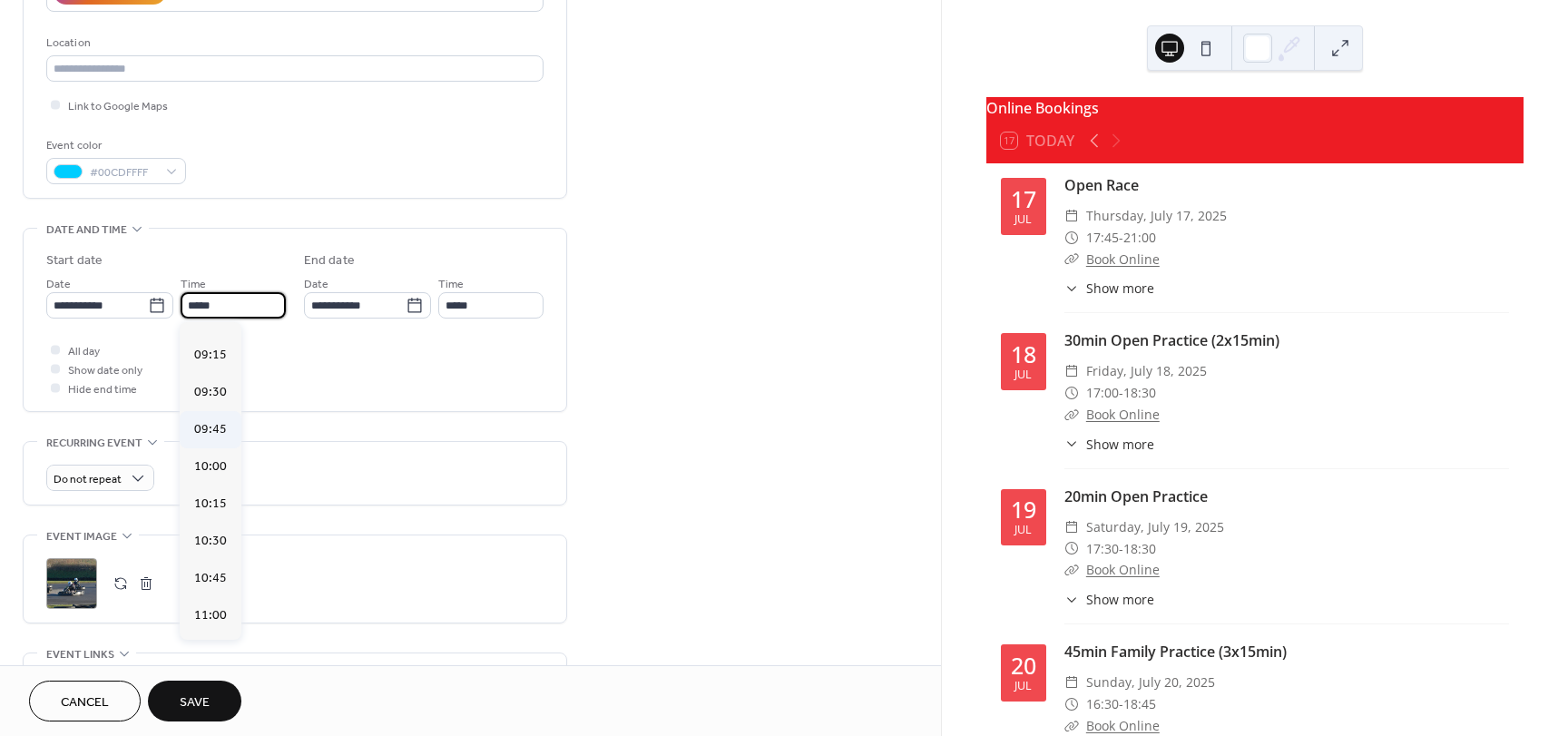 scroll, scrollTop: 1358, scrollLeft: 0, axis: vertical 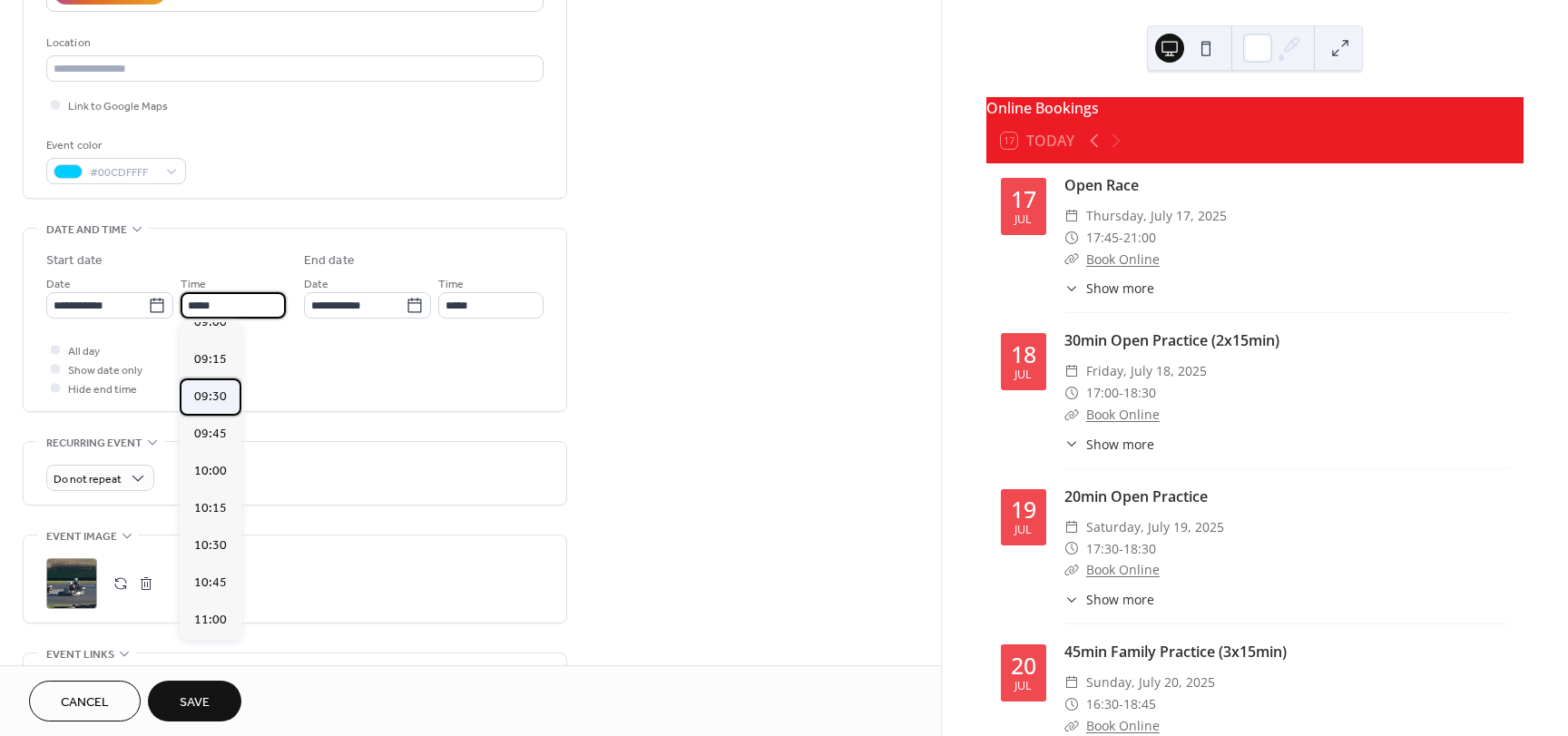 click on "09:30" at bounding box center (211, 397) 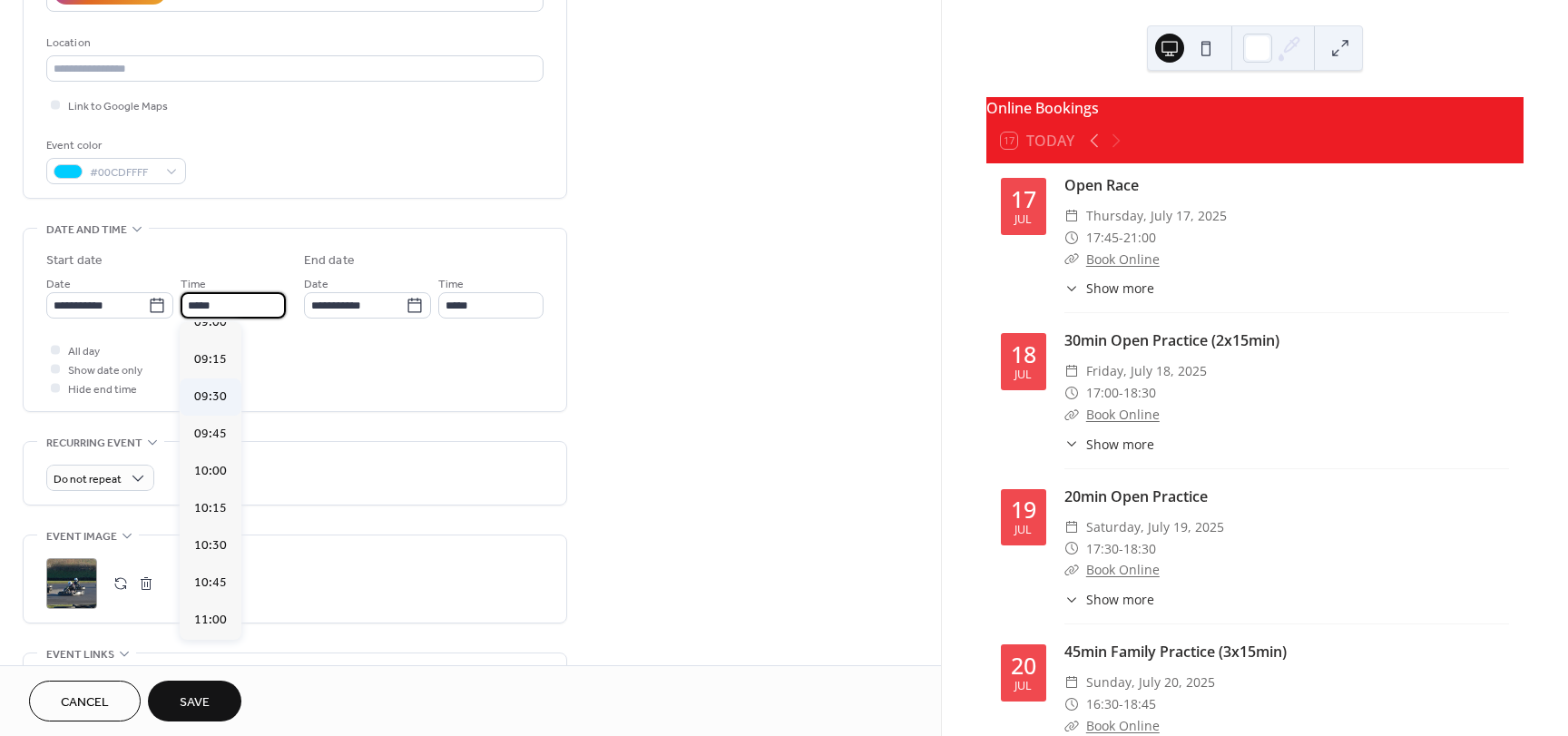 type on "*****" 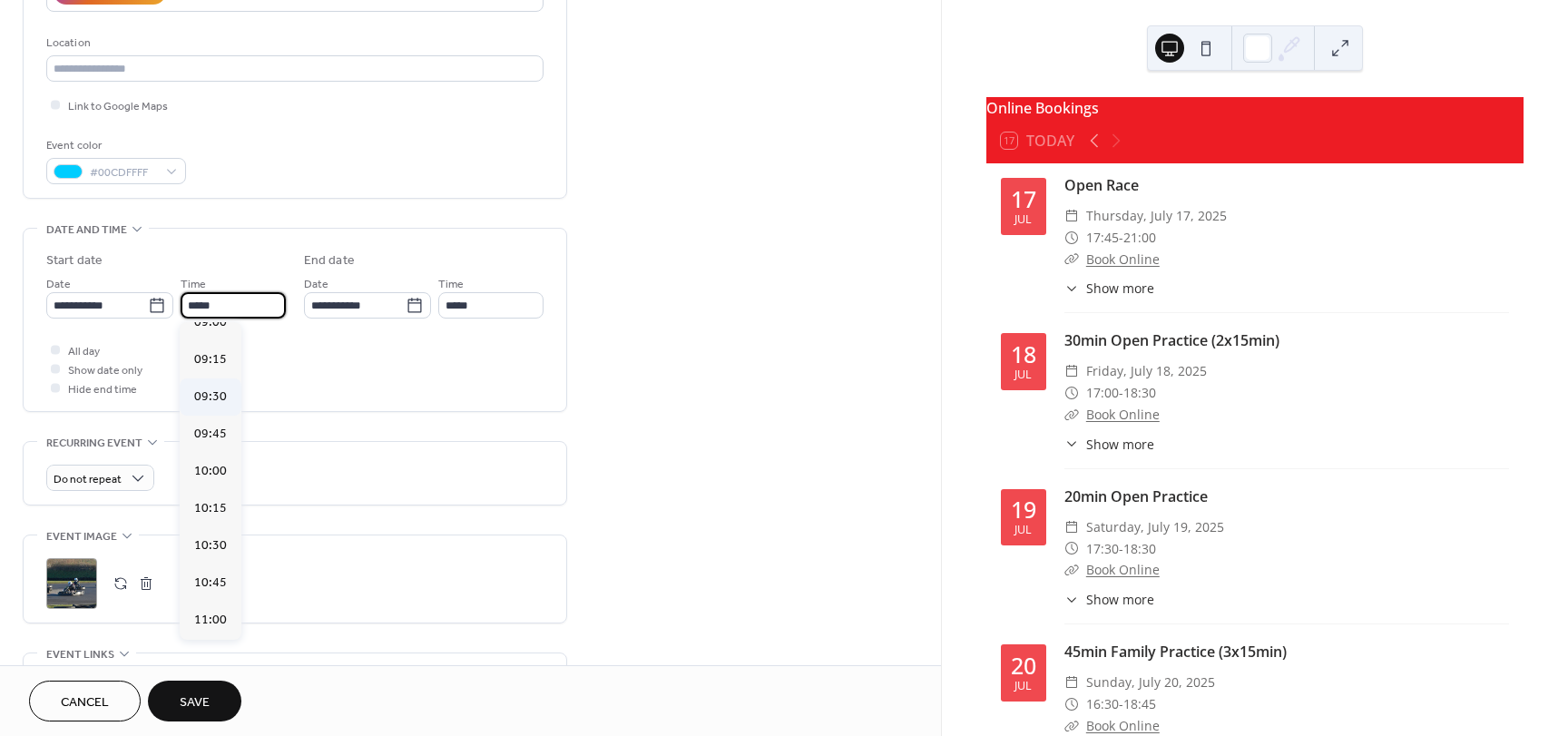 type on "*****" 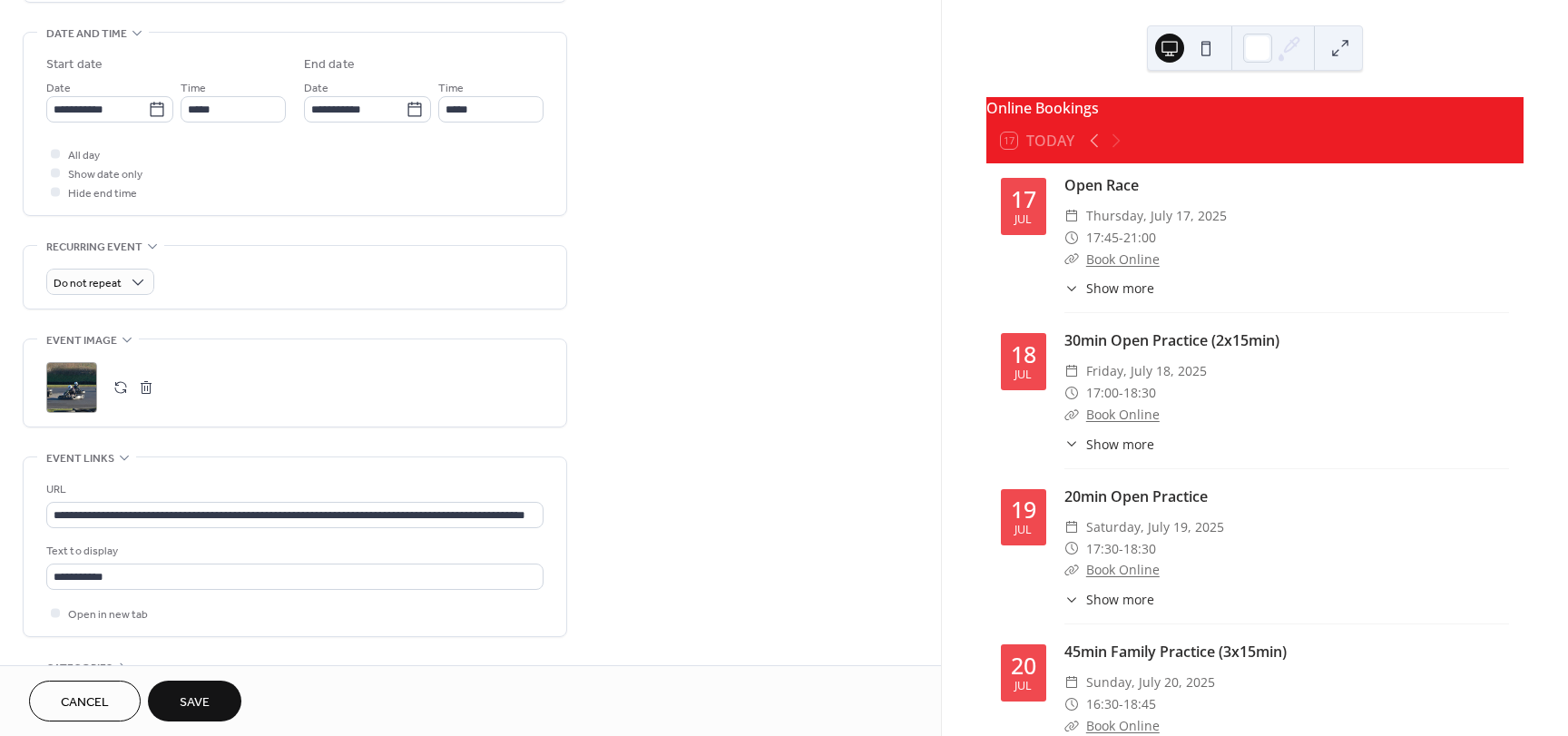 scroll, scrollTop: 683, scrollLeft: 0, axis: vertical 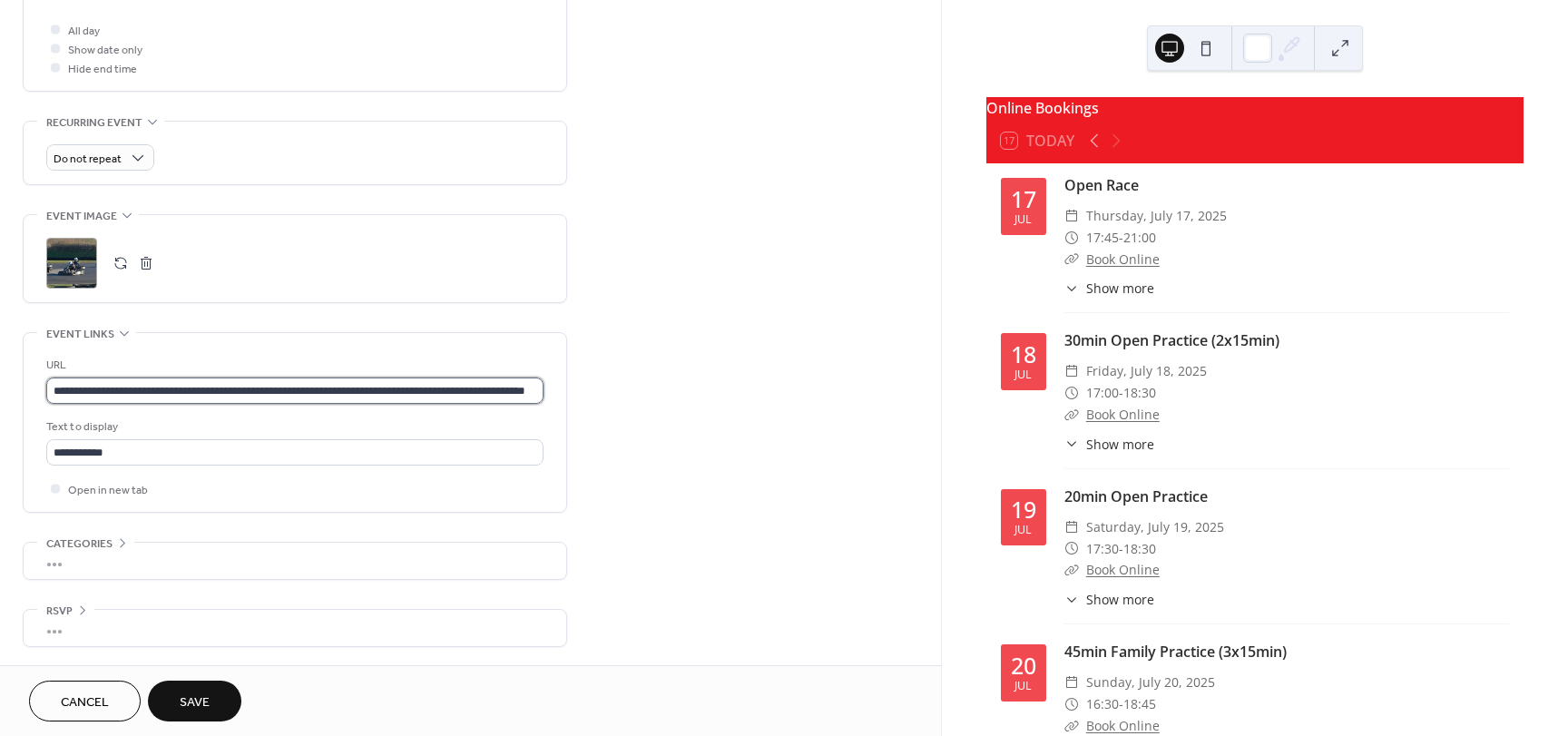 click on "**********" at bounding box center [295, 390] 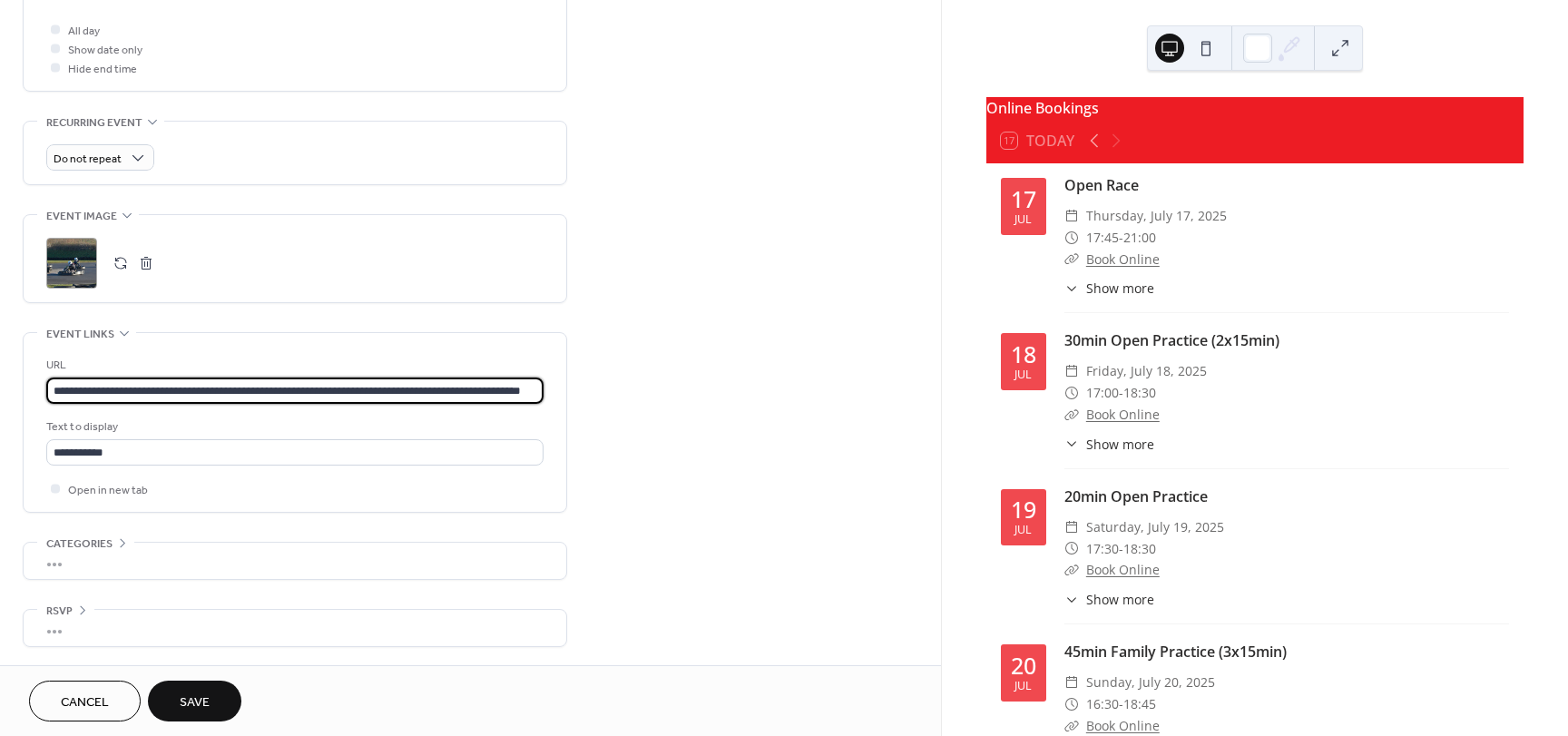 scroll, scrollTop: 0, scrollLeft: 54, axis: horizontal 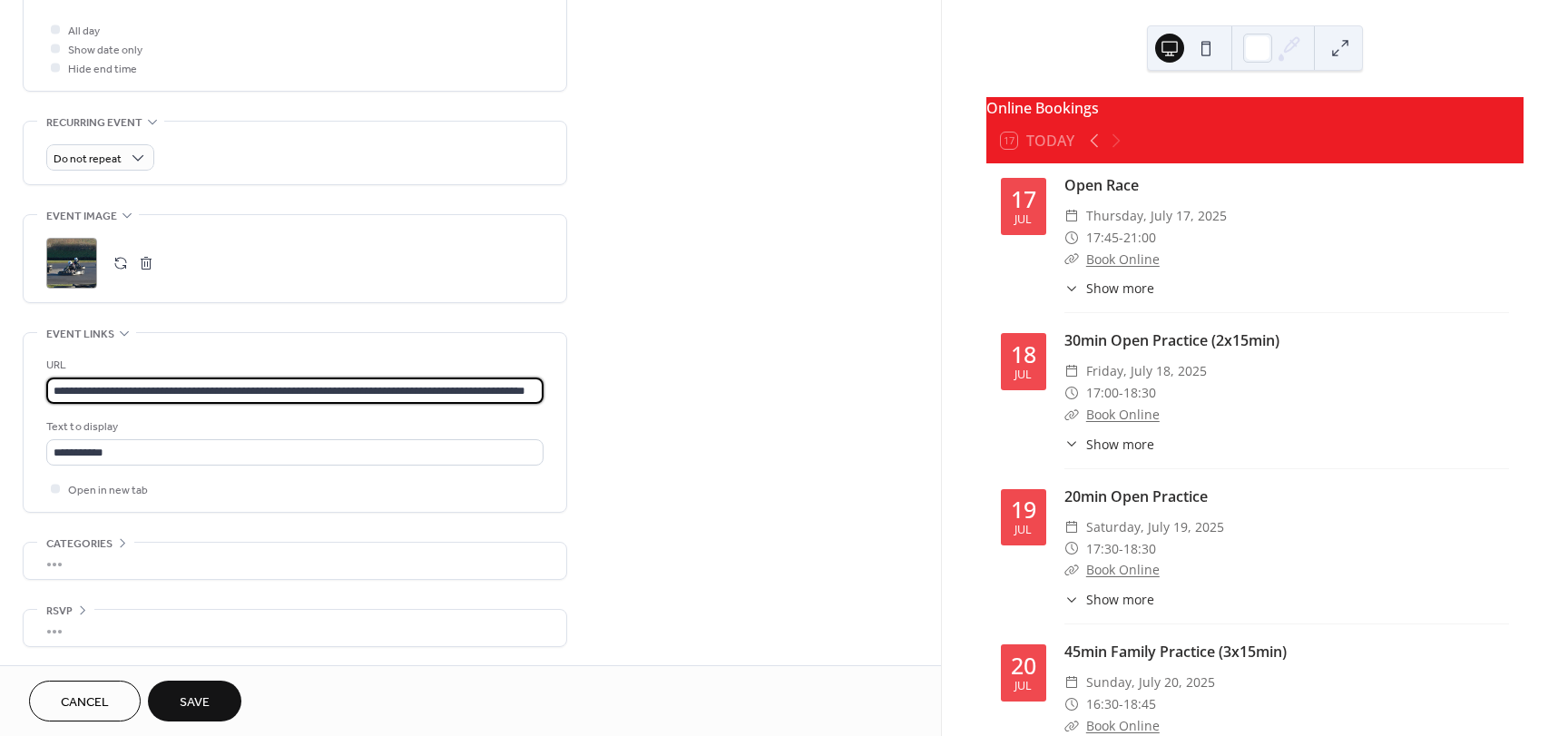 type on "**********" 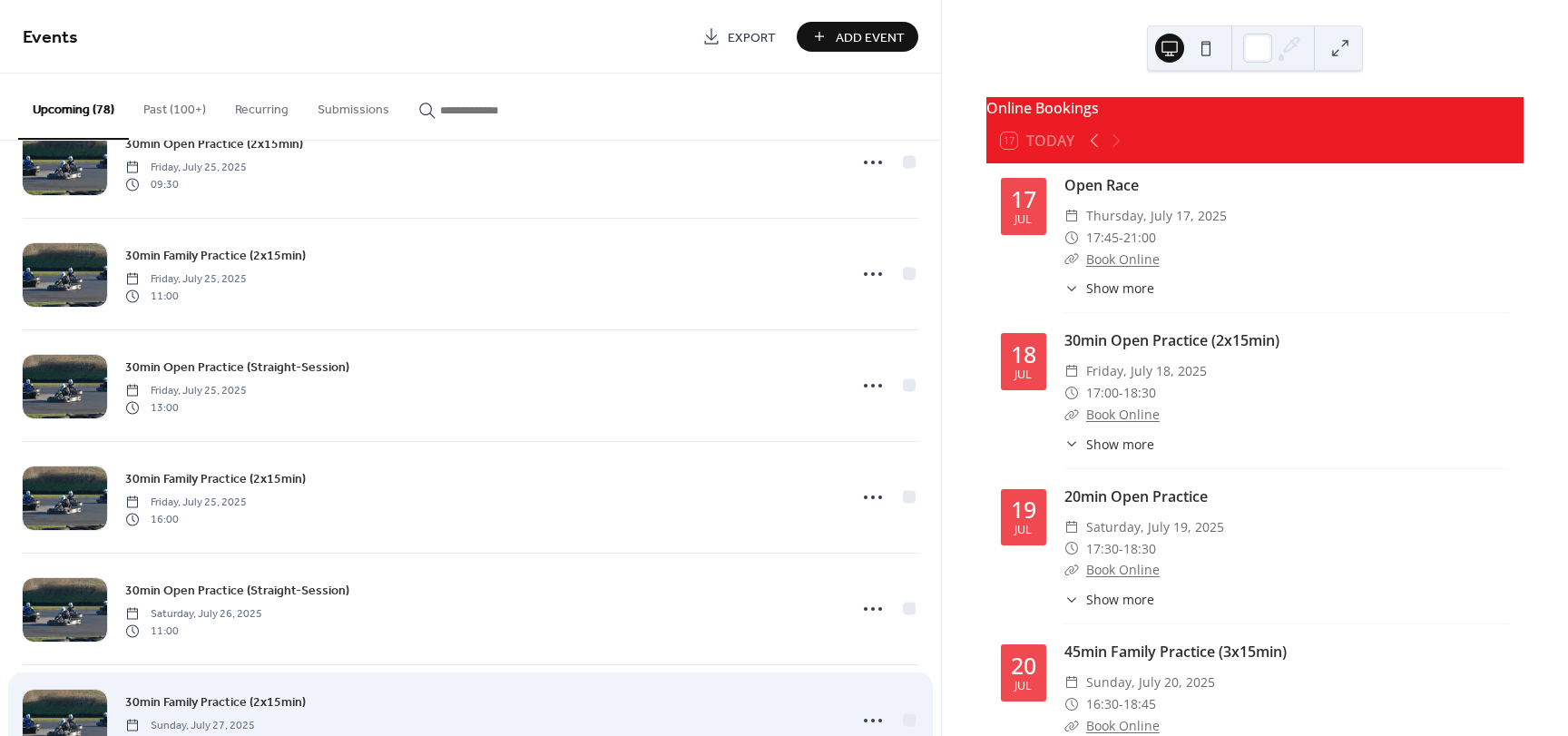 scroll, scrollTop: 2807, scrollLeft: 0, axis: vertical 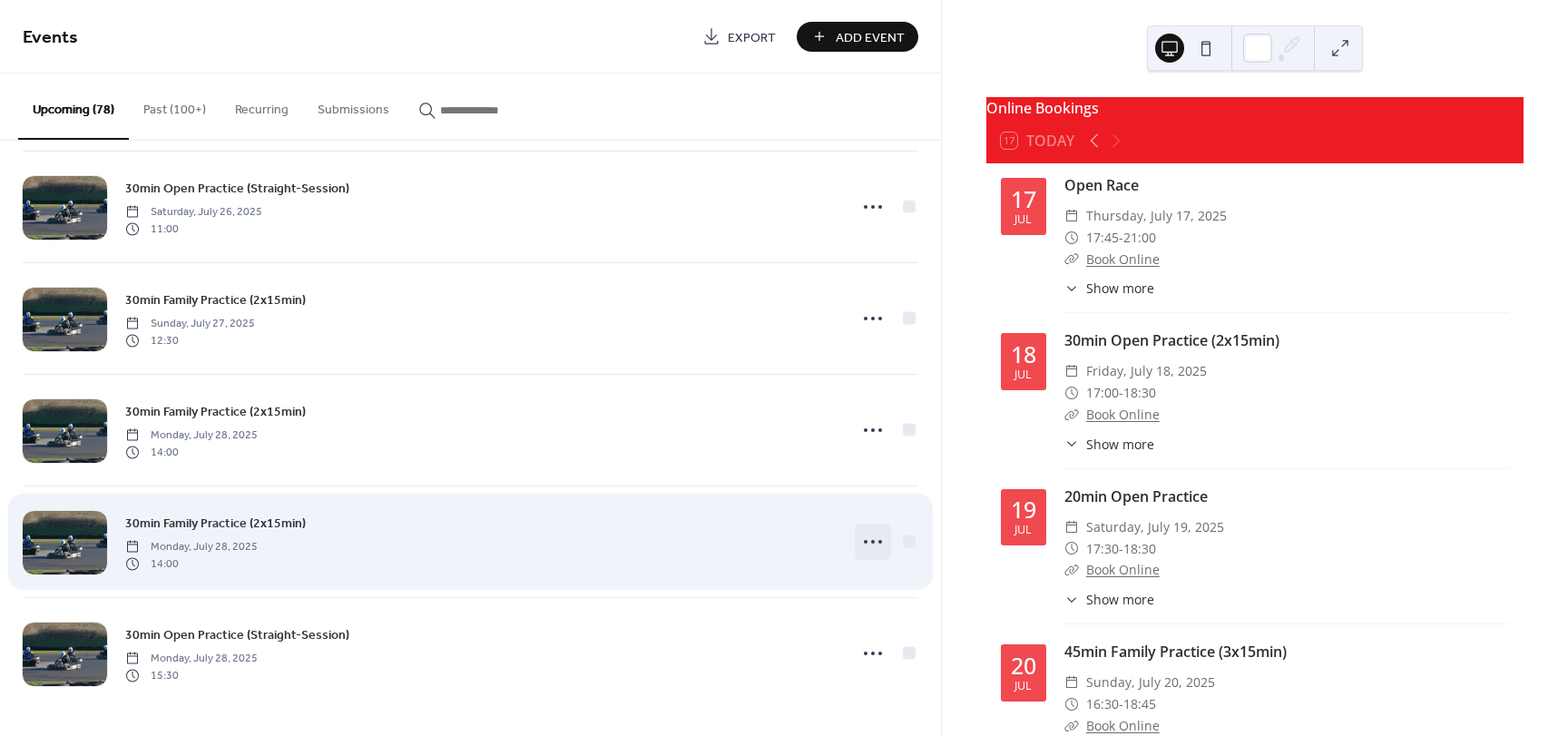 click 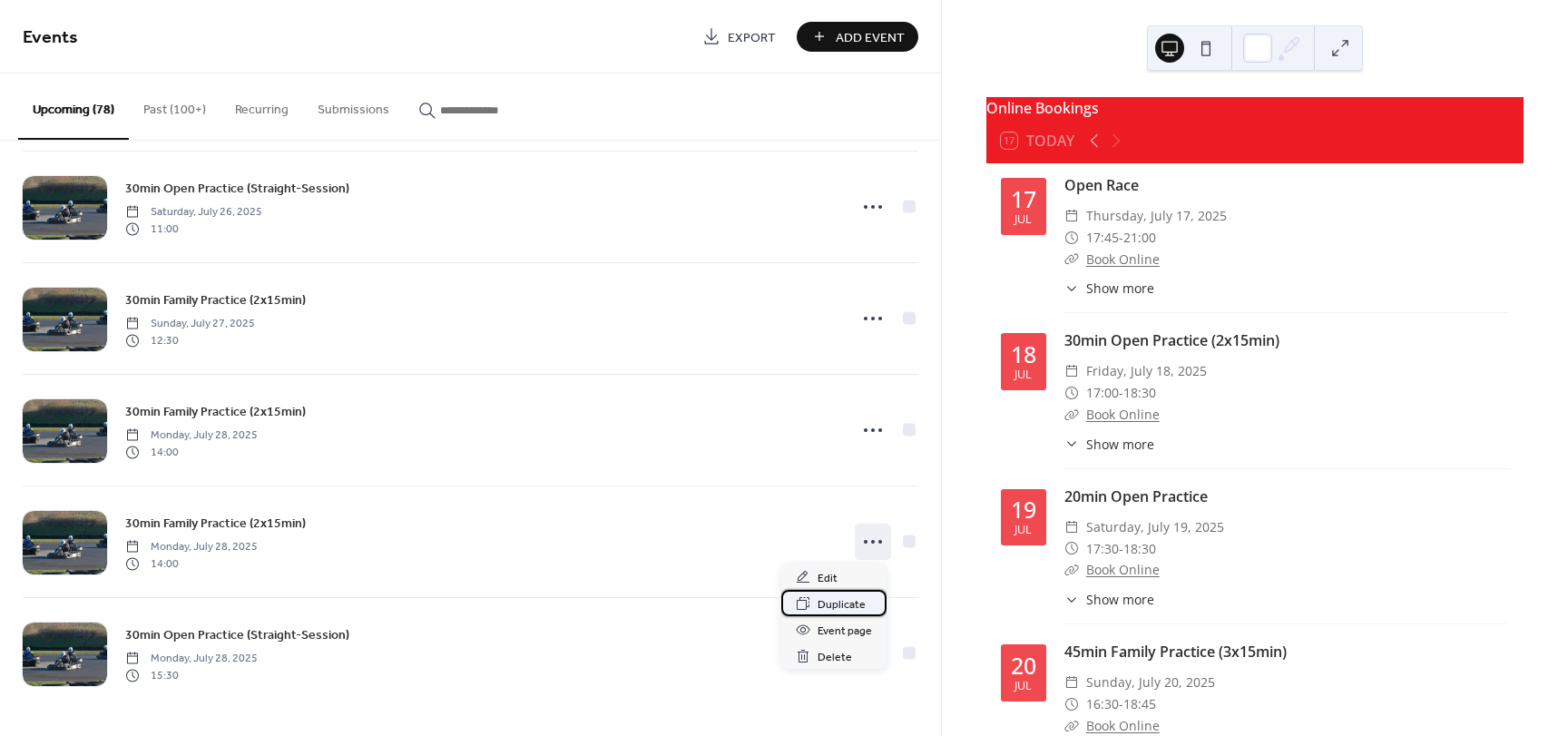 click on "Duplicate" at bounding box center [841, 604] 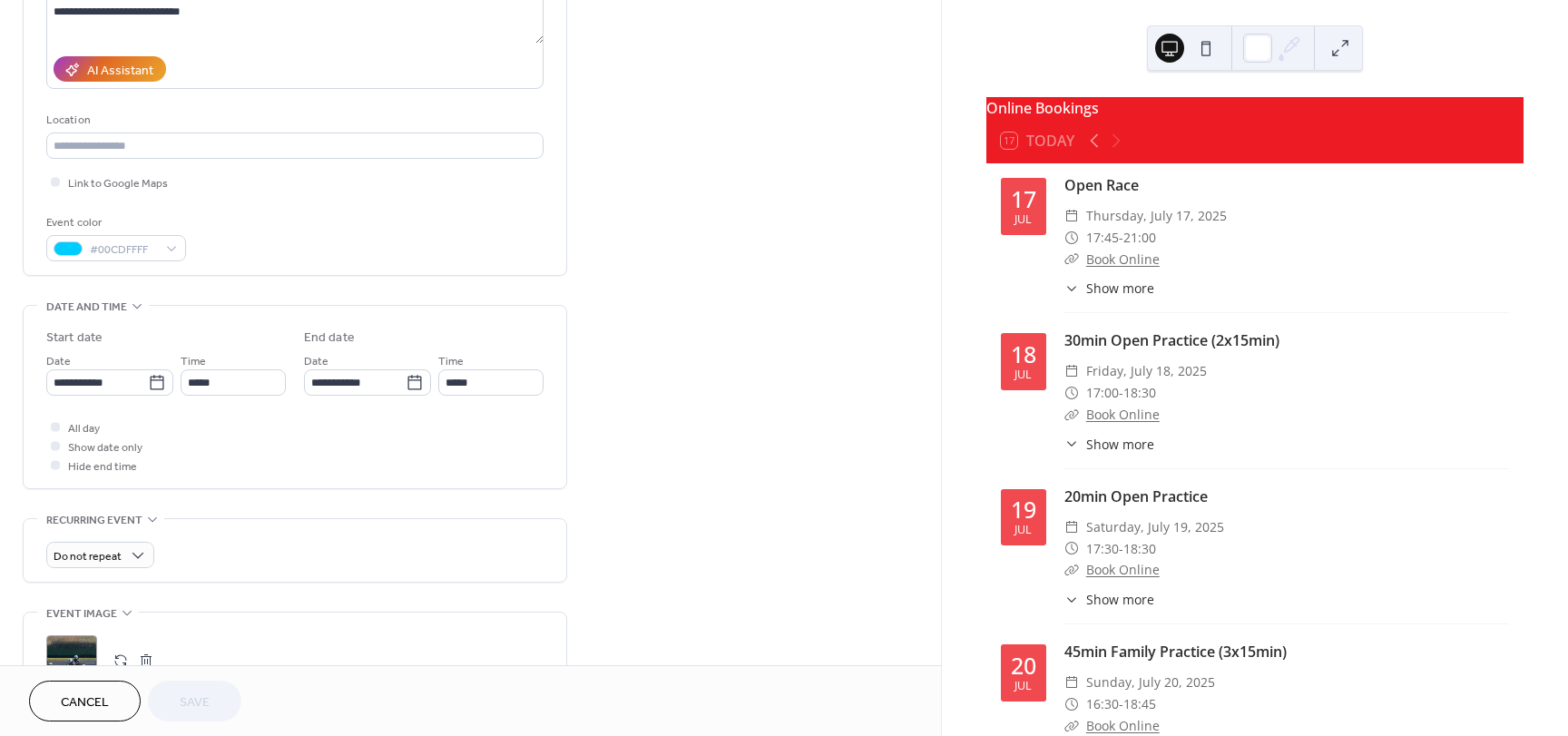 scroll, scrollTop: 363, scrollLeft: 0, axis: vertical 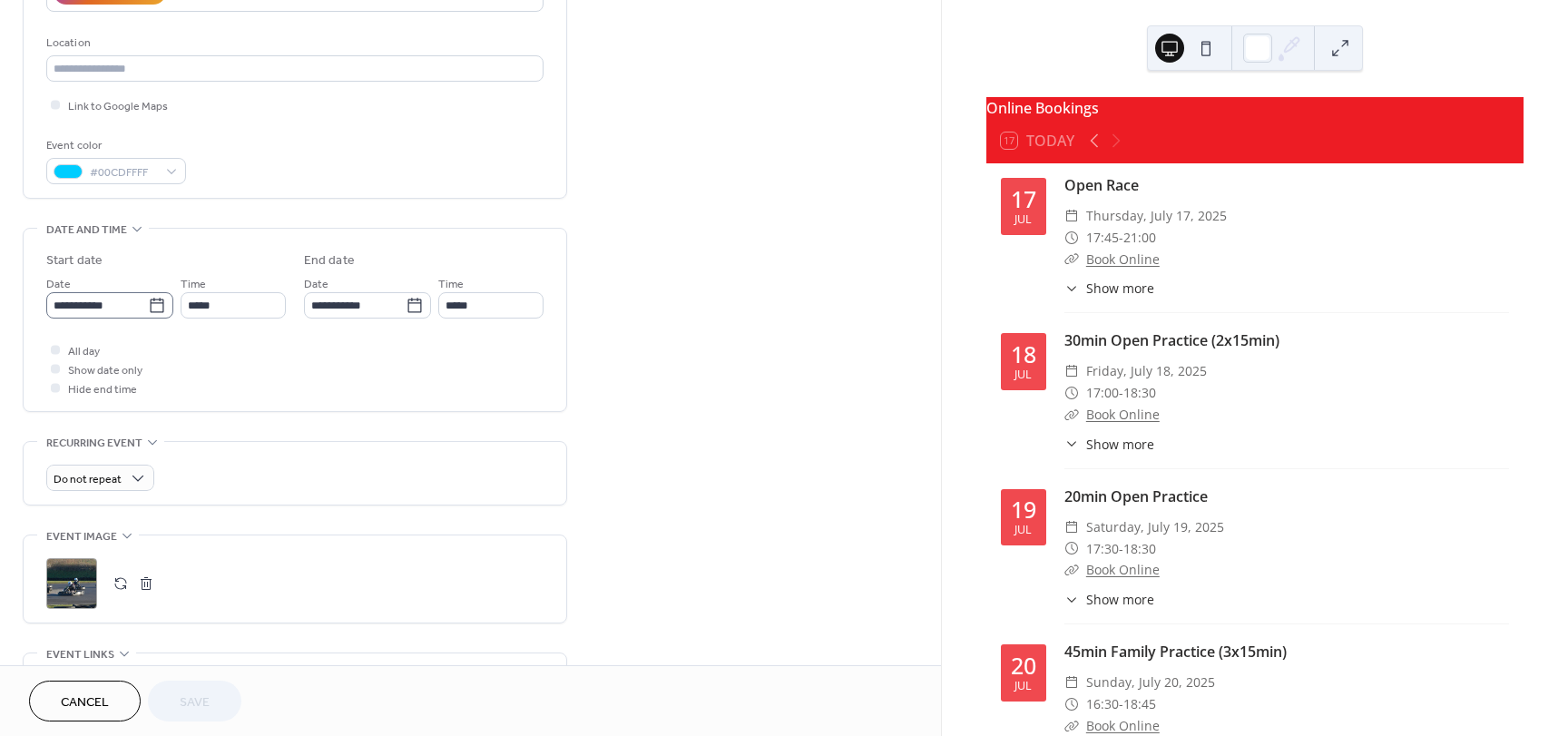 click 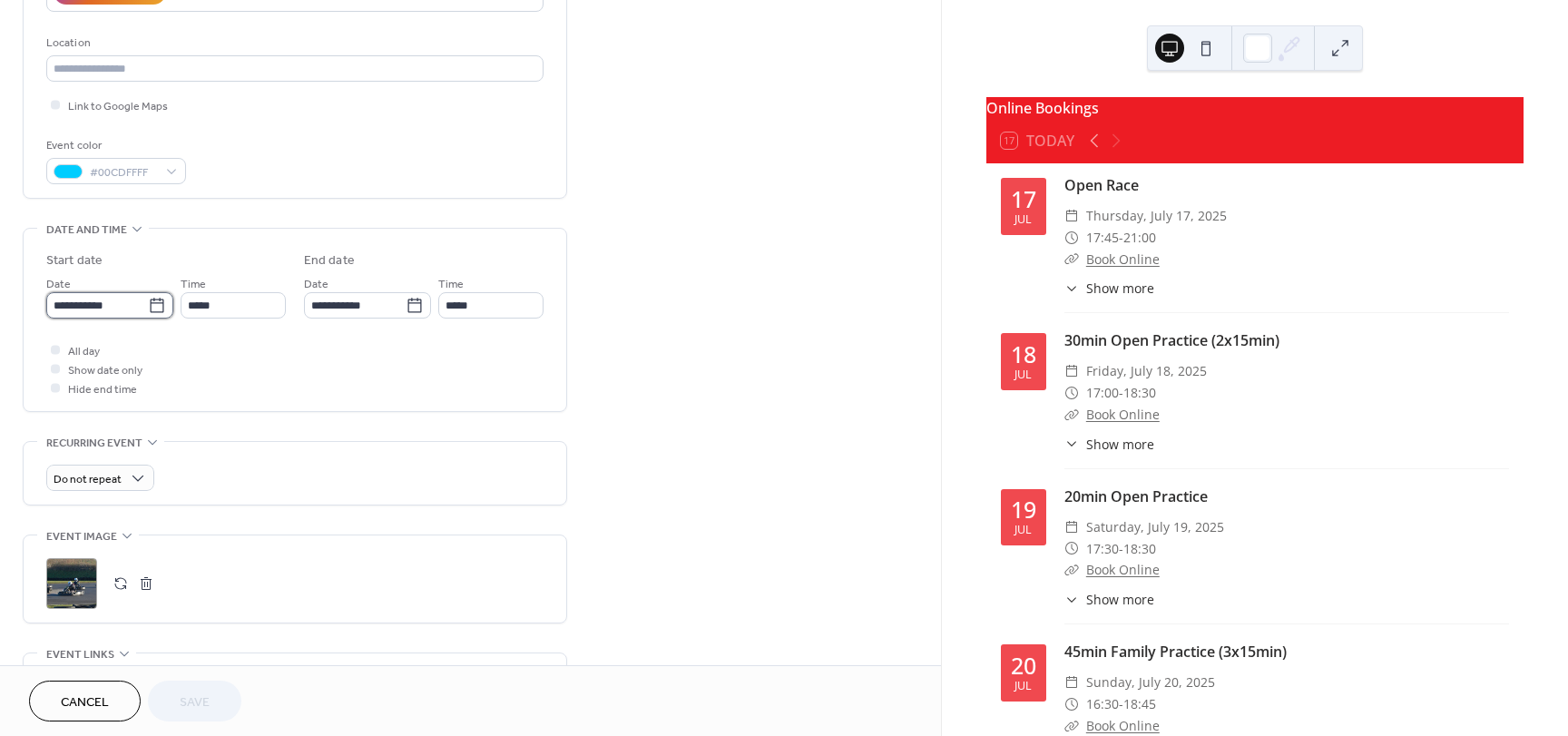 click on "**********" at bounding box center [97, 305] 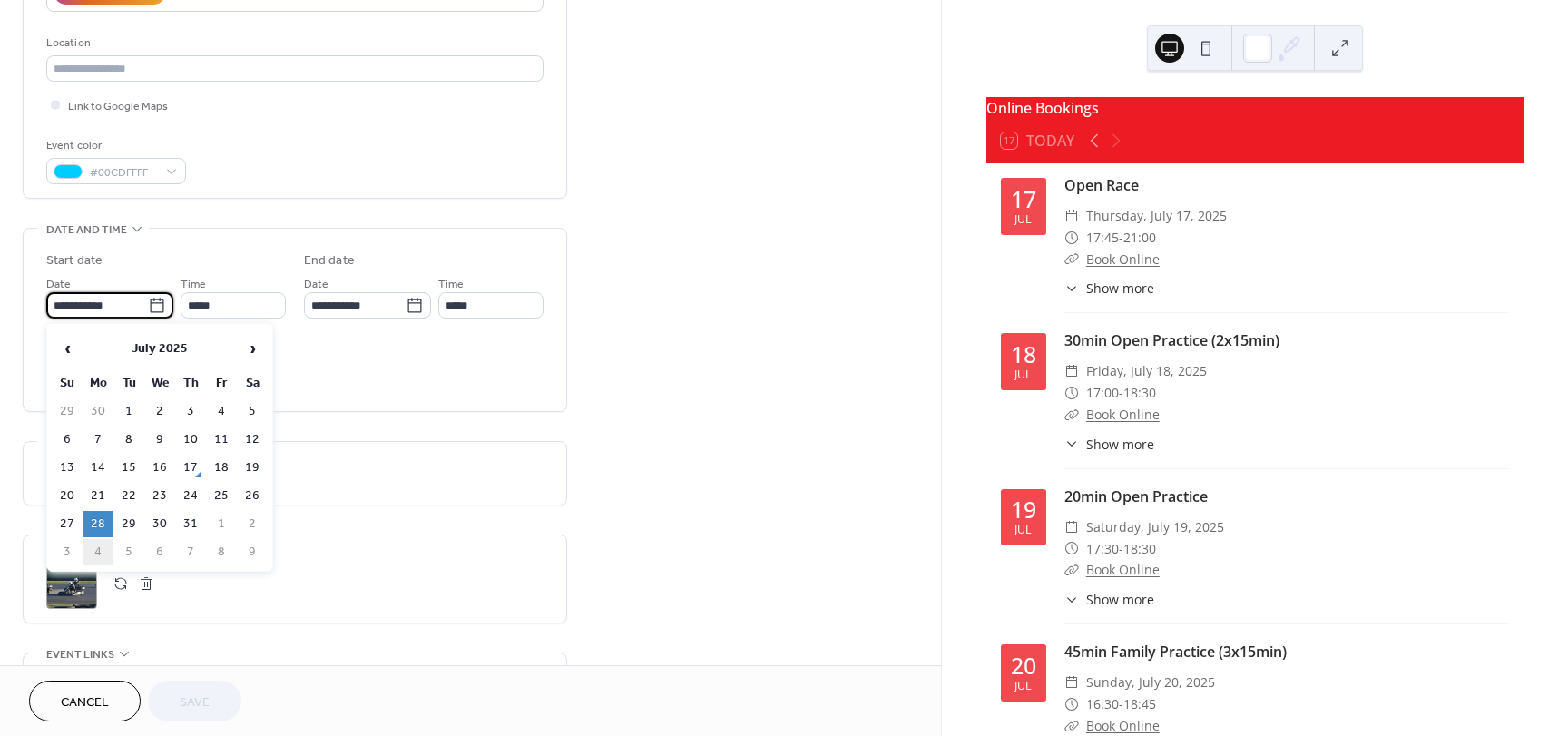 click on "4" at bounding box center (98, 552) 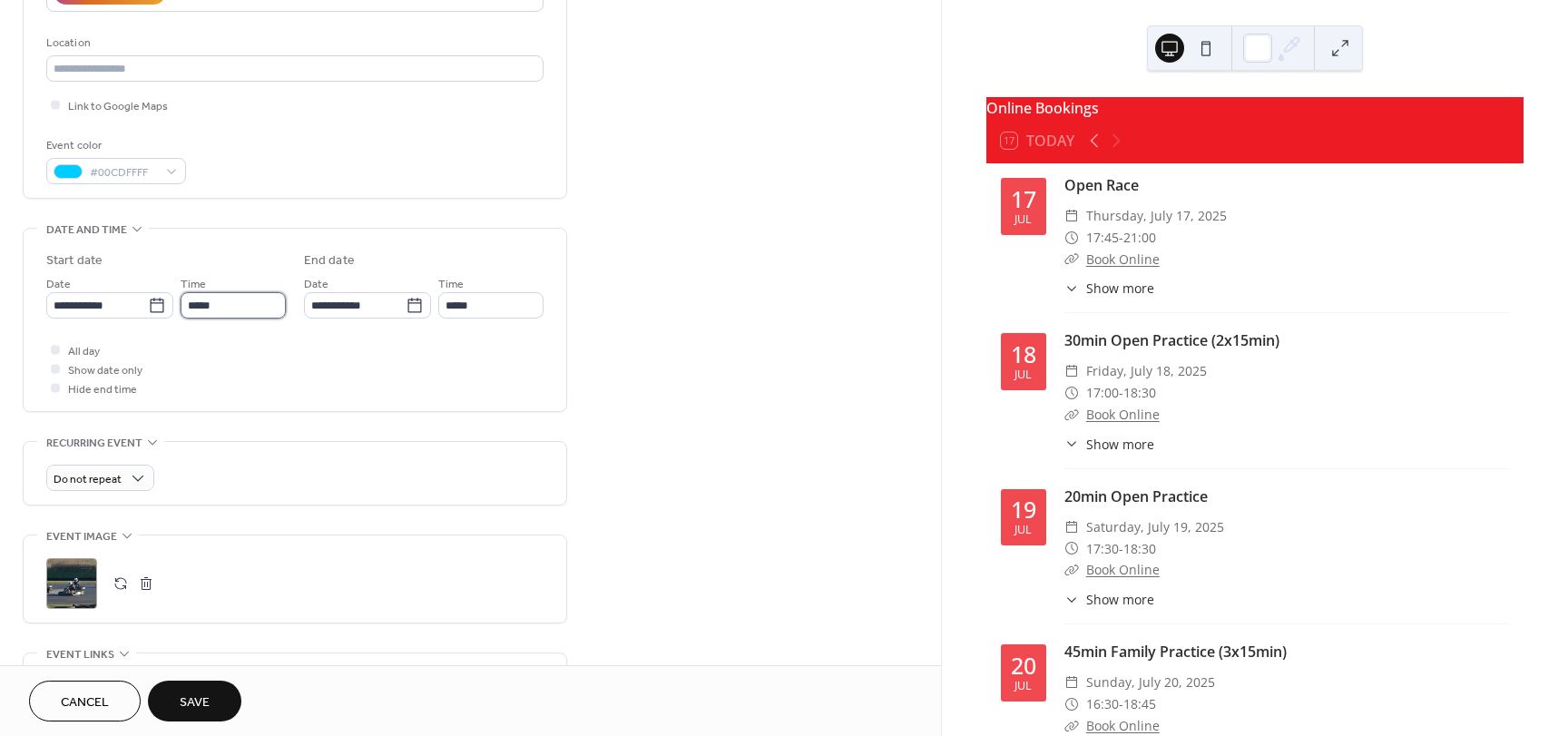 click on "*****" at bounding box center (233, 305) 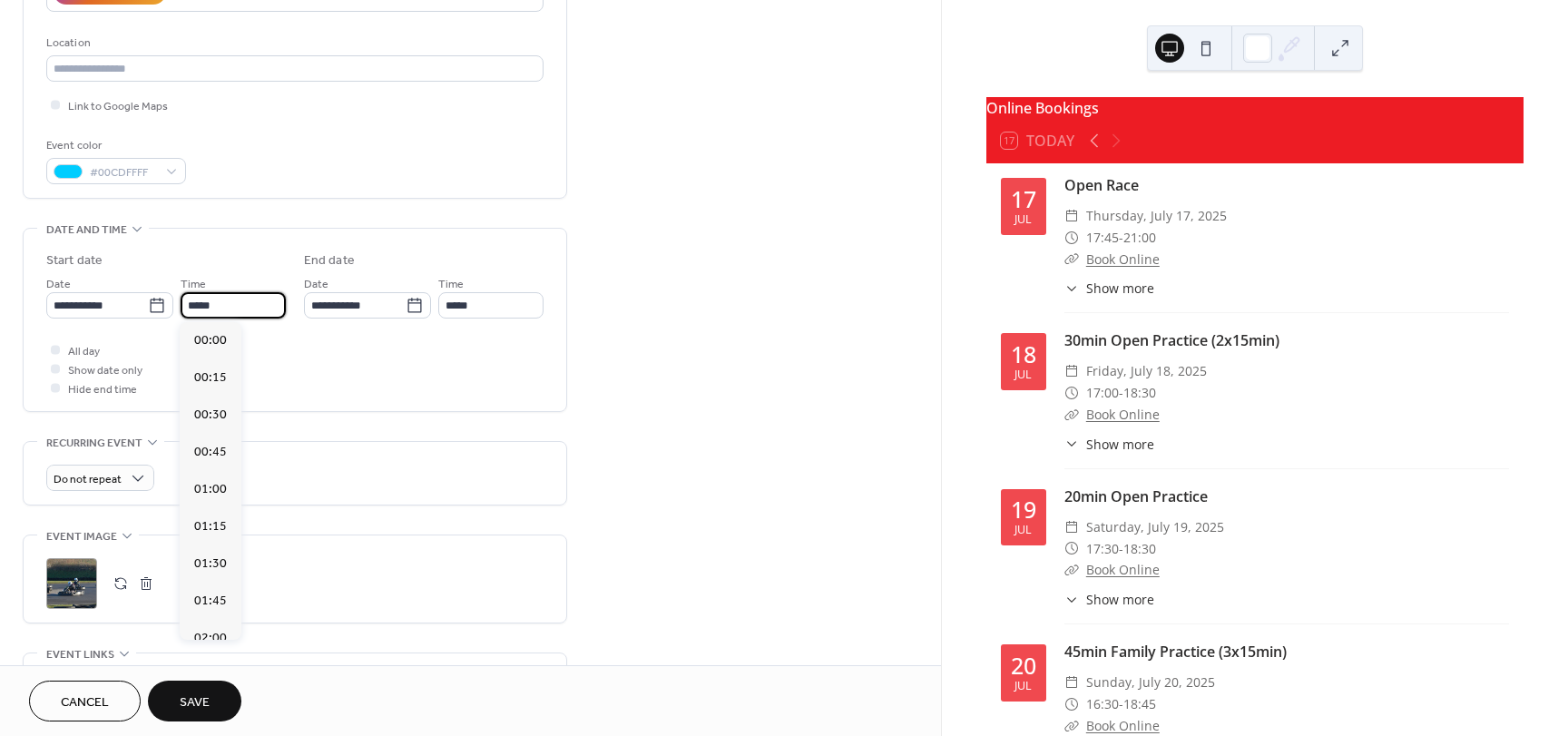 scroll, scrollTop: 2084, scrollLeft: 0, axis: vertical 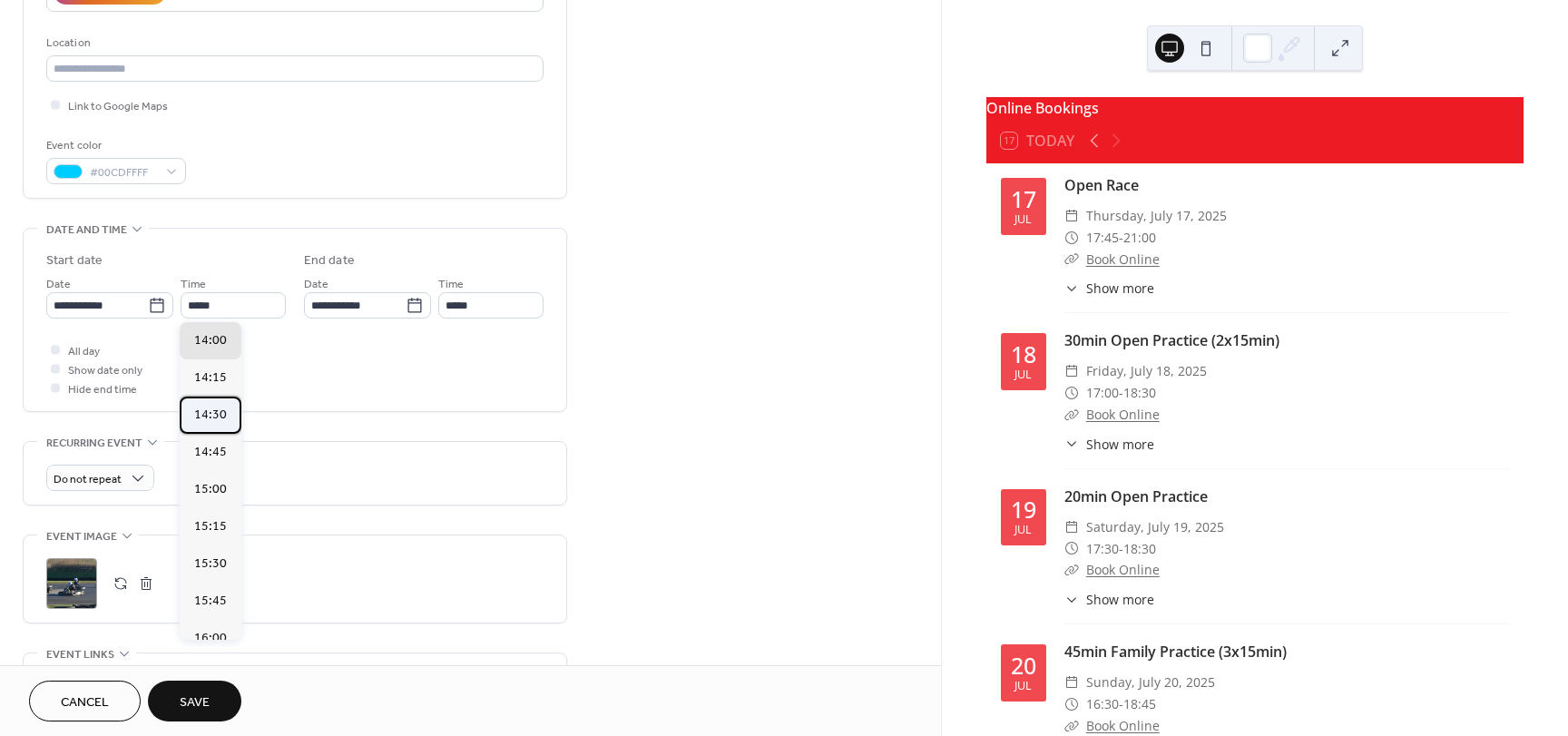 click on "14:30" at bounding box center [211, 415] 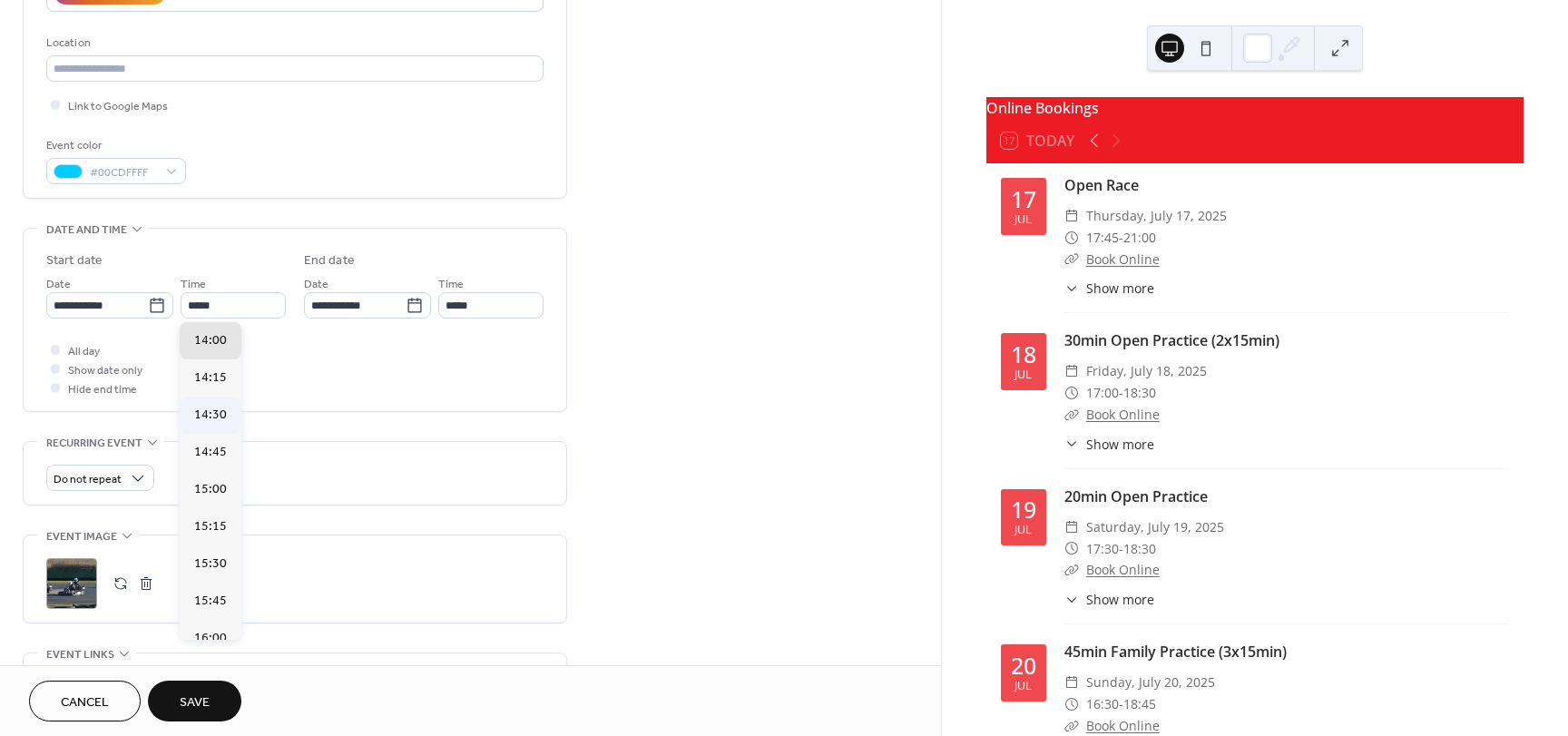 type on "*****" 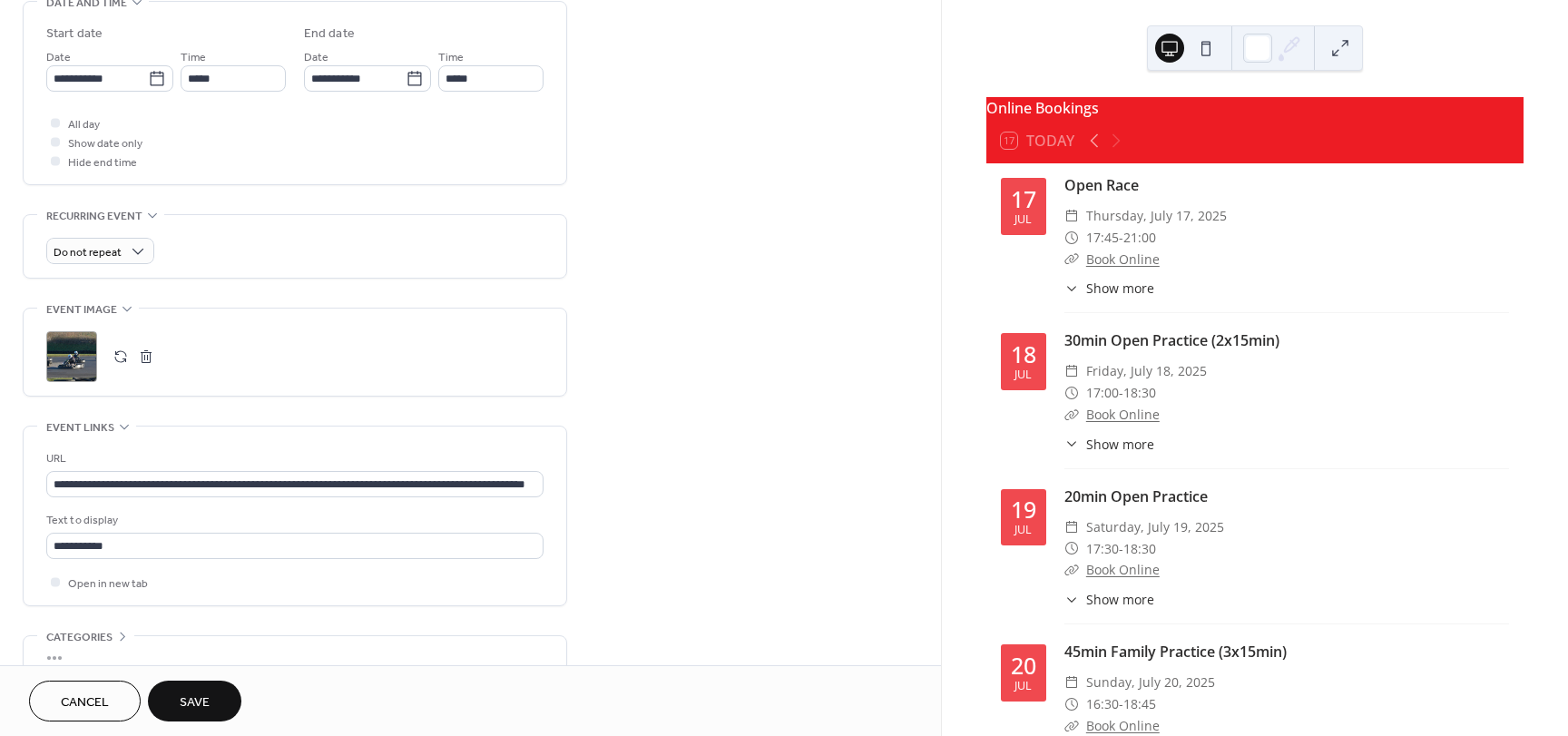 scroll, scrollTop: 683, scrollLeft: 0, axis: vertical 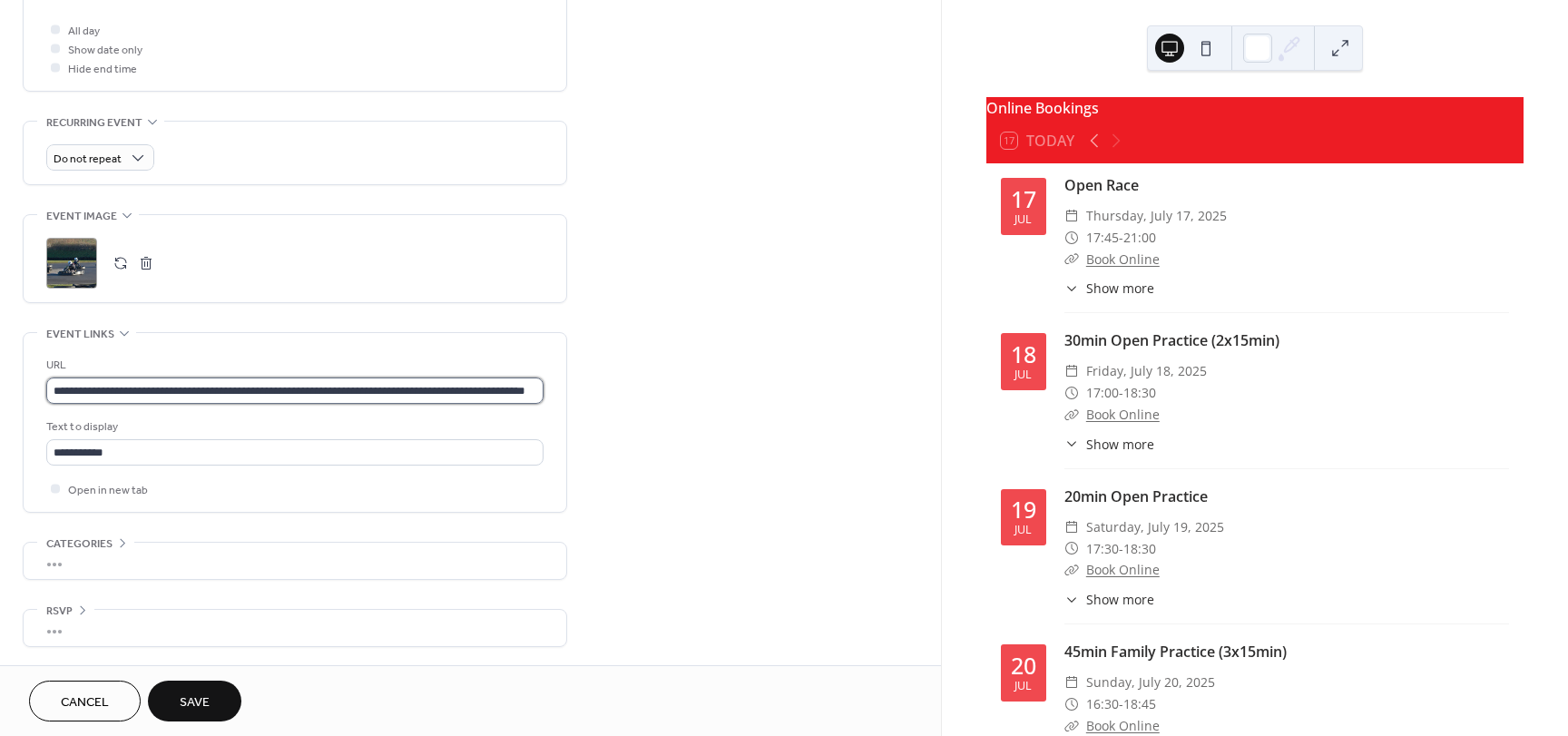 click on "**********" at bounding box center [295, 390] 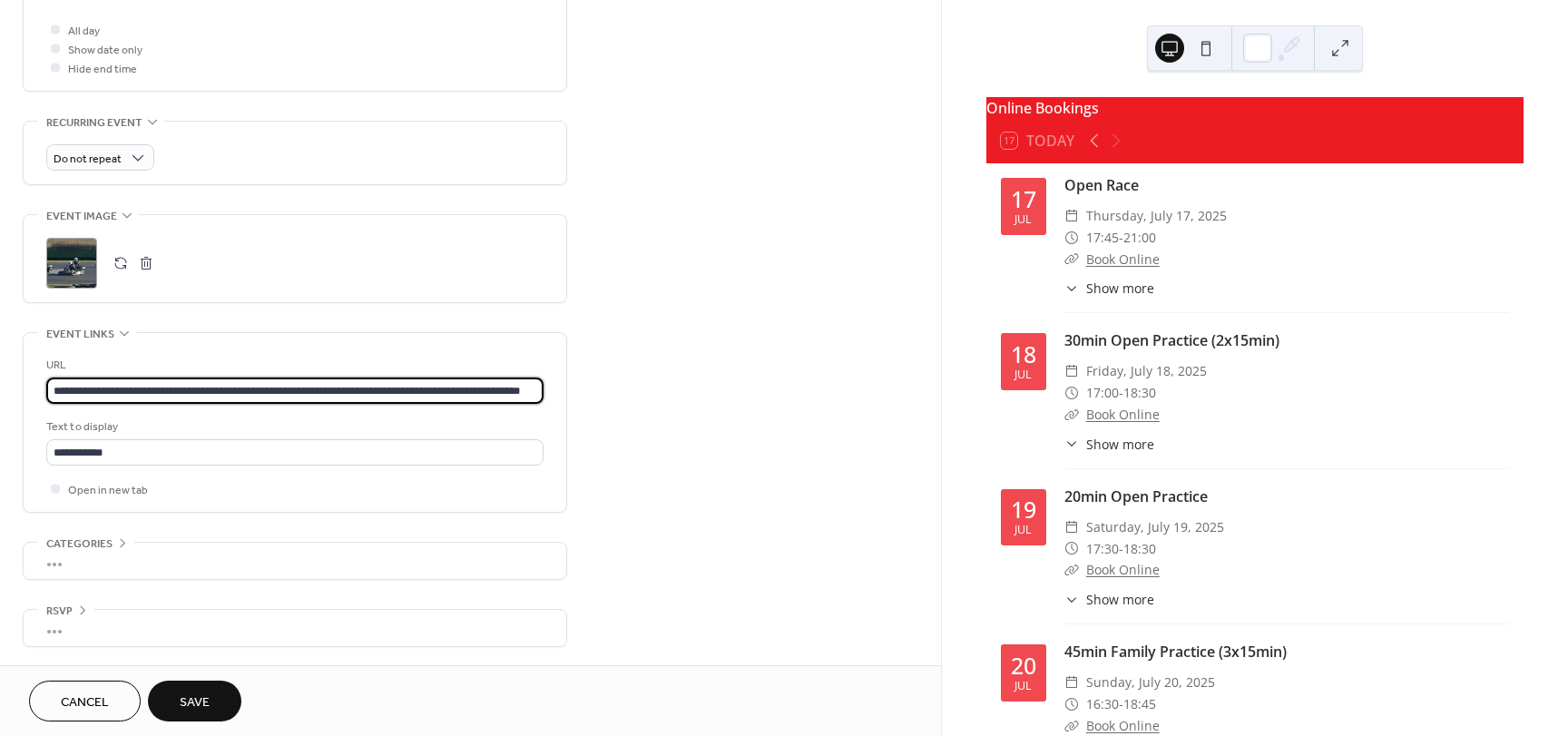 scroll, scrollTop: 0, scrollLeft: 54, axis: horizontal 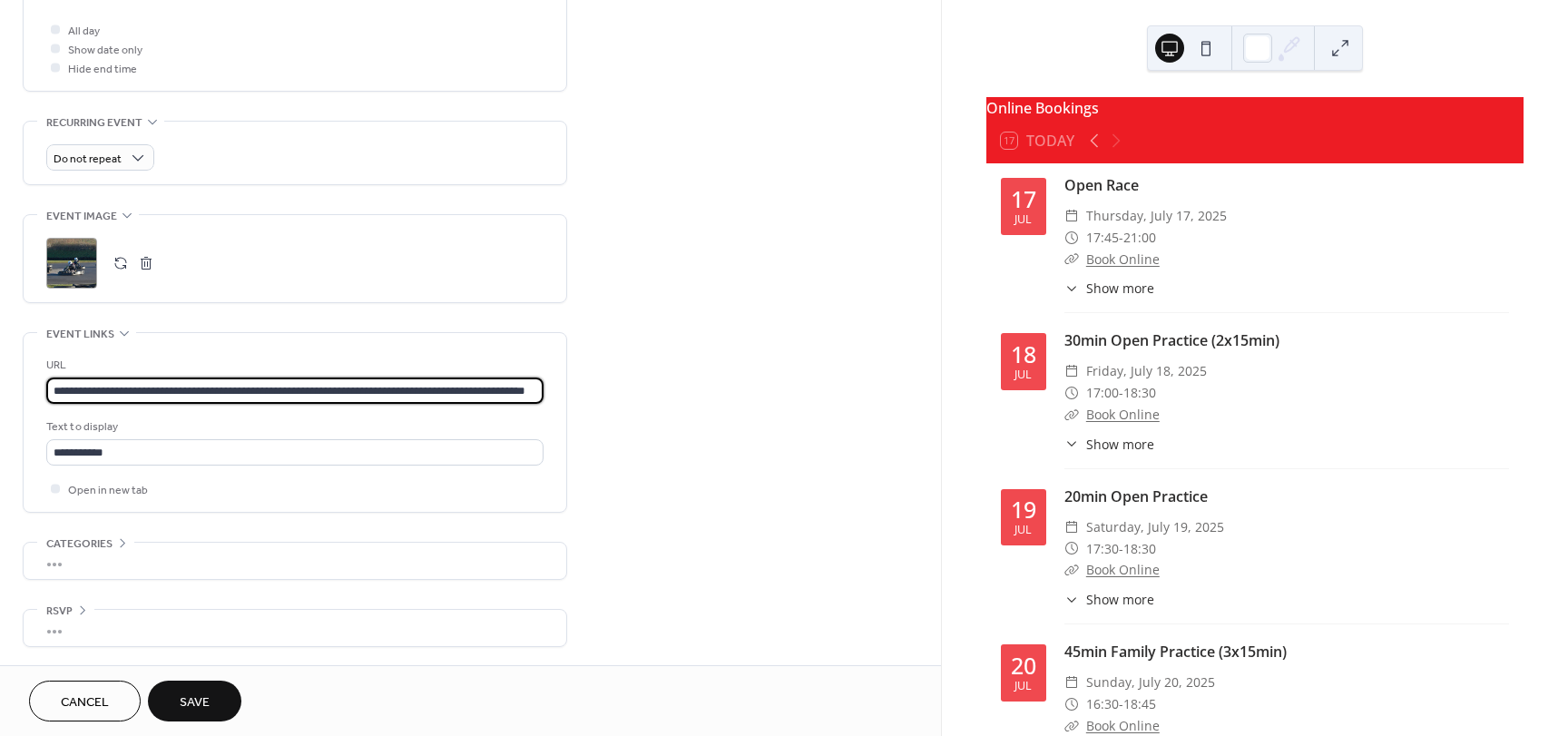type on "**********" 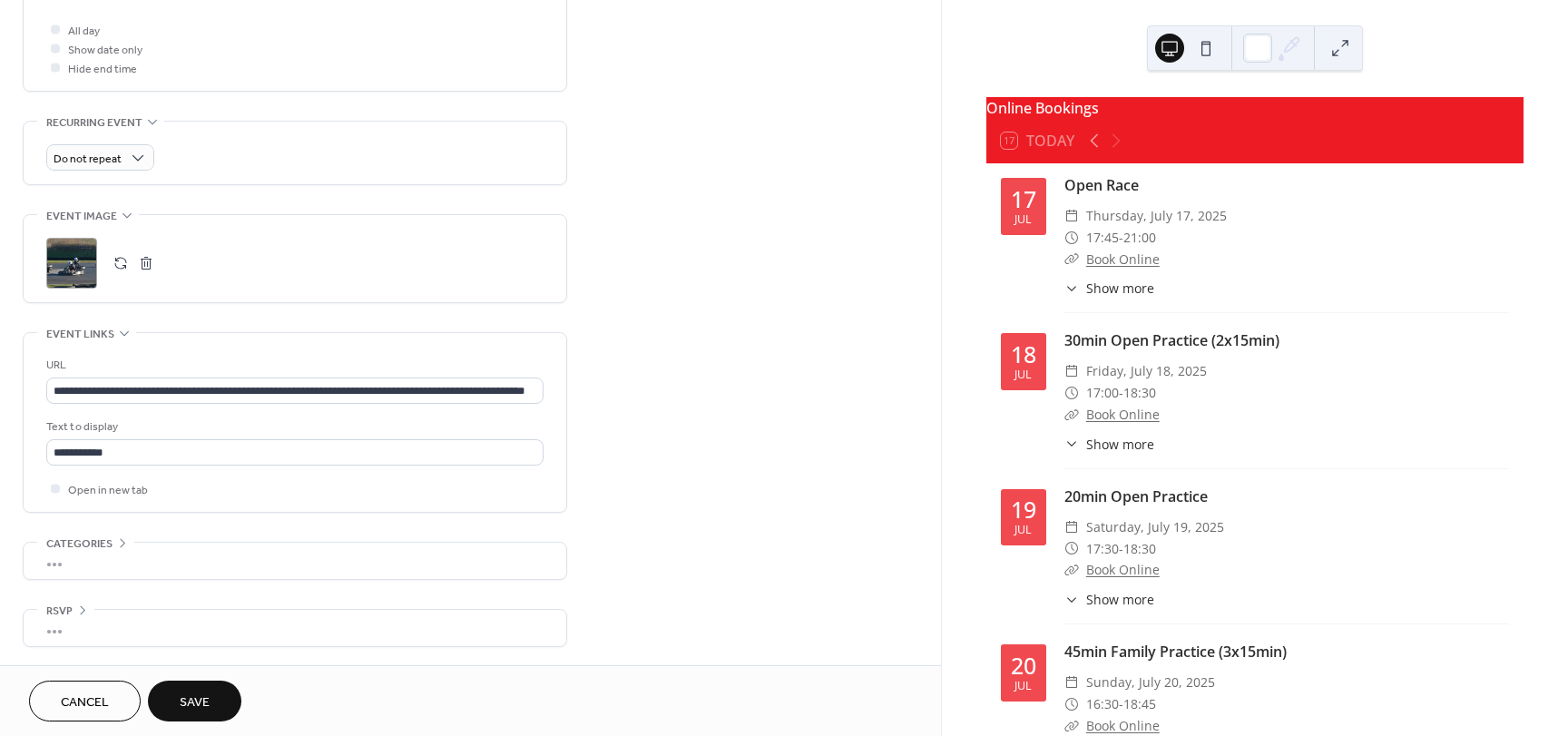 click on "Save" at bounding box center (194, 702) 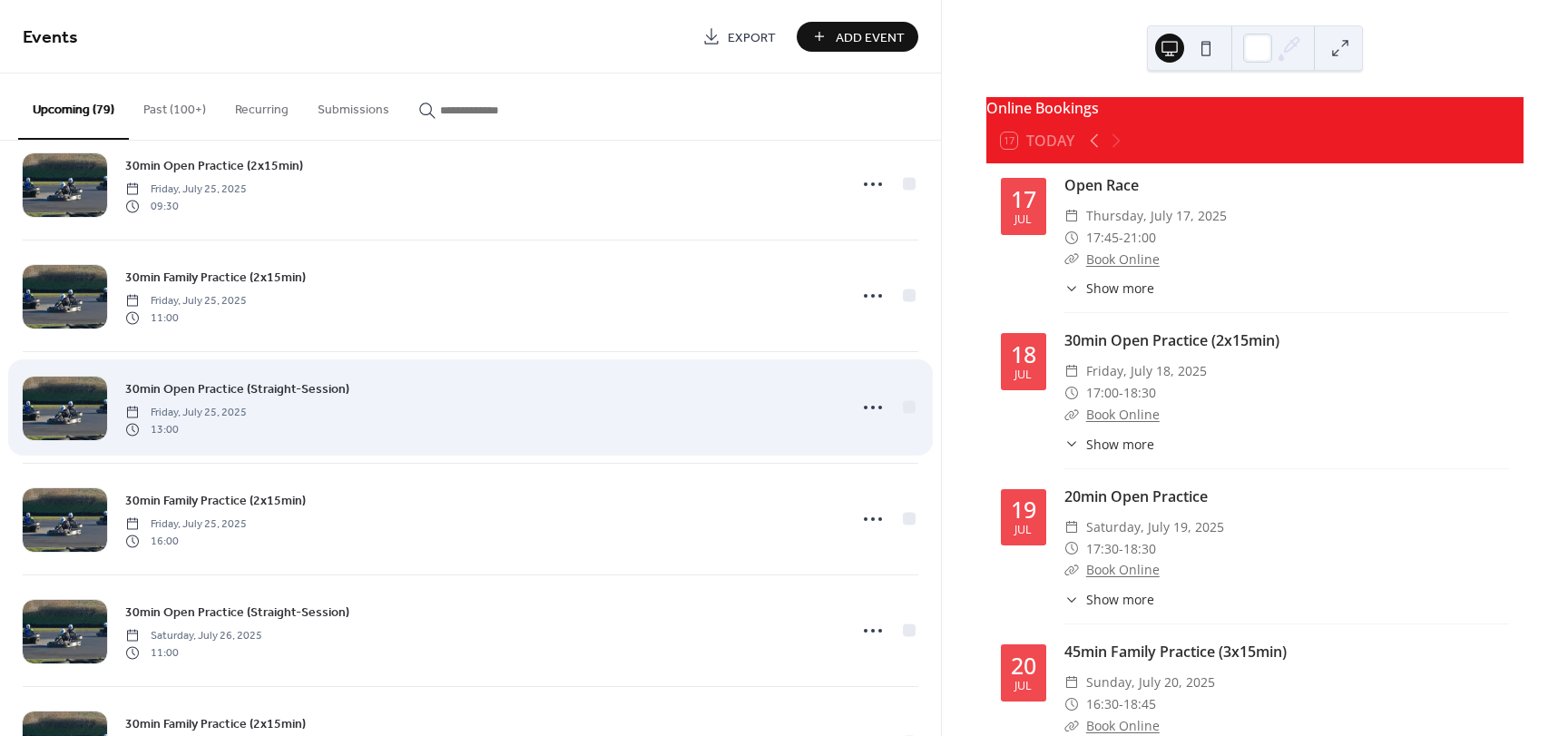 scroll, scrollTop: 2353, scrollLeft: 0, axis: vertical 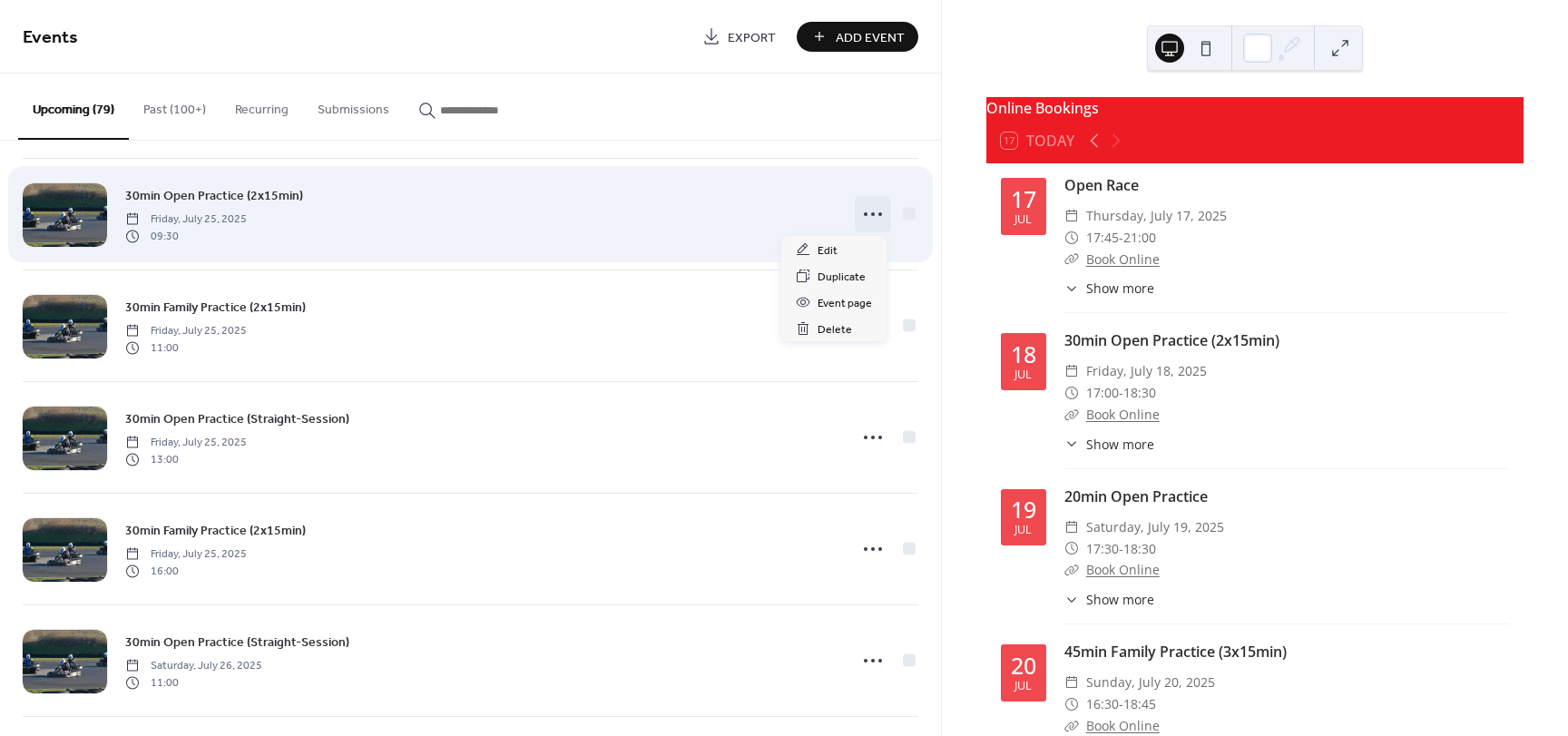 click 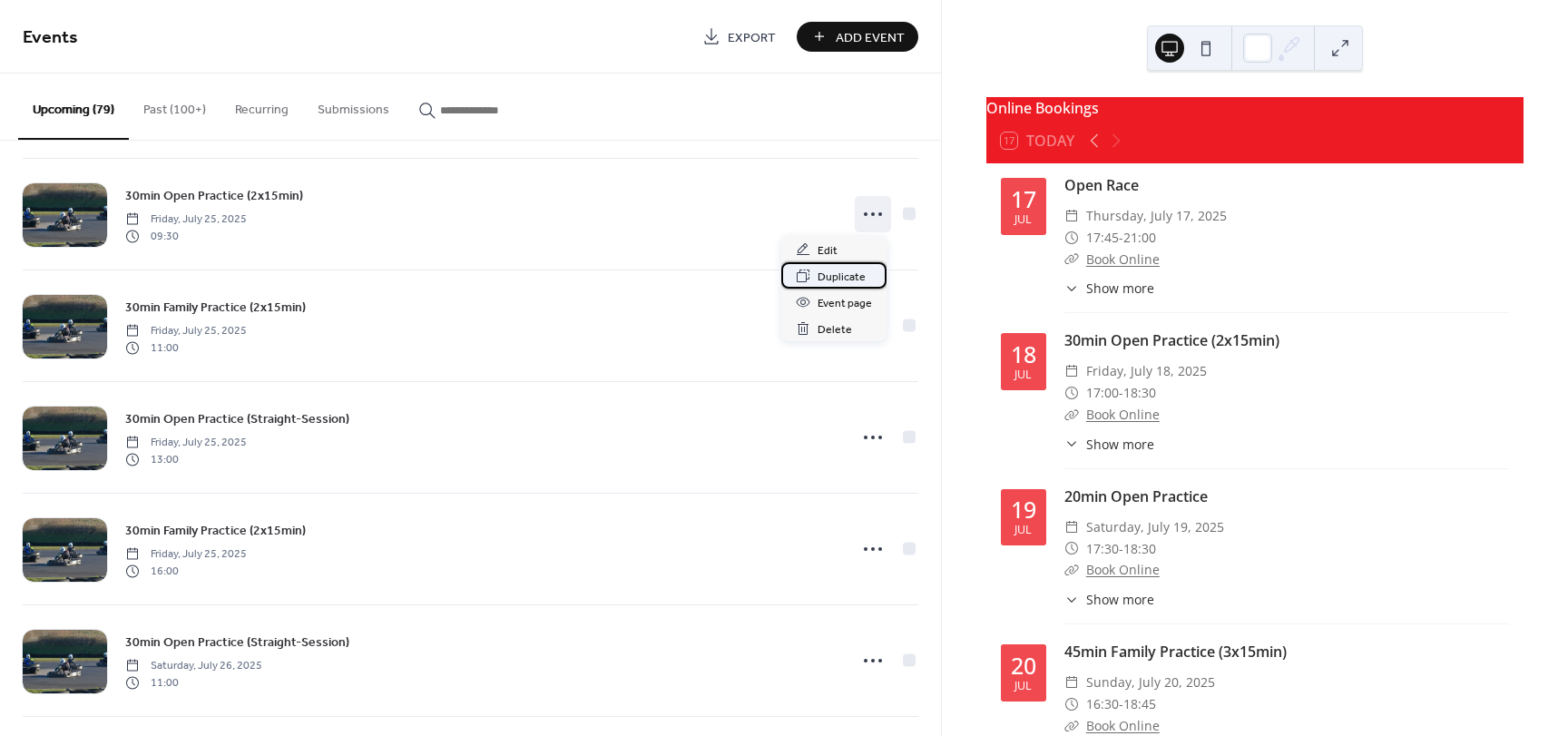 click on "Duplicate" at bounding box center [841, 277] 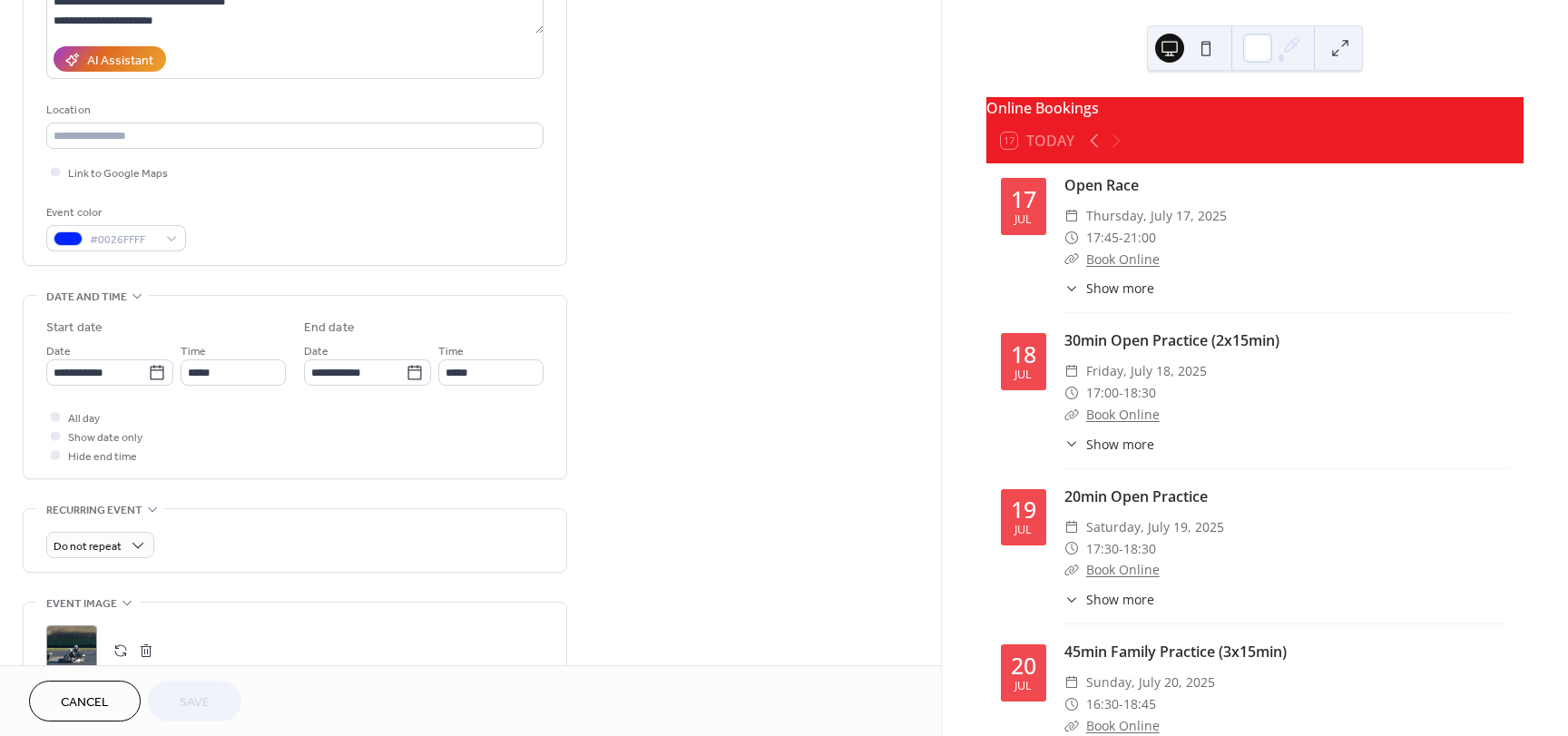 scroll, scrollTop: 363, scrollLeft: 0, axis: vertical 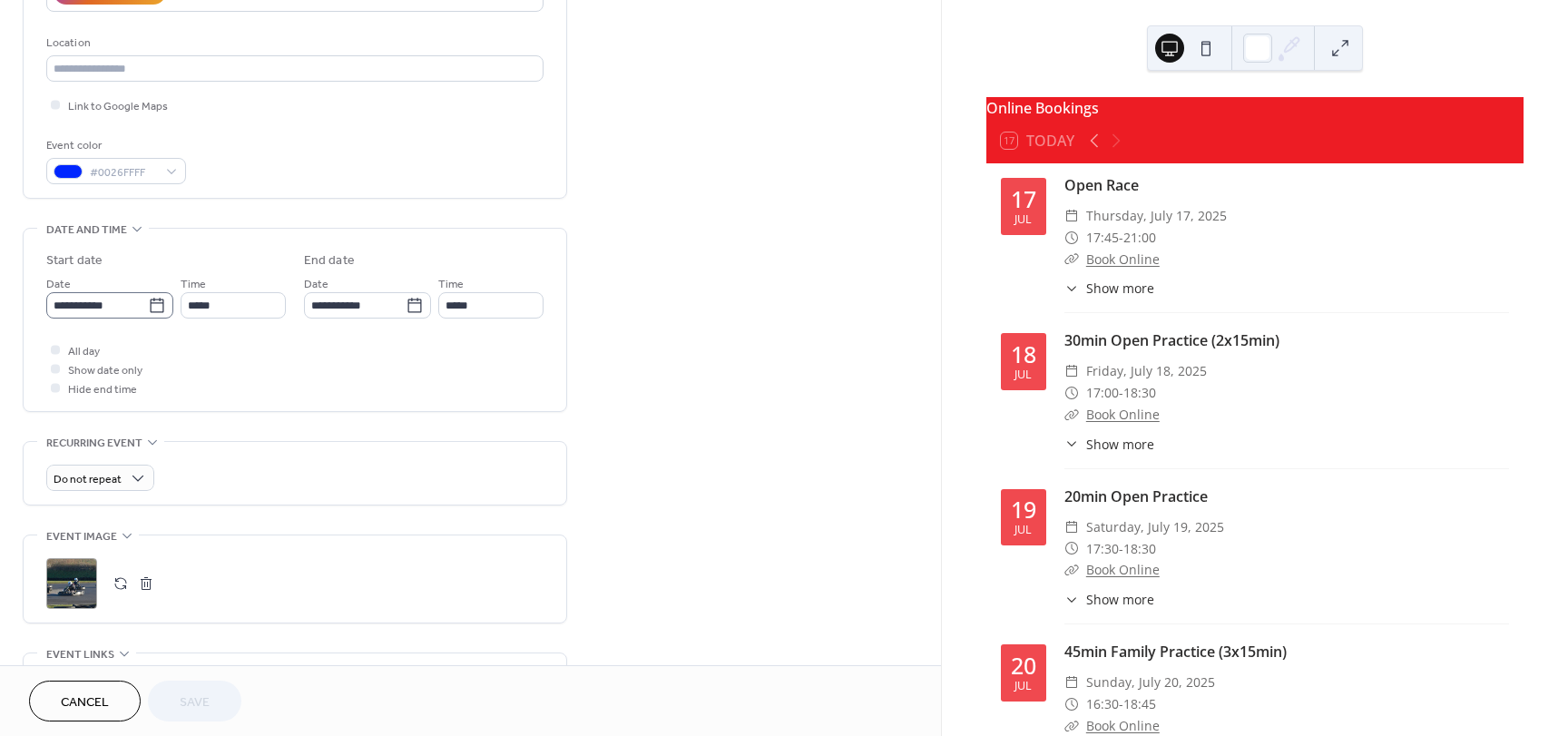 click 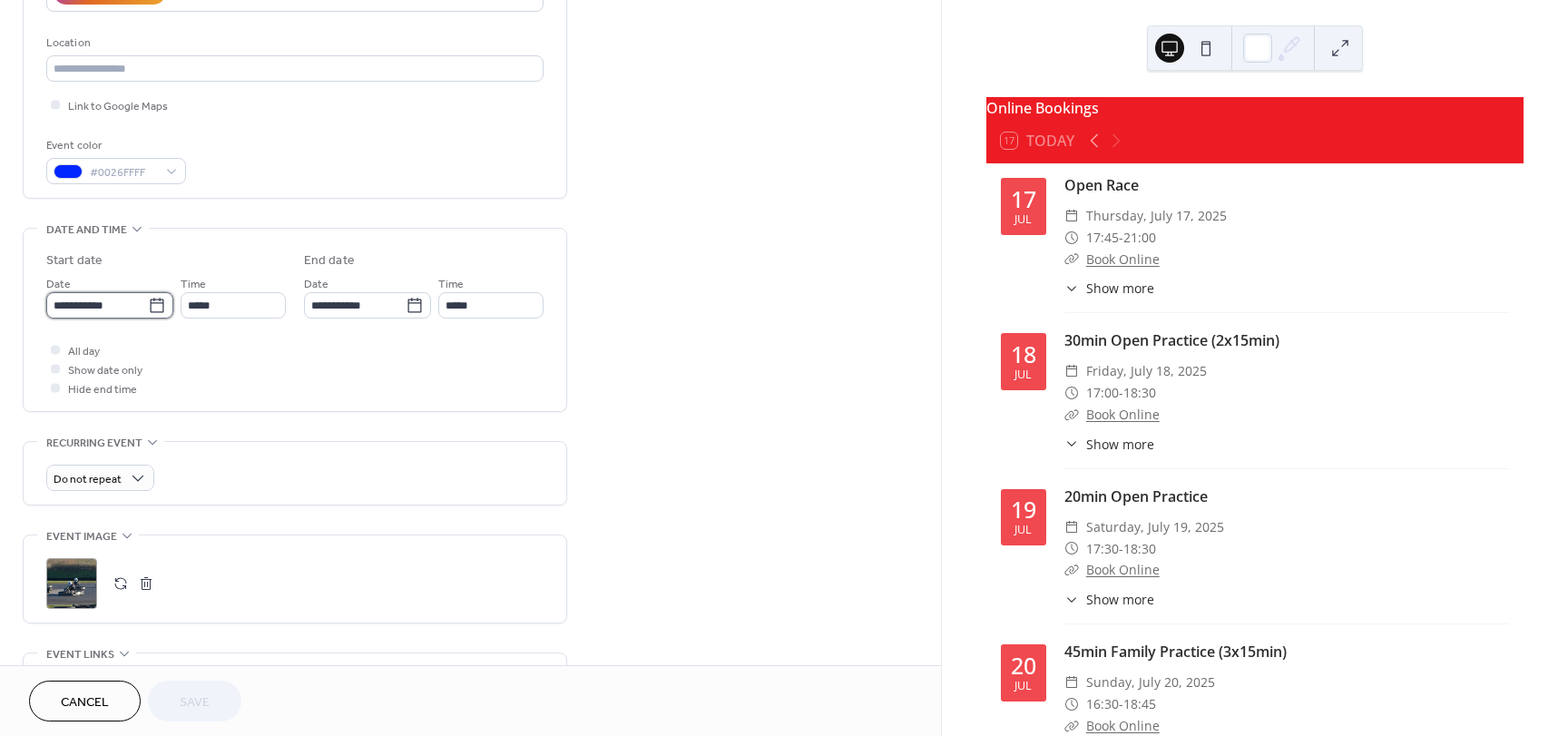 click on "**********" at bounding box center [97, 305] 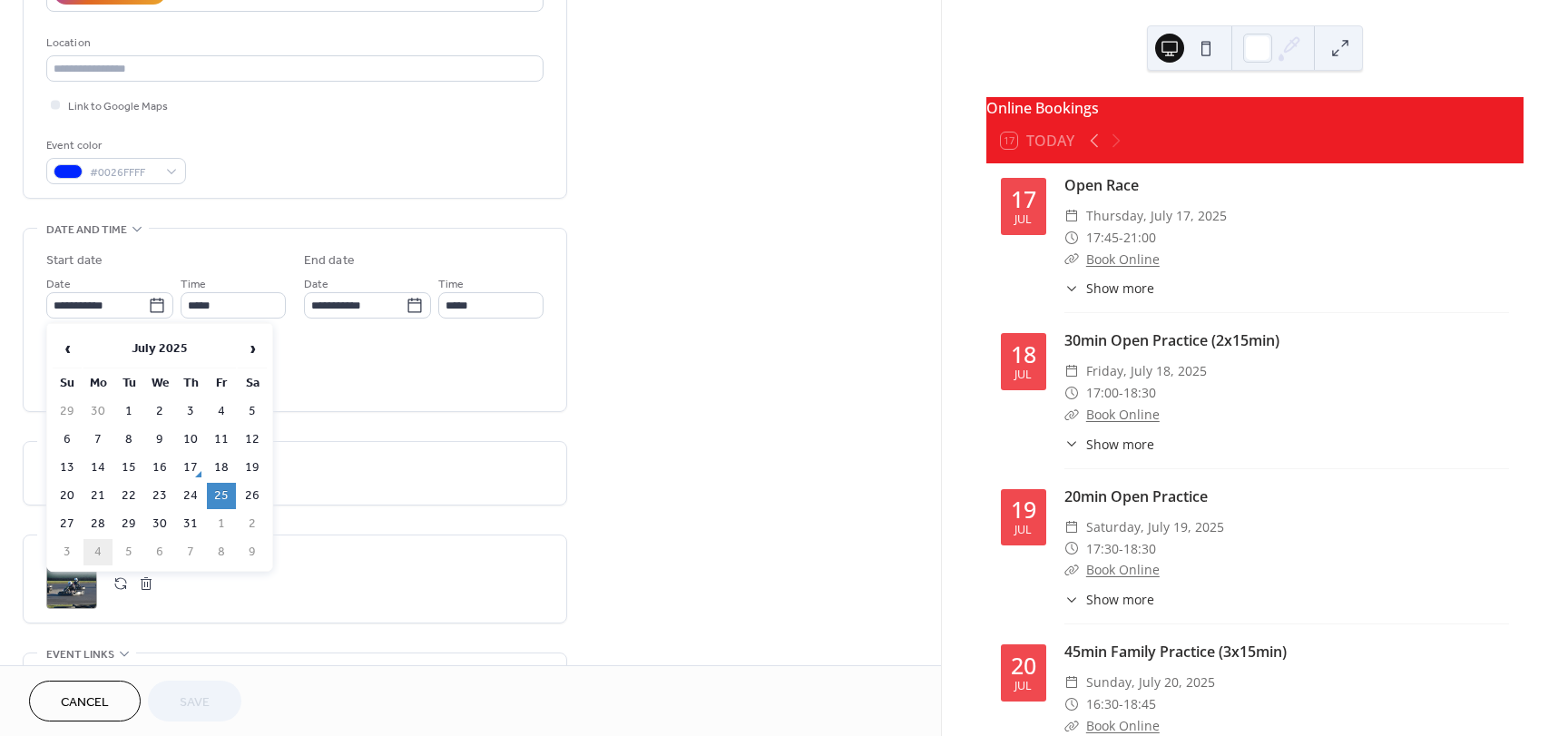 click on "4" at bounding box center [98, 552] 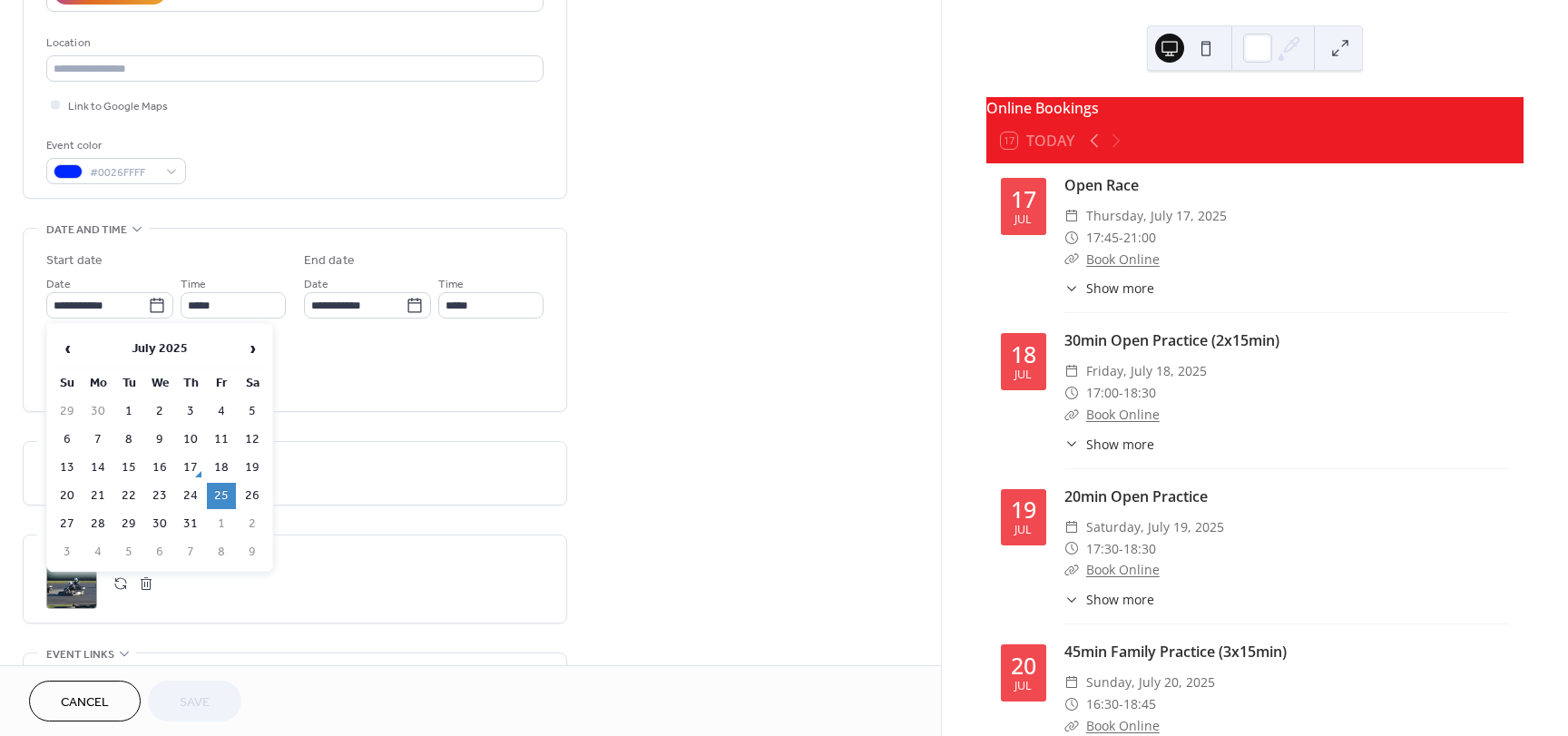 type on "**********" 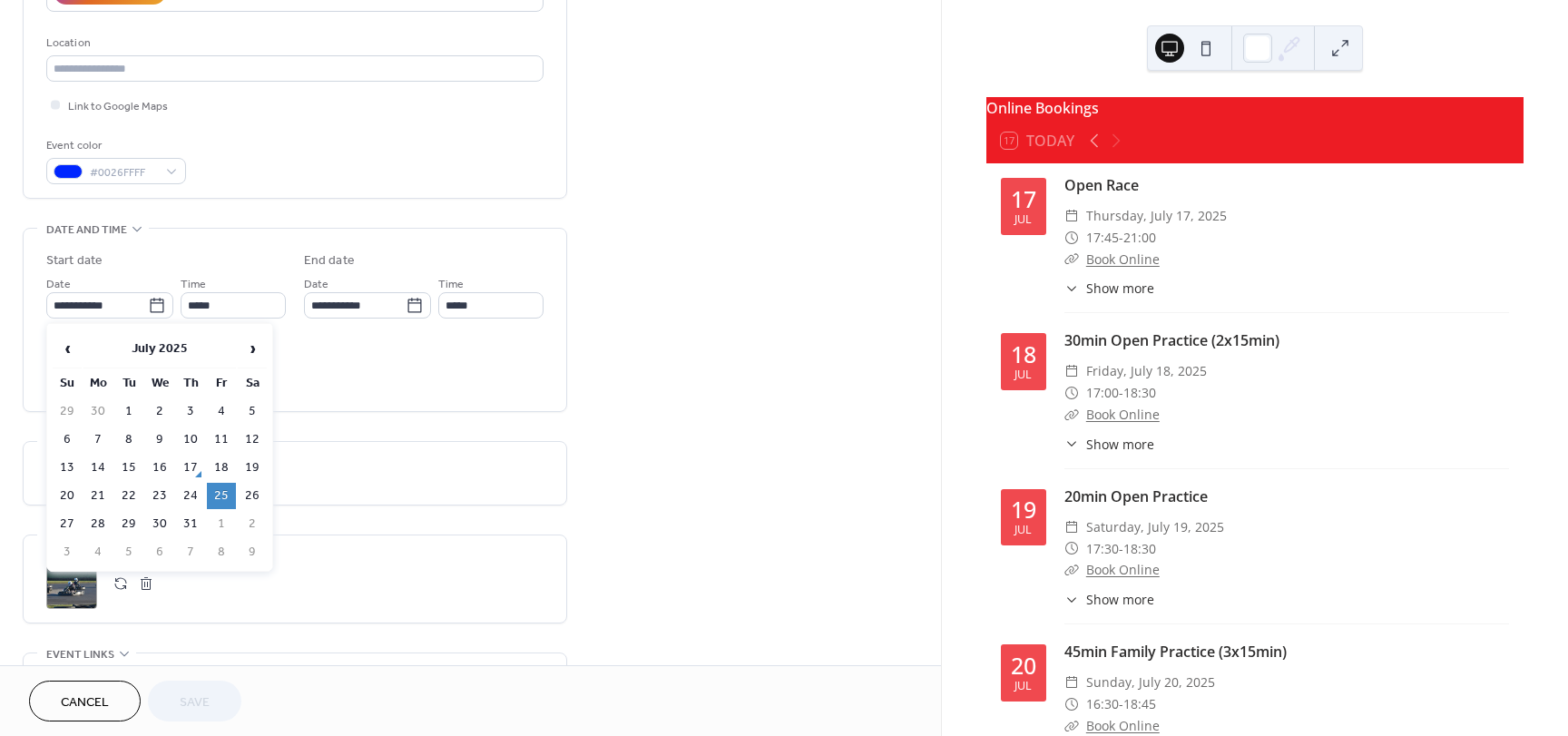 type on "**********" 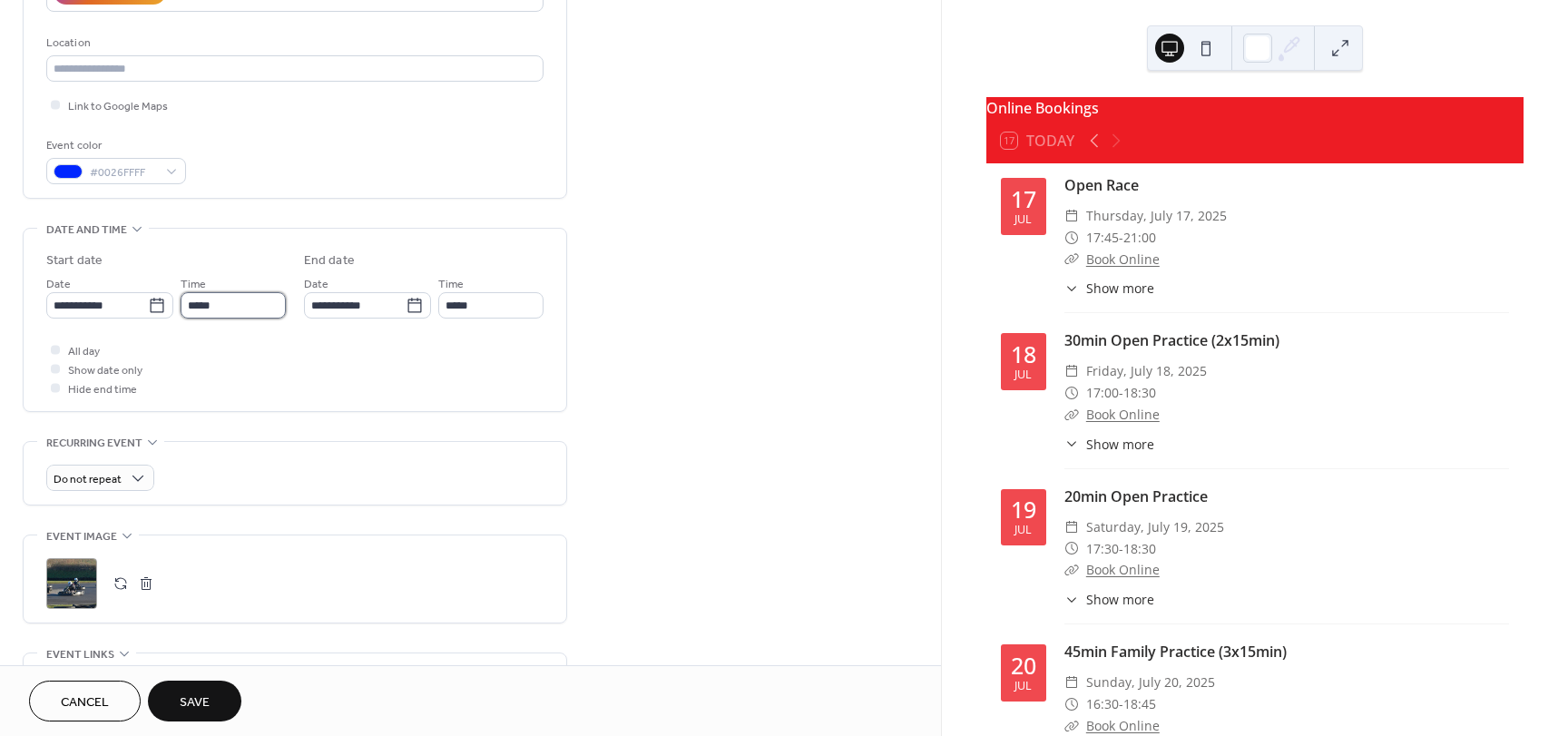 click on "*****" at bounding box center (233, 305) 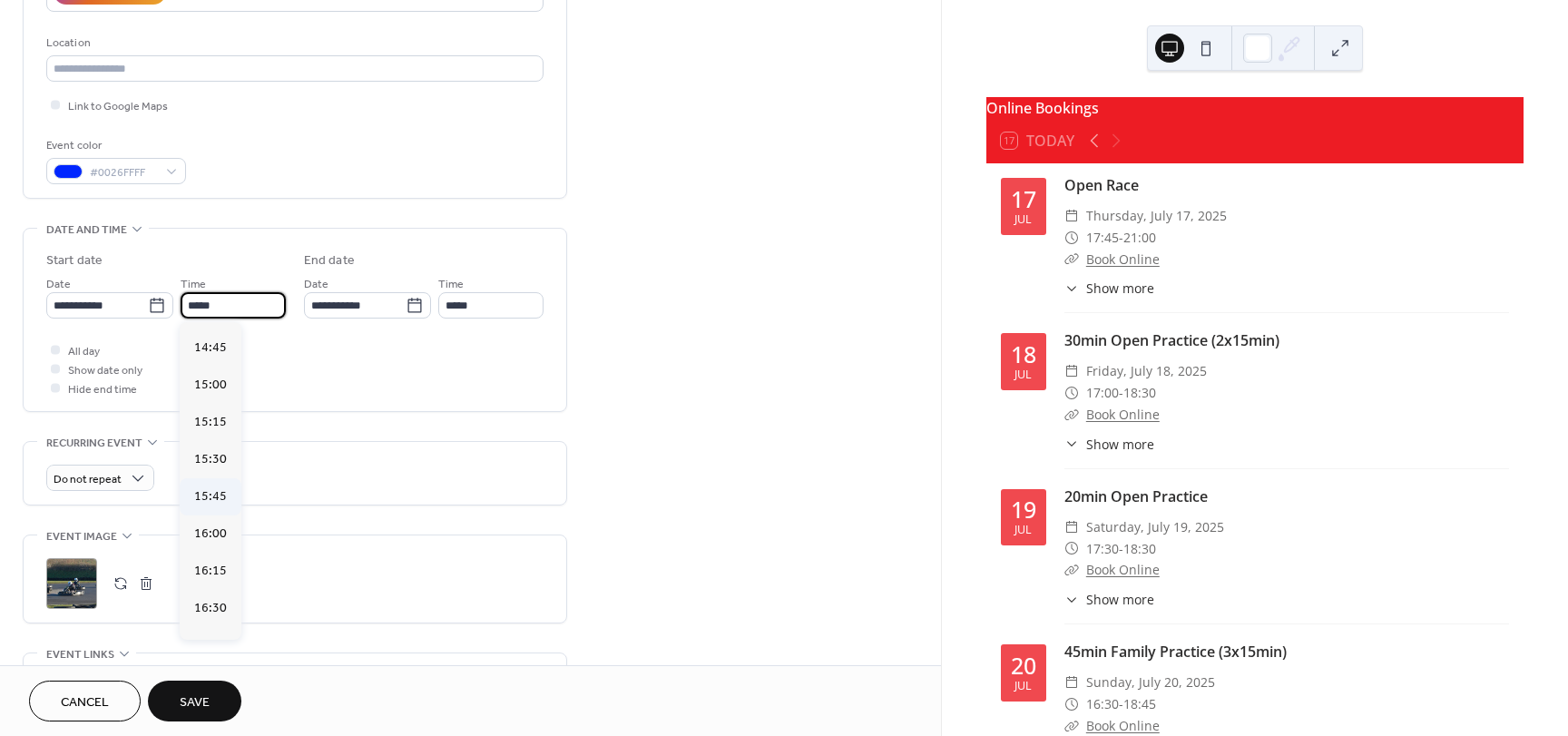 scroll, scrollTop: 2231, scrollLeft: 0, axis: vertical 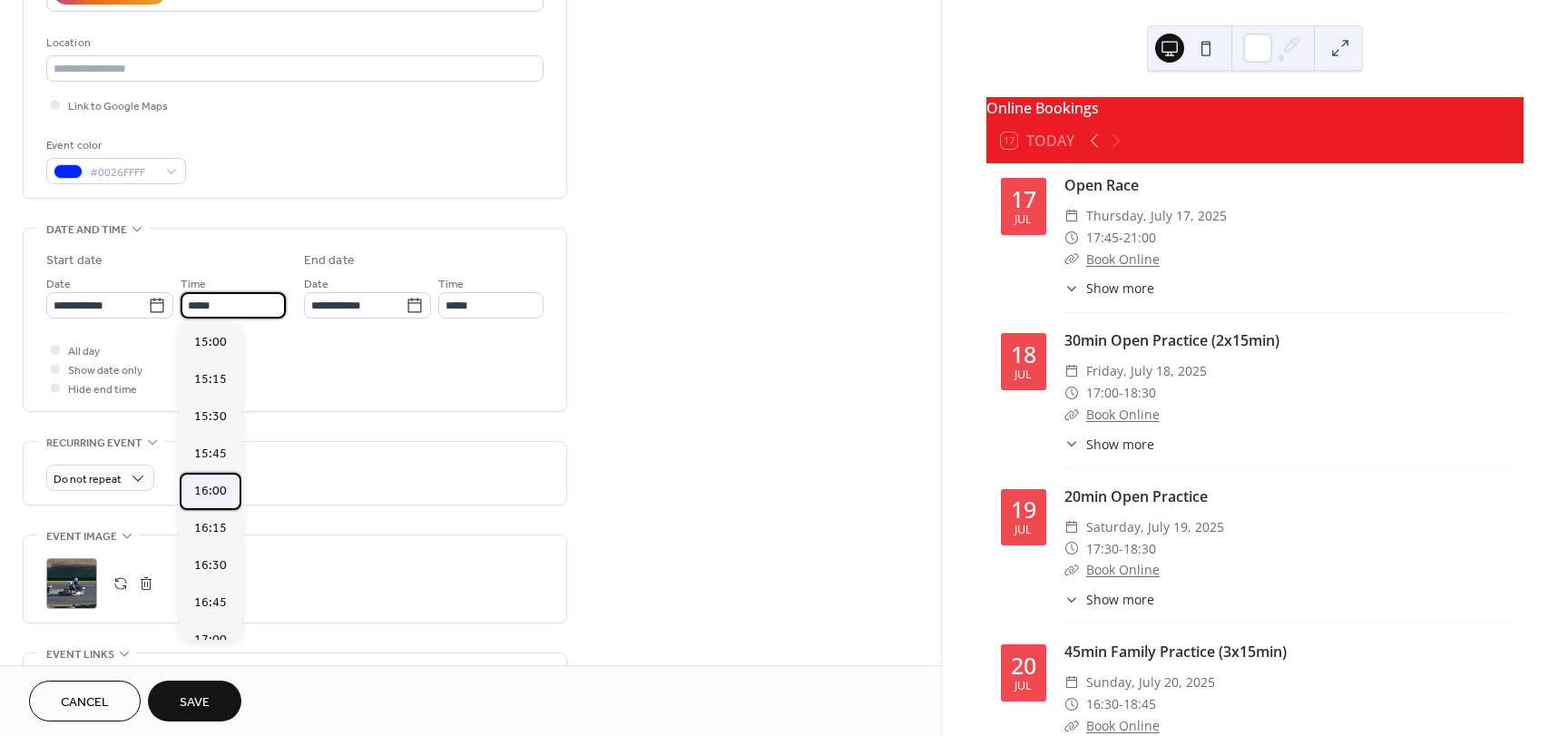click on "16:00" at bounding box center (211, 491) 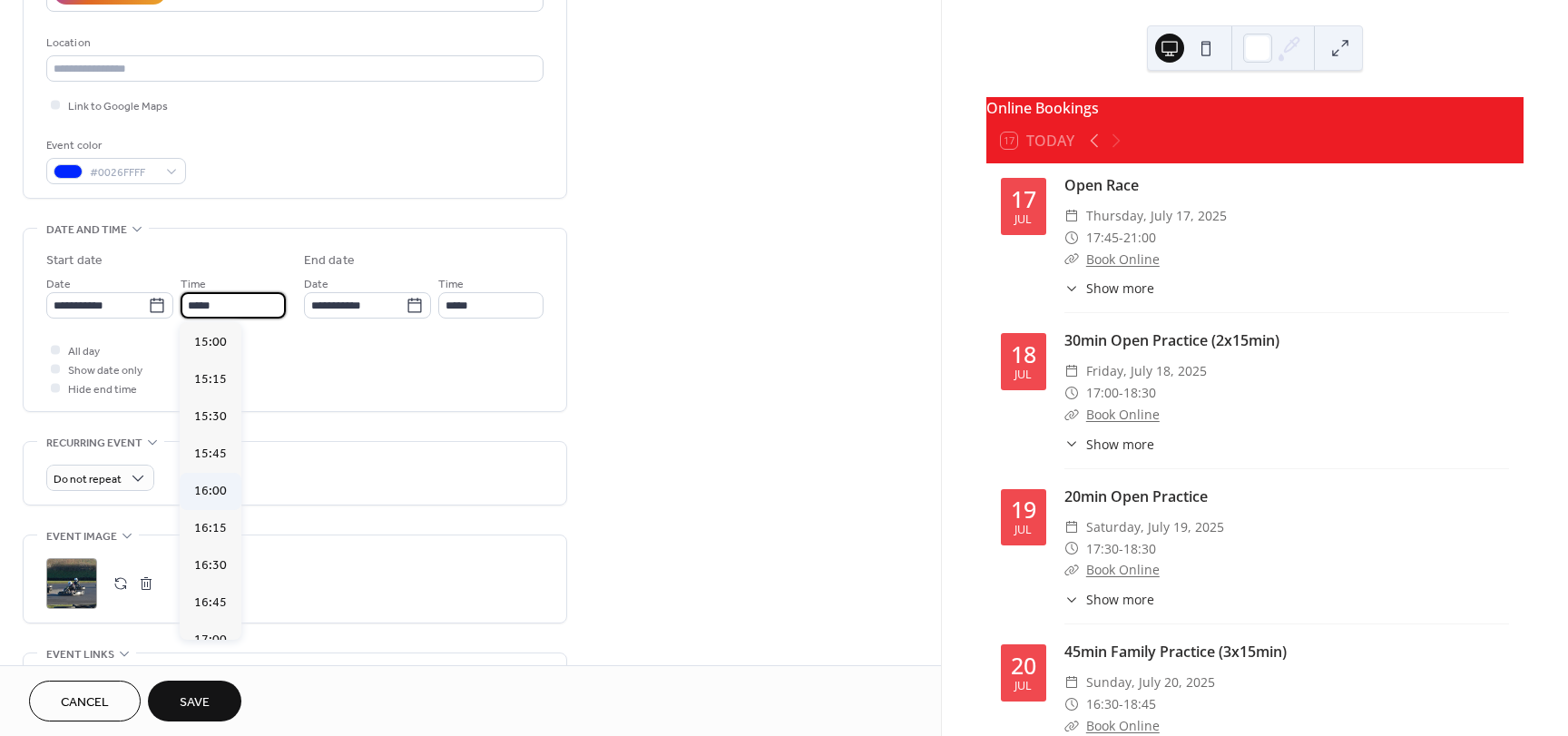 type on "*****" 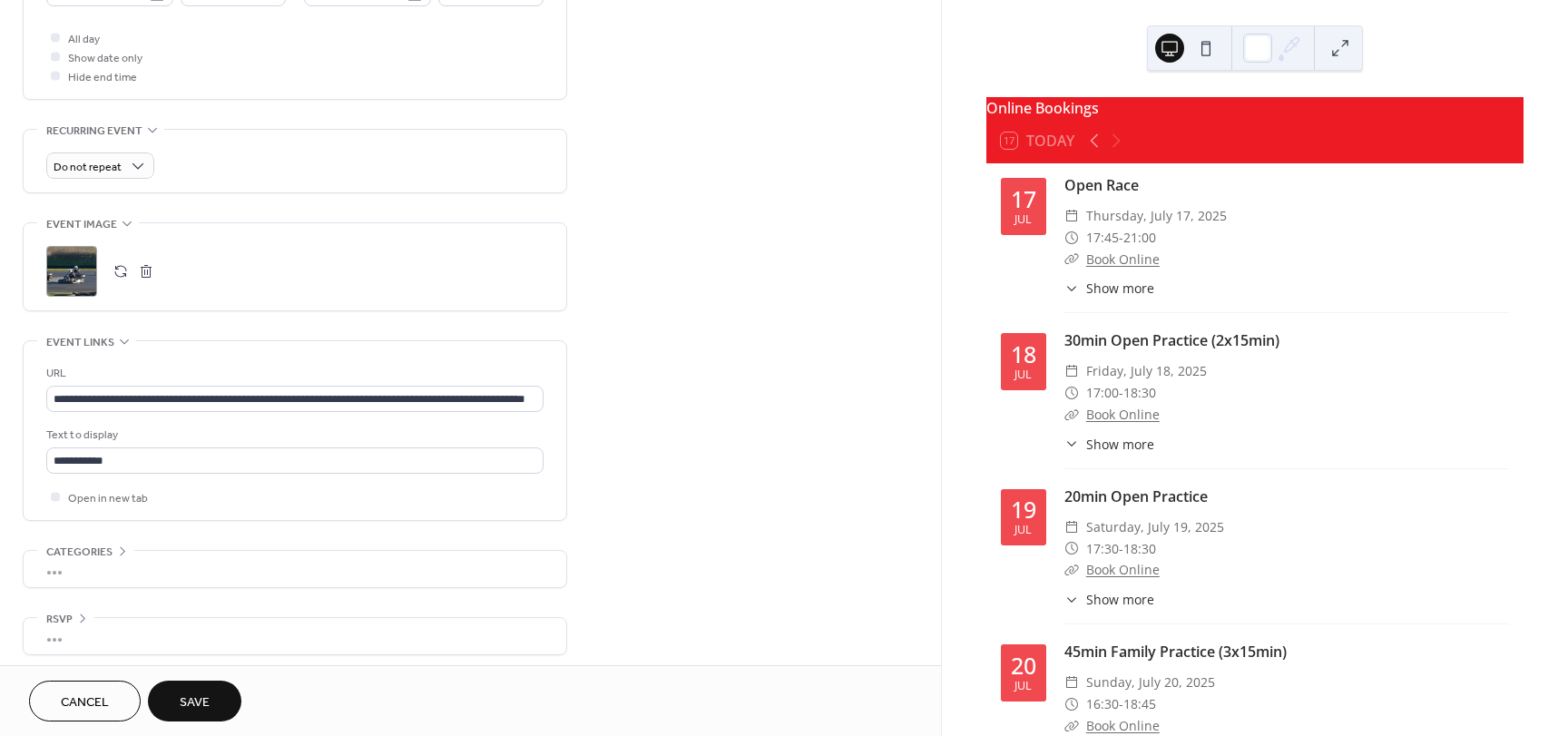 scroll, scrollTop: 683, scrollLeft: 0, axis: vertical 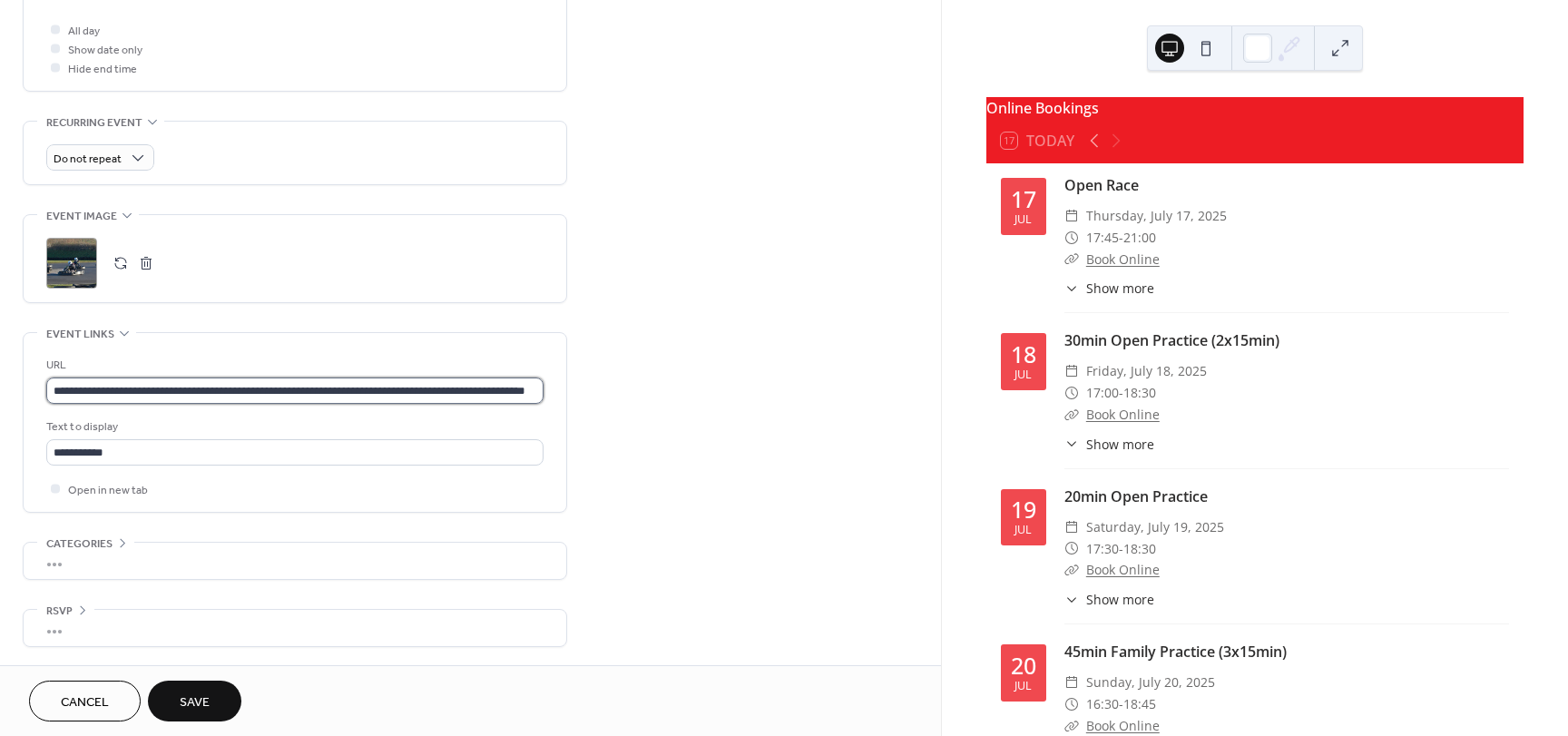 click on "**********" at bounding box center (295, 390) 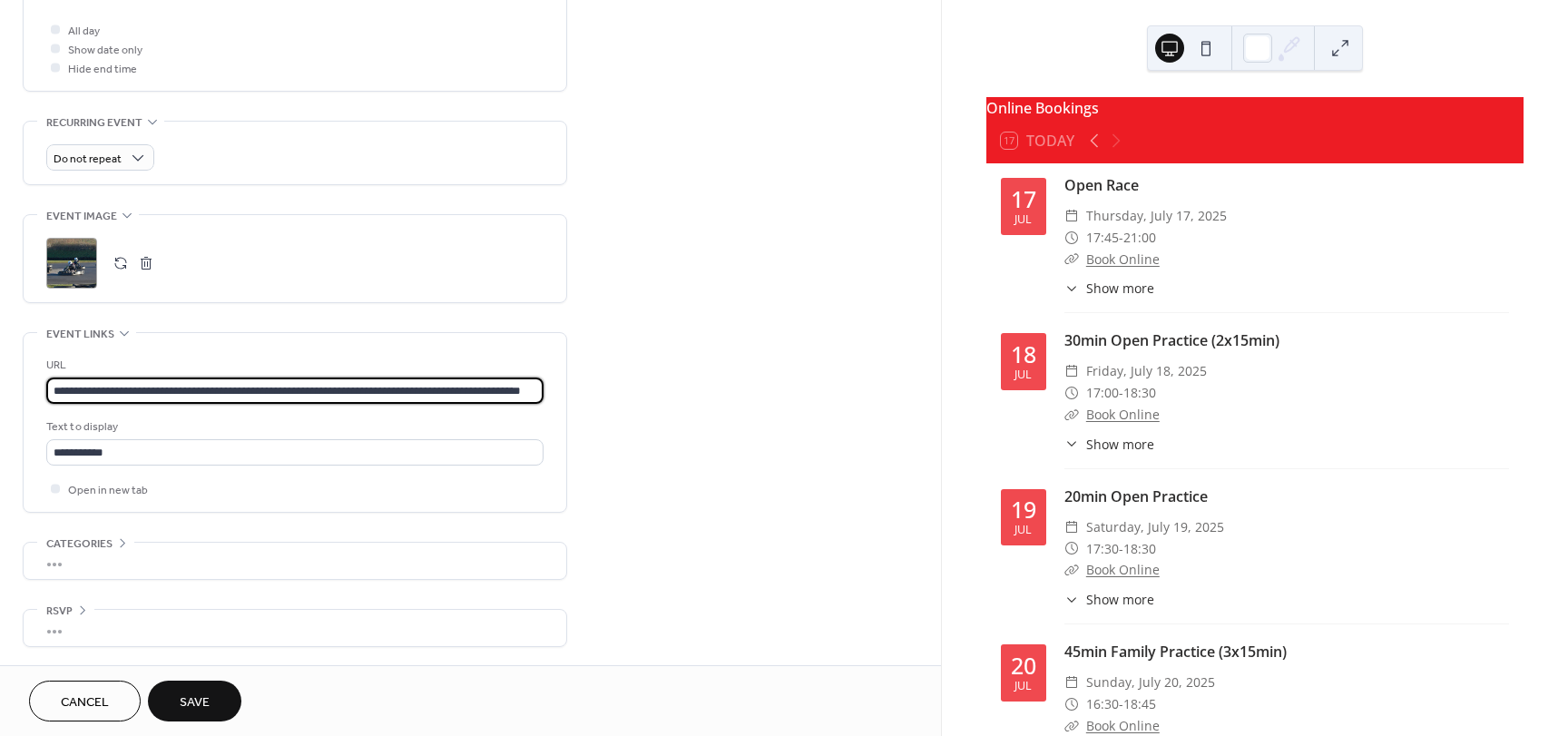 scroll, scrollTop: 0, scrollLeft: 54, axis: horizontal 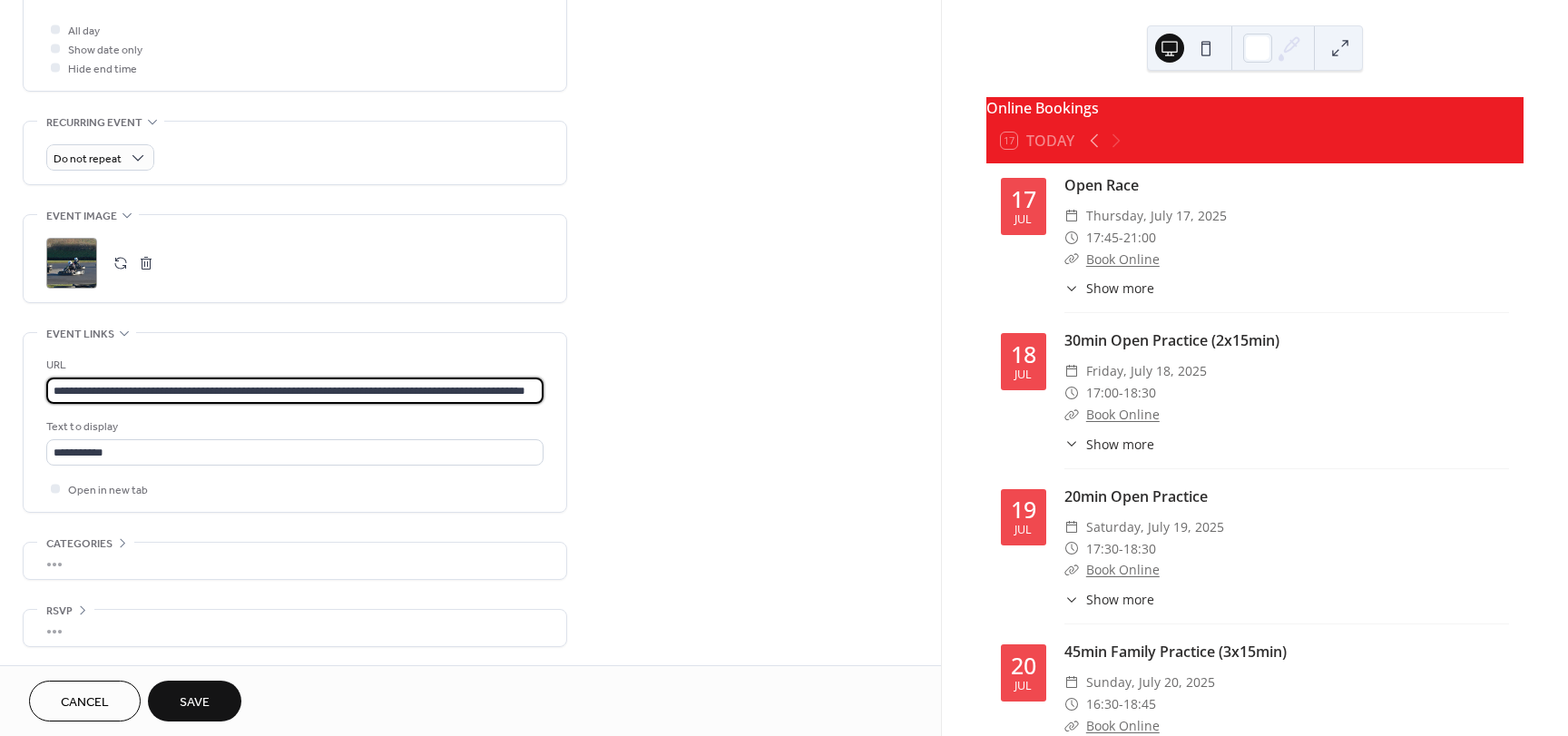 type on "**********" 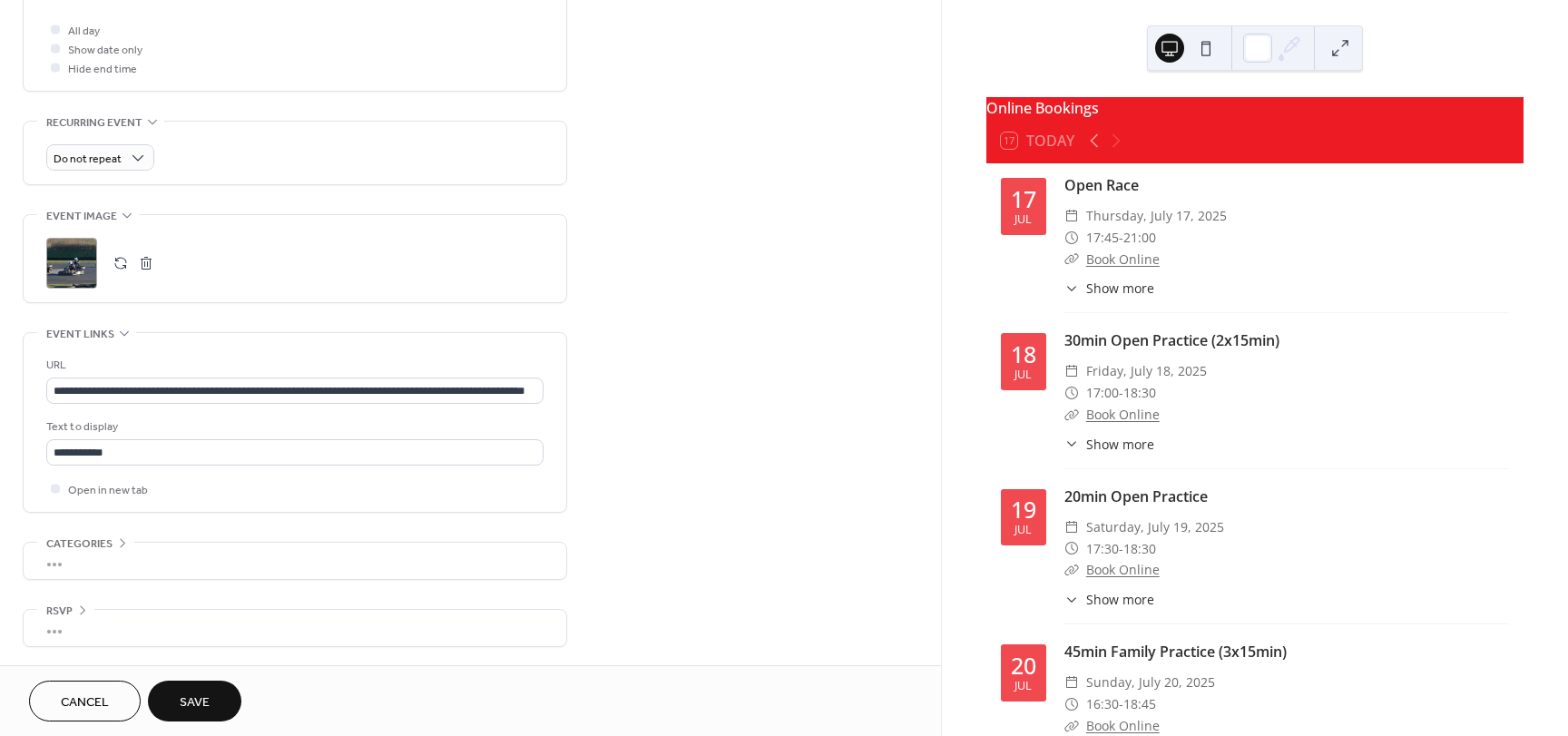 click on "Save" at bounding box center (194, 702) 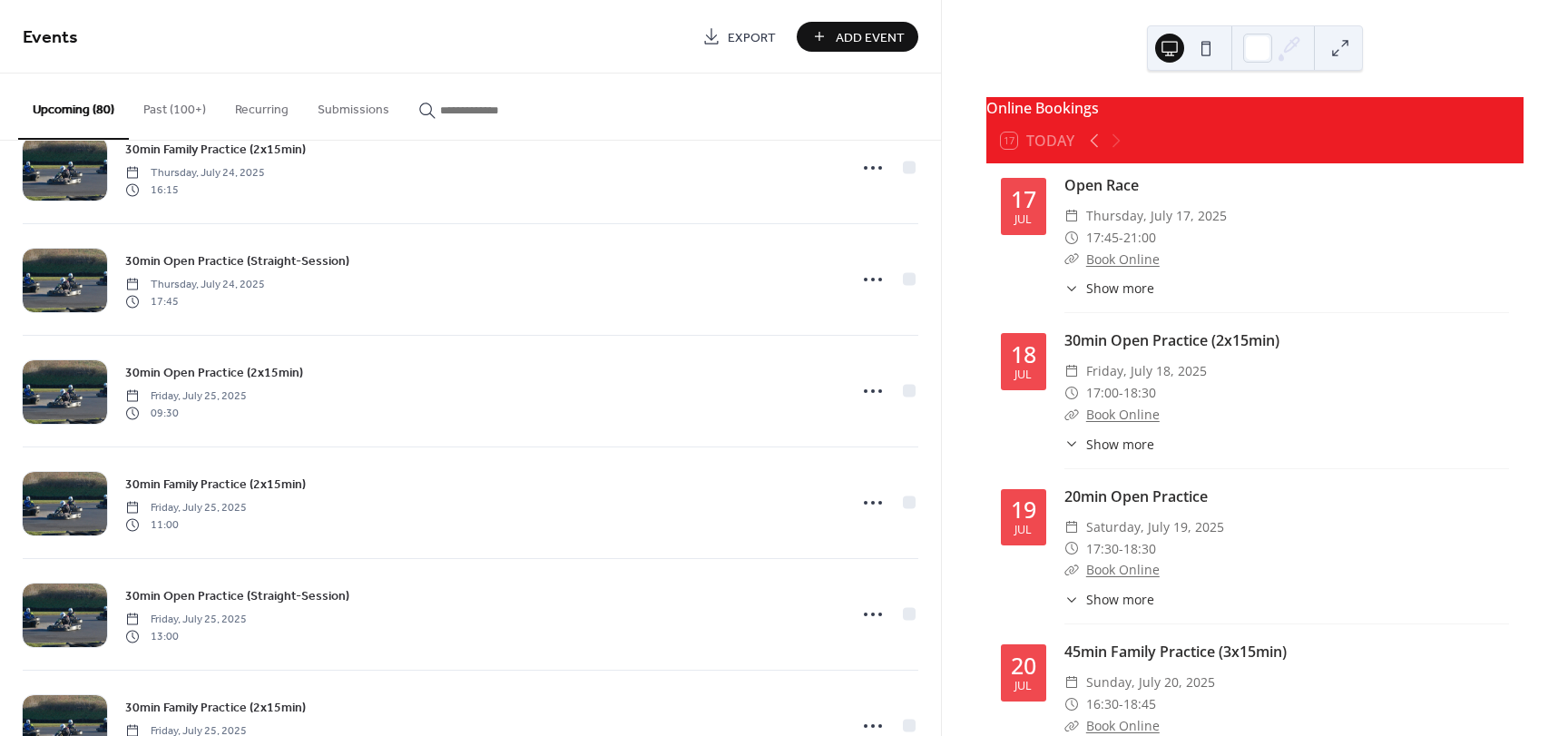 scroll, scrollTop: 2172, scrollLeft: 0, axis: vertical 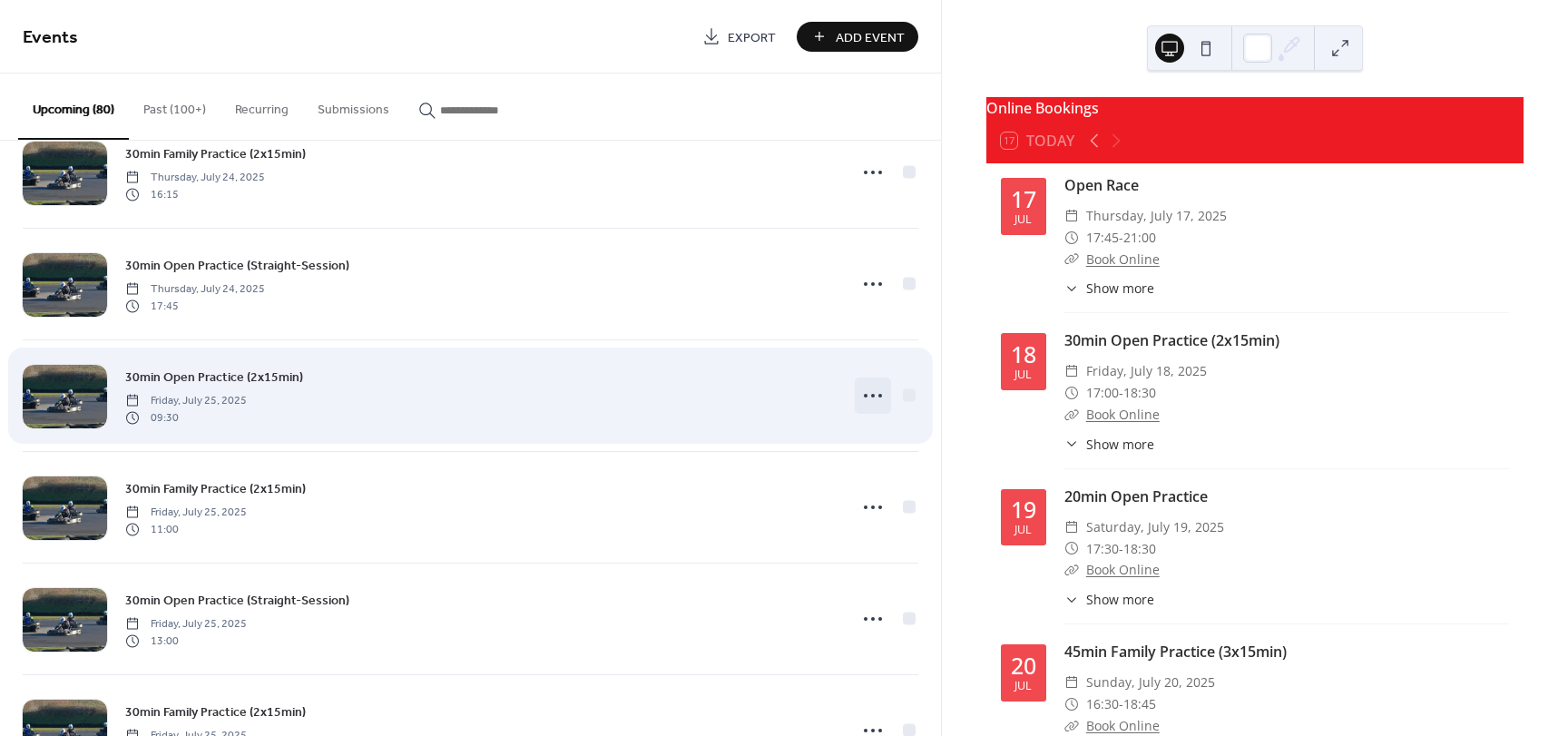 click 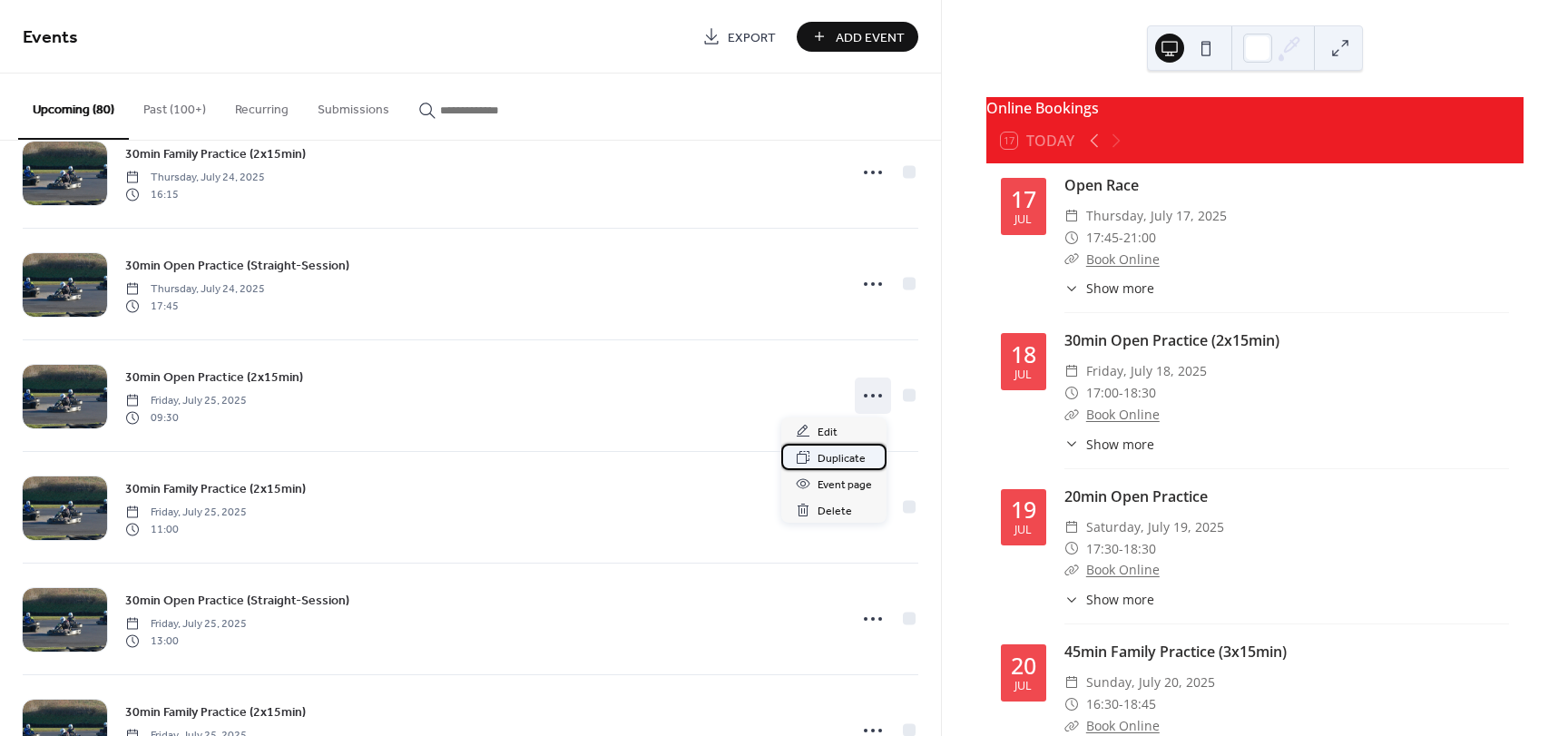 click on "Duplicate" at bounding box center [841, 458] 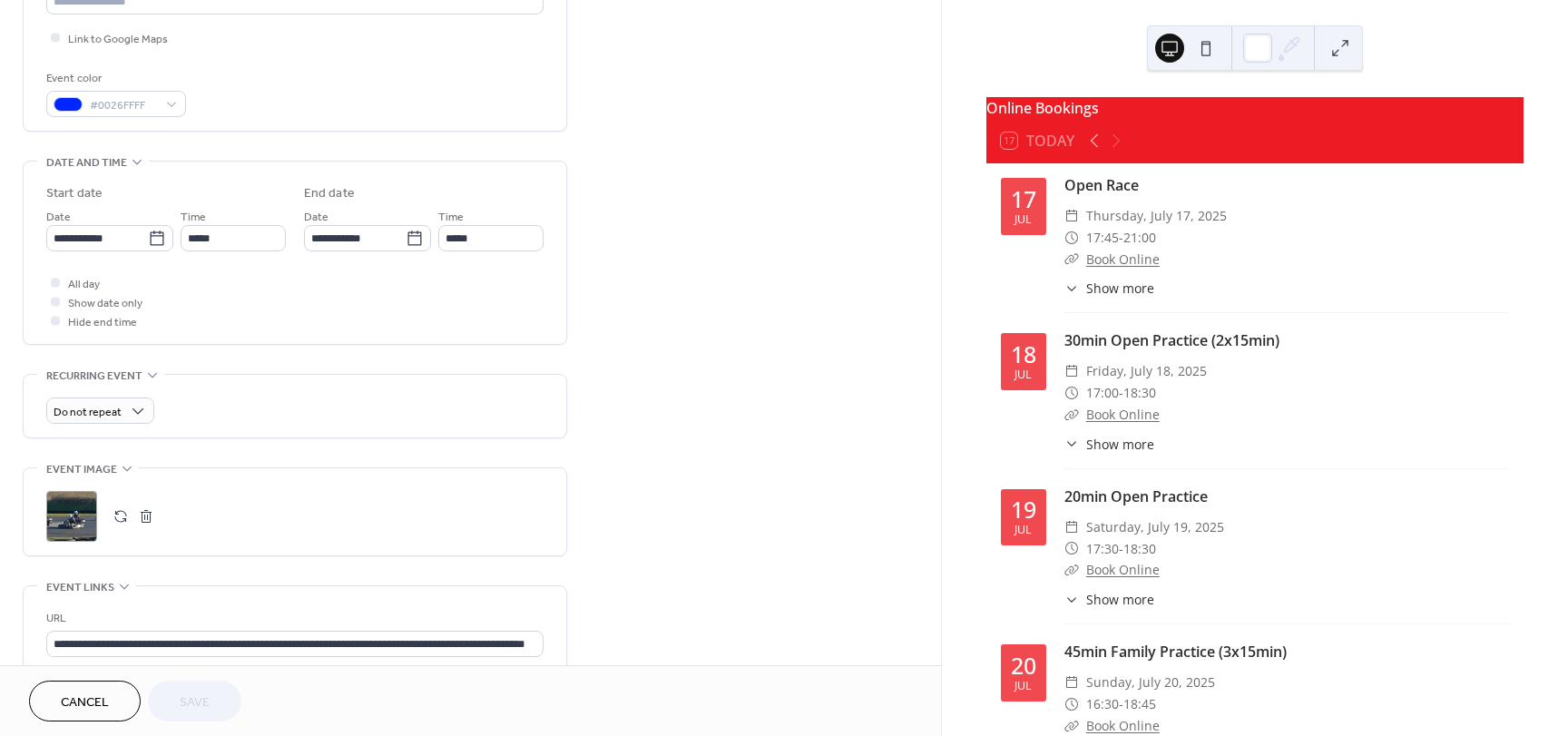 scroll, scrollTop: 454, scrollLeft: 0, axis: vertical 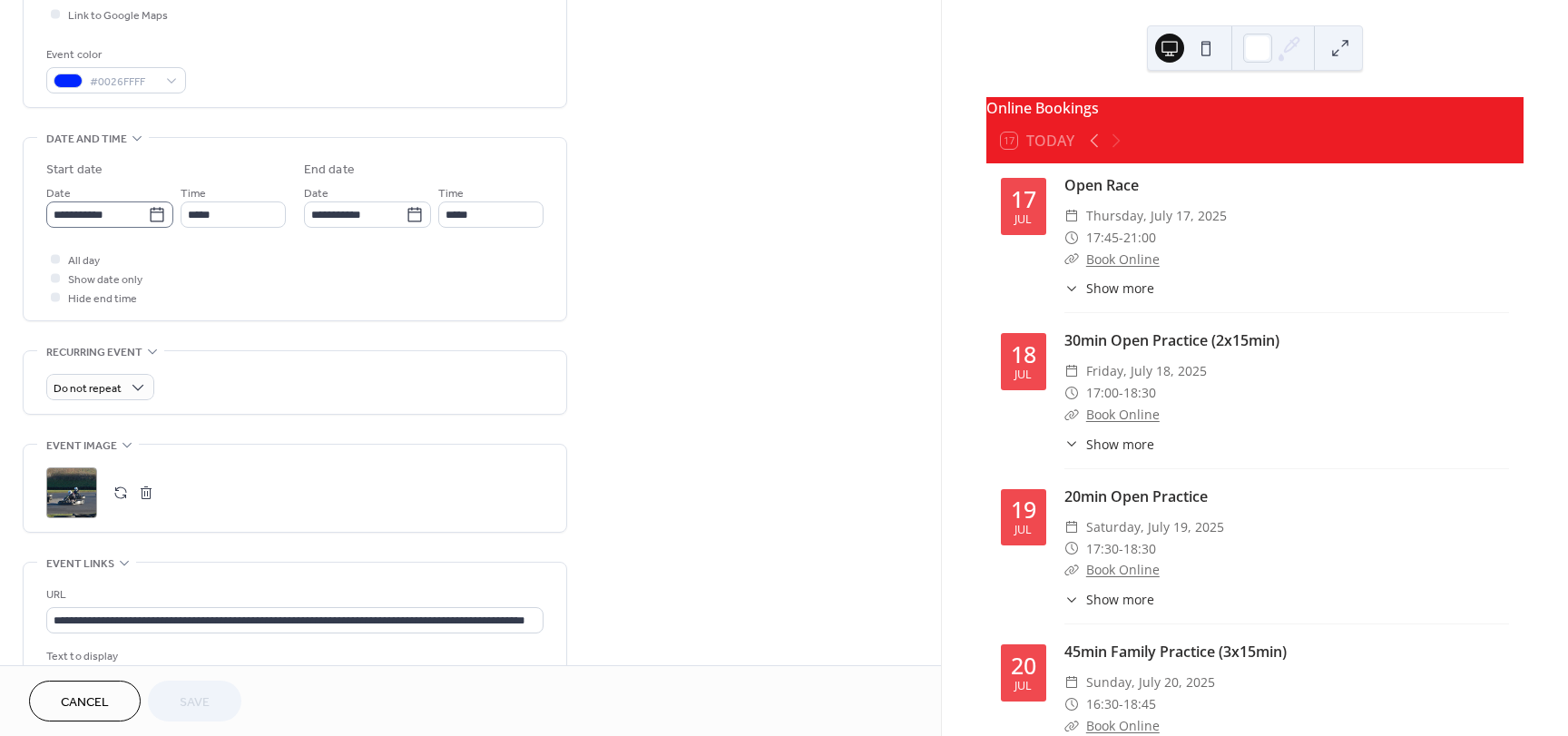 click 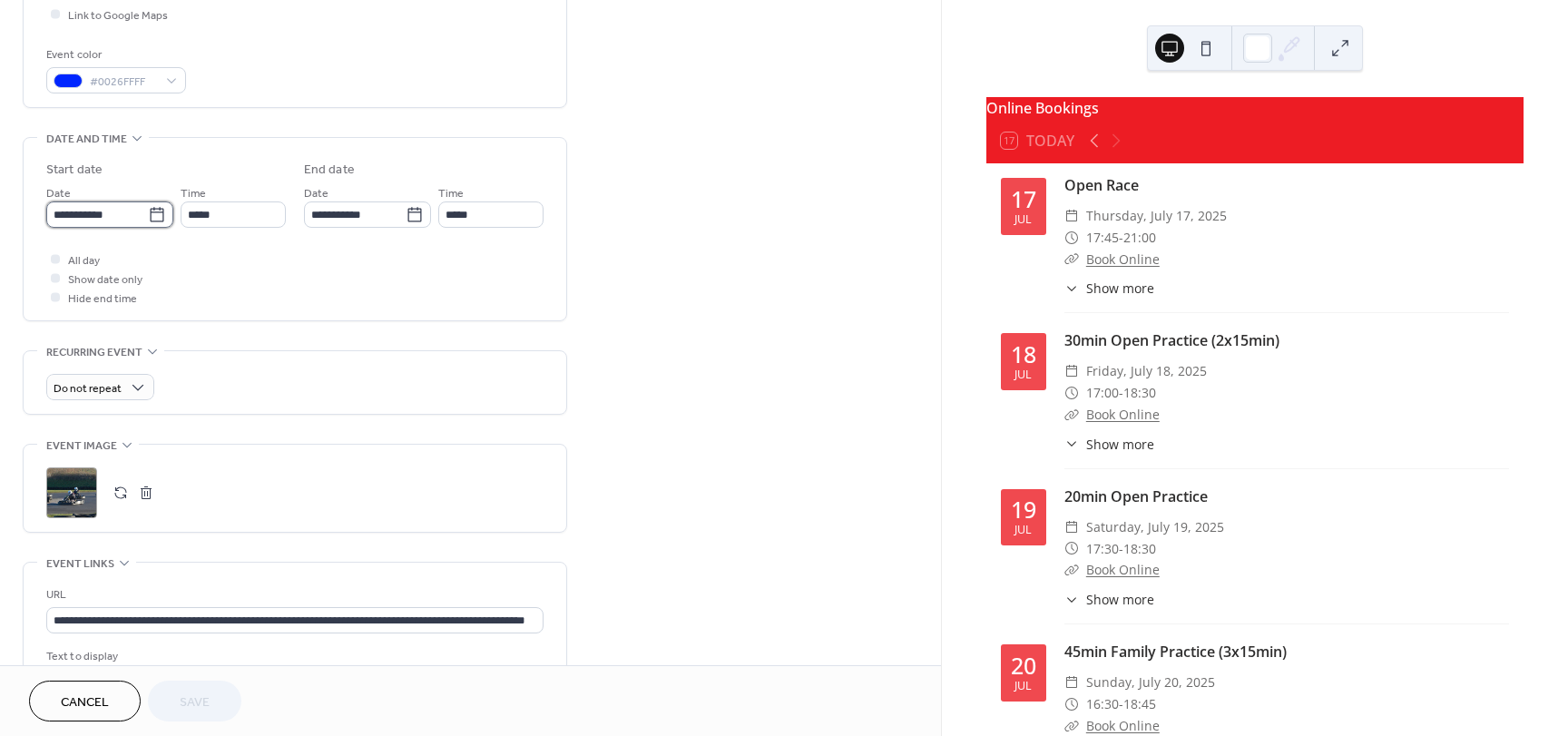 click on "**********" at bounding box center (97, 214) 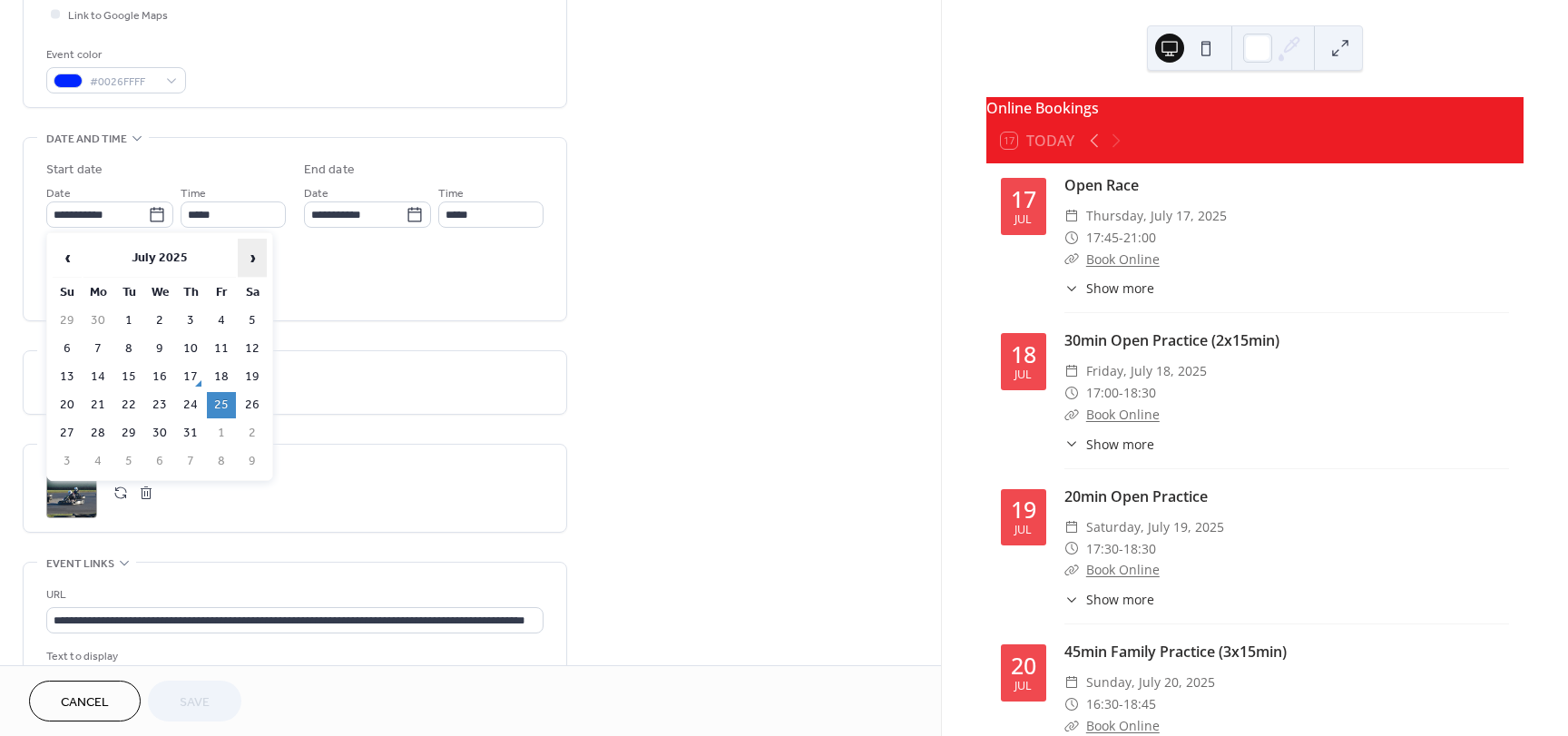click on "›" at bounding box center (252, 258) 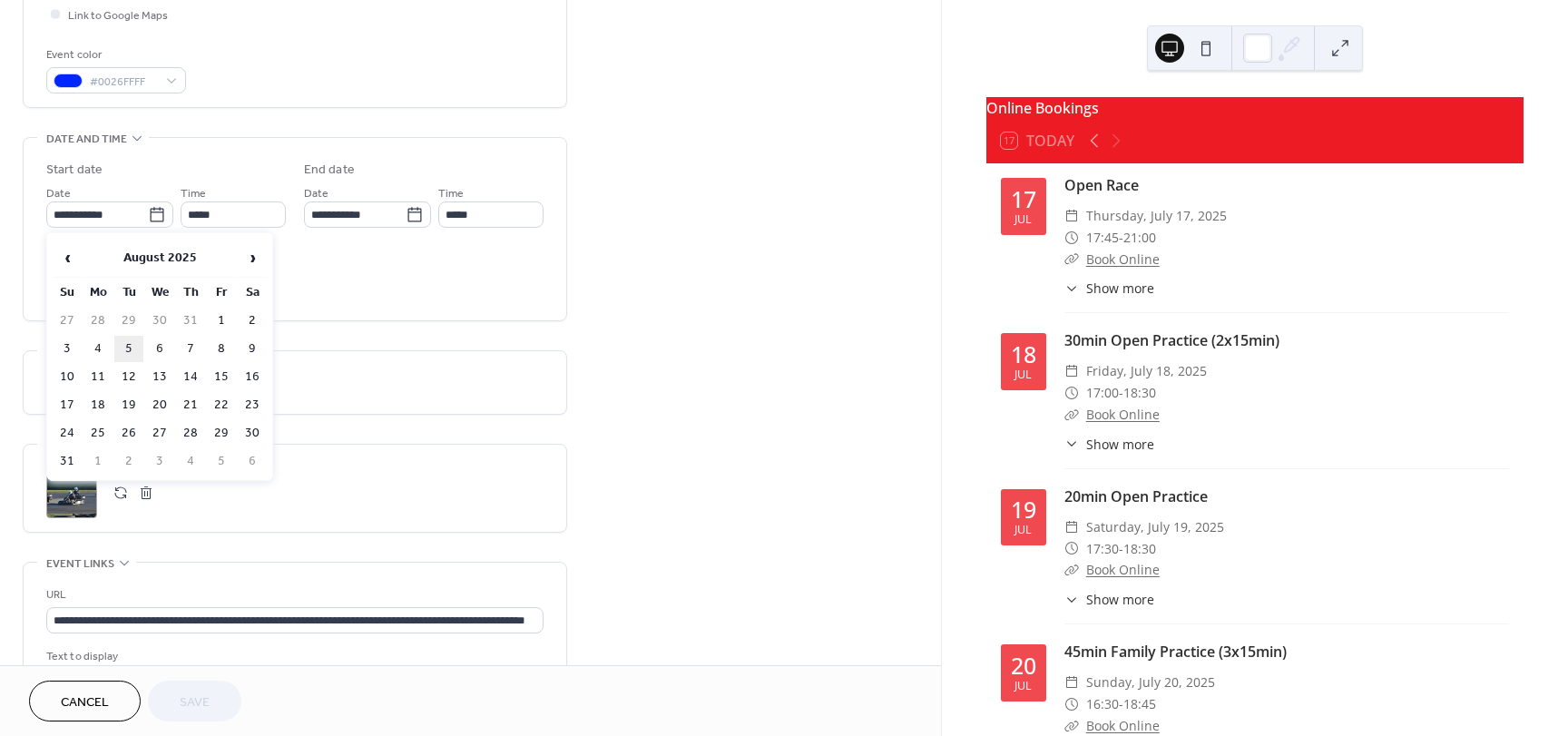 click on "5" at bounding box center [129, 348] 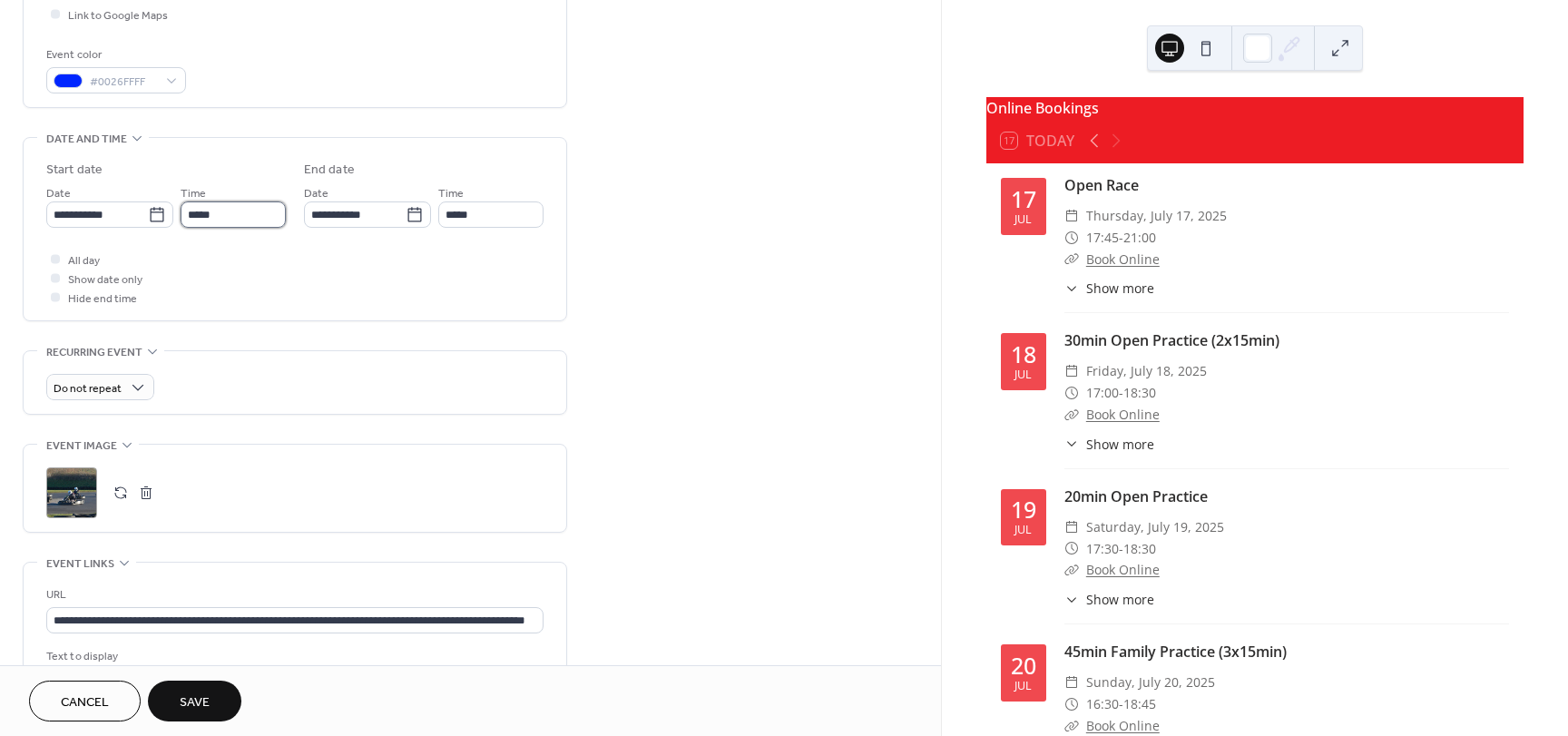 click on "*****" at bounding box center (233, 214) 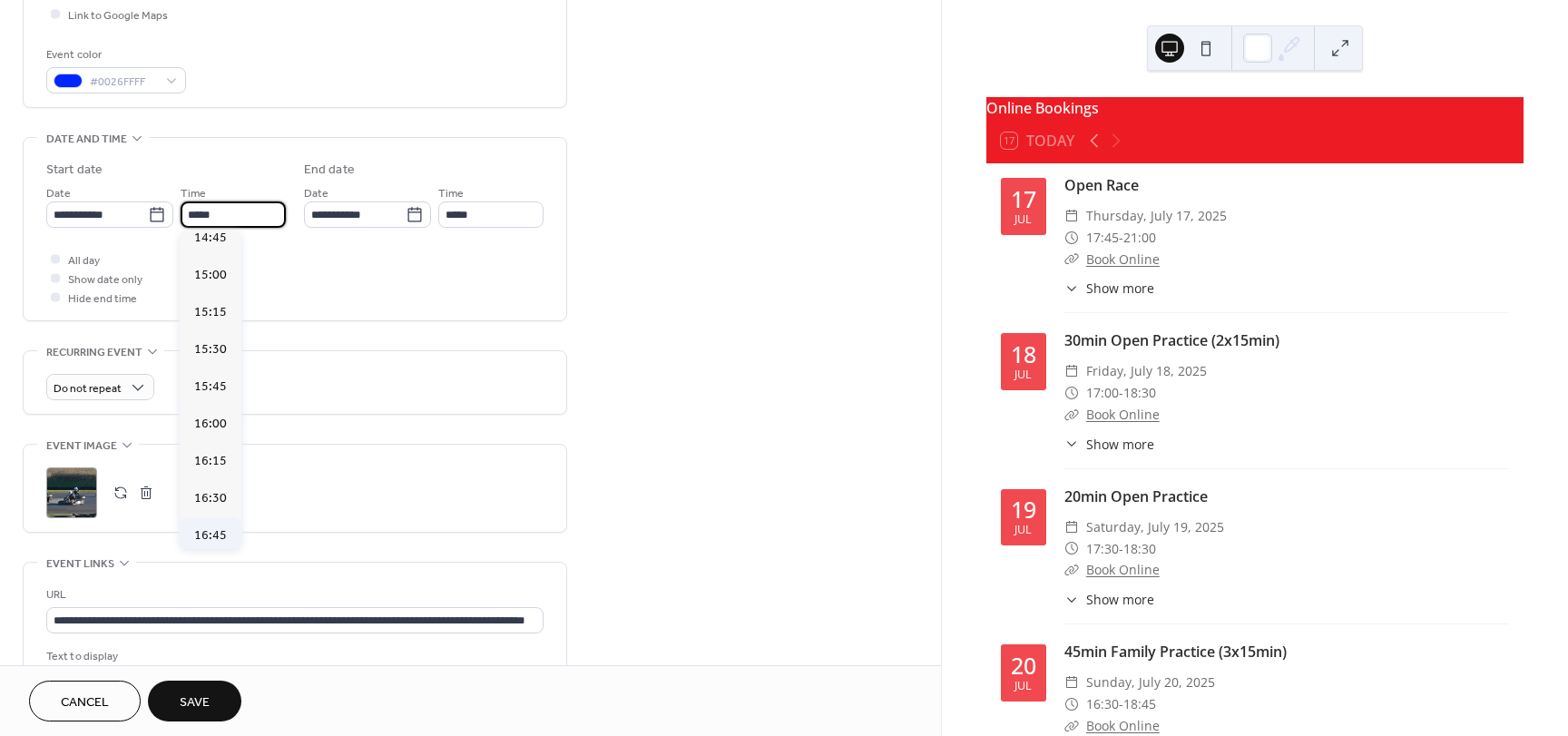 scroll, scrollTop: 2412, scrollLeft: 0, axis: vertical 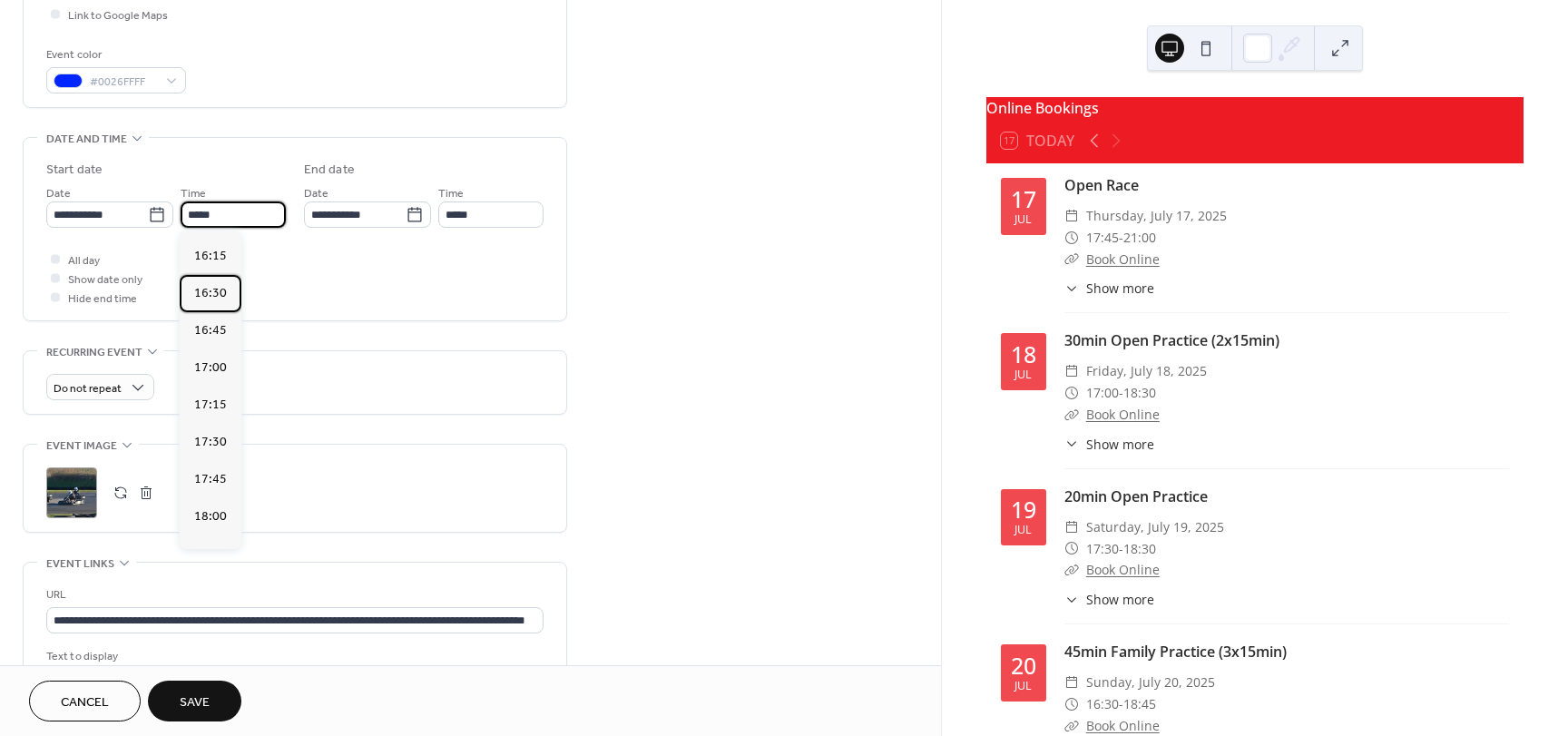 click on "16:30" at bounding box center [211, 293] 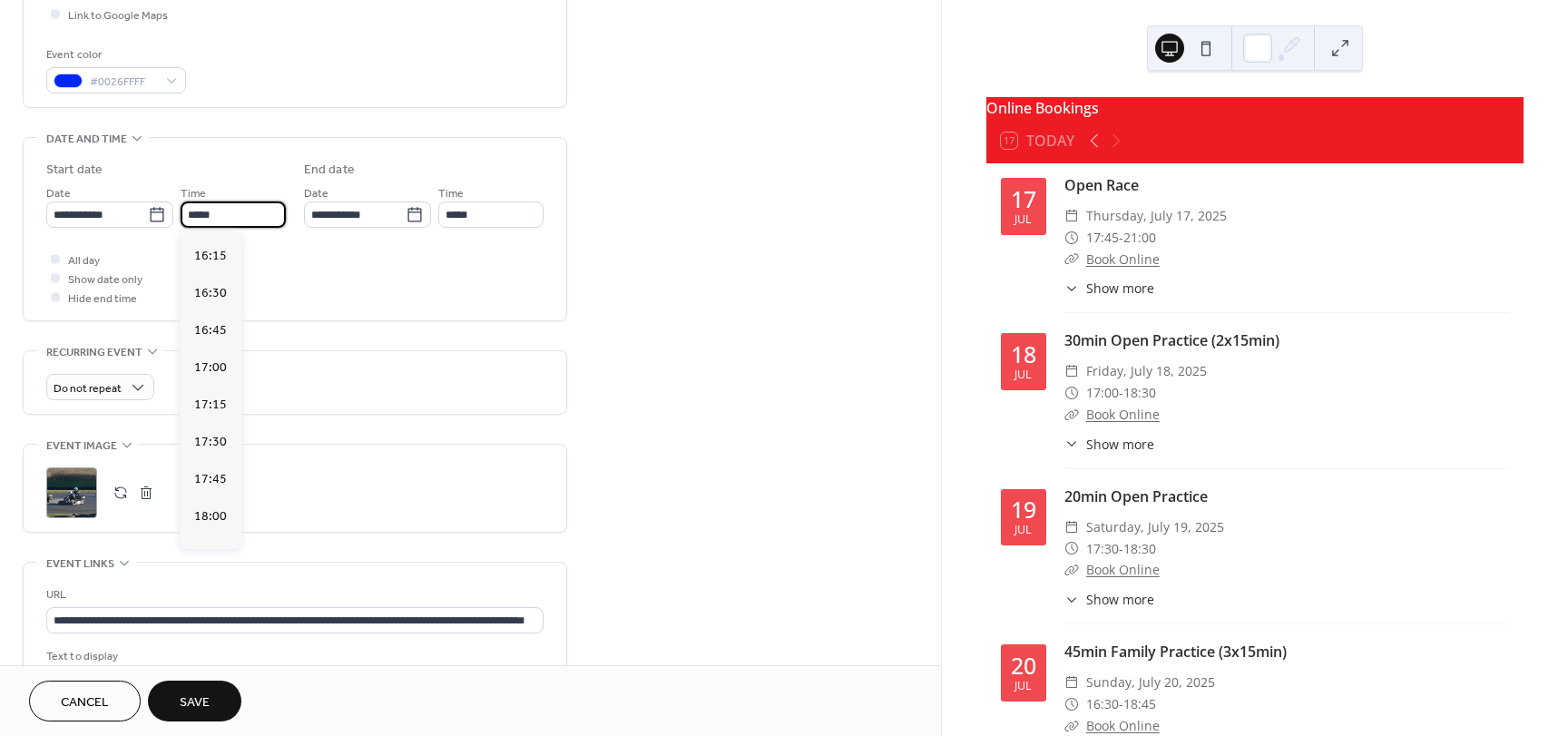 type on "*****" 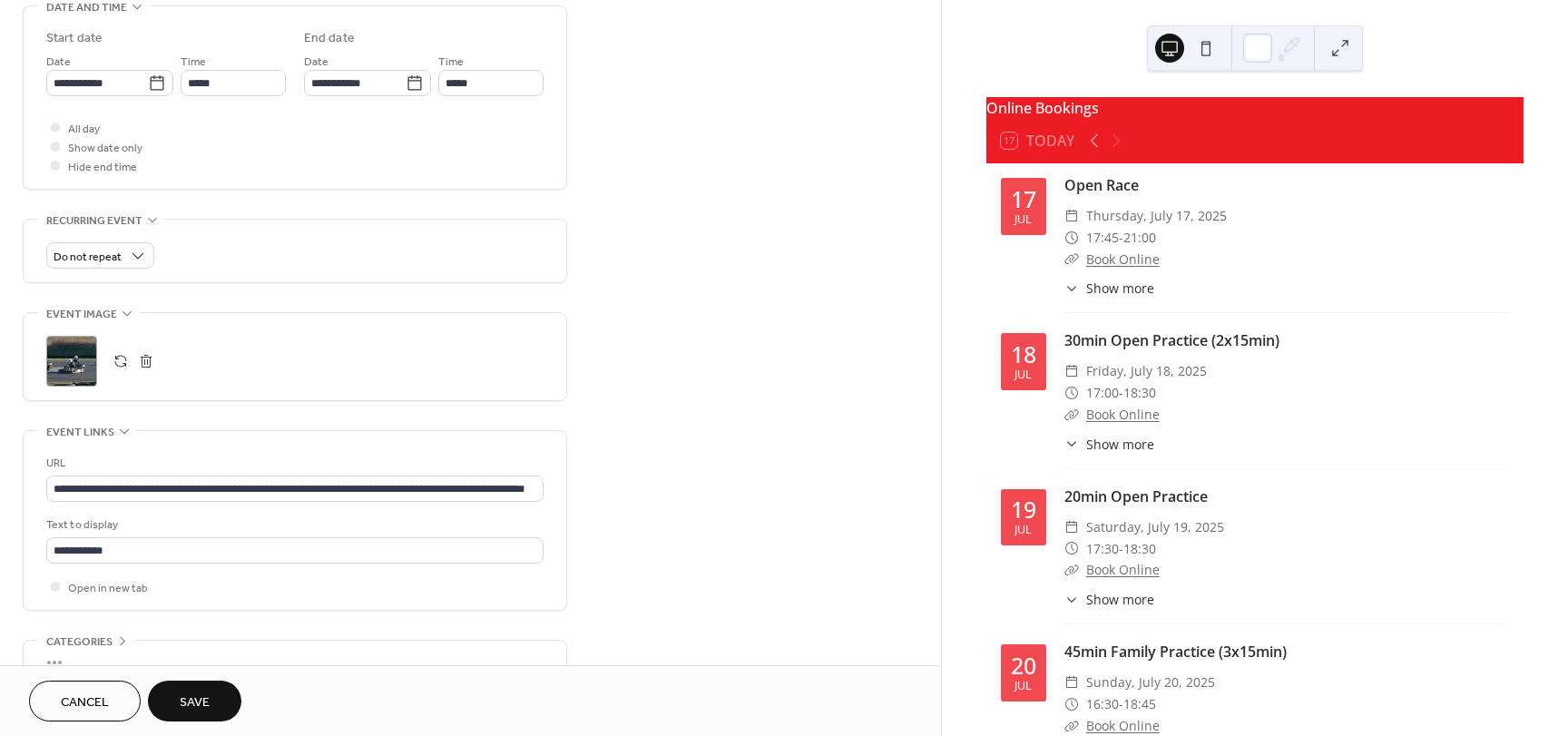 scroll, scrollTop: 683, scrollLeft: 0, axis: vertical 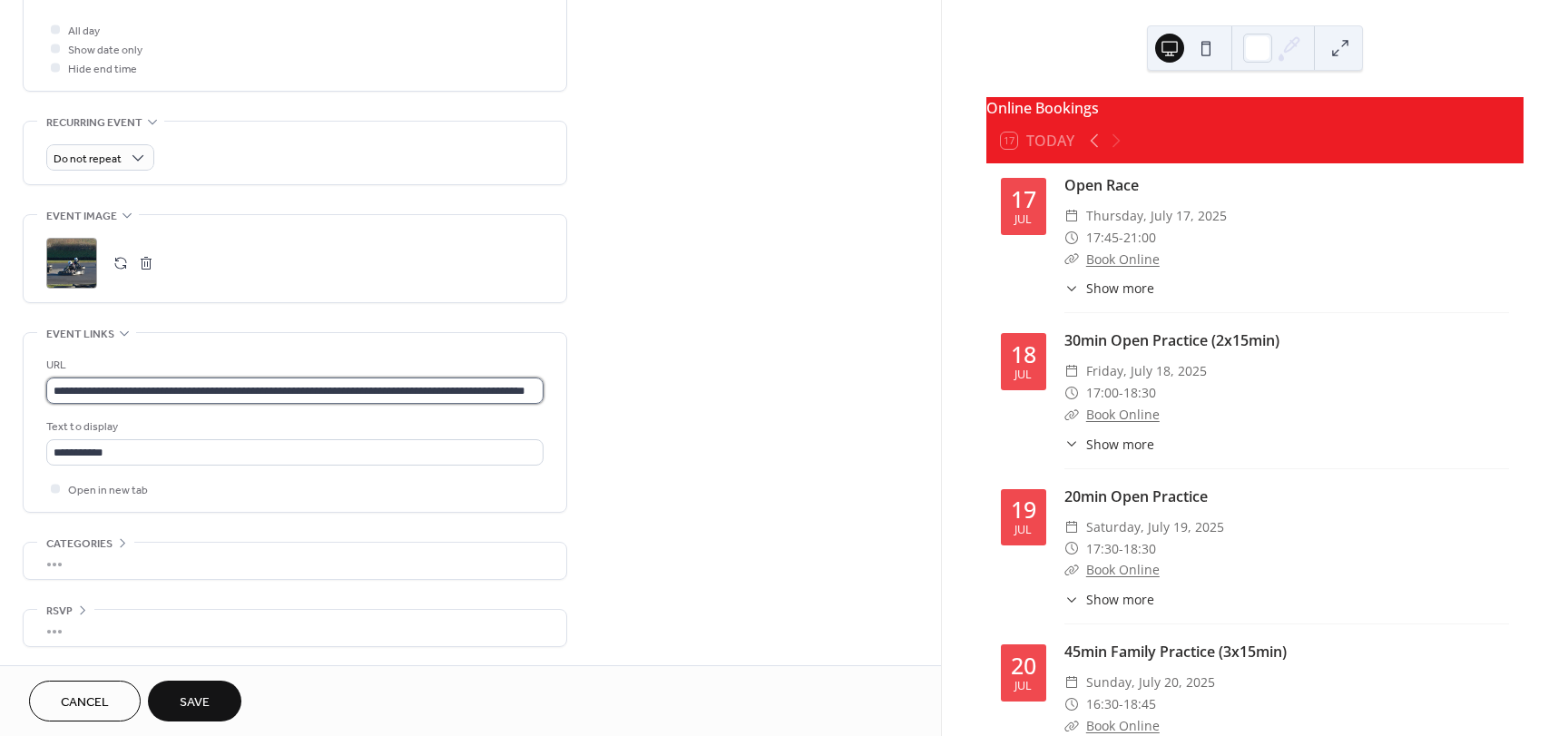 drag, startPoint x: 383, startPoint y: 386, endPoint x: 412, endPoint y: 378, distance: 30.083218 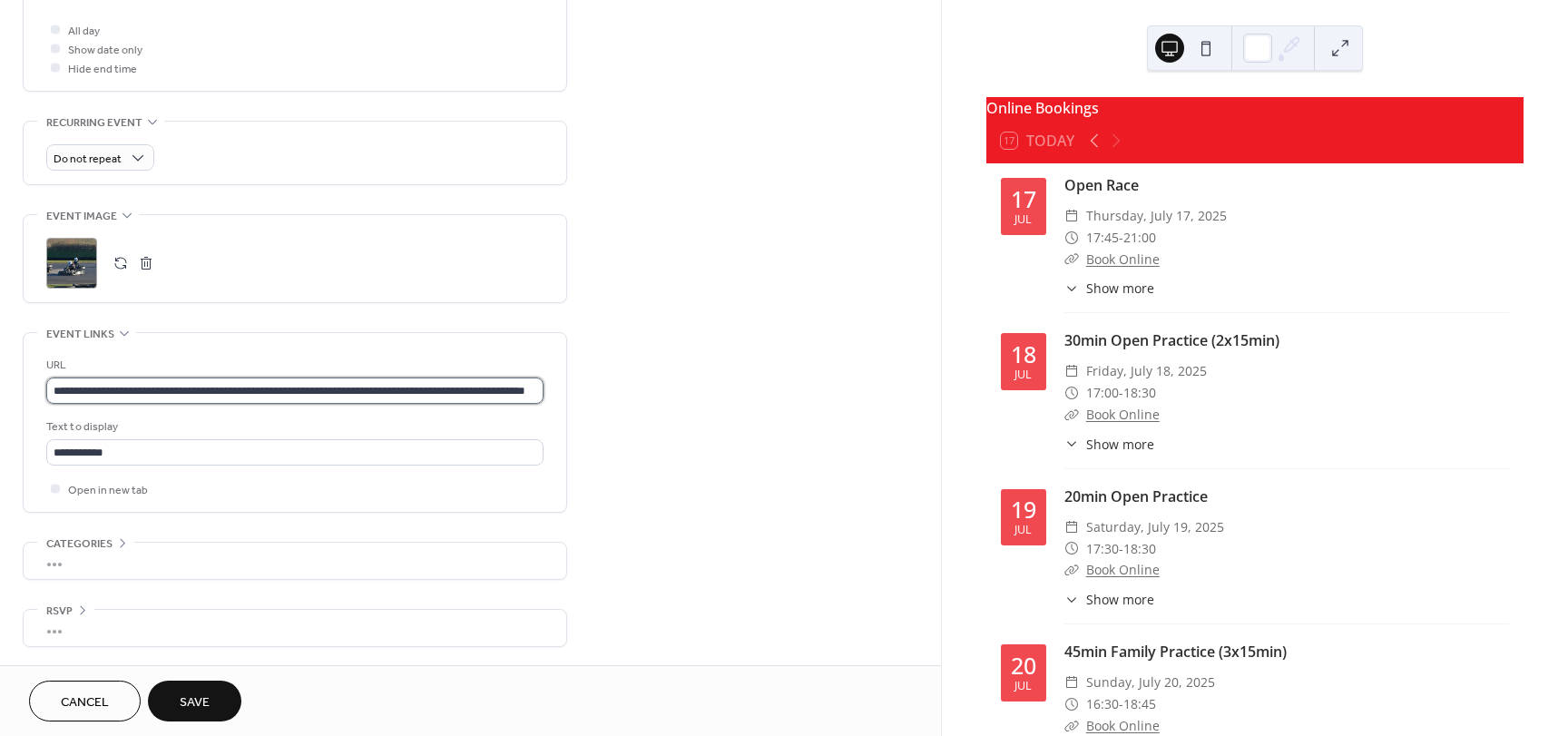 click on "**********" at bounding box center (295, 390) 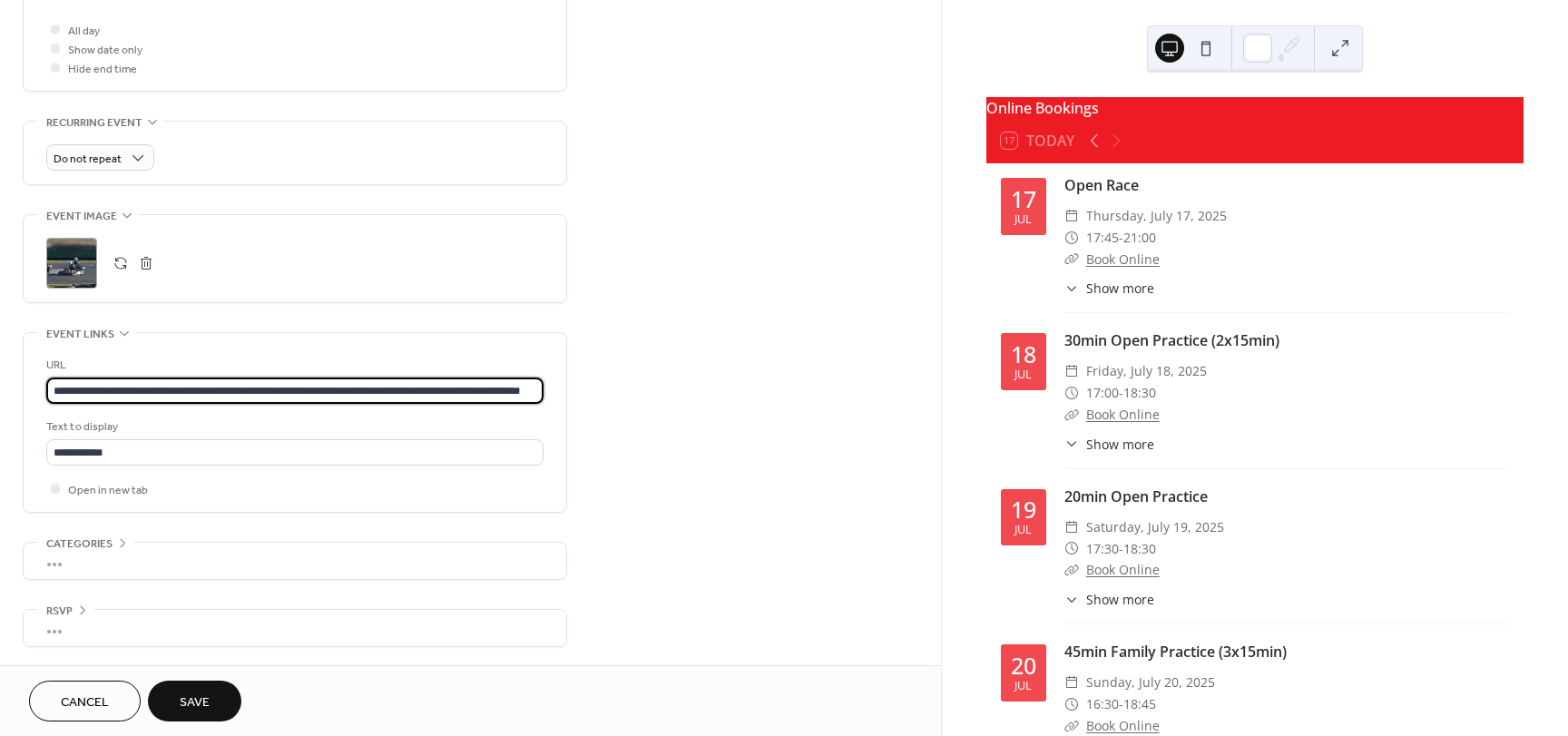 scroll, scrollTop: 0, scrollLeft: 54, axis: horizontal 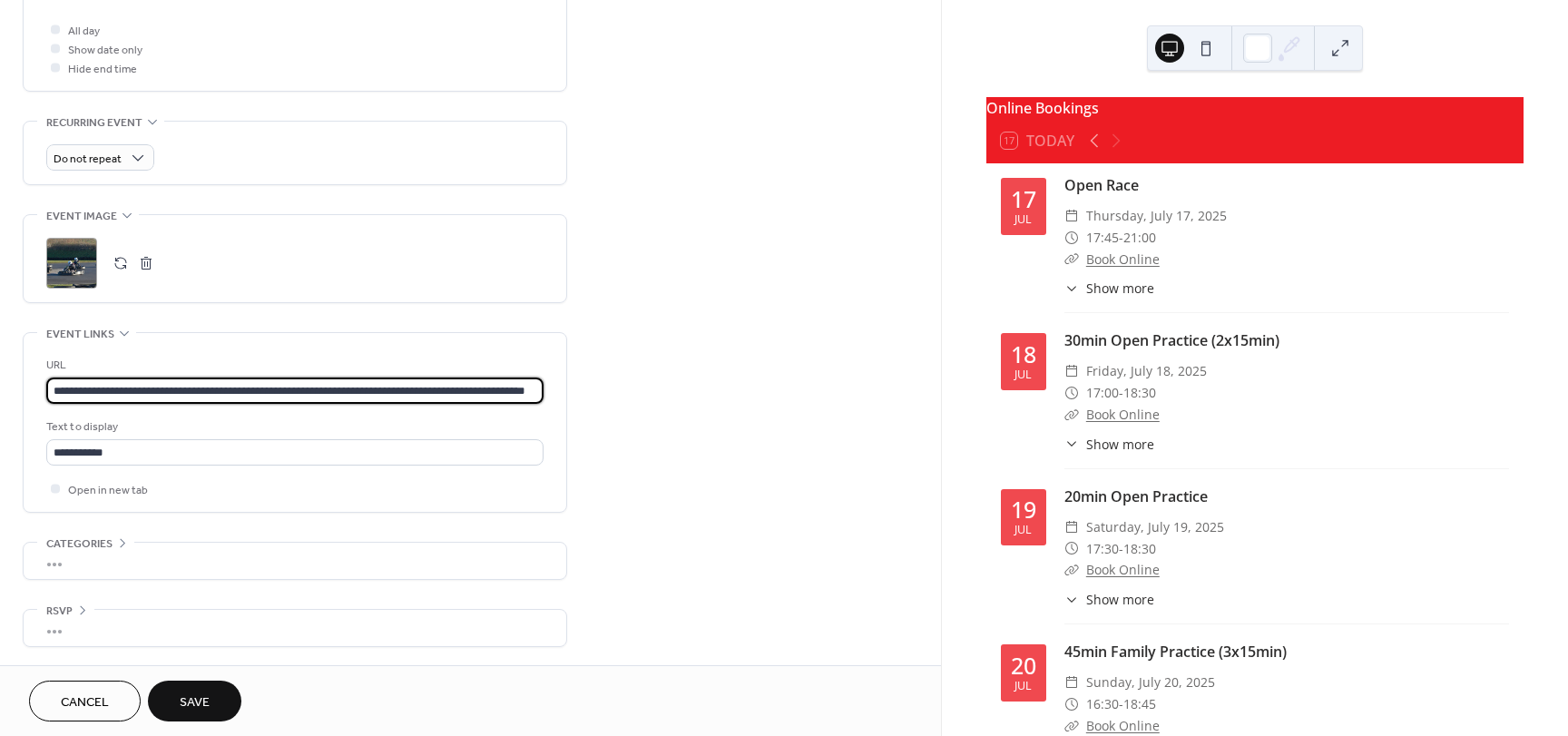 type on "**********" 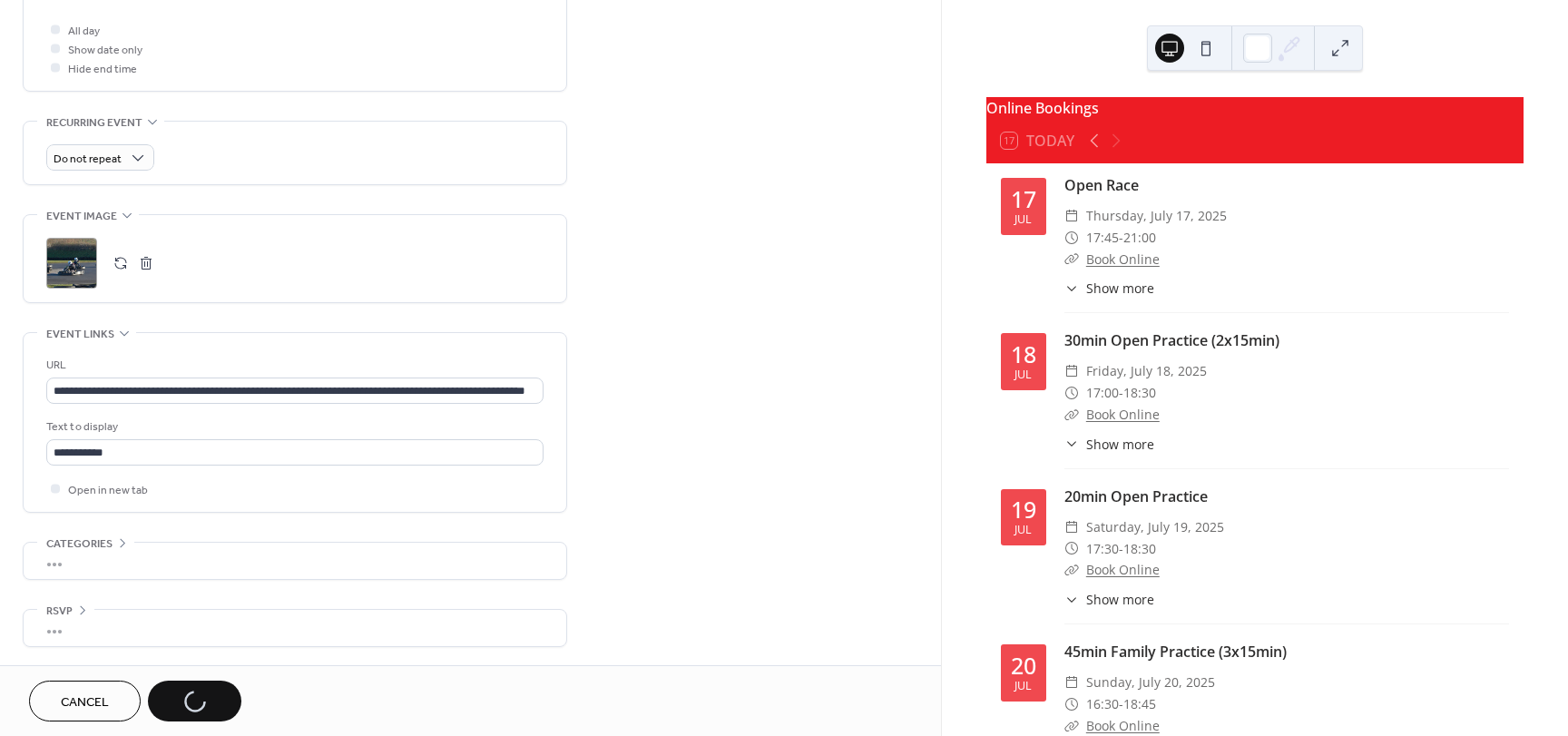 scroll, scrollTop: 0, scrollLeft: 0, axis: both 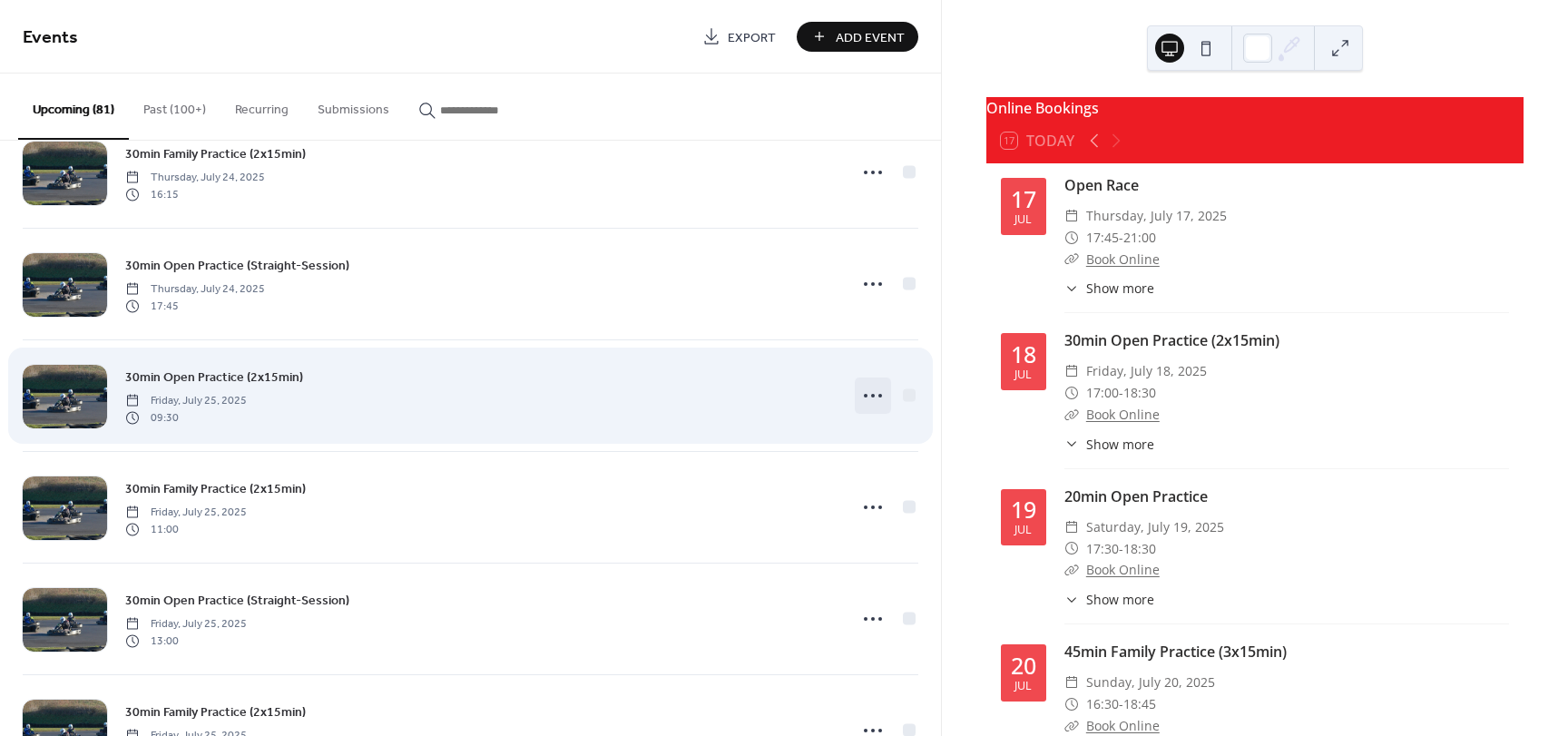 click 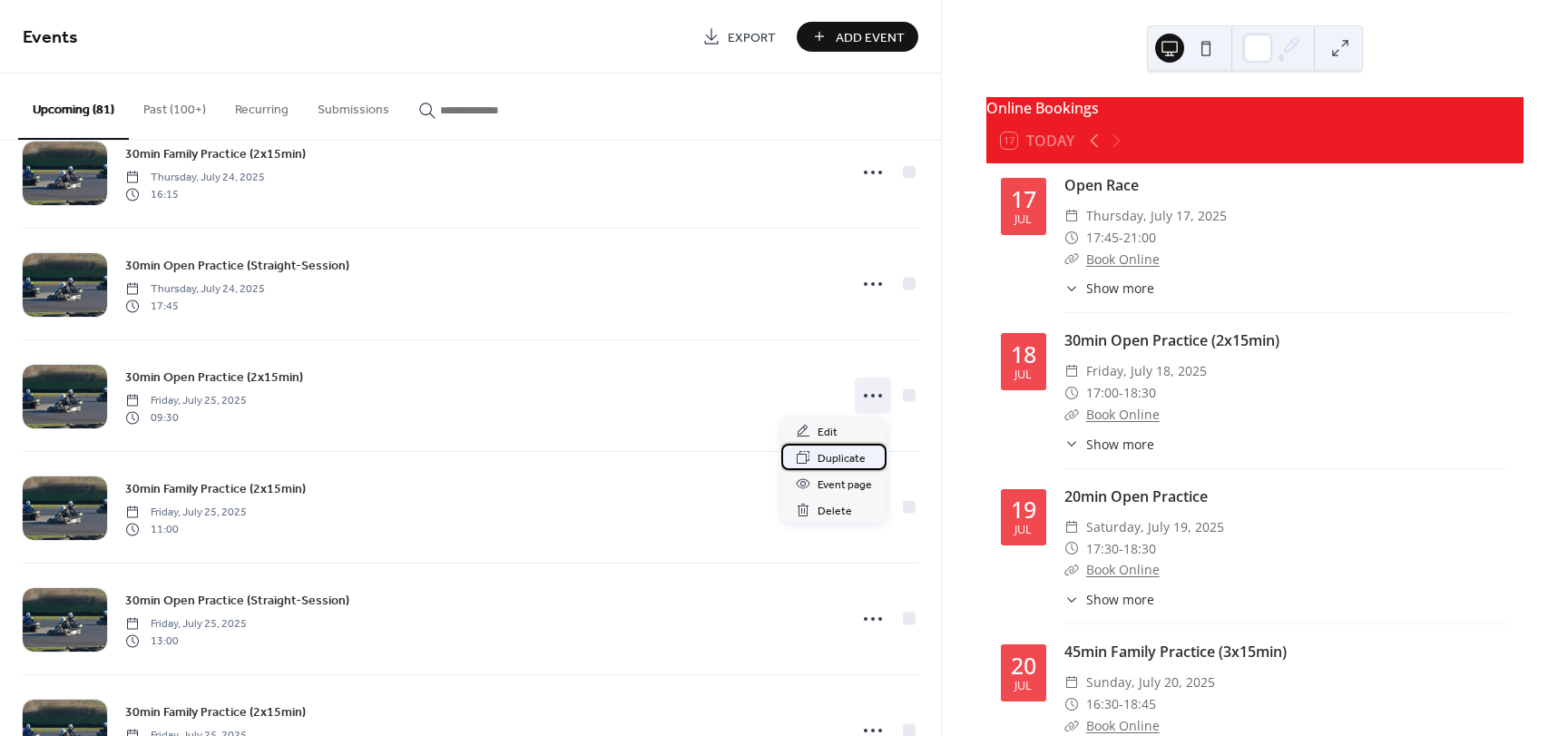 click on "Duplicate" at bounding box center [841, 458] 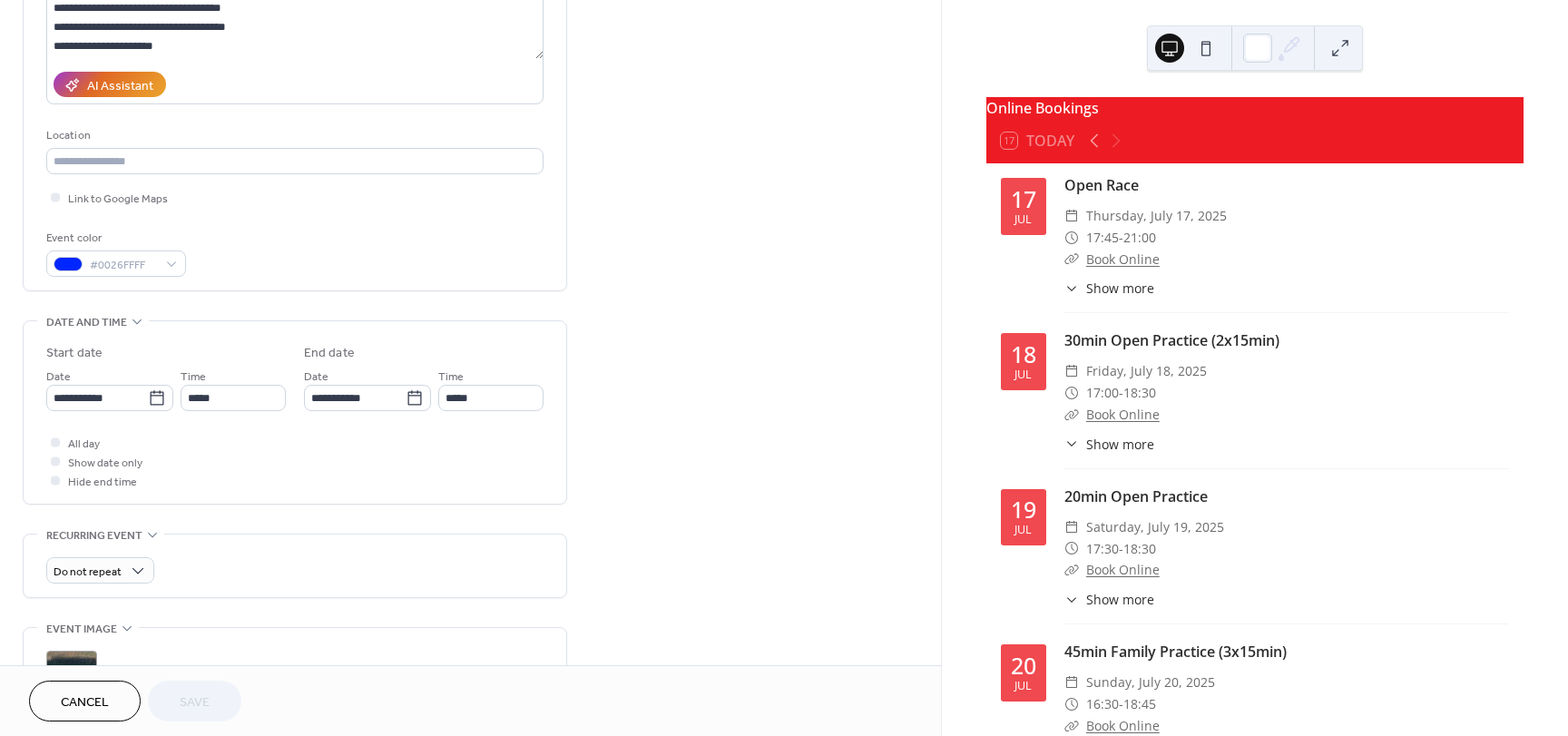 scroll, scrollTop: 272, scrollLeft: 0, axis: vertical 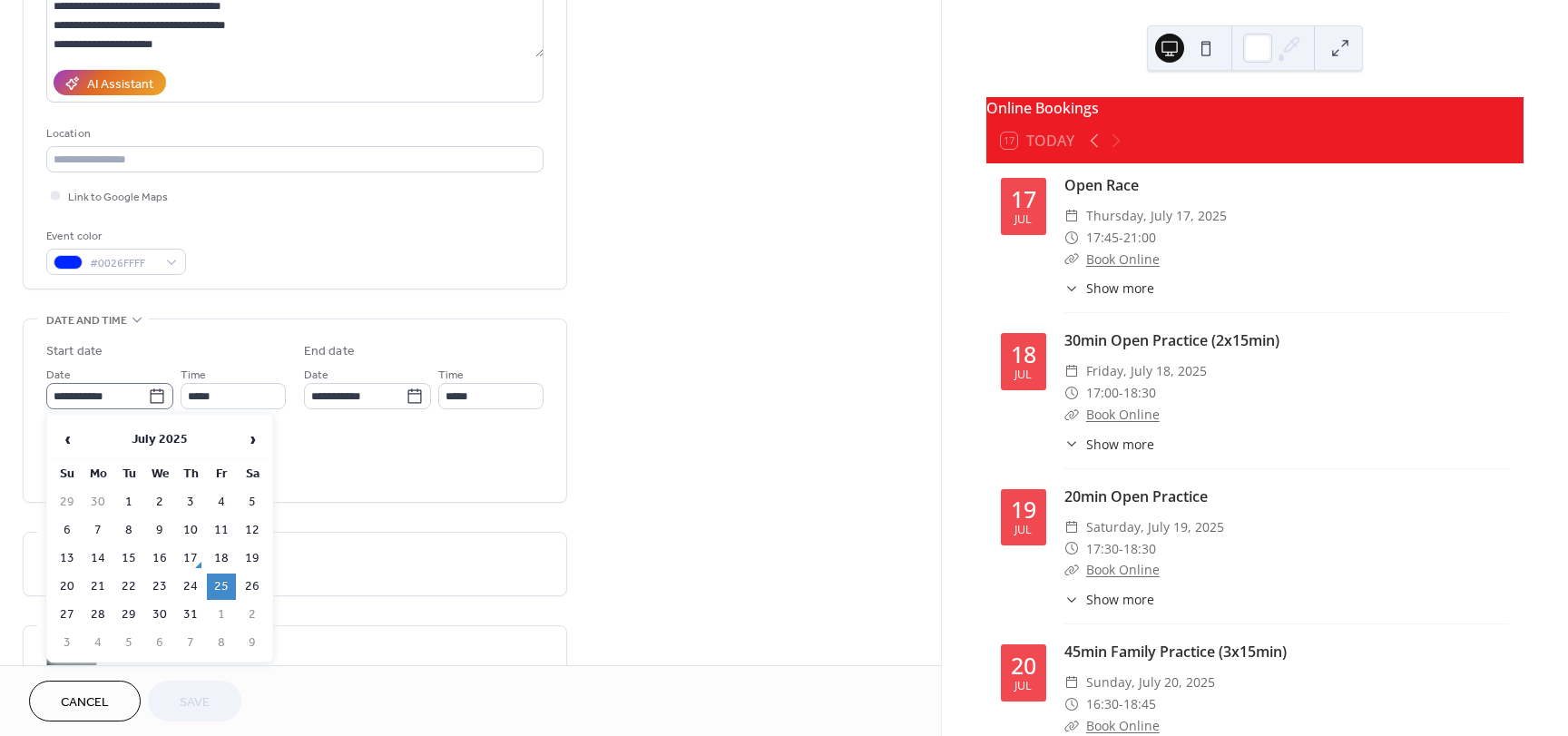 click 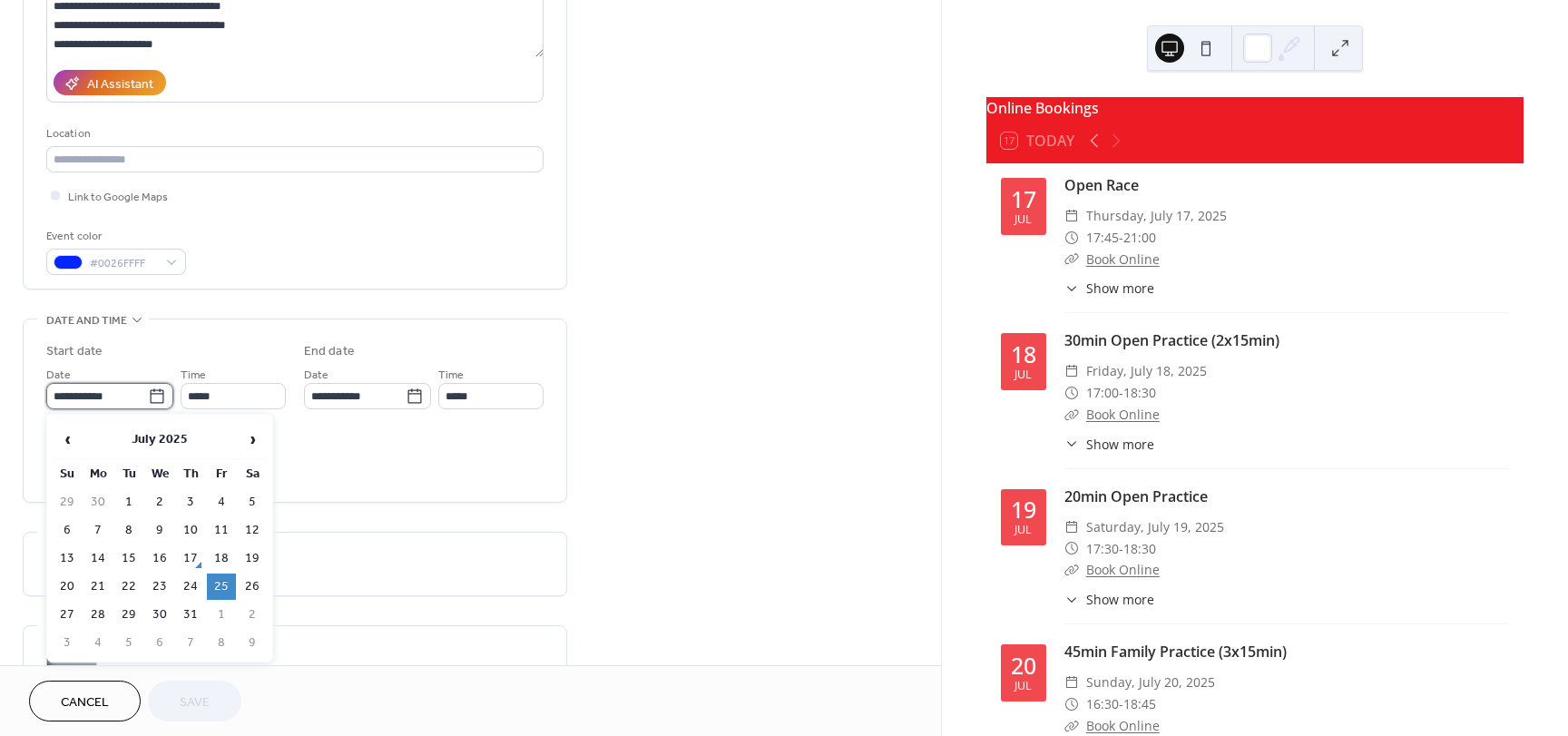click on "**********" at bounding box center [97, 396] 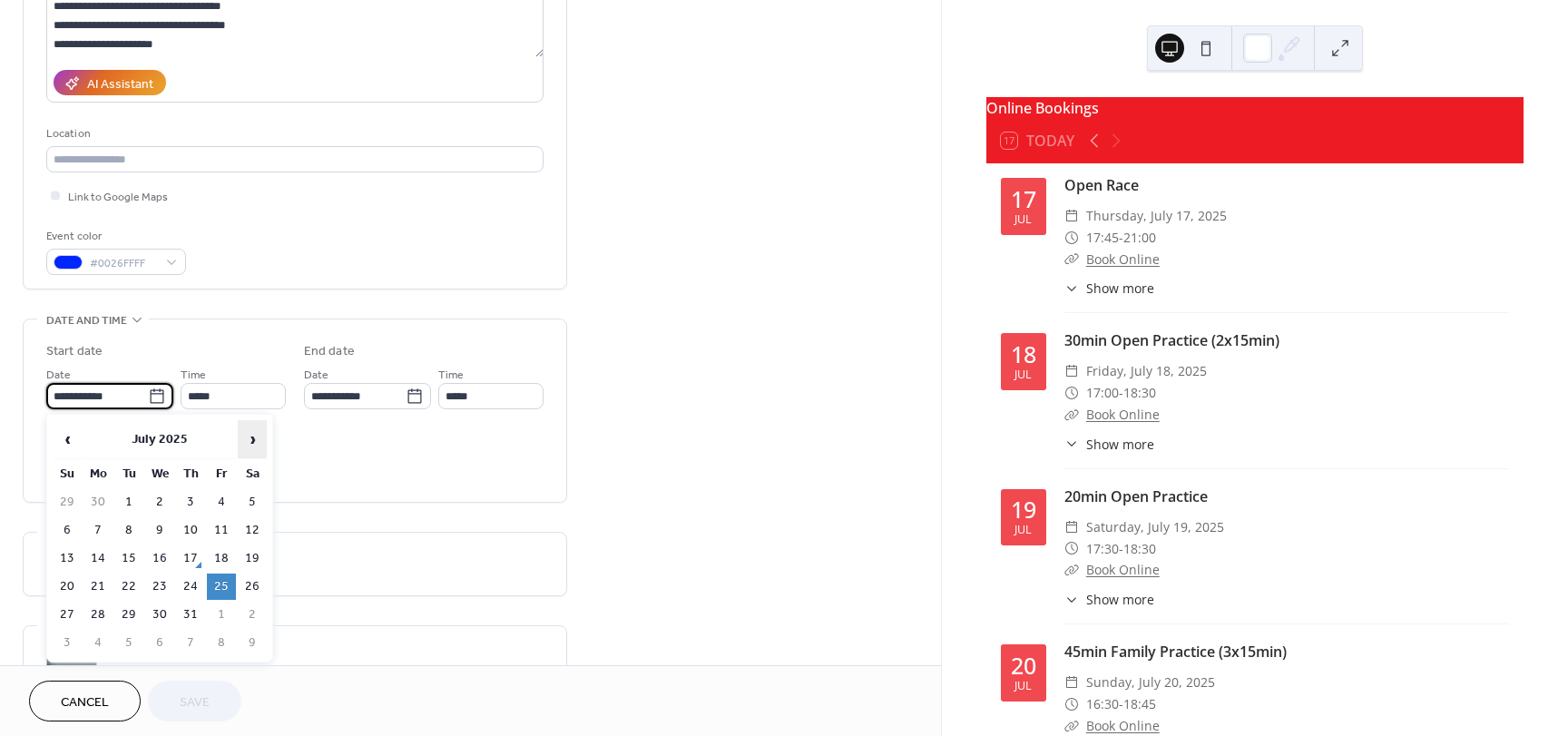 click on "›" at bounding box center [252, 439] 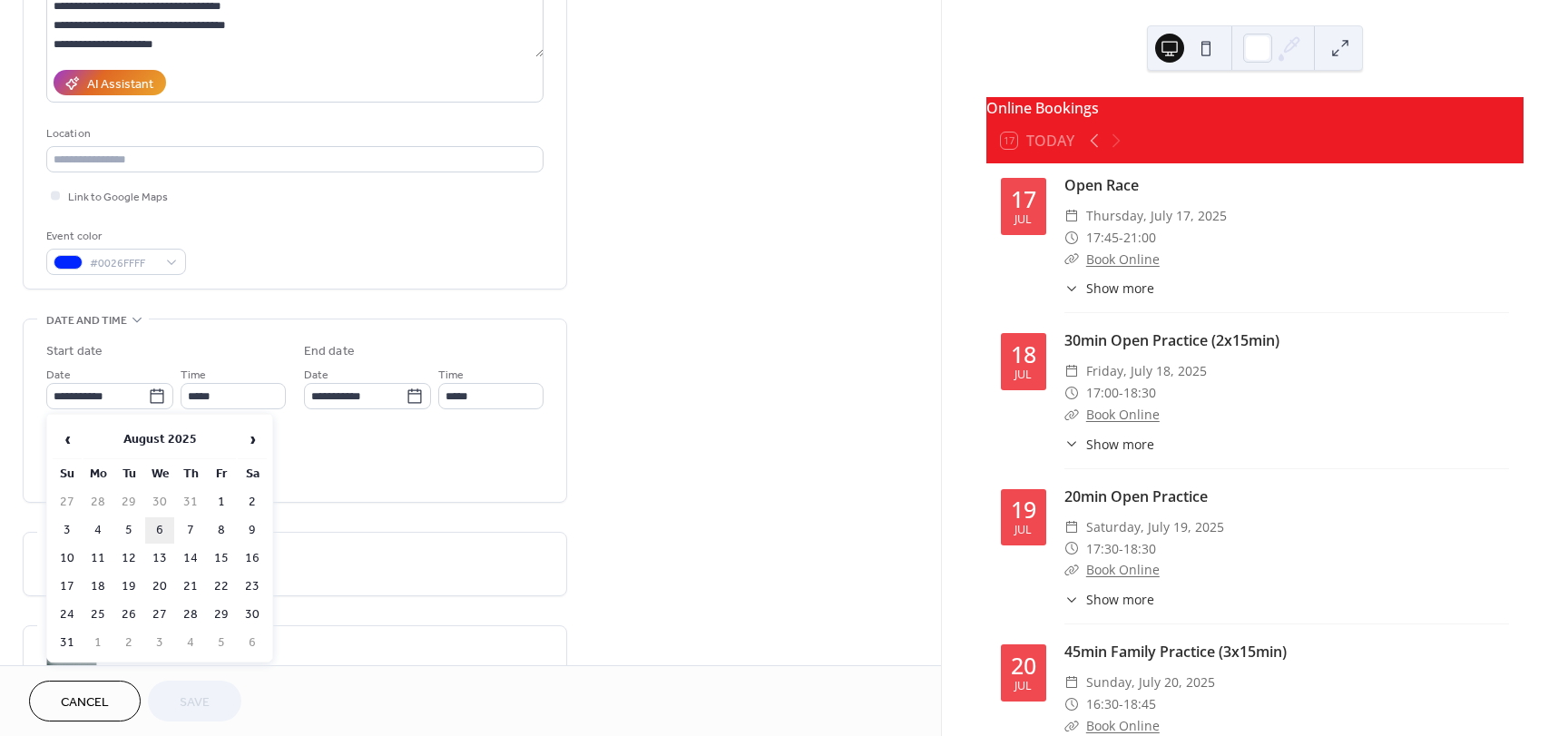 click on "6" at bounding box center [160, 530] 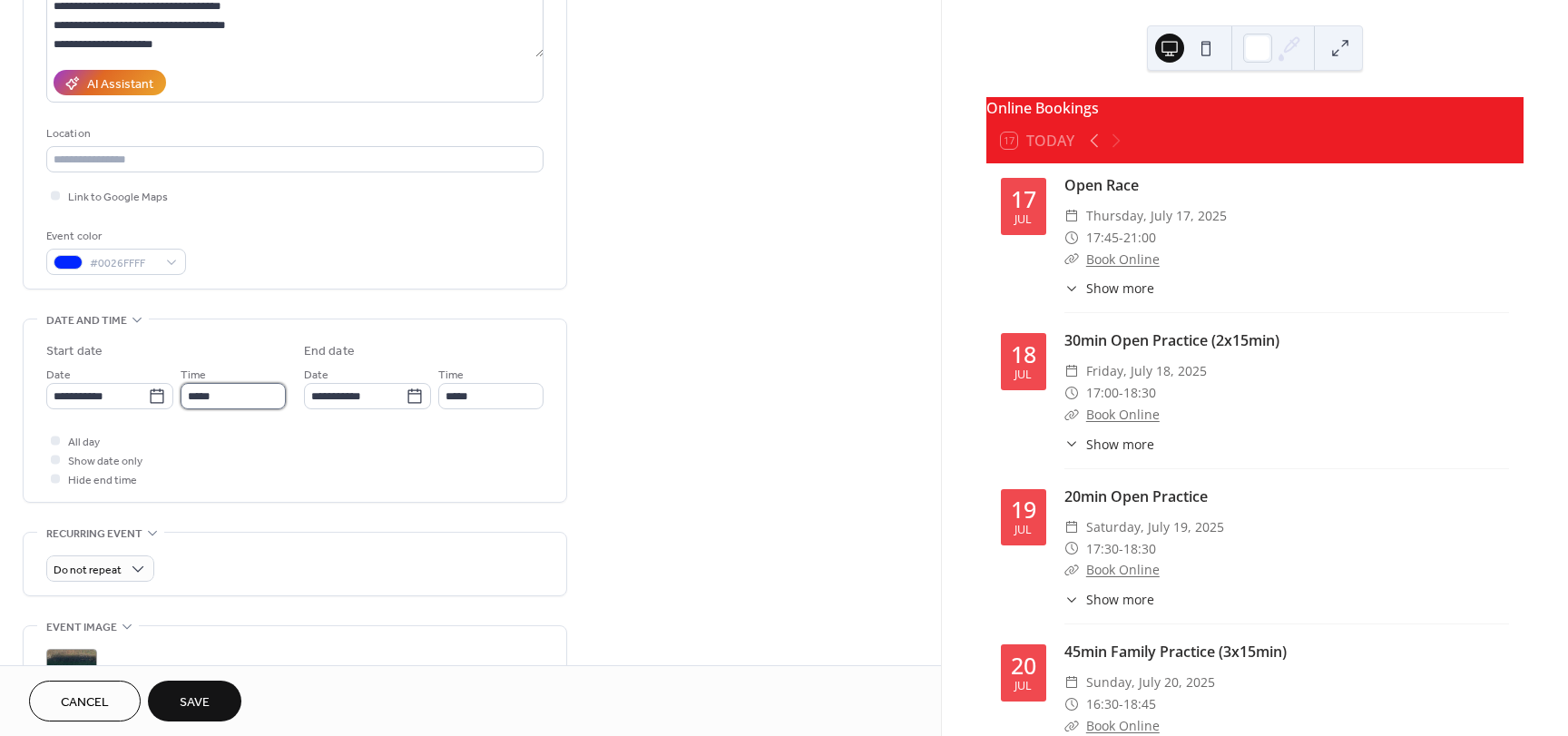 click on "*****" at bounding box center (233, 396) 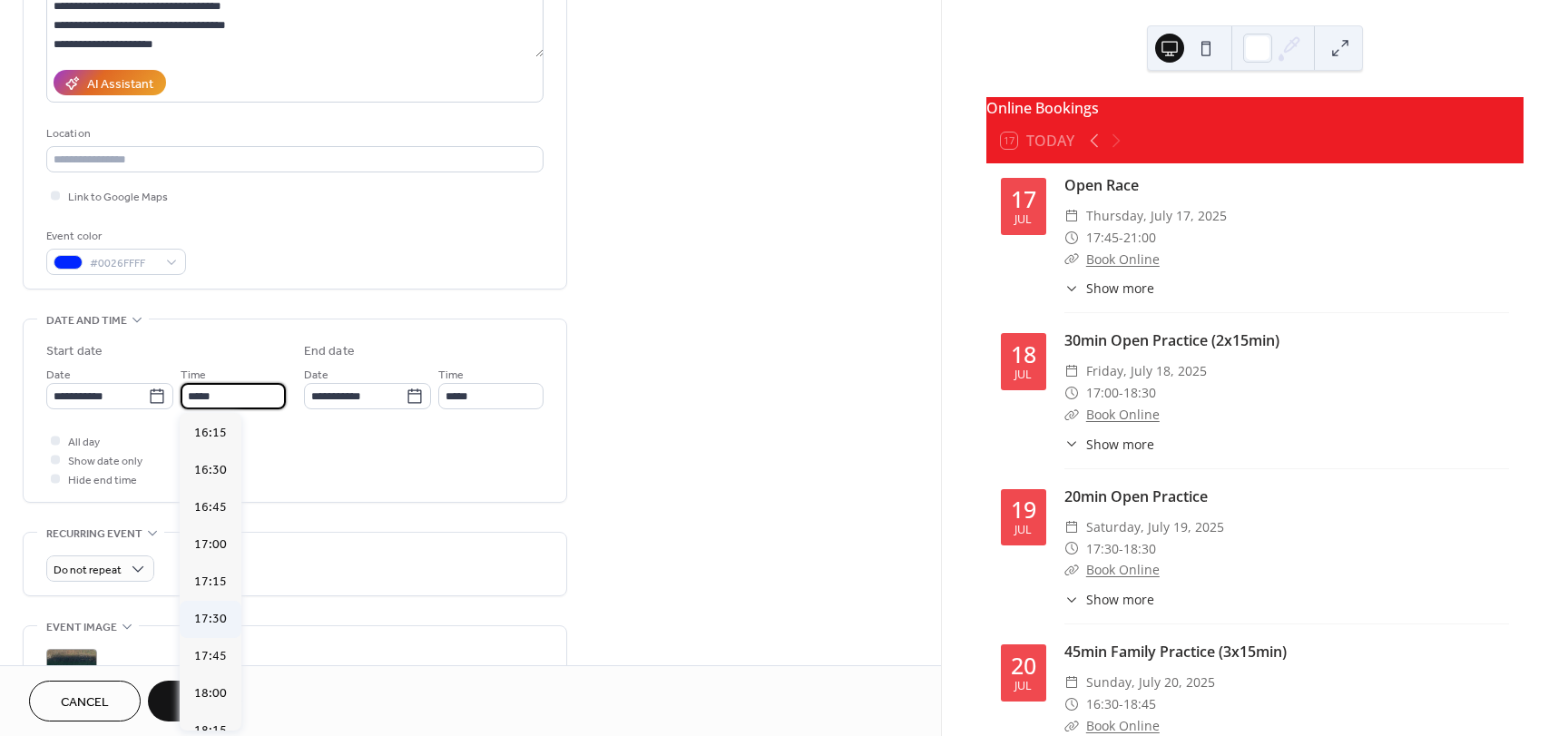 scroll, scrollTop: 2412, scrollLeft: 0, axis: vertical 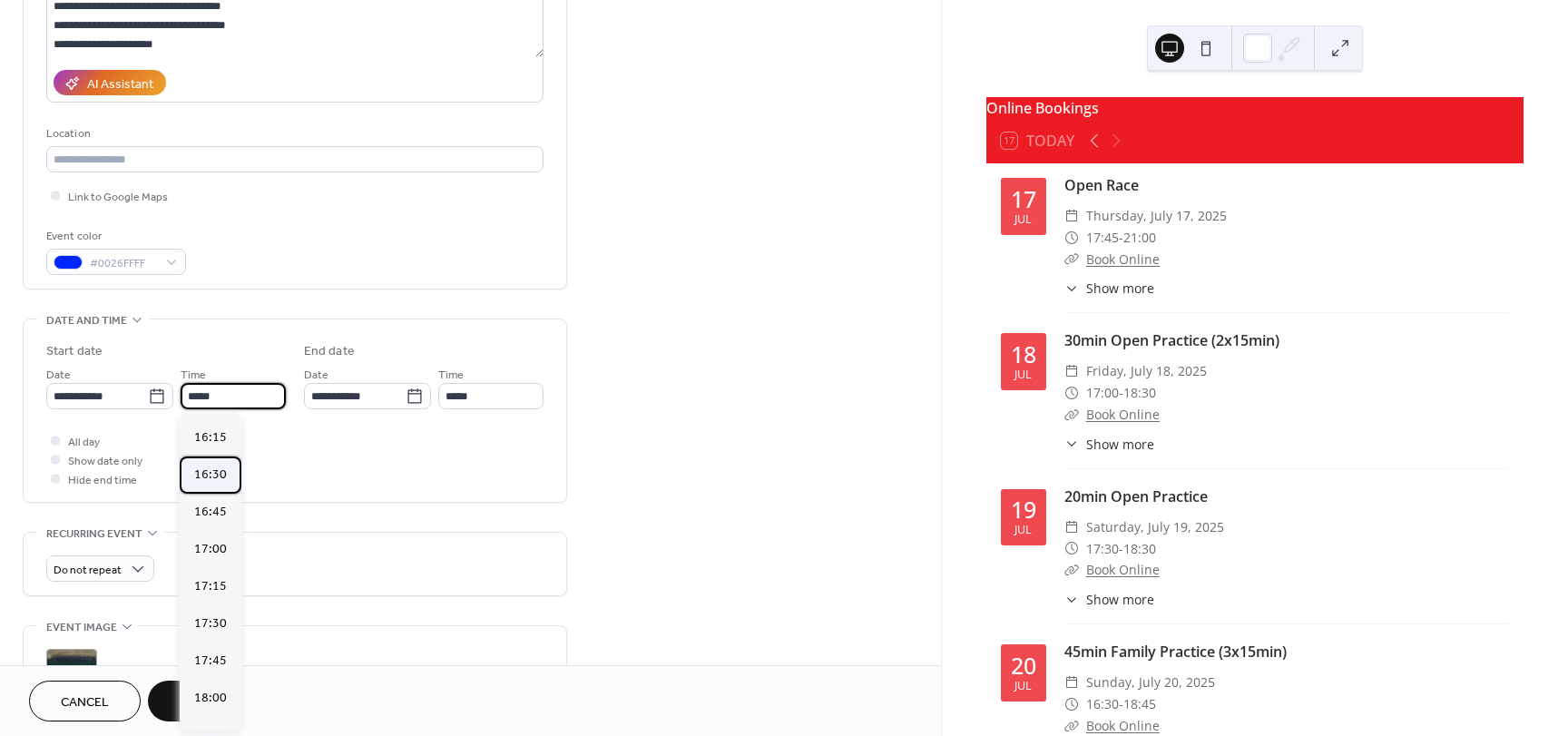 click on "16:30" at bounding box center [211, 475] 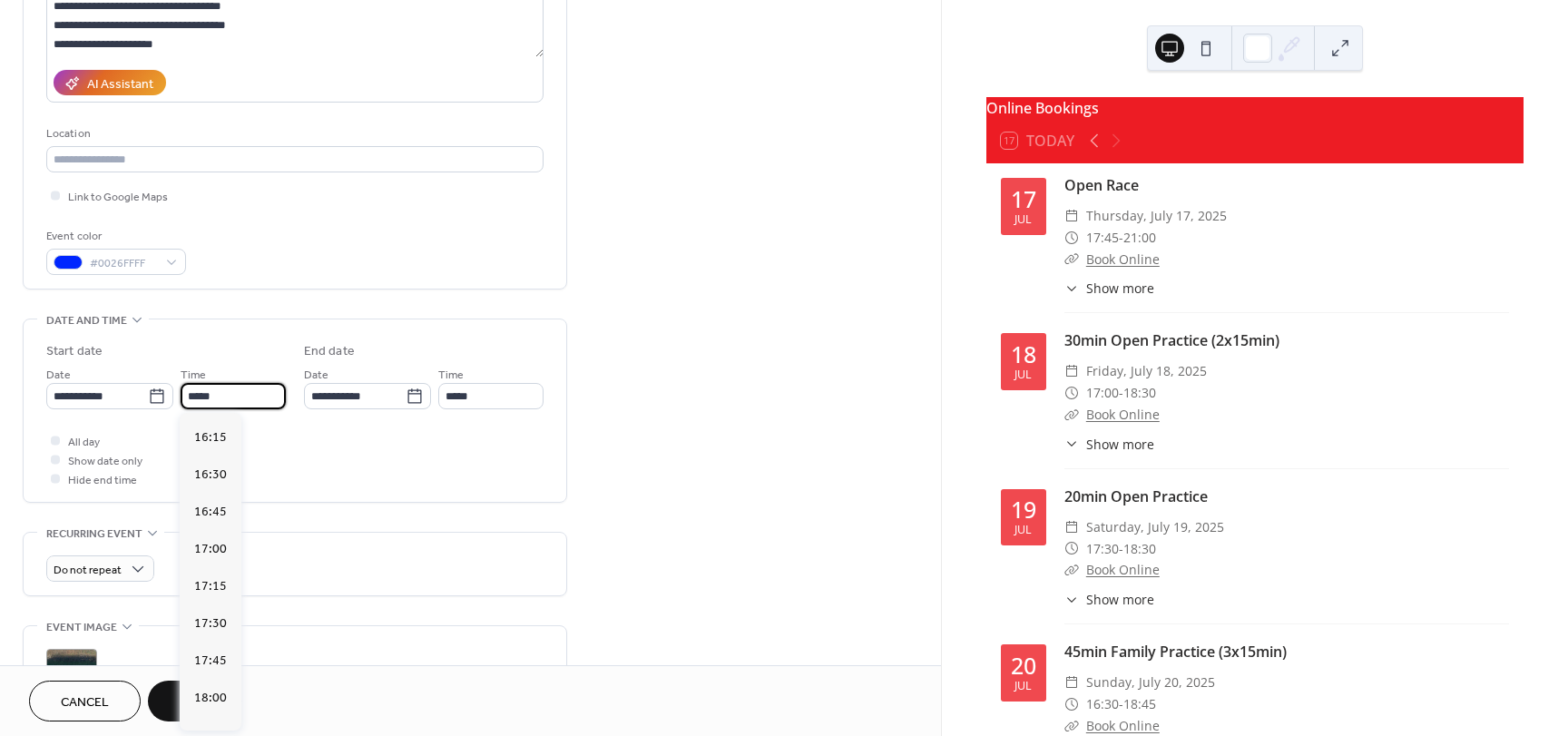type on "*****" 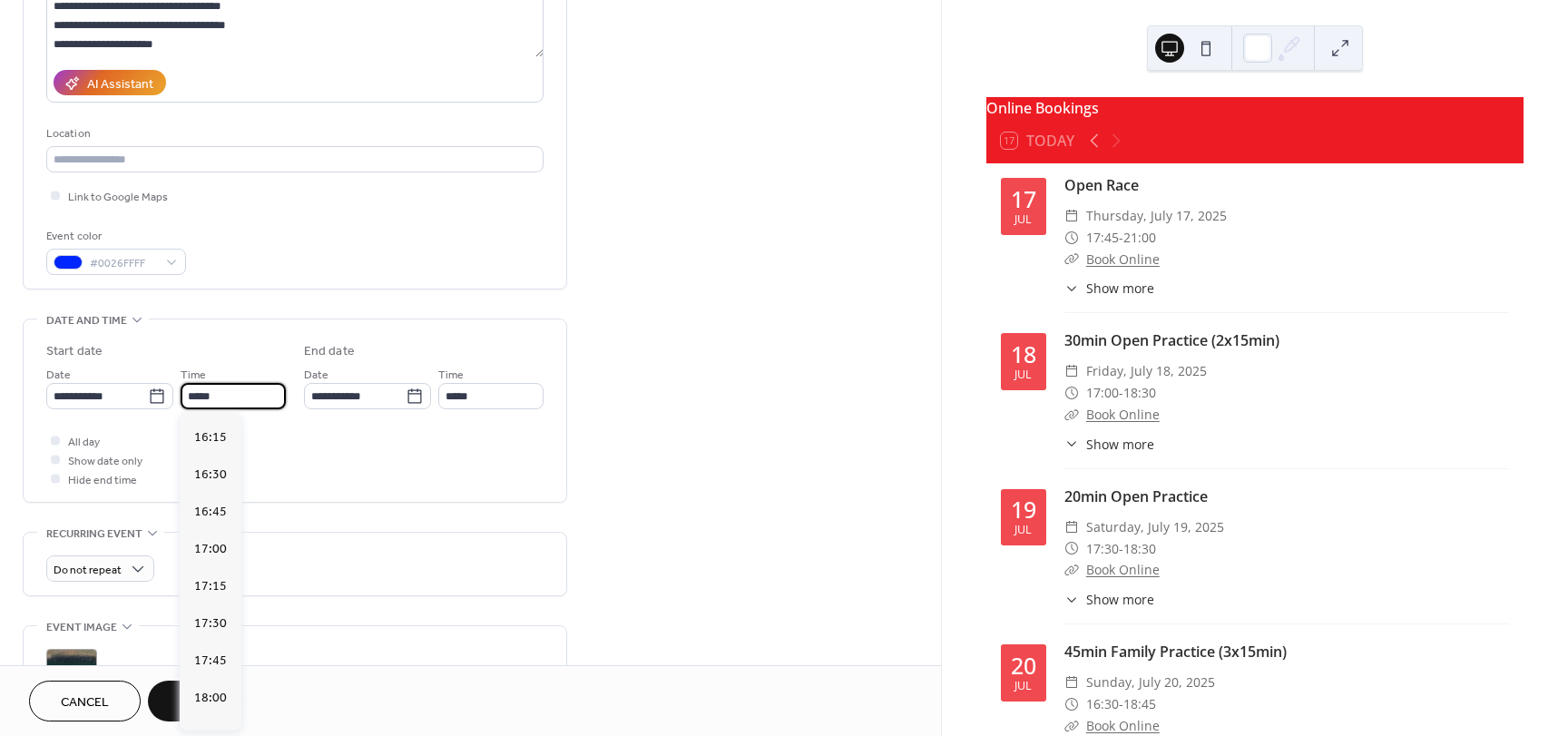 type on "*****" 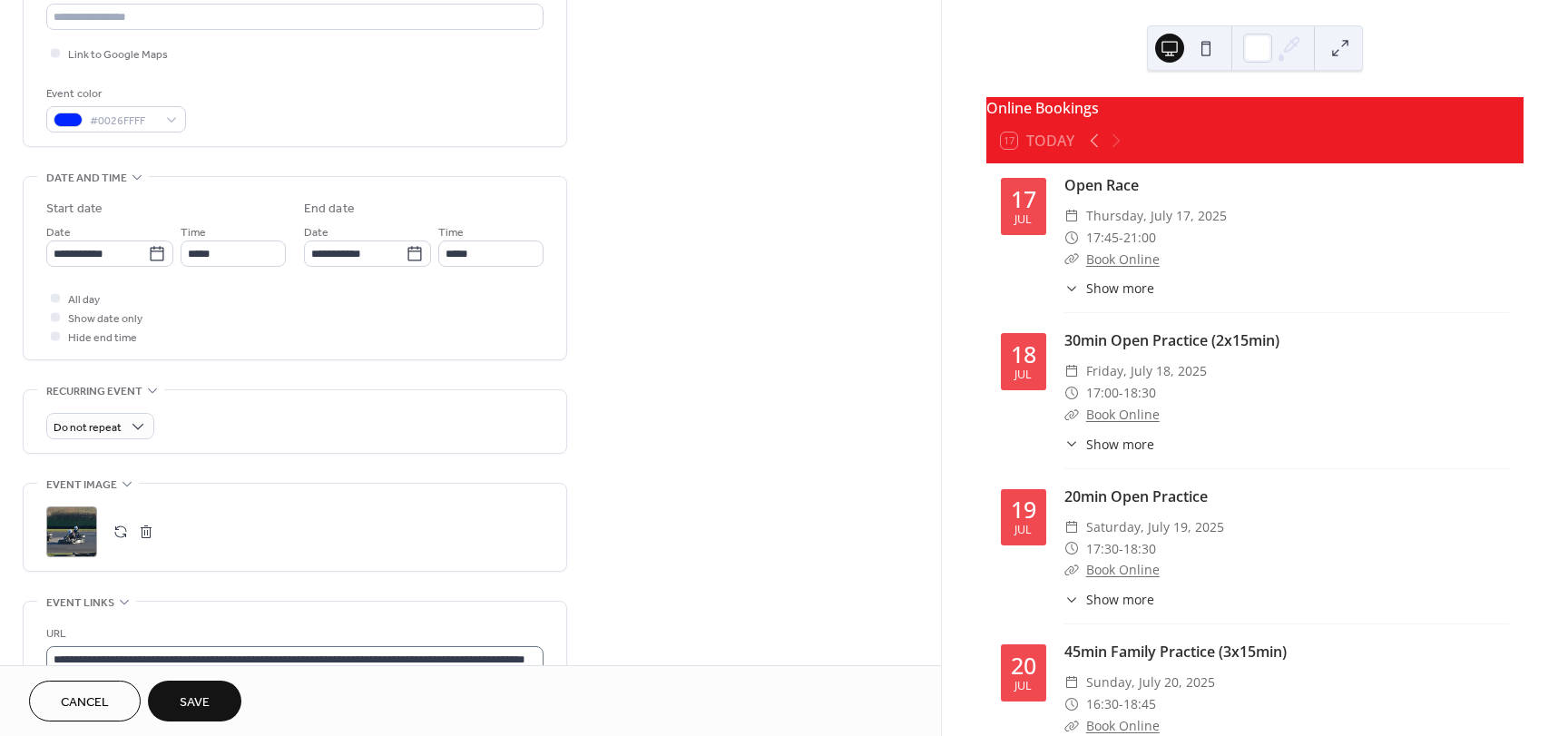 scroll, scrollTop: 454, scrollLeft: 0, axis: vertical 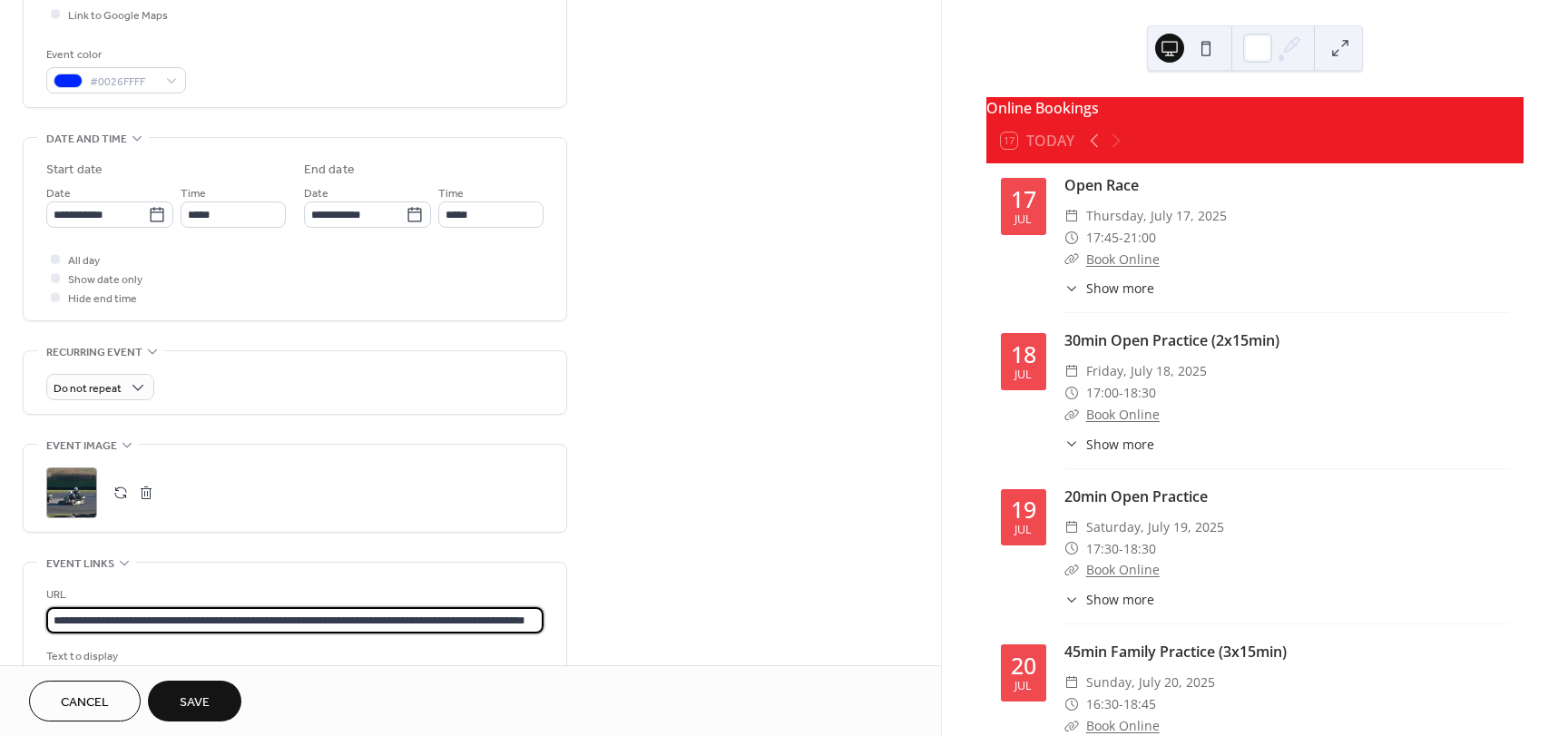 click on "**********" at bounding box center [295, 620] 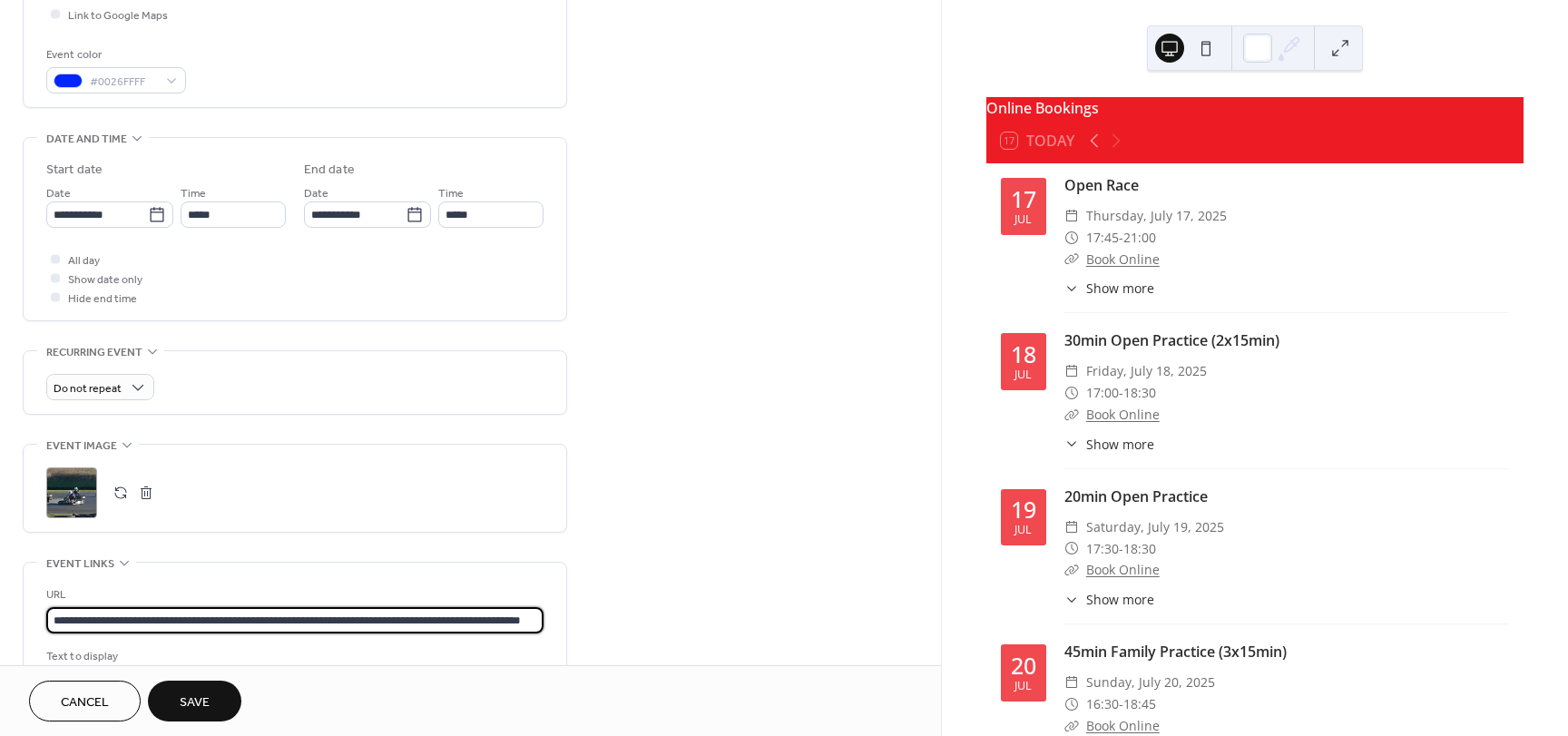scroll, scrollTop: 0, scrollLeft: 54, axis: horizontal 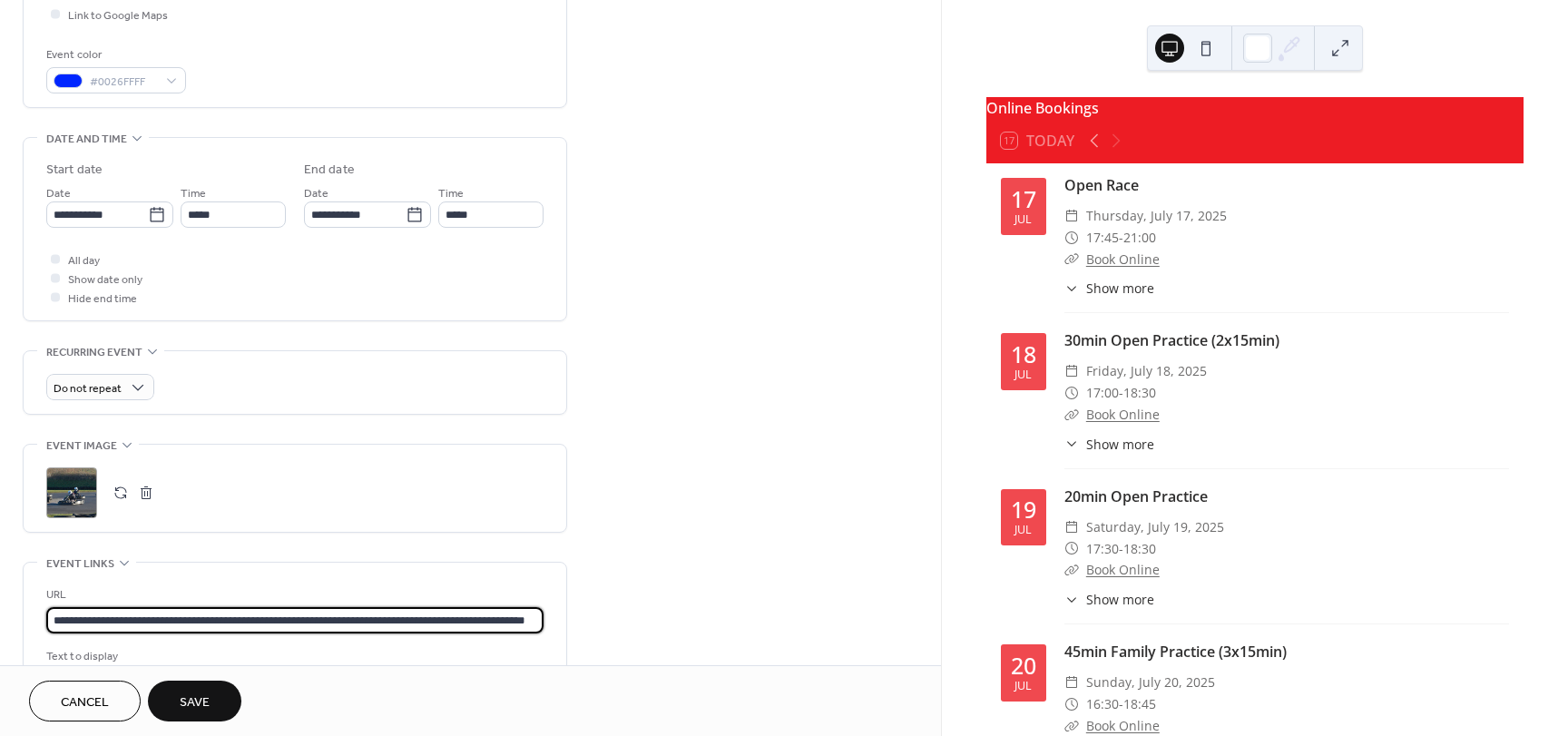 type on "**********" 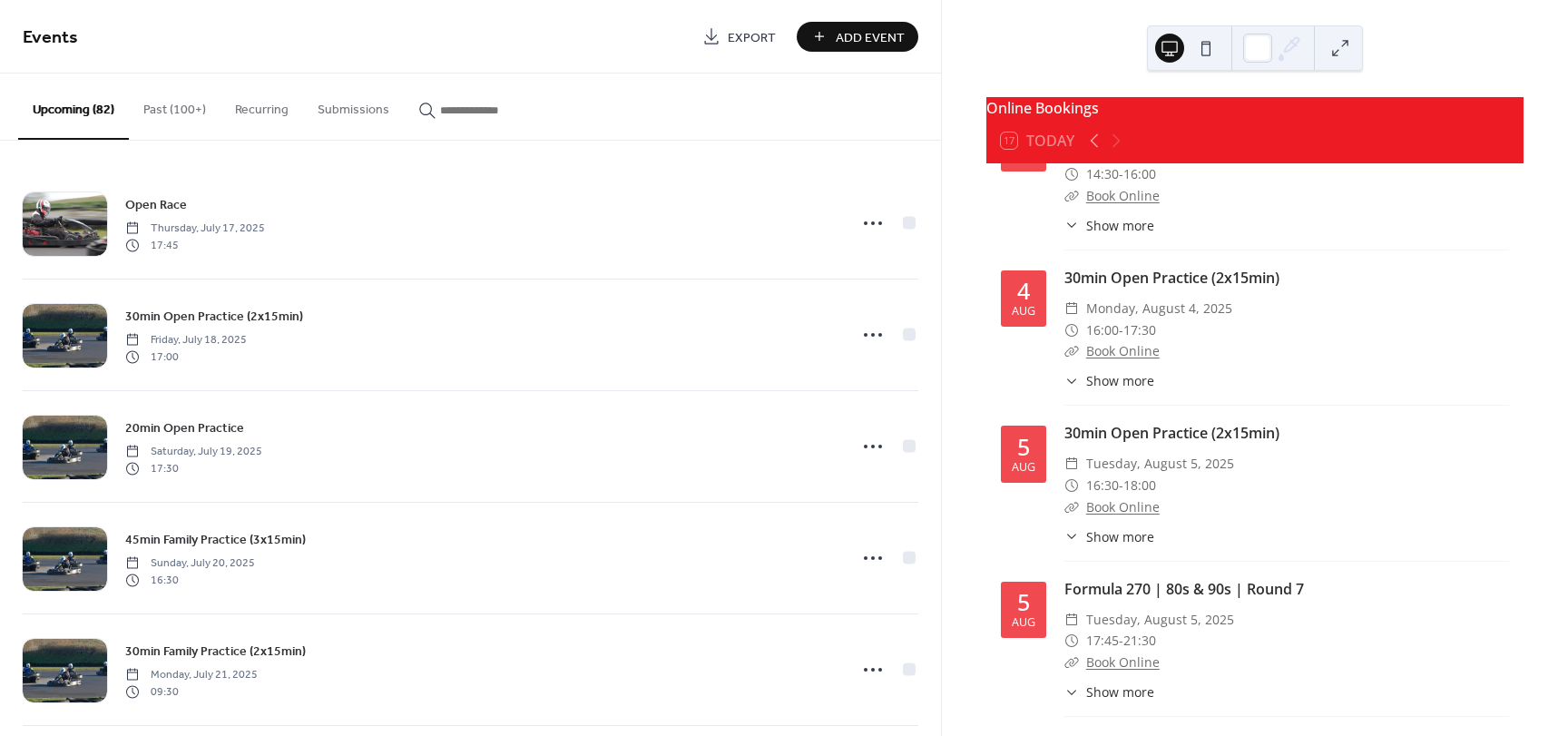 scroll, scrollTop: 8621, scrollLeft: 0, axis: vertical 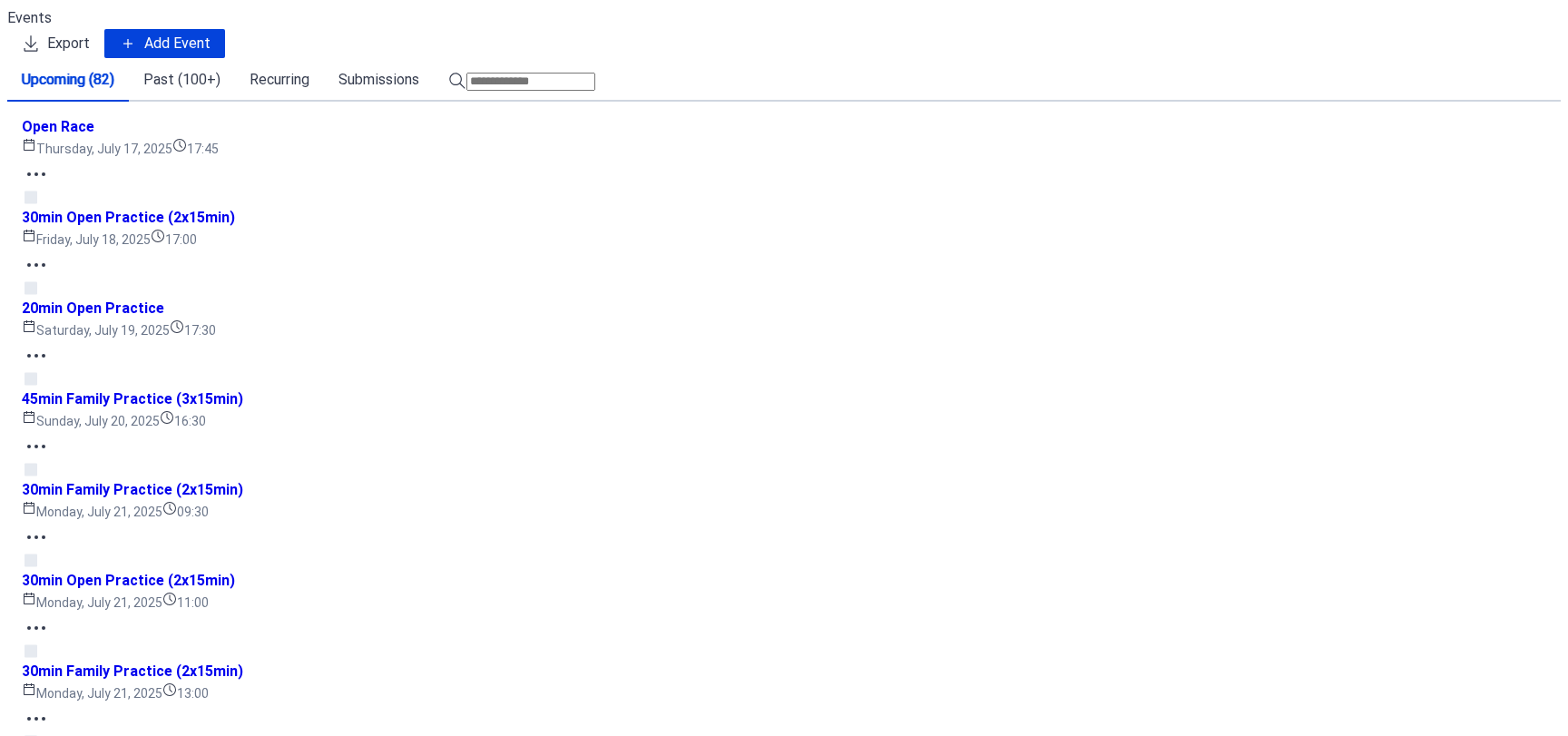 click on "30min Open Practice (Straight-Session) Monday, July 28, 2025 15:30" at bounding box center (784, 2770) 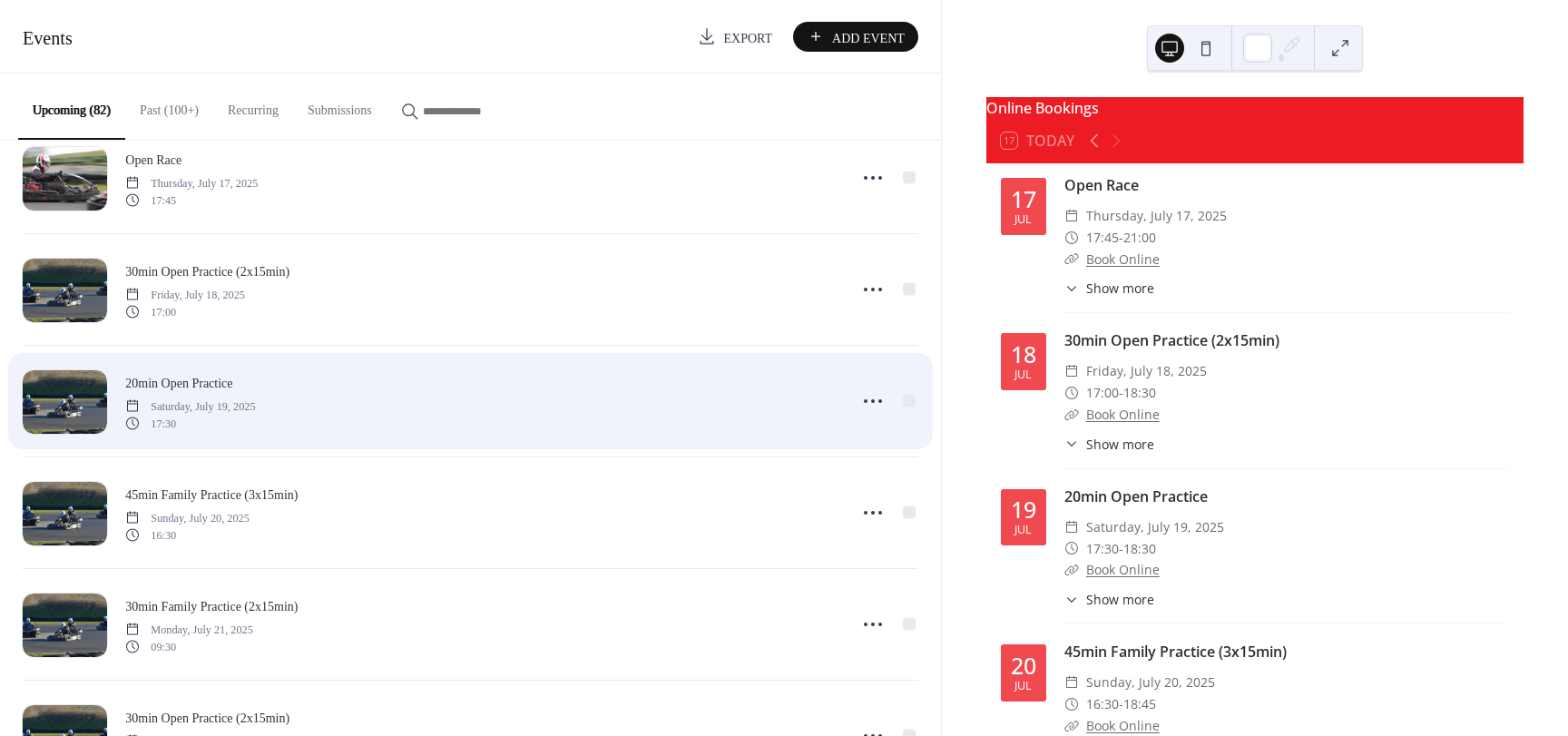 scroll, scrollTop: 0, scrollLeft: 0, axis: both 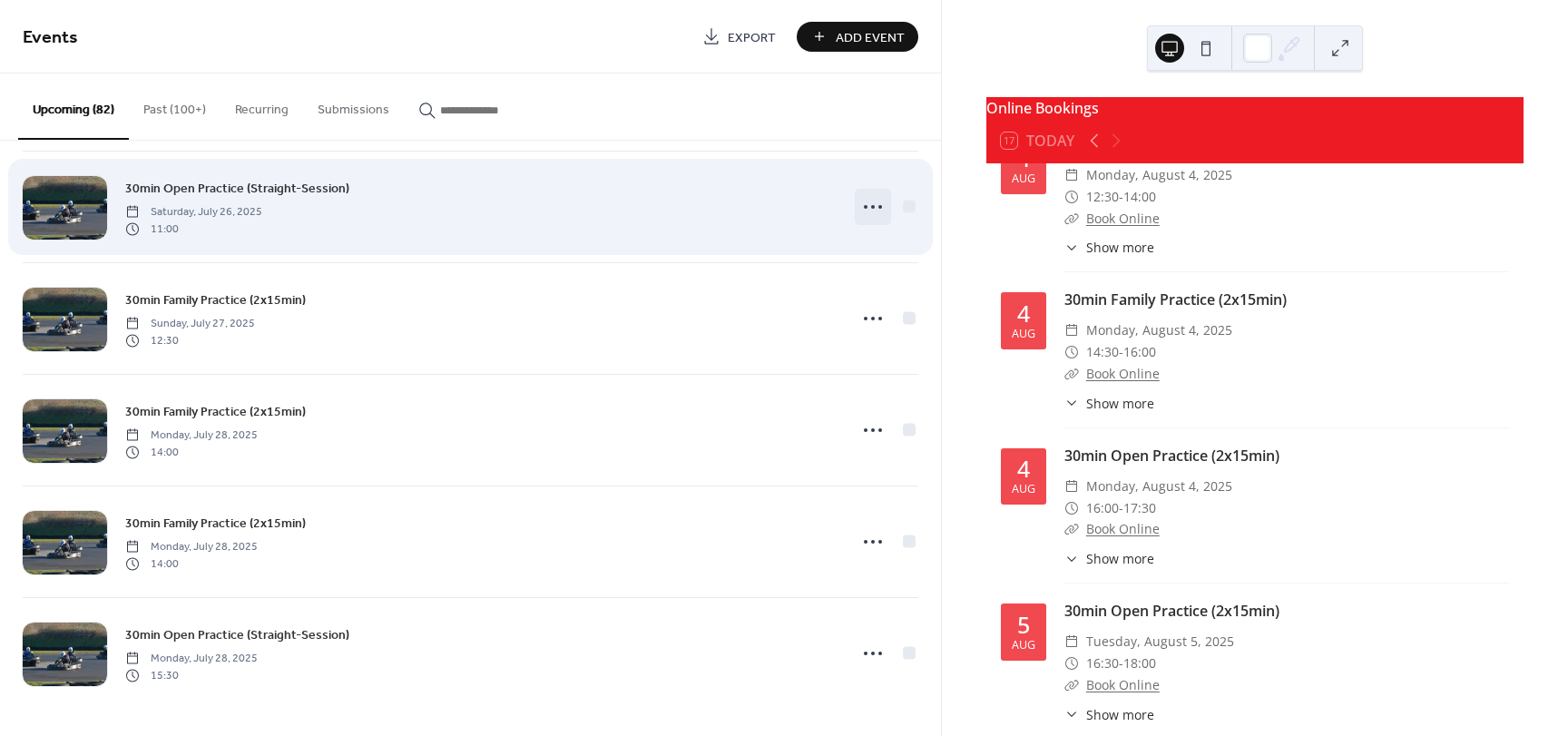 click 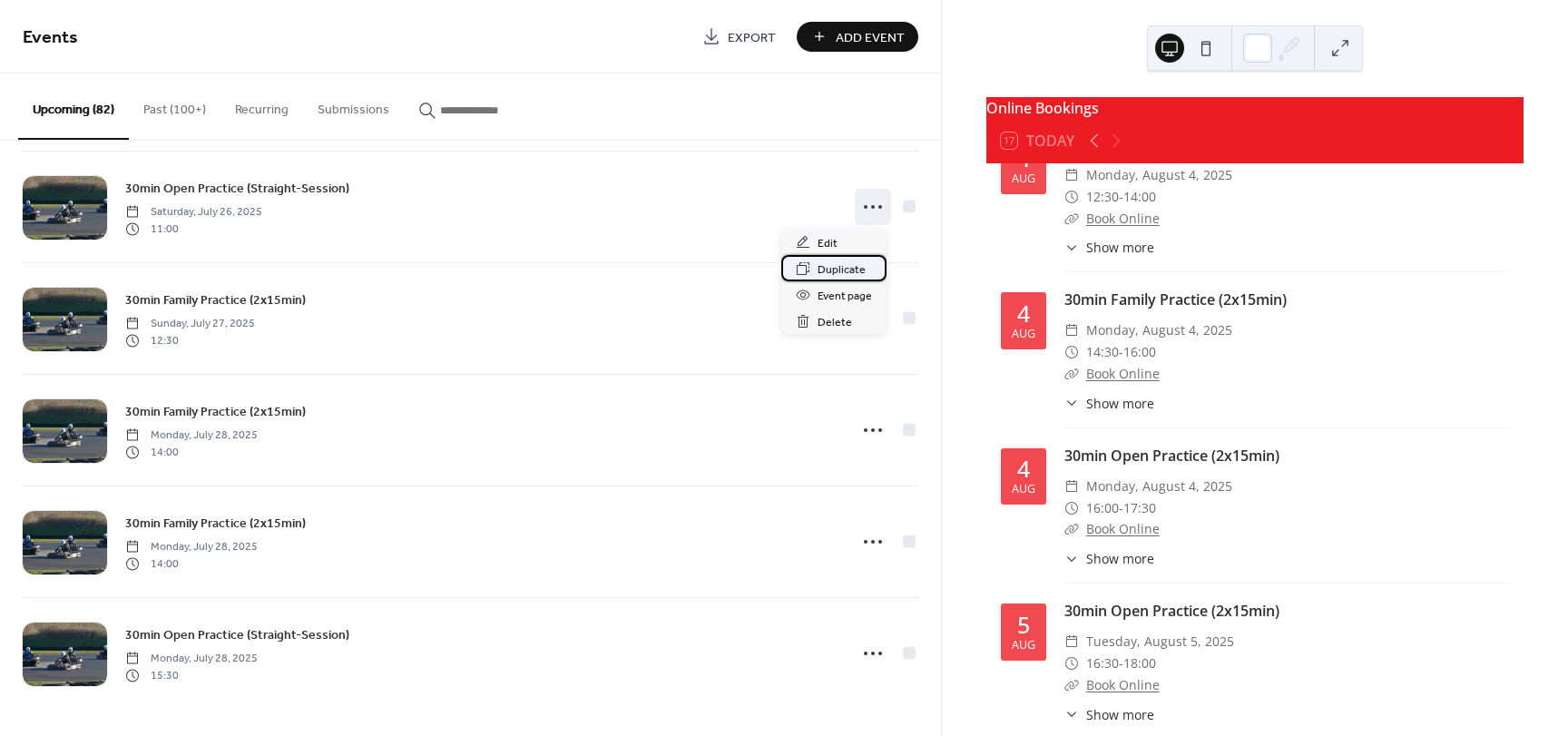 click on "Duplicate" at bounding box center (841, 270) 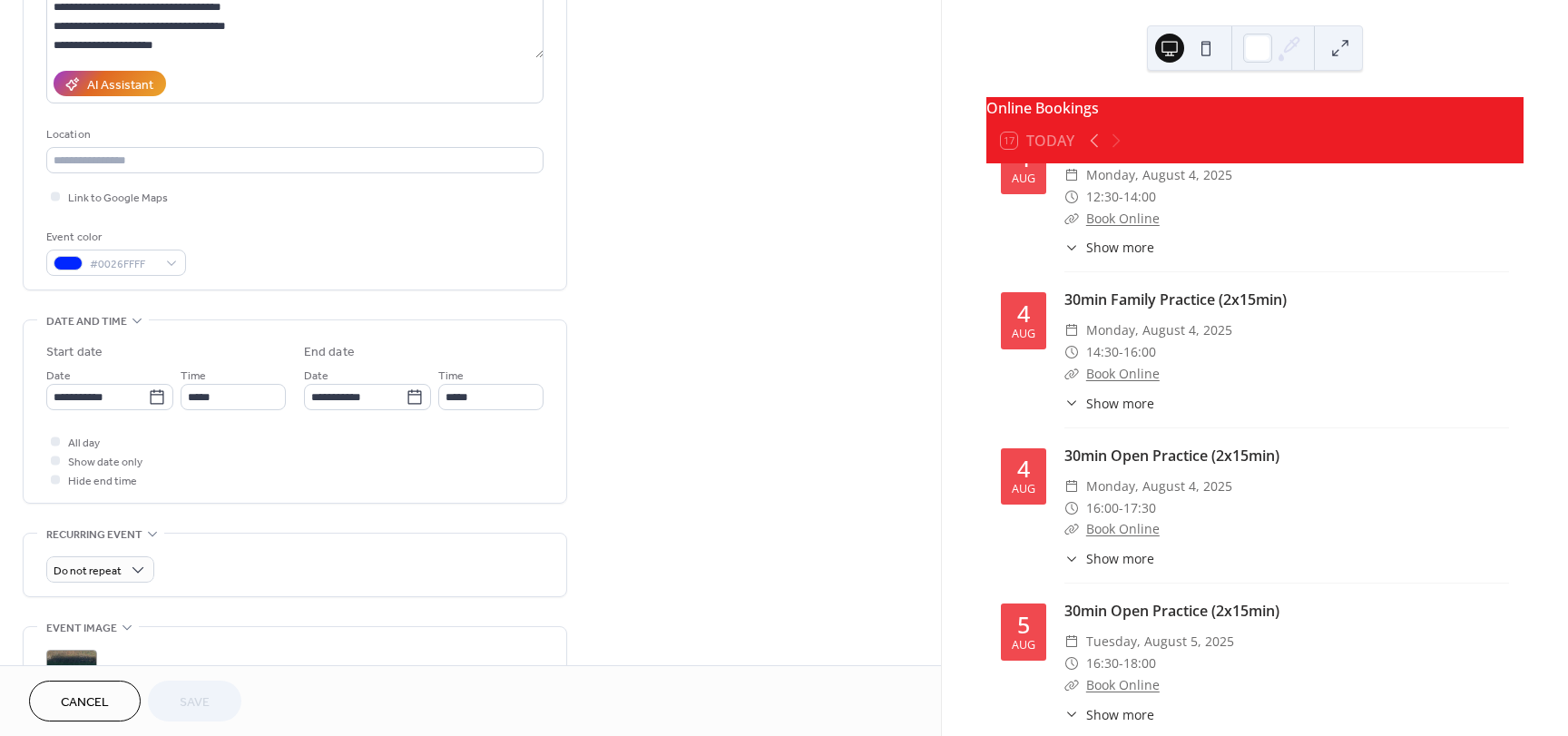 scroll, scrollTop: 272, scrollLeft: 0, axis: vertical 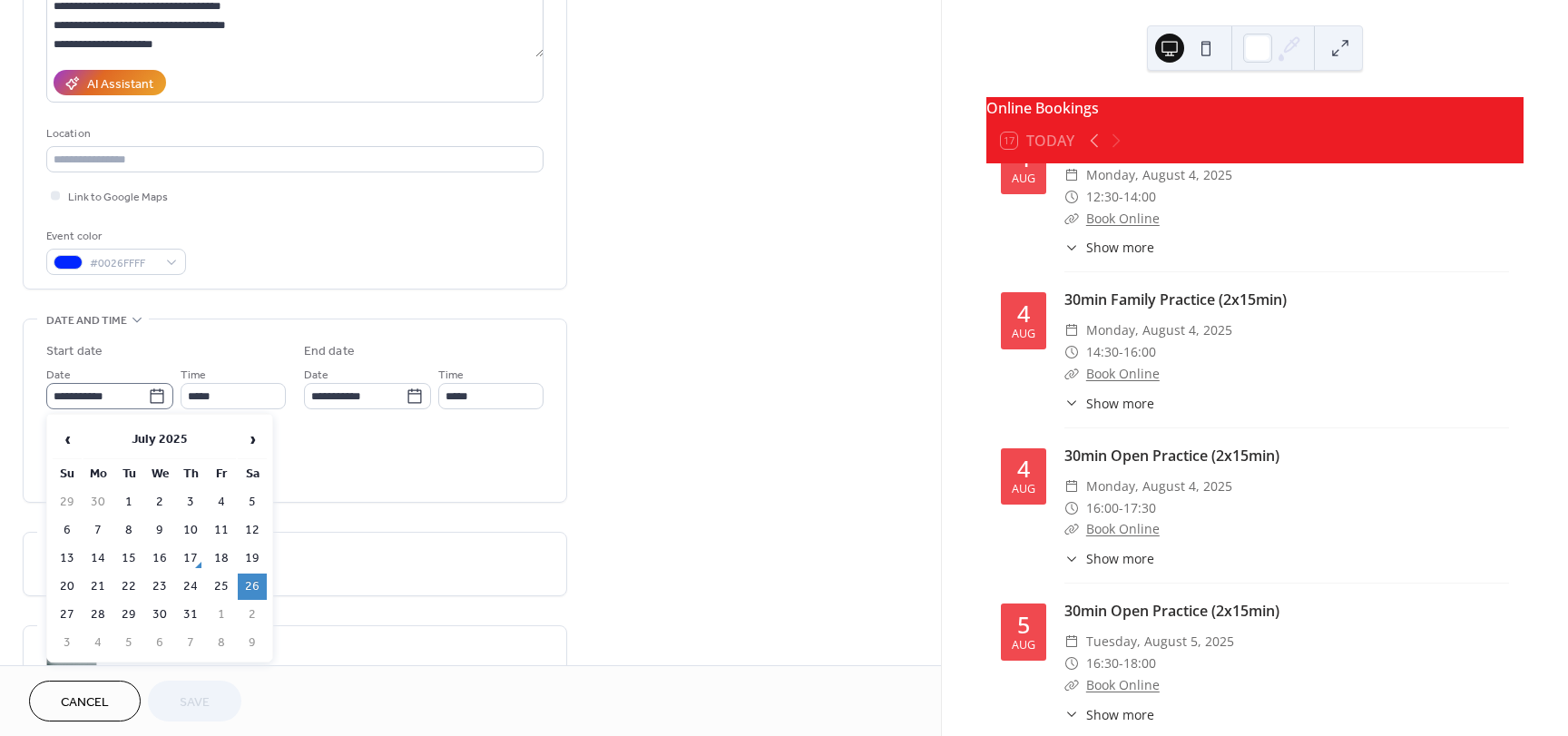 click 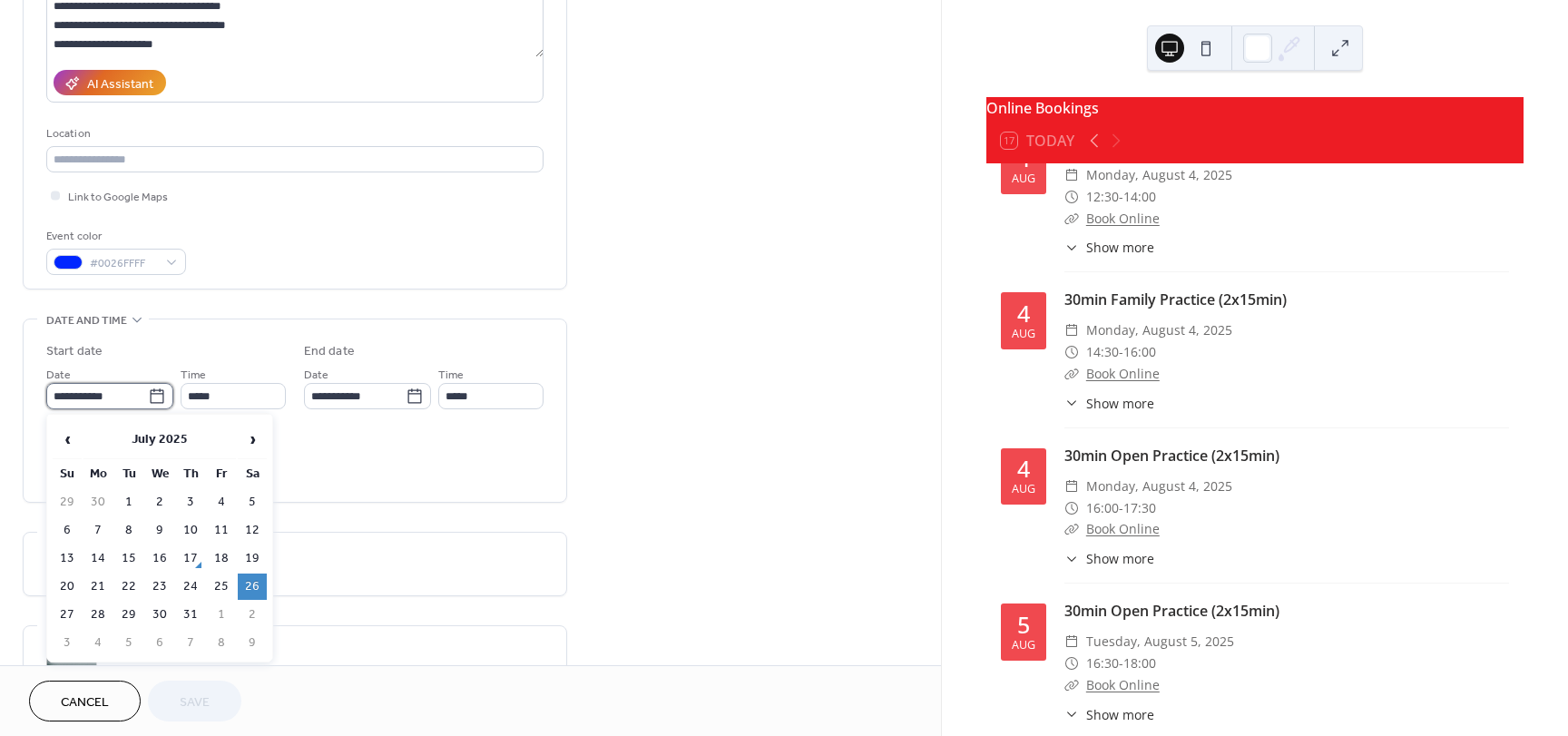 click on "**********" at bounding box center (97, 396) 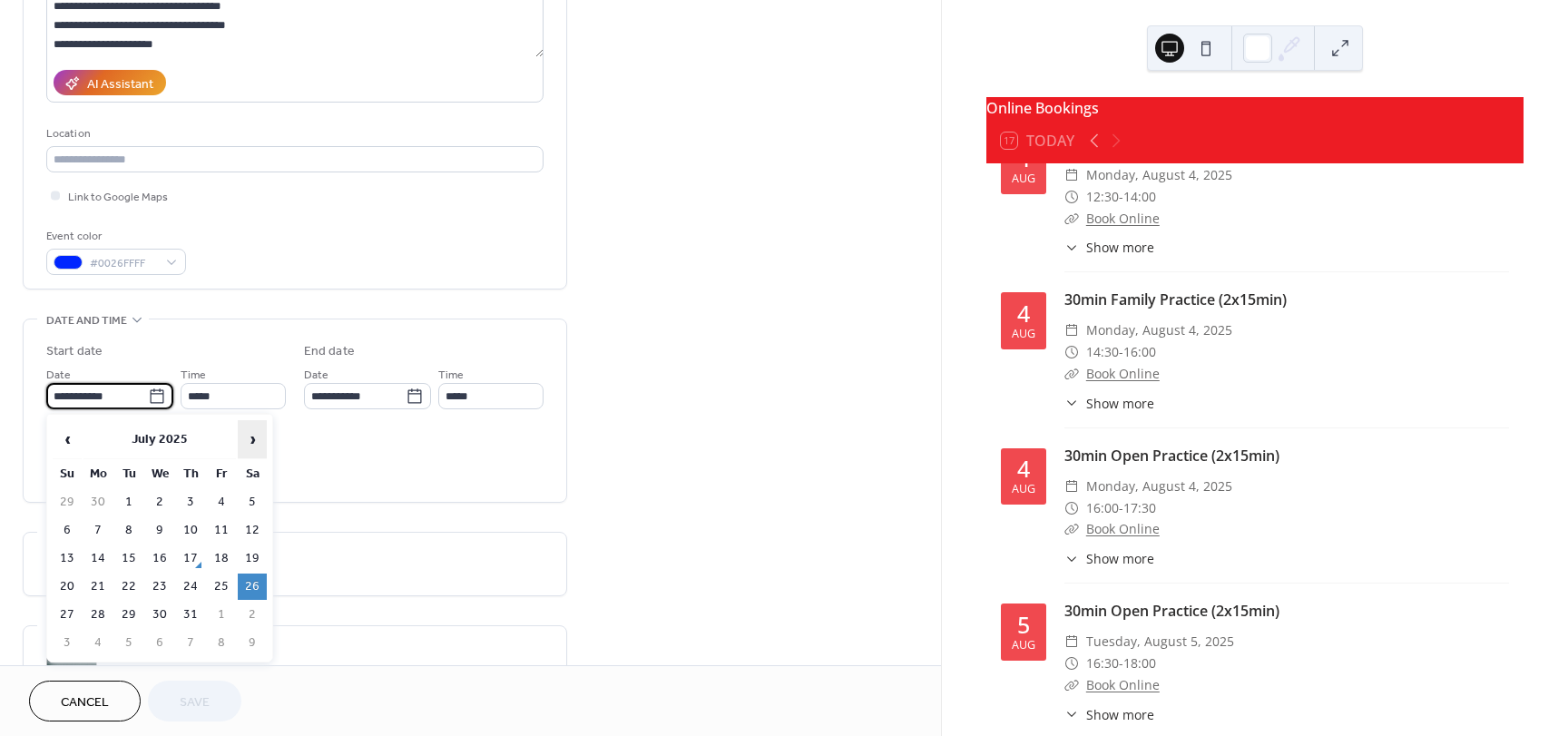 click on "›" at bounding box center [252, 439] 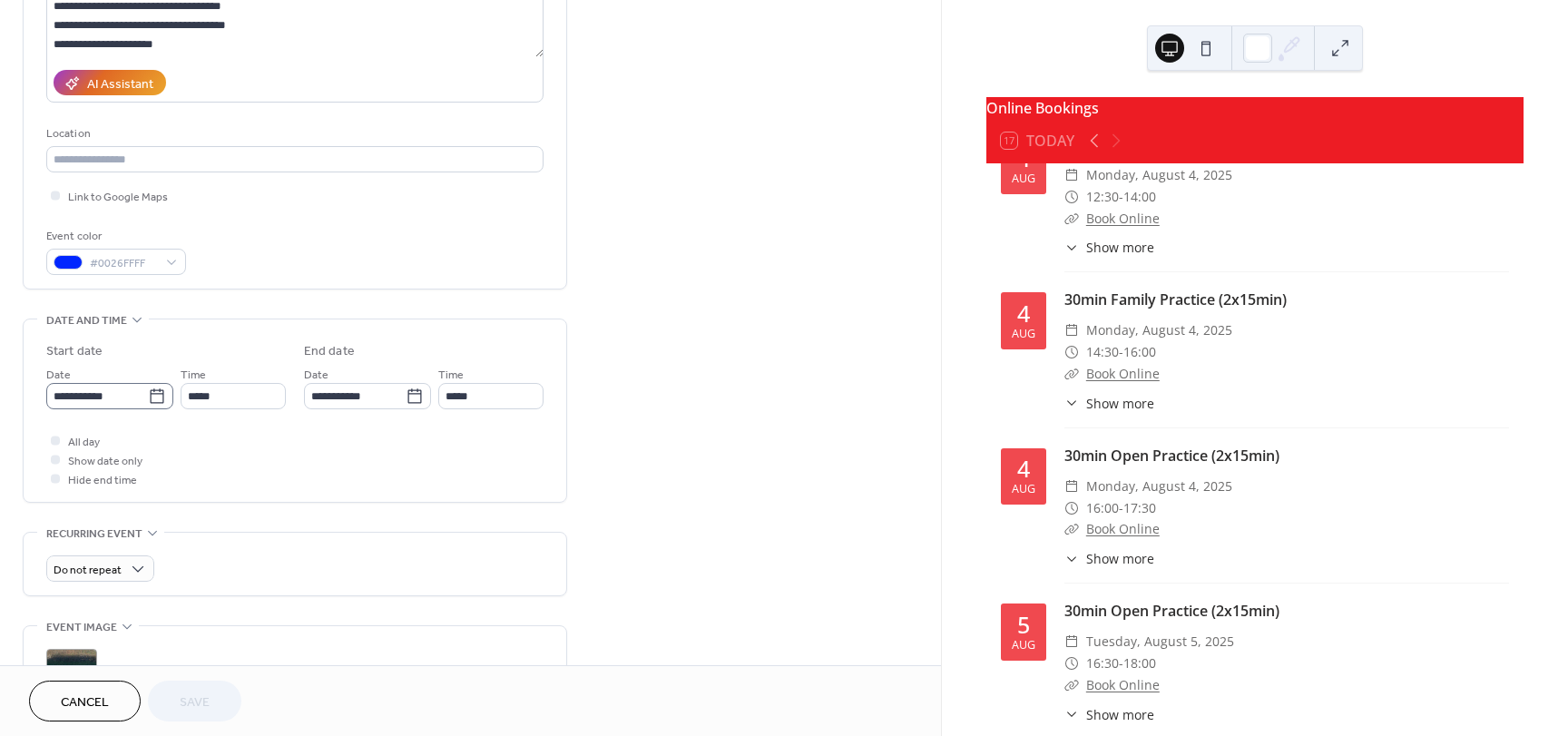 click 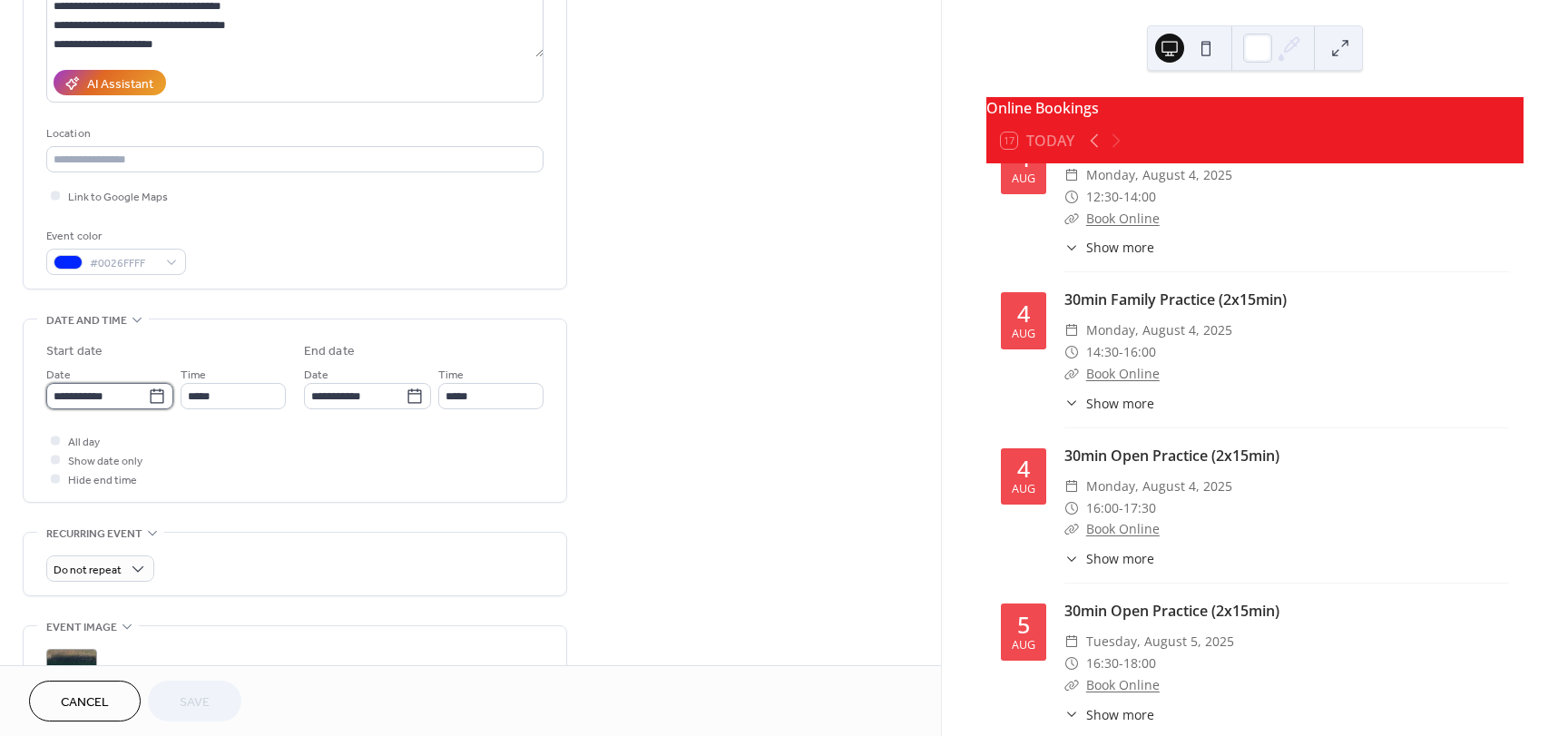 click on "**********" at bounding box center (97, 396) 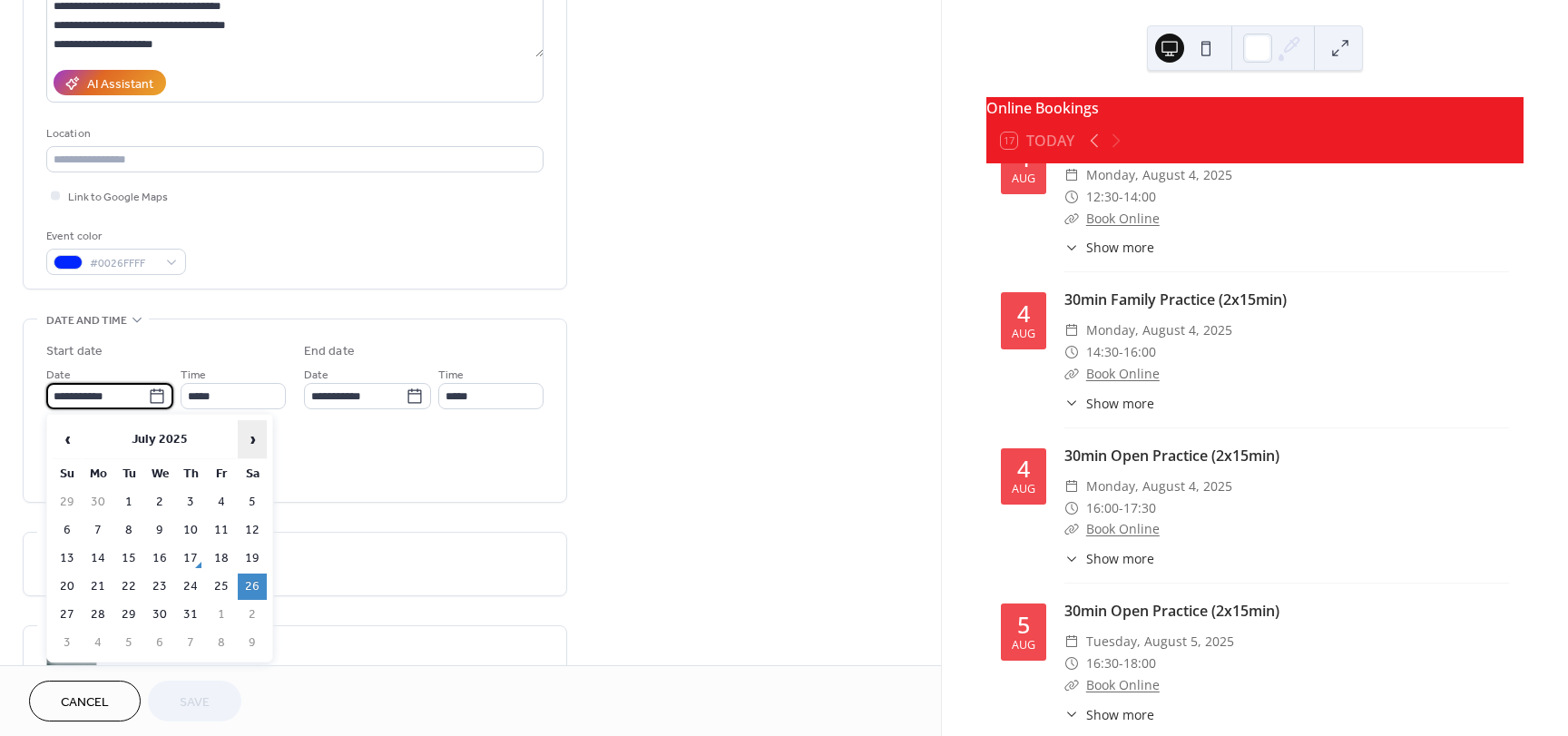 click on "›" at bounding box center [252, 439] 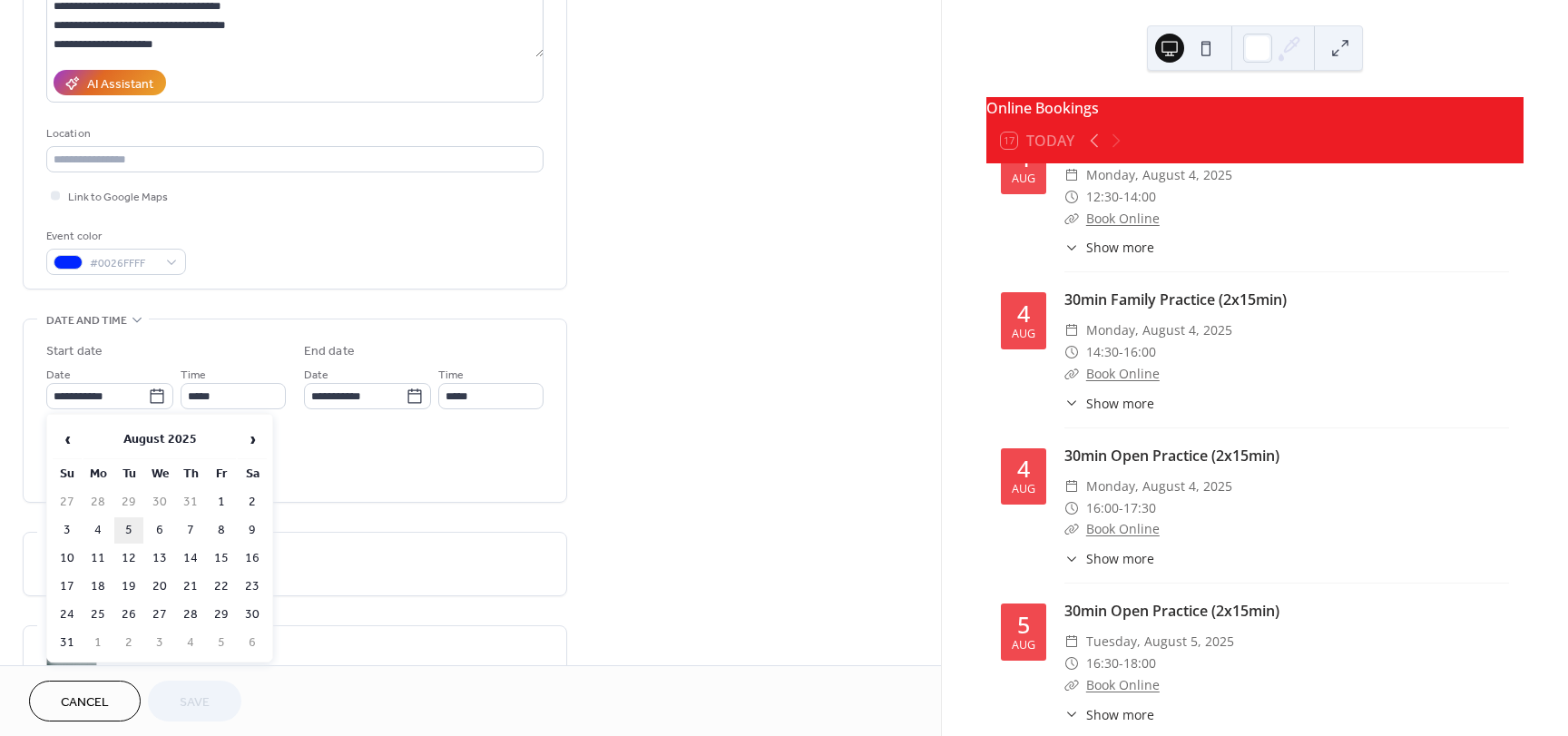 click on "5" at bounding box center (129, 530) 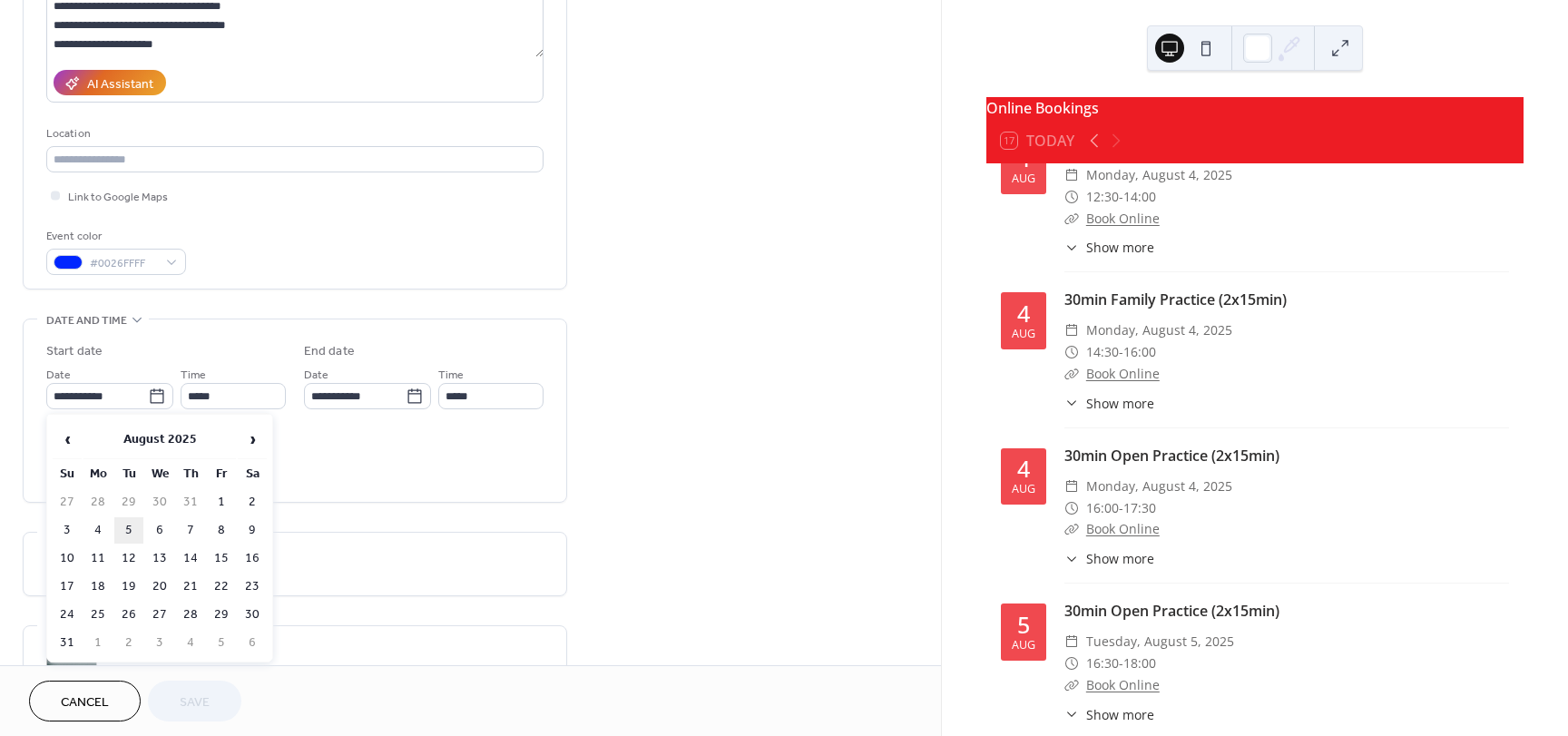 type on "**********" 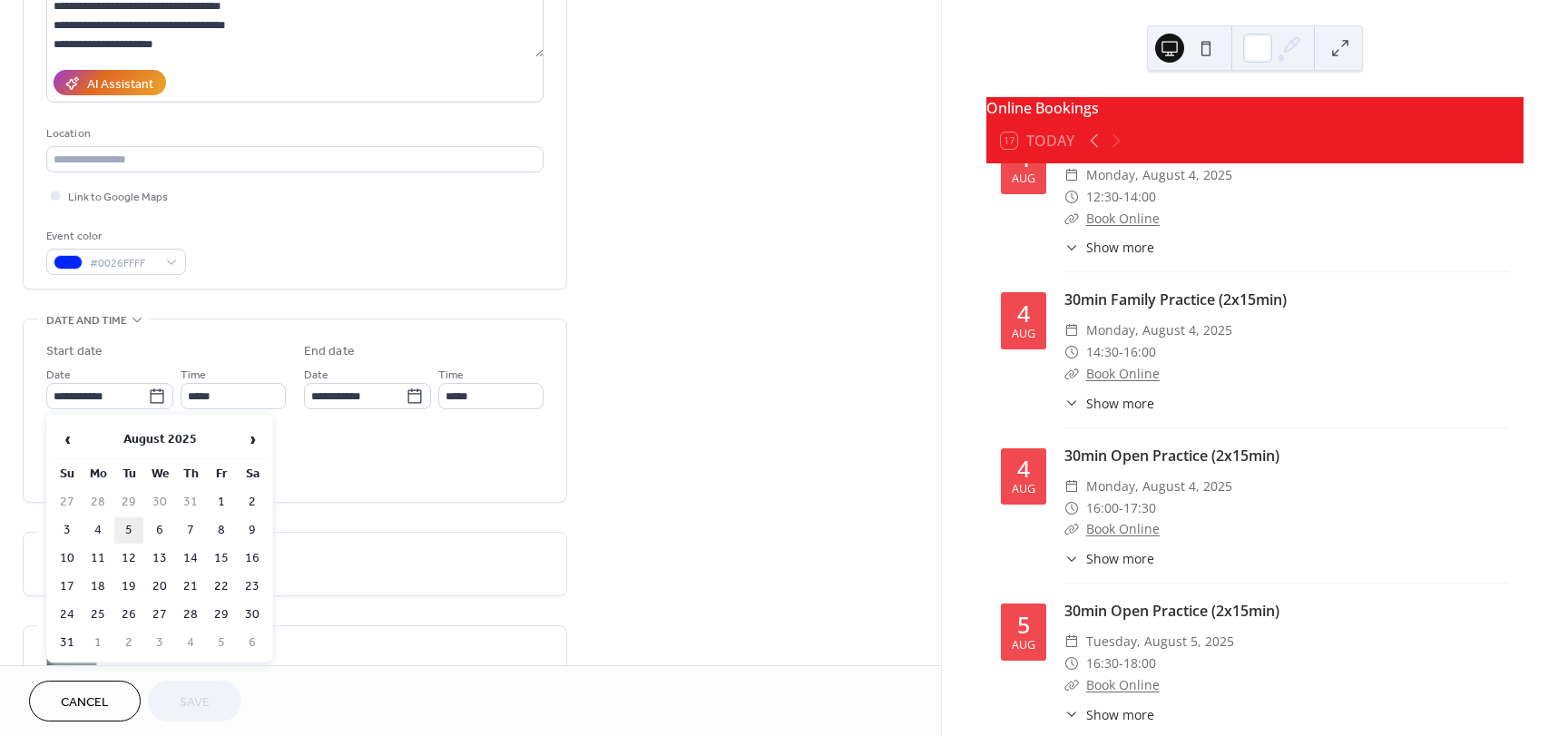 type on "**********" 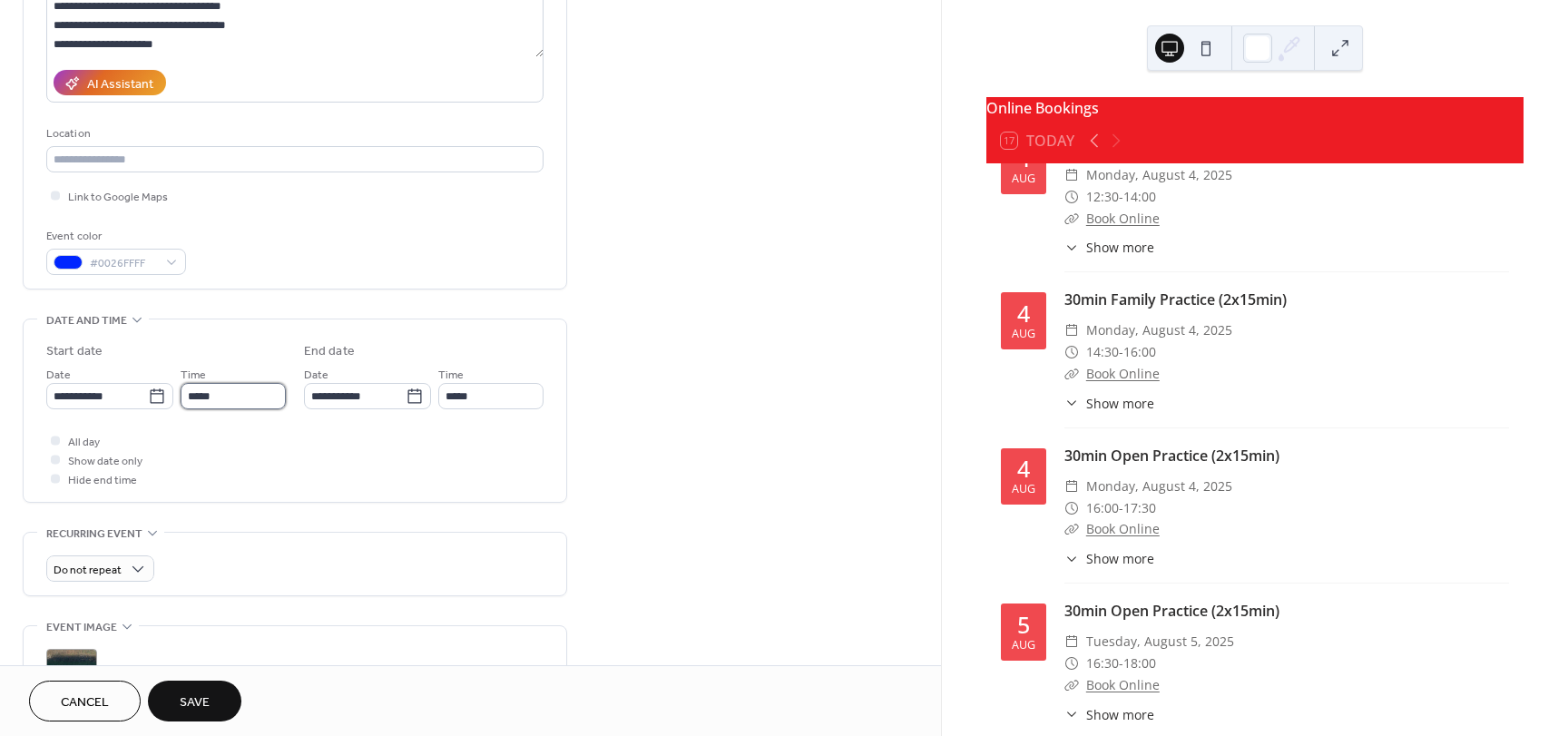 click on "*****" at bounding box center [233, 396] 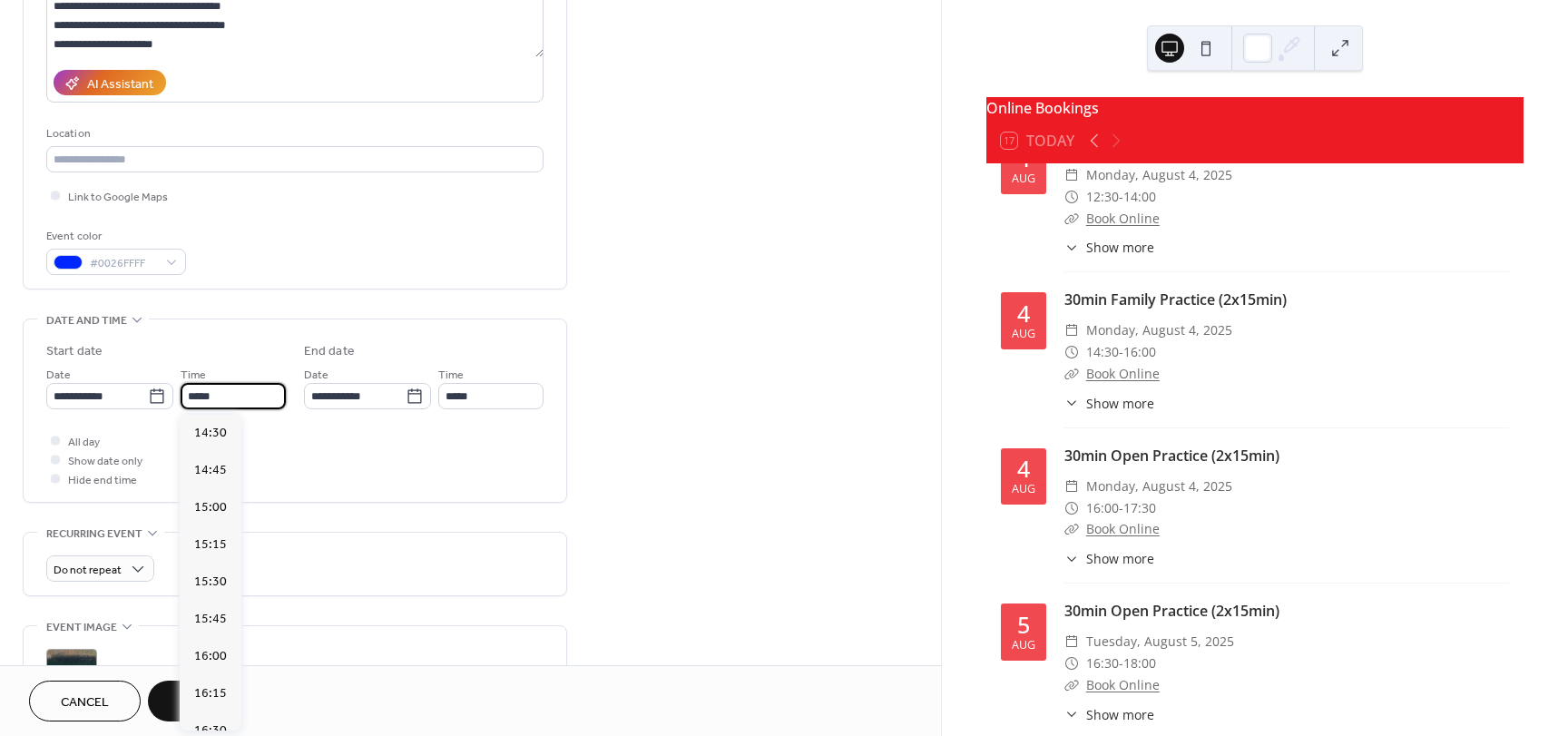 scroll, scrollTop: 2272, scrollLeft: 0, axis: vertical 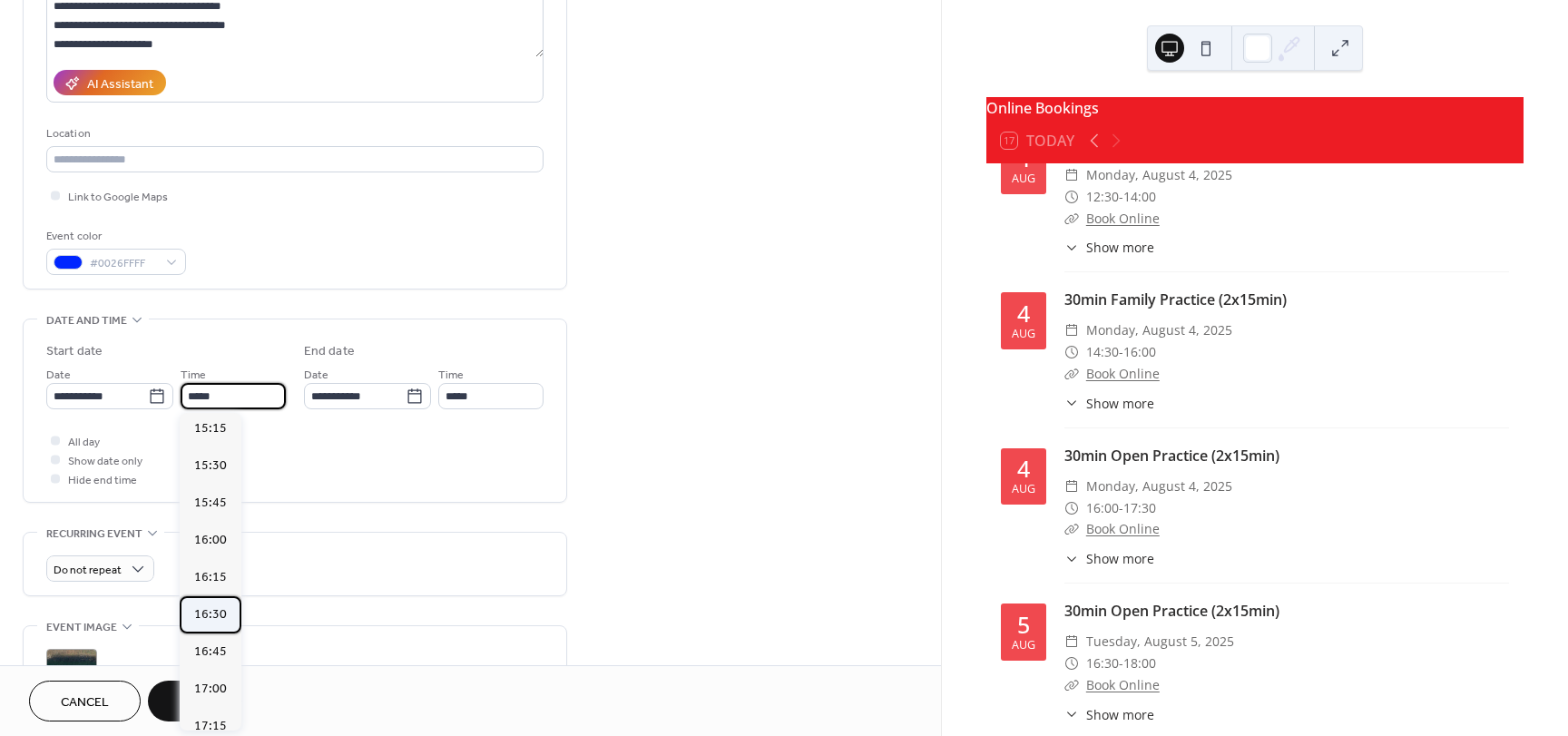 click on "16:30" at bounding box center (211, 614) 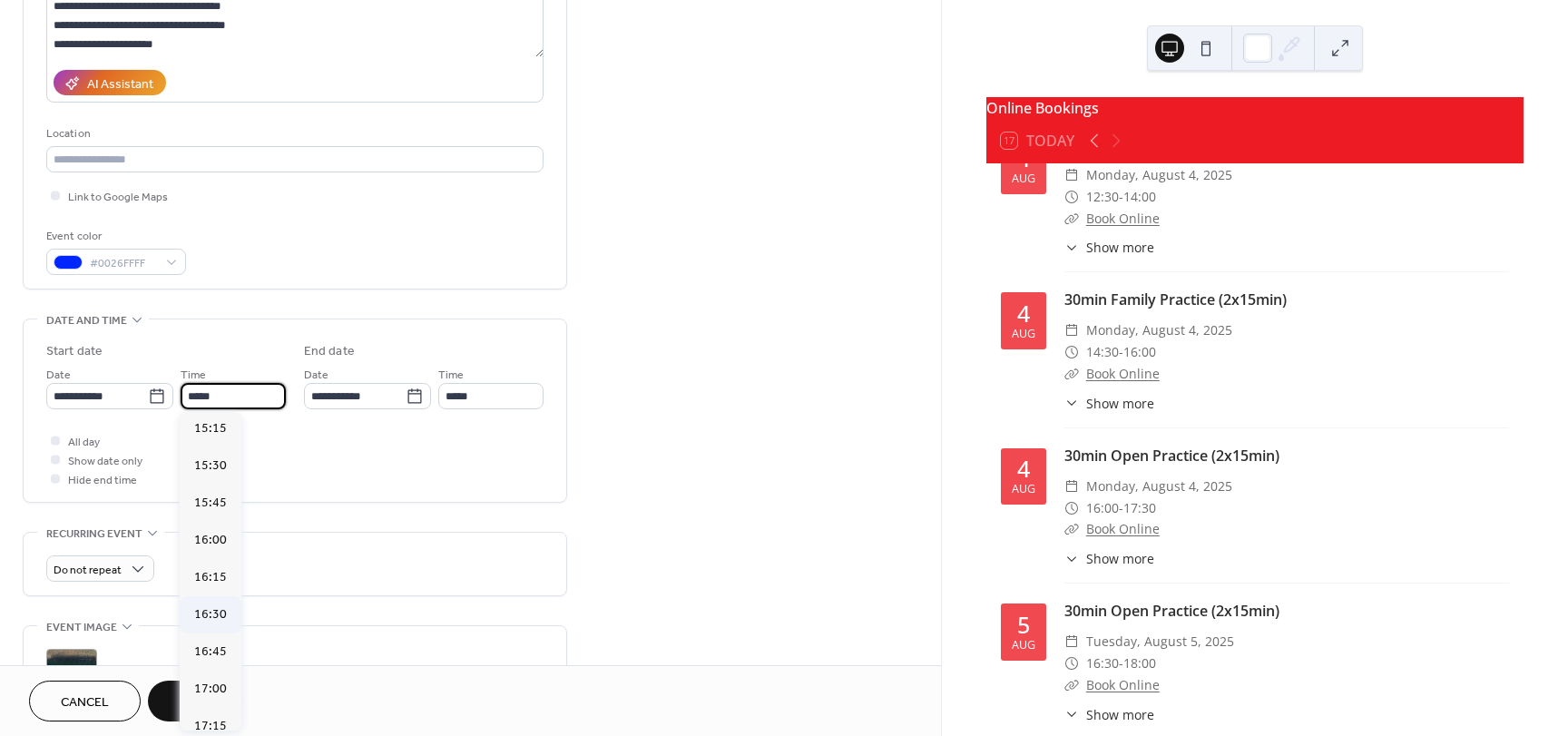 type on "*****" 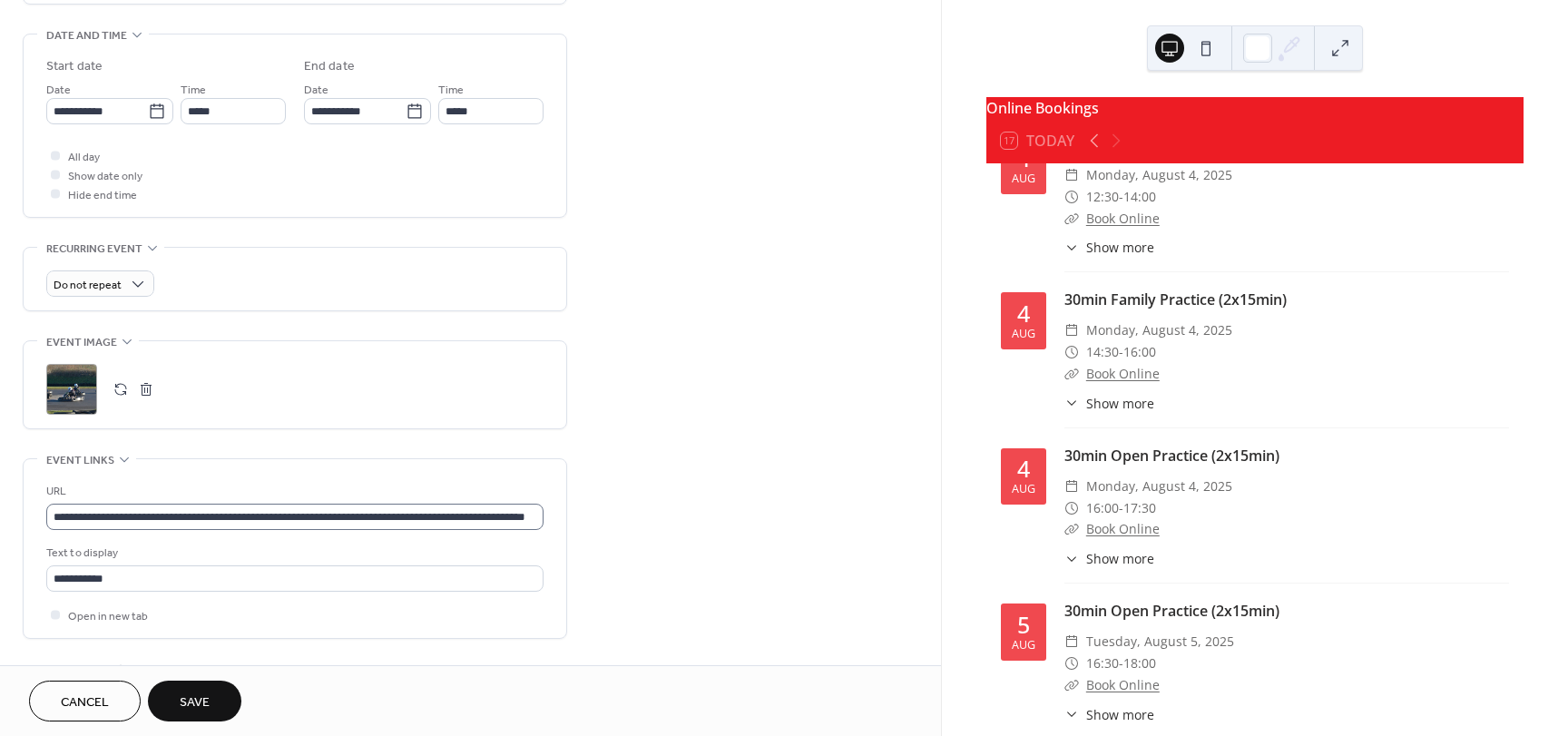 scroll, scrollTop: 593, scrollLeft: 0, axis: vertical 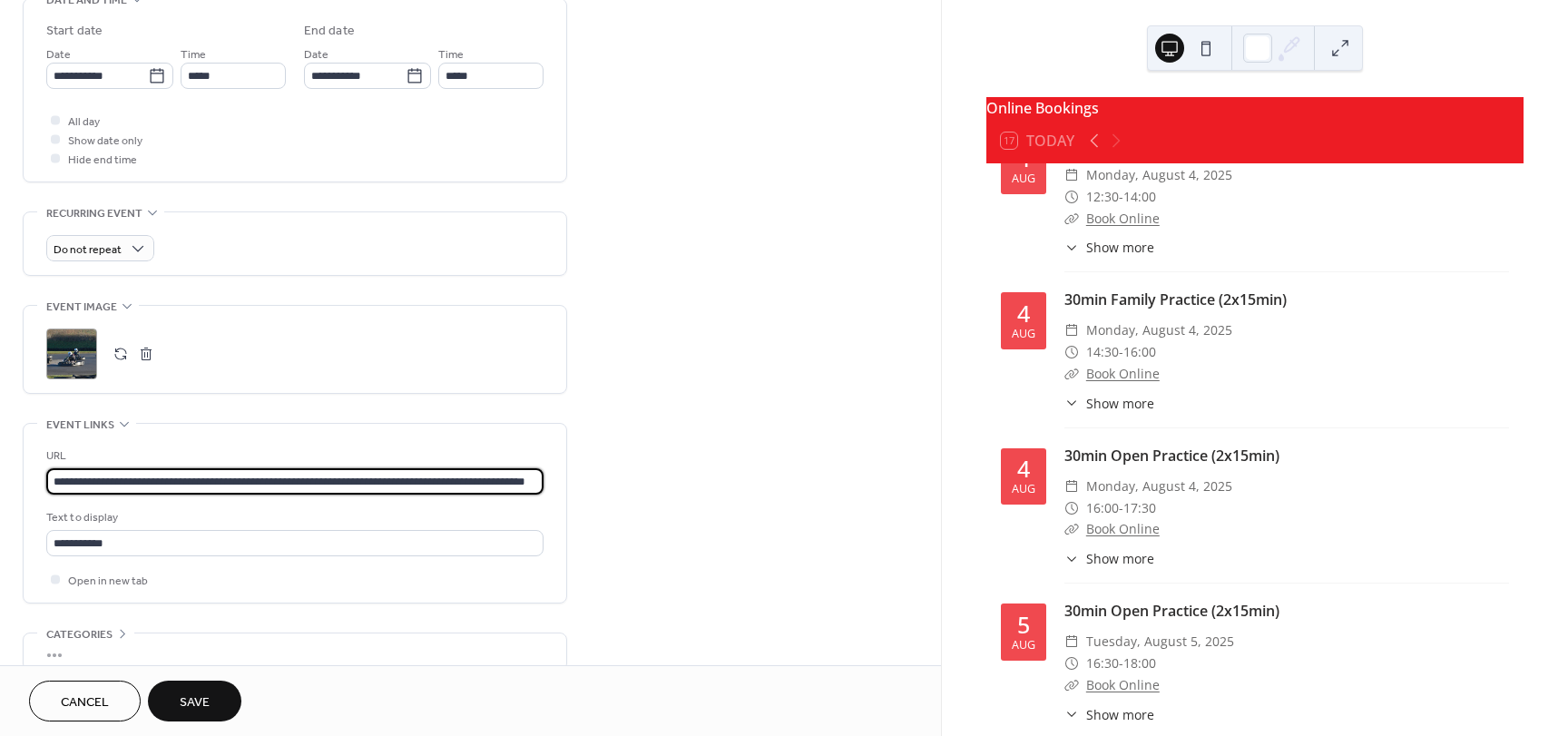 click on "**********" at bounding box center (295, 481) 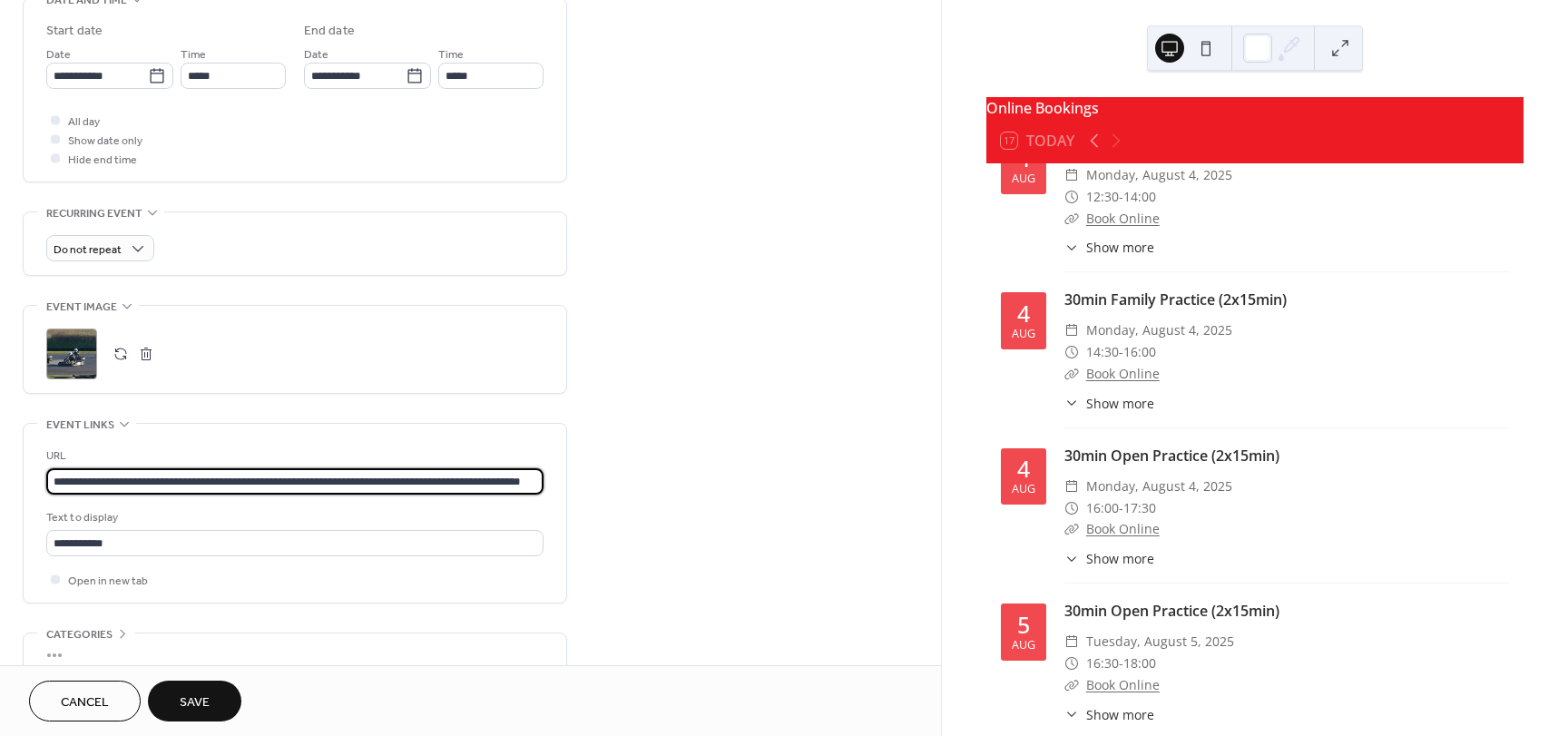 scroll, scrollTop: 0, scrollLeft: 63, axis: horizontal 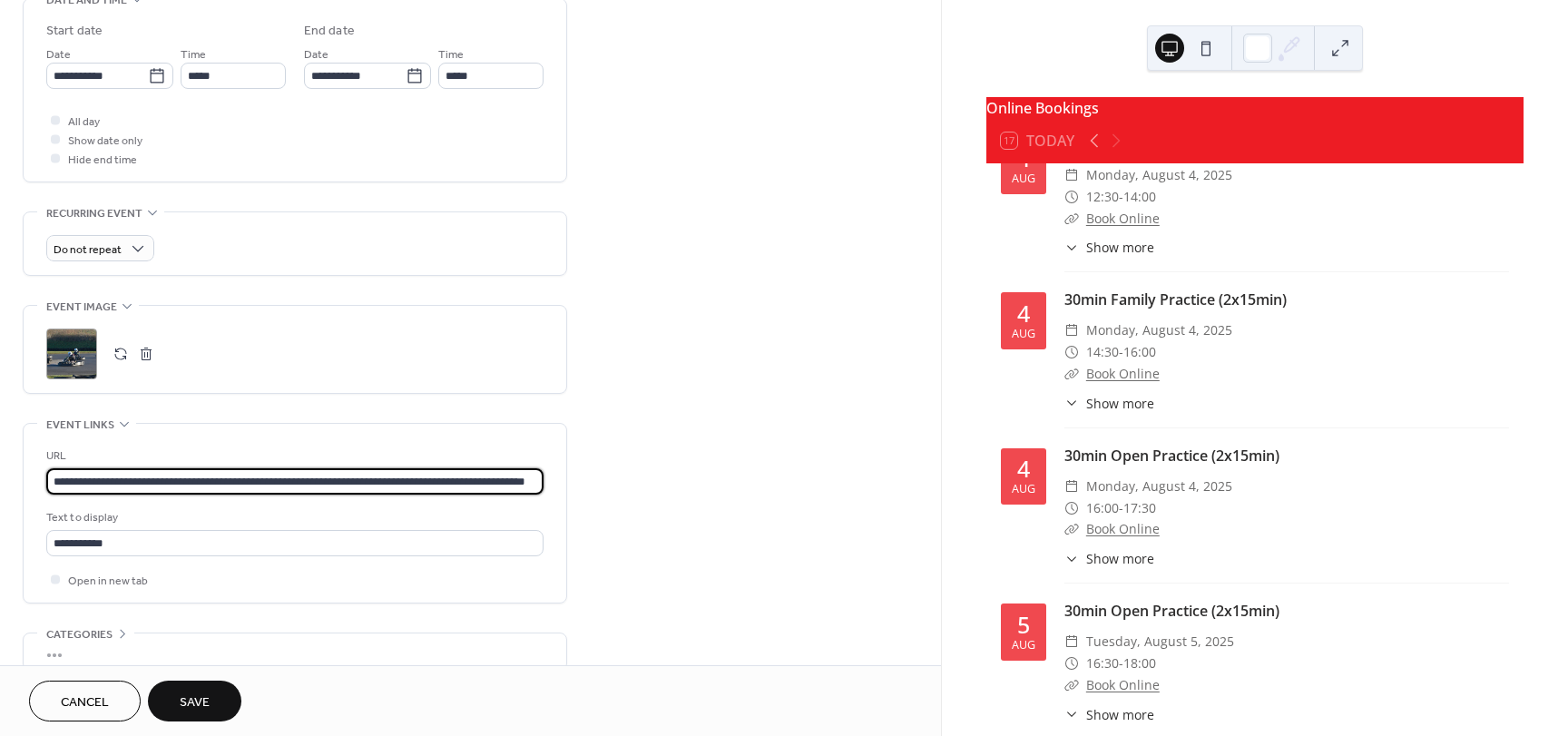type on "**********" 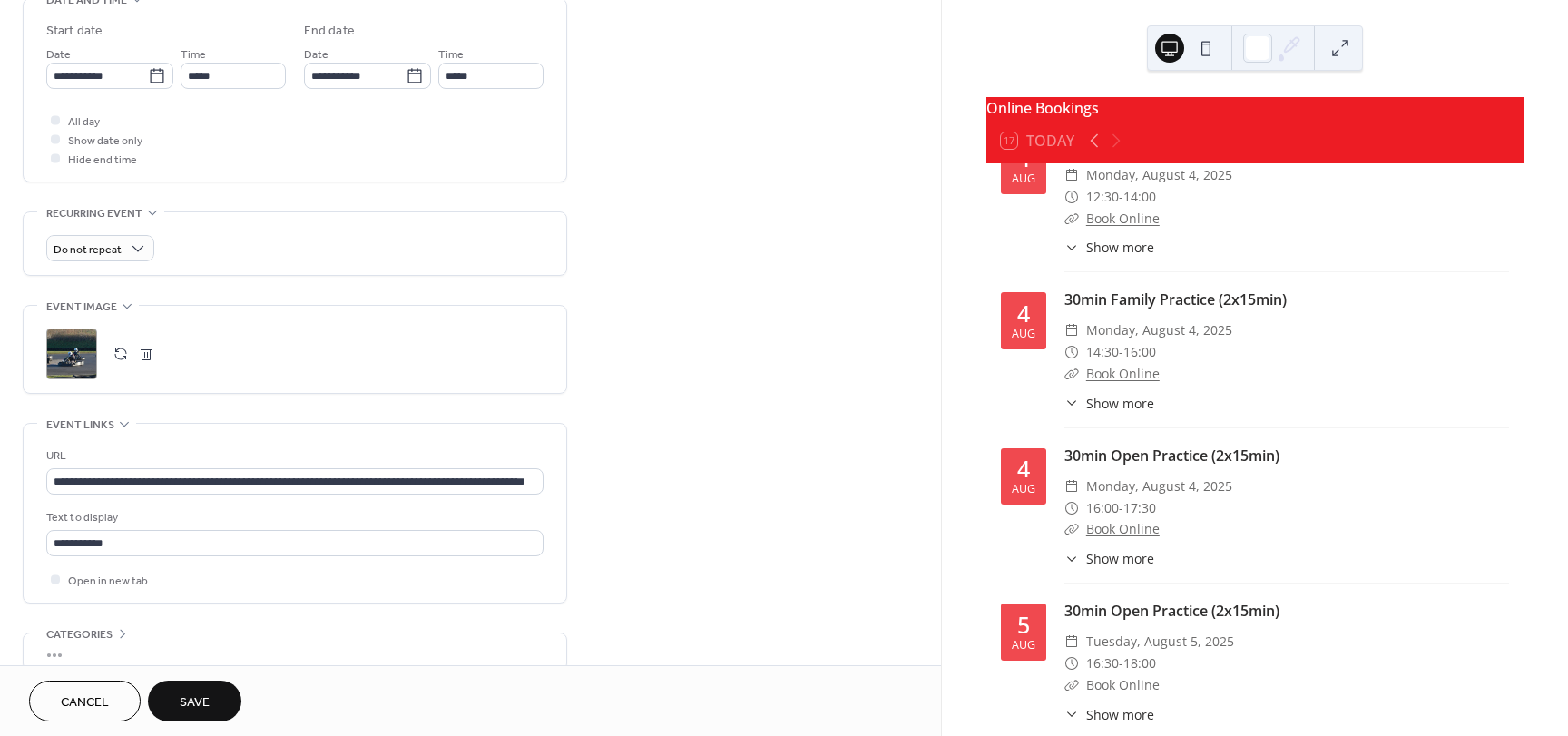 click on "Save" at bounding box center (194, 702) 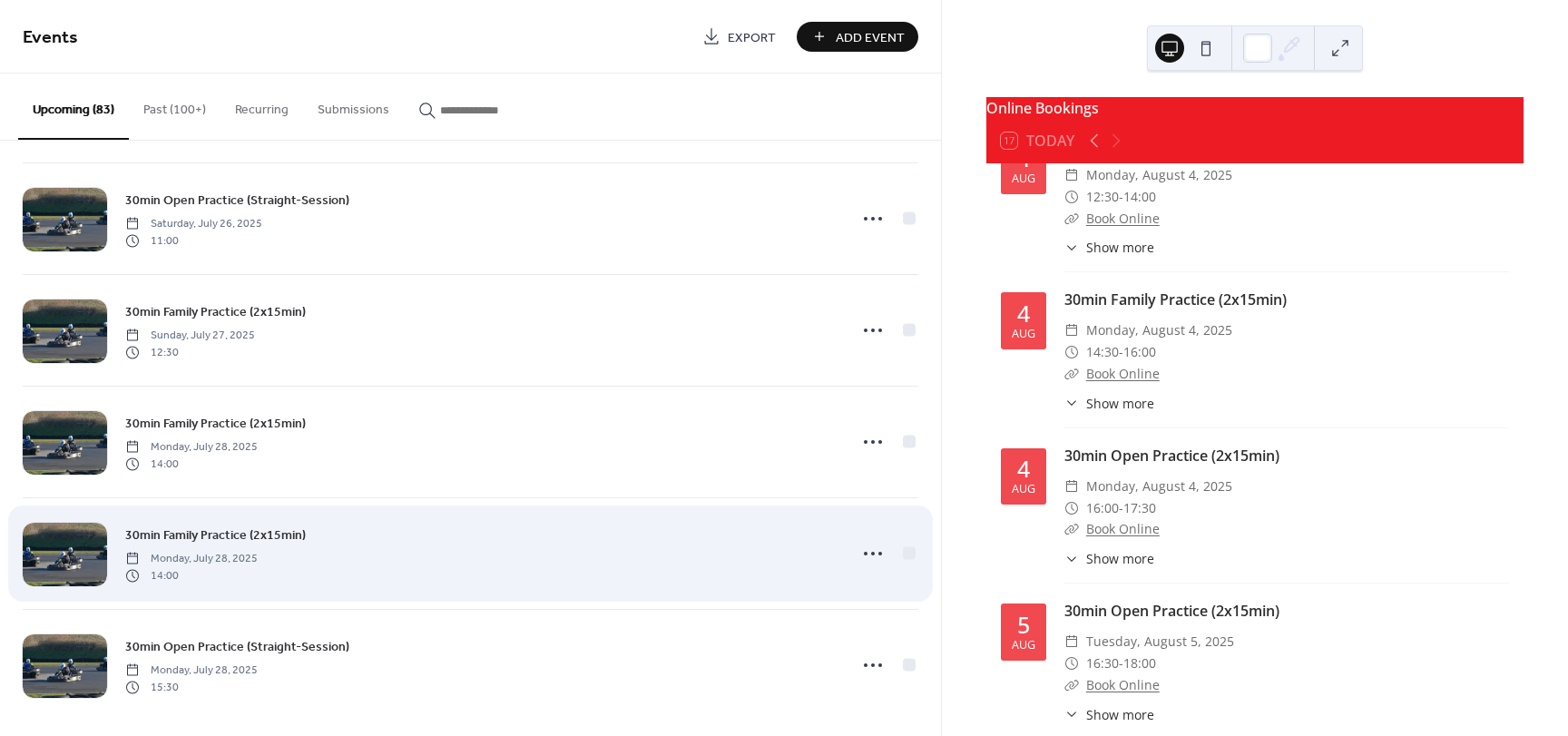 scroll, scrollTop: 2807, scrollLeft: 0, axis: vertical 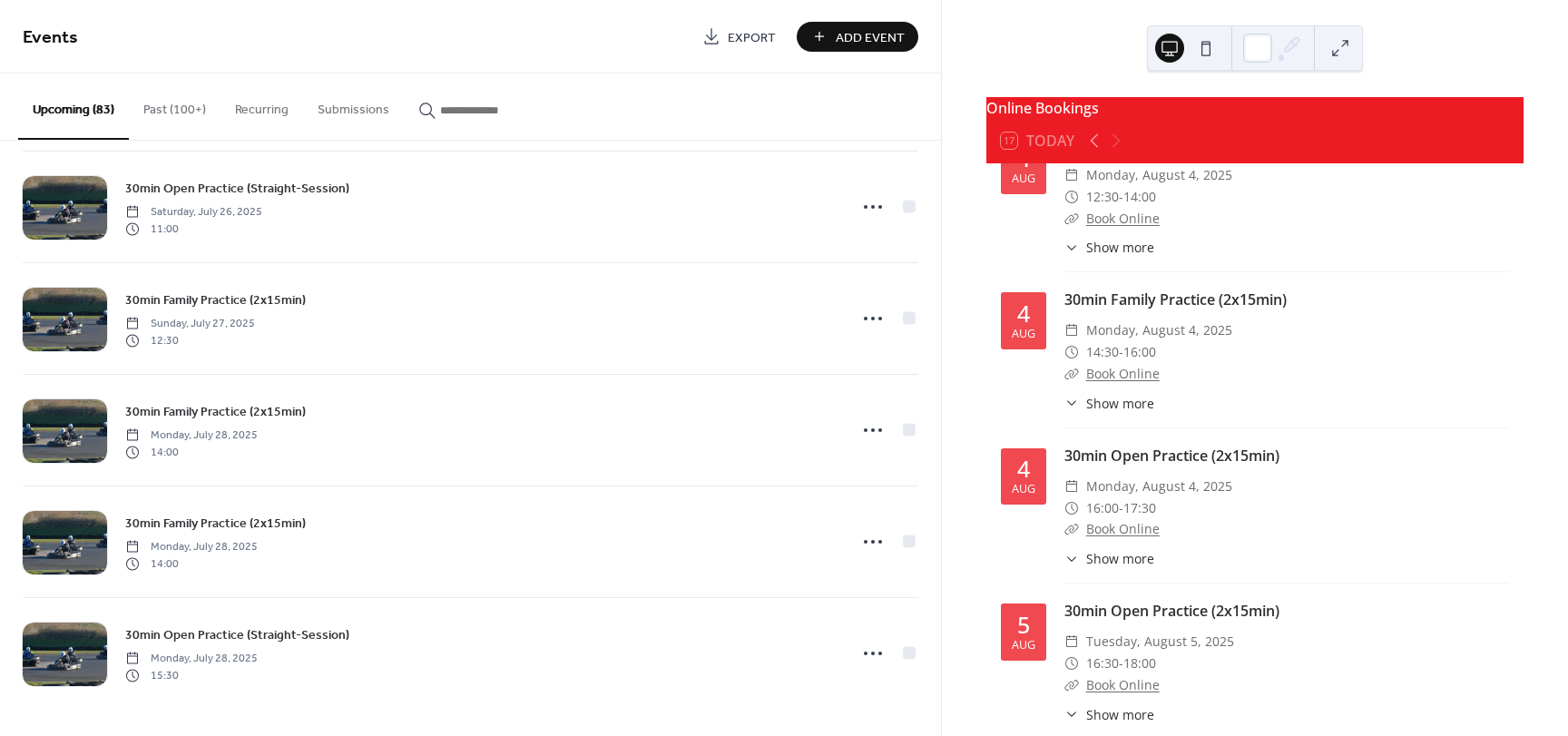 click at bounding box center [495, 110] 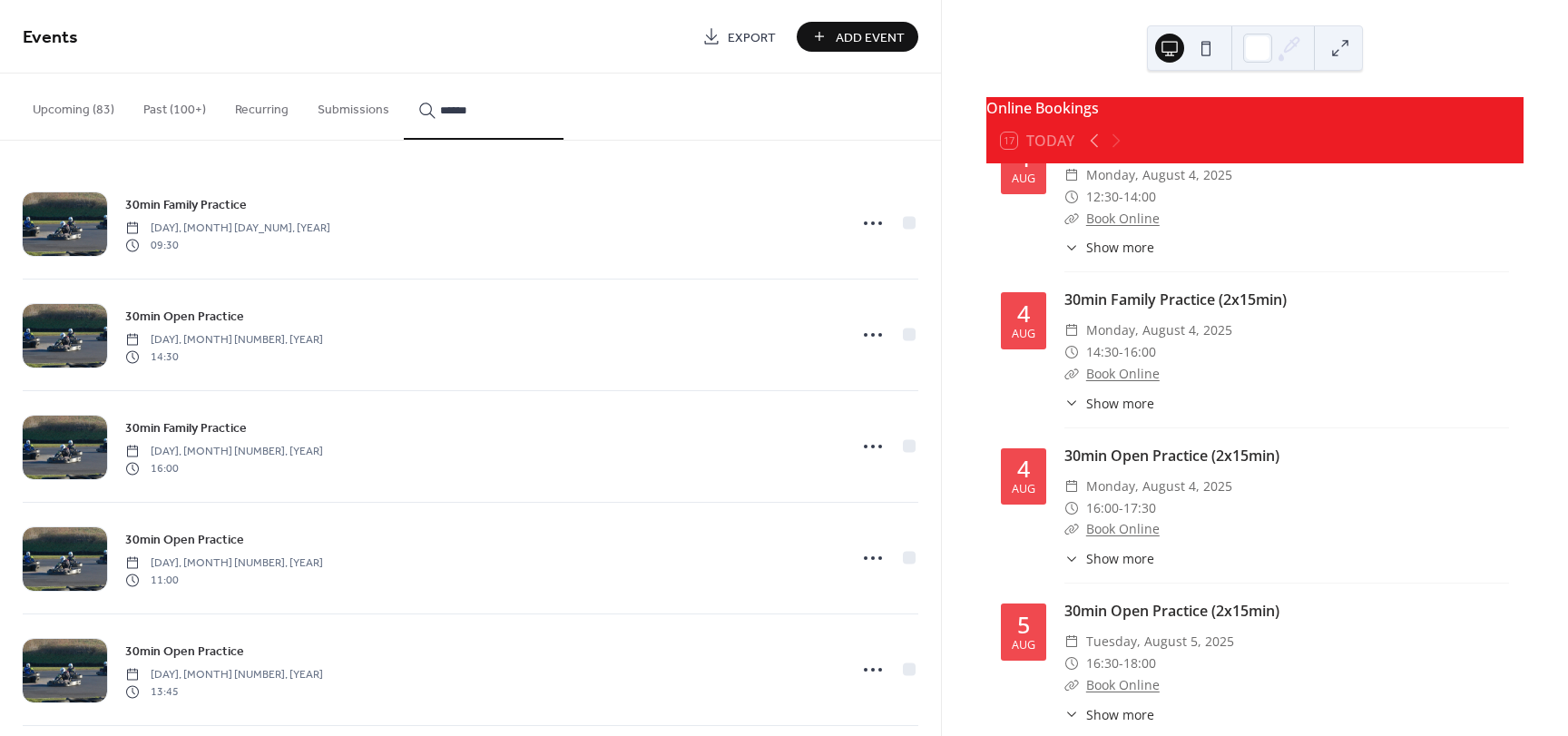 click on "*****" at bounding box center [484, 106] 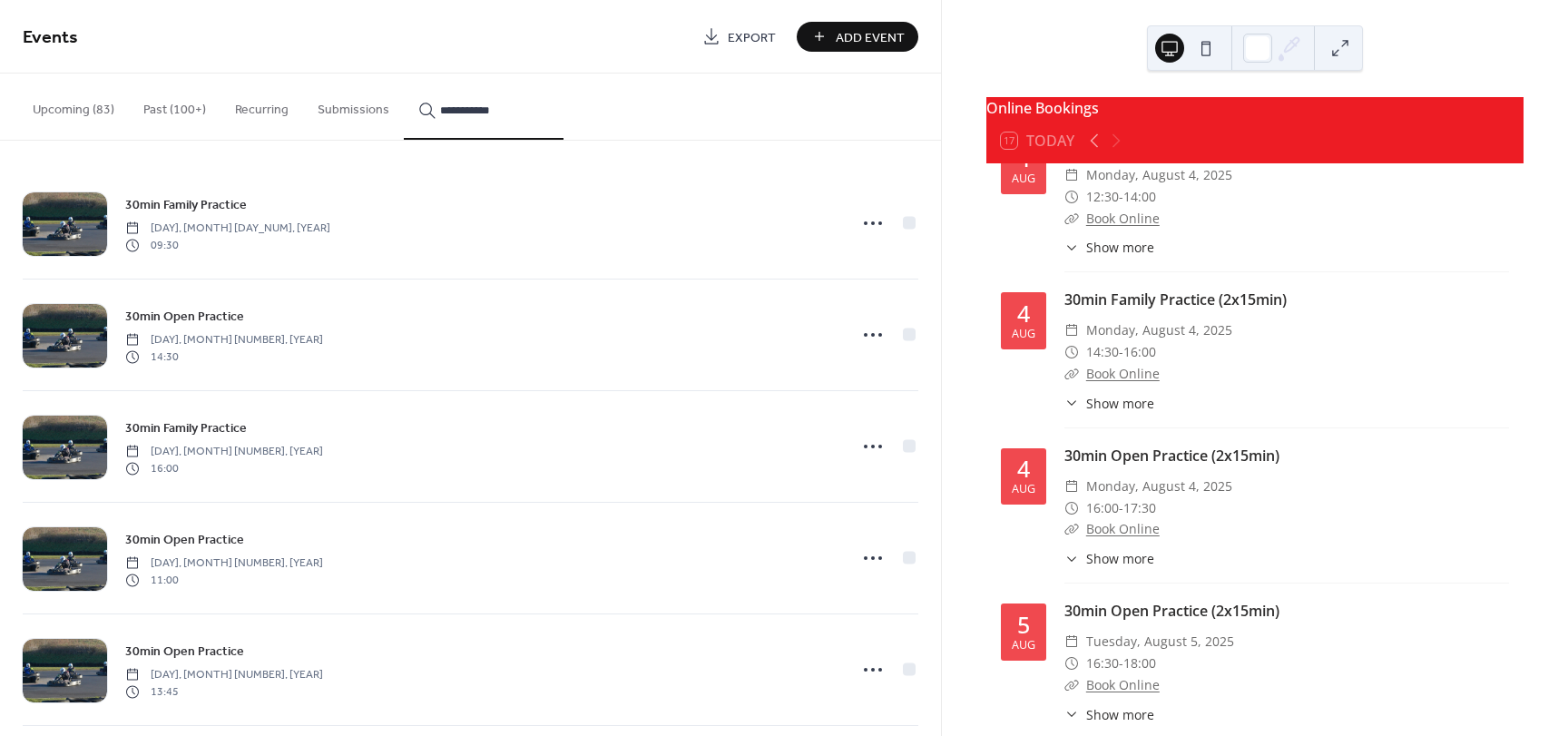 click on "**********" at bounding box center [484, 106] 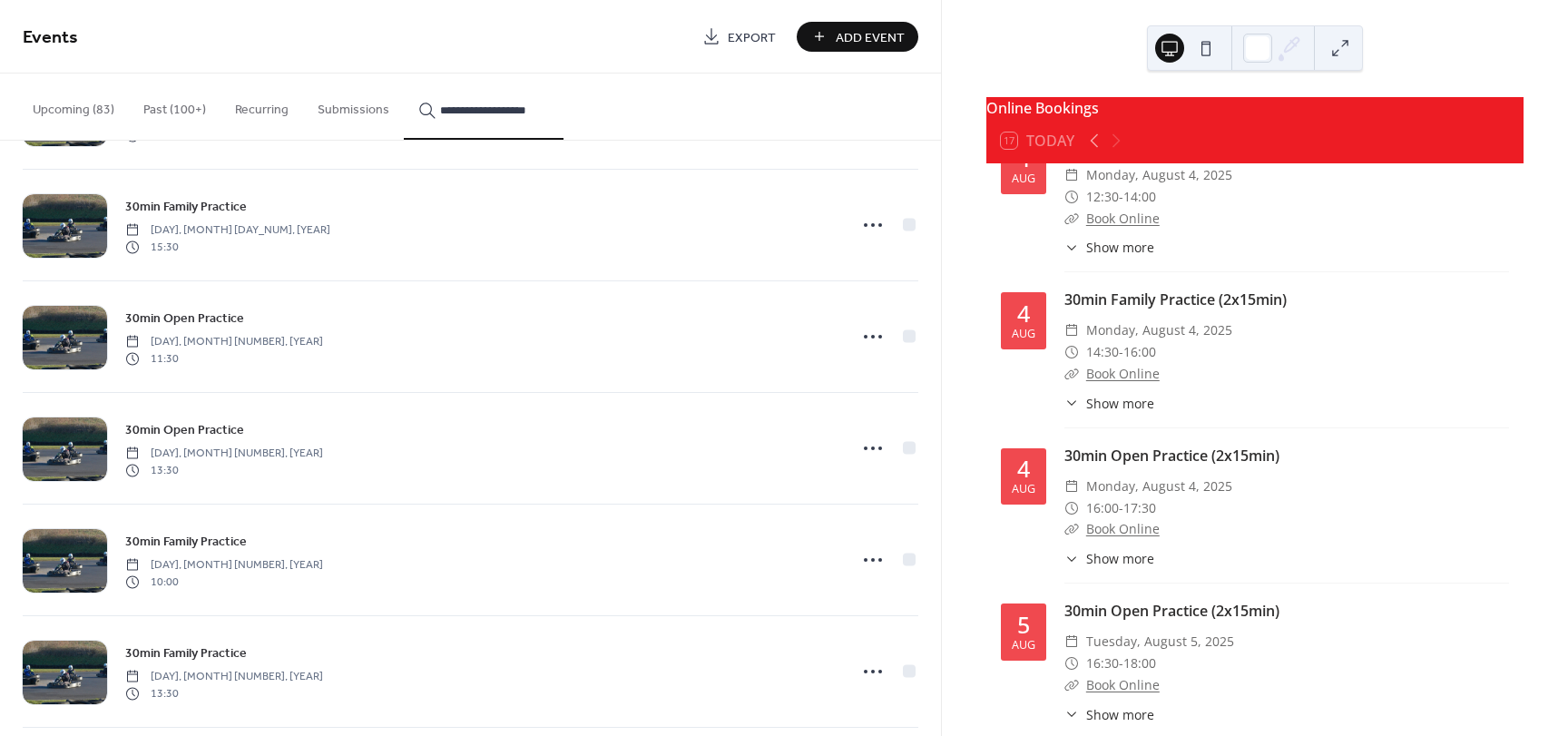 scroll, scrollTop: 8440, scrollLeft: 0, axis: vertical 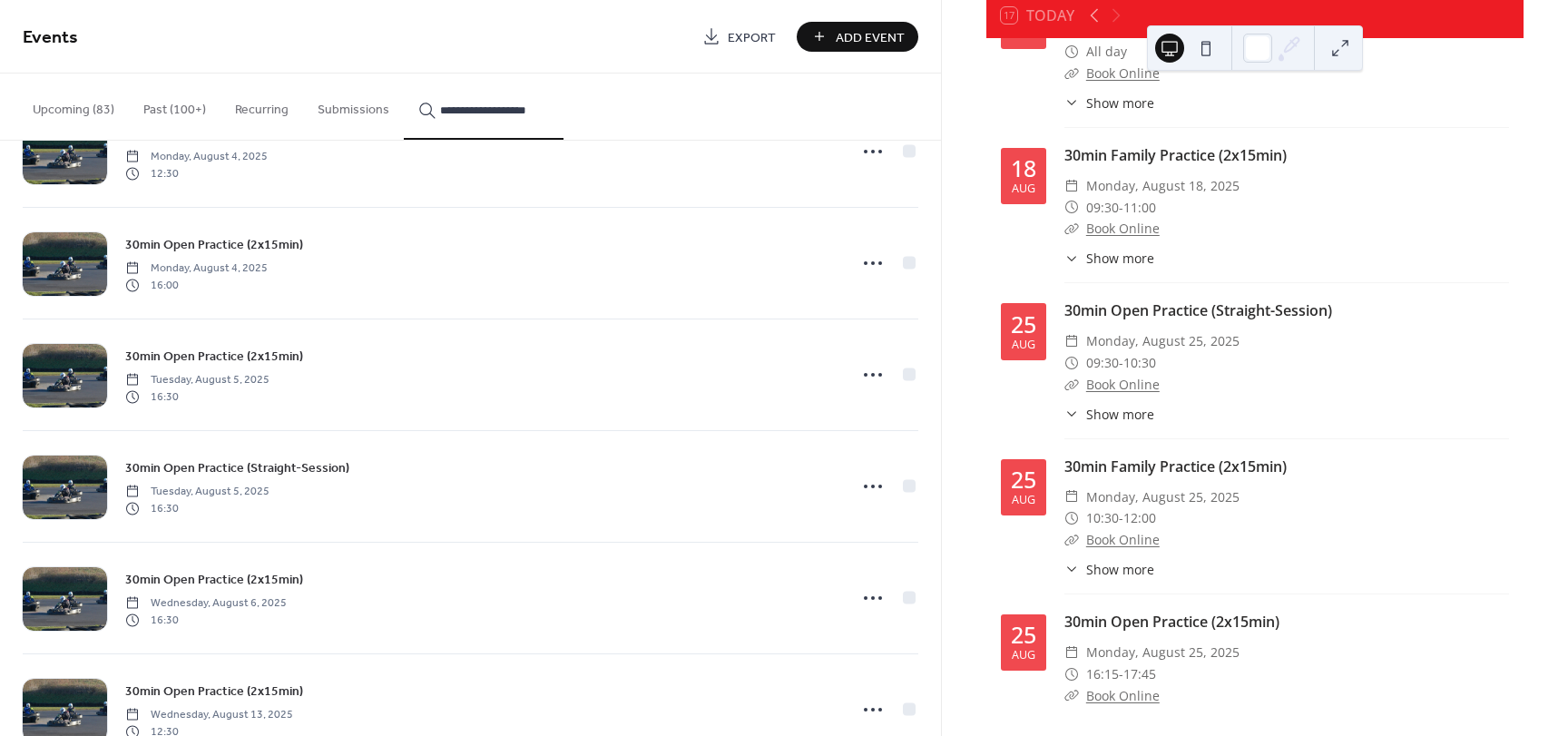 type on "**********" 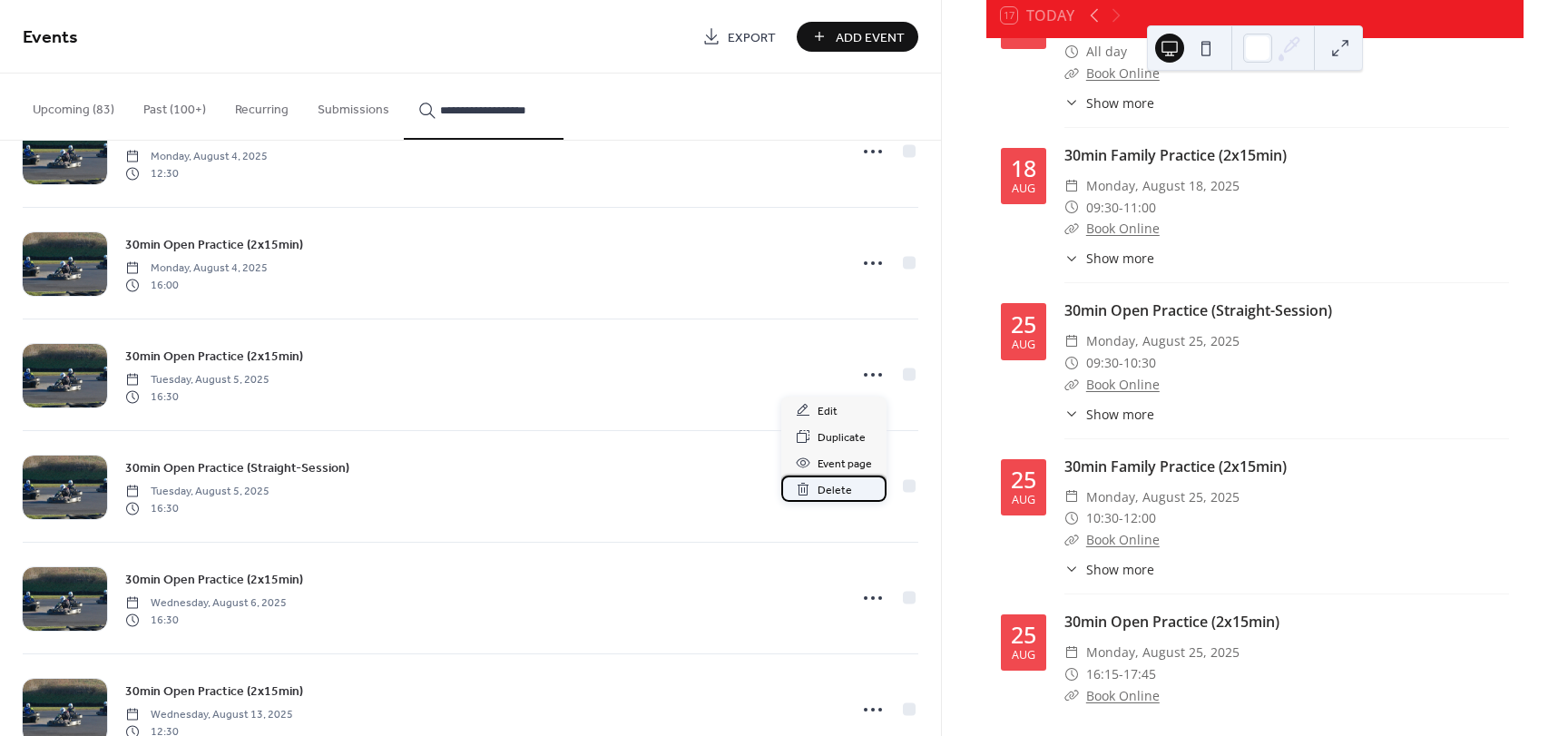 click on "Delete" at bounding box center [835, 490] 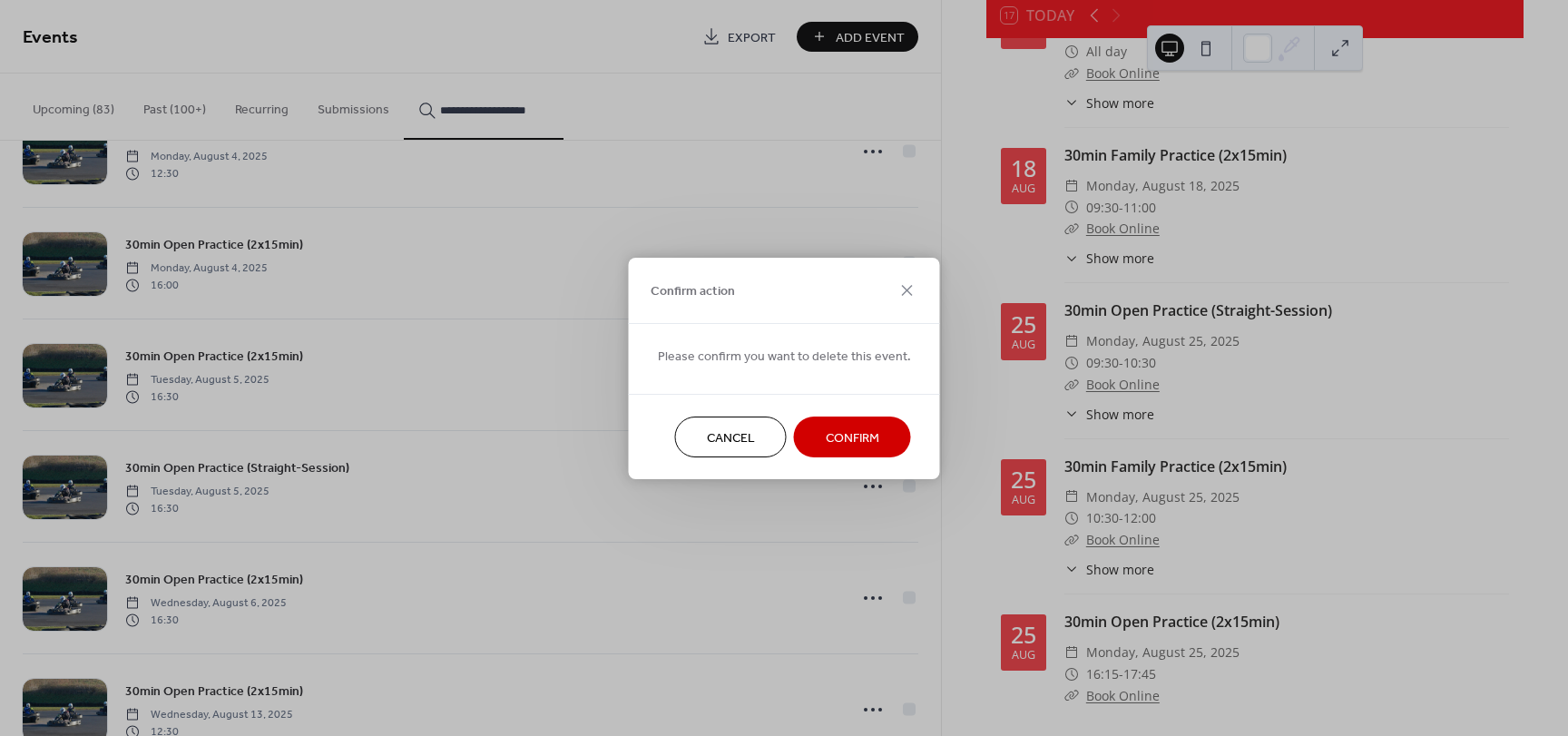 click on "Confirm" at bounding box center (852, 437) 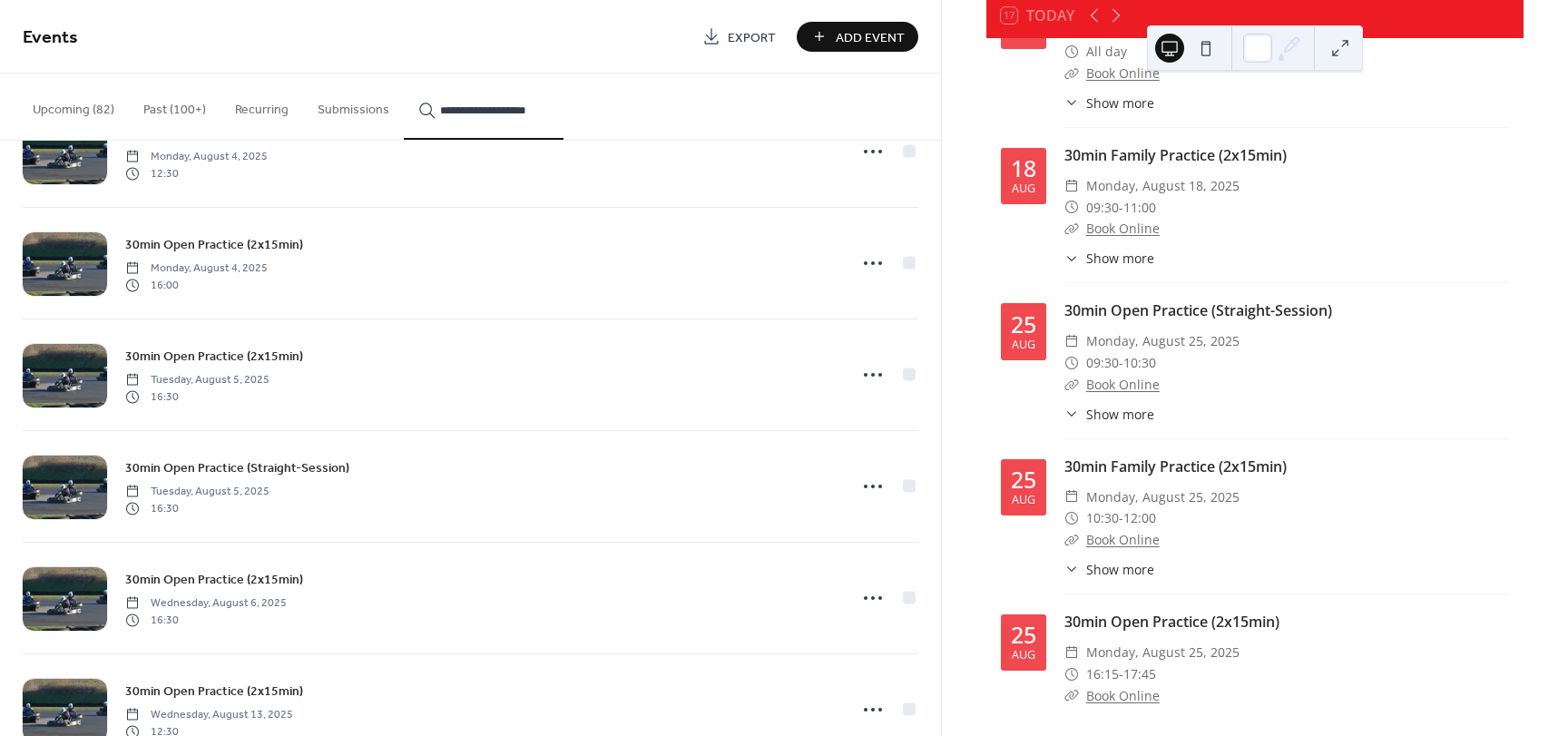 scroll, scrollTop: 10015, scrollLeft: 0, axis: vertical 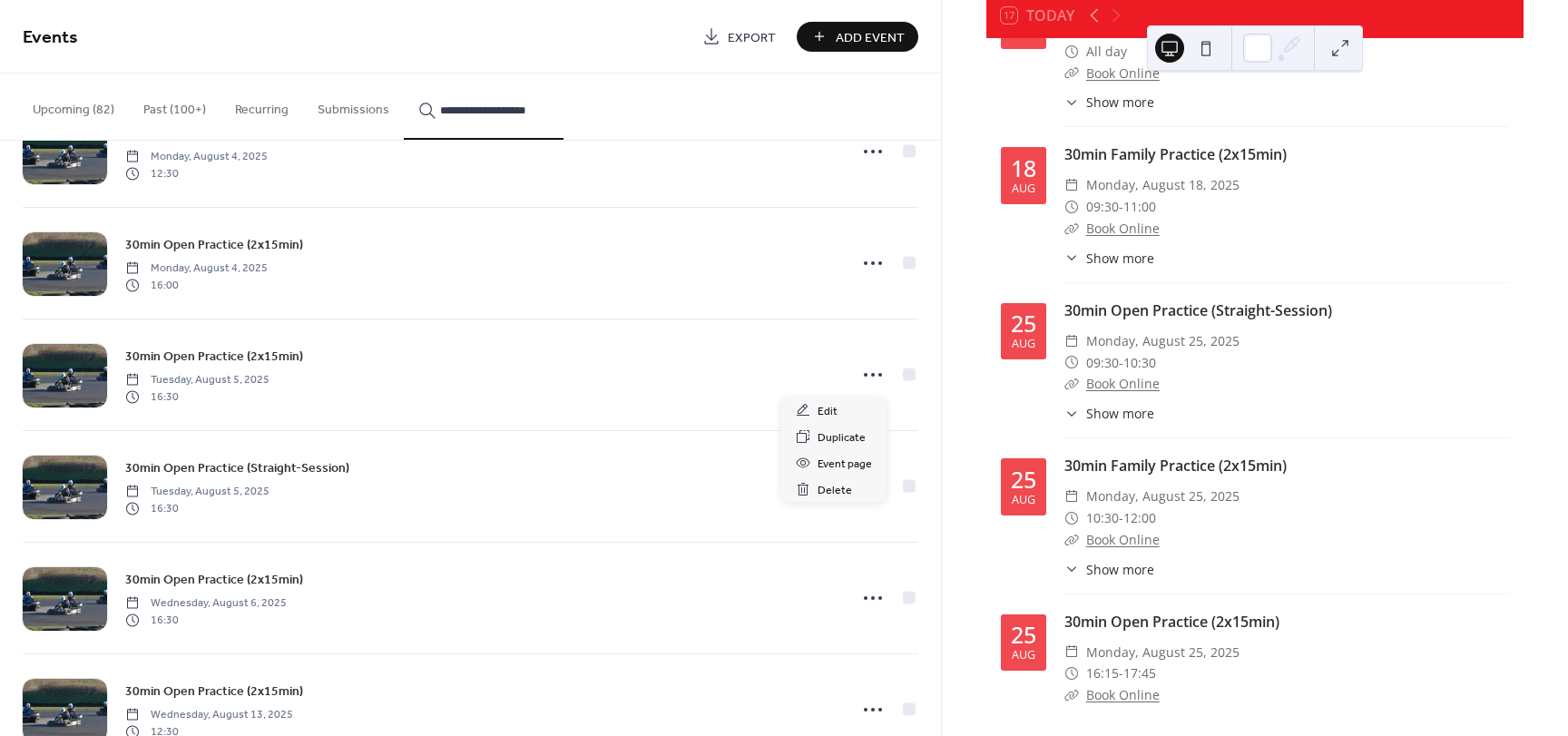 click 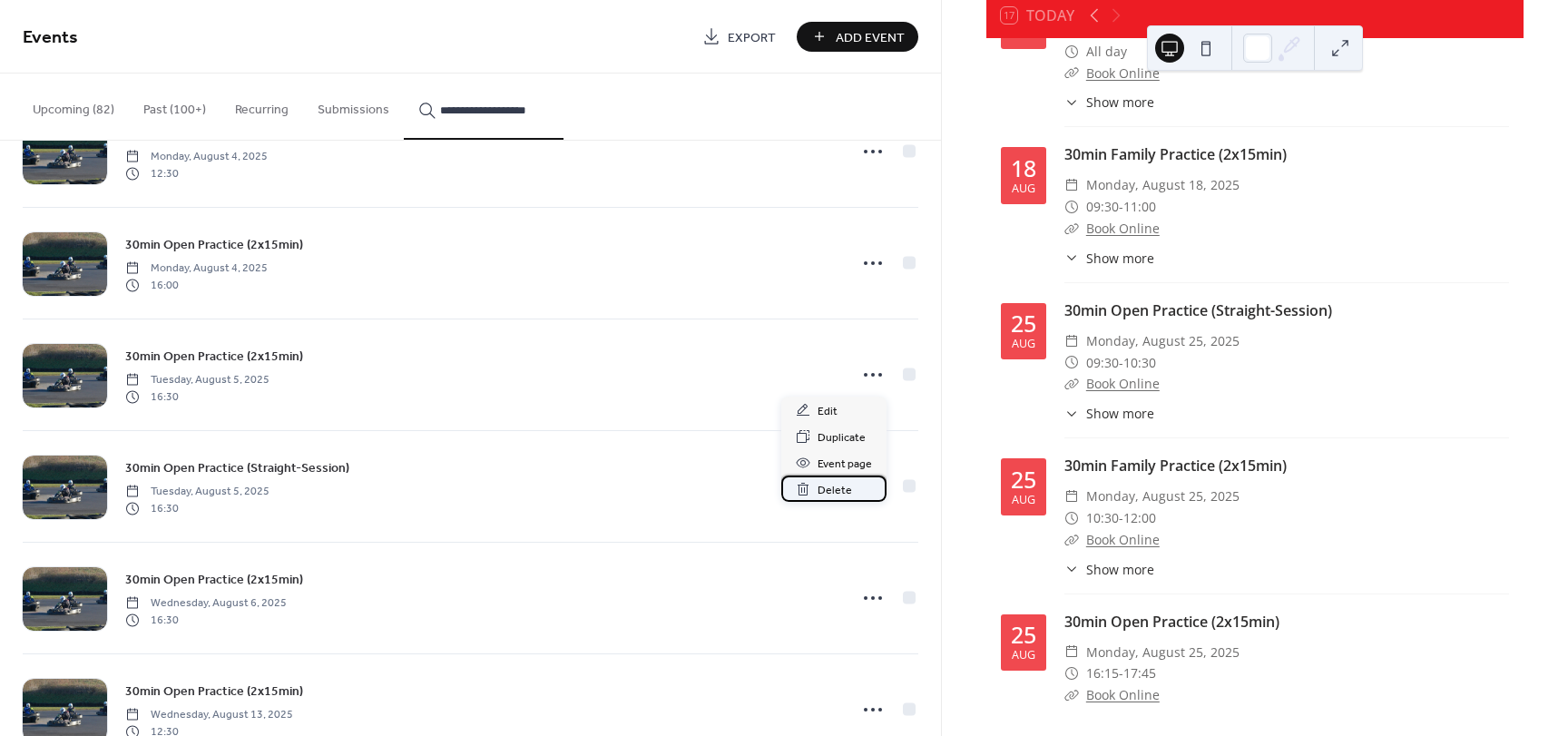 click on "Delete" at bounding box center [835, 490] 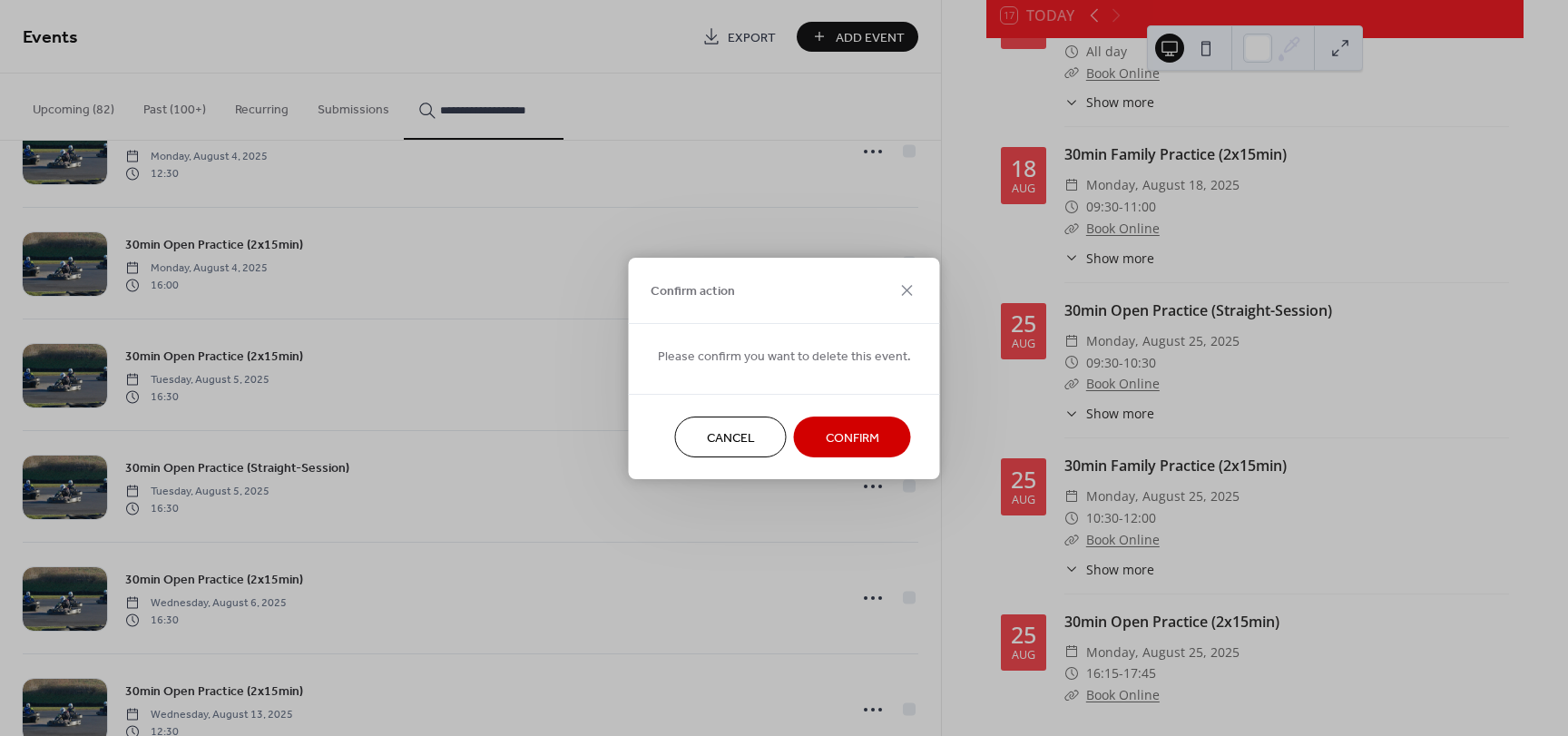 click on "Confirm" at bounding box center (852, 437) 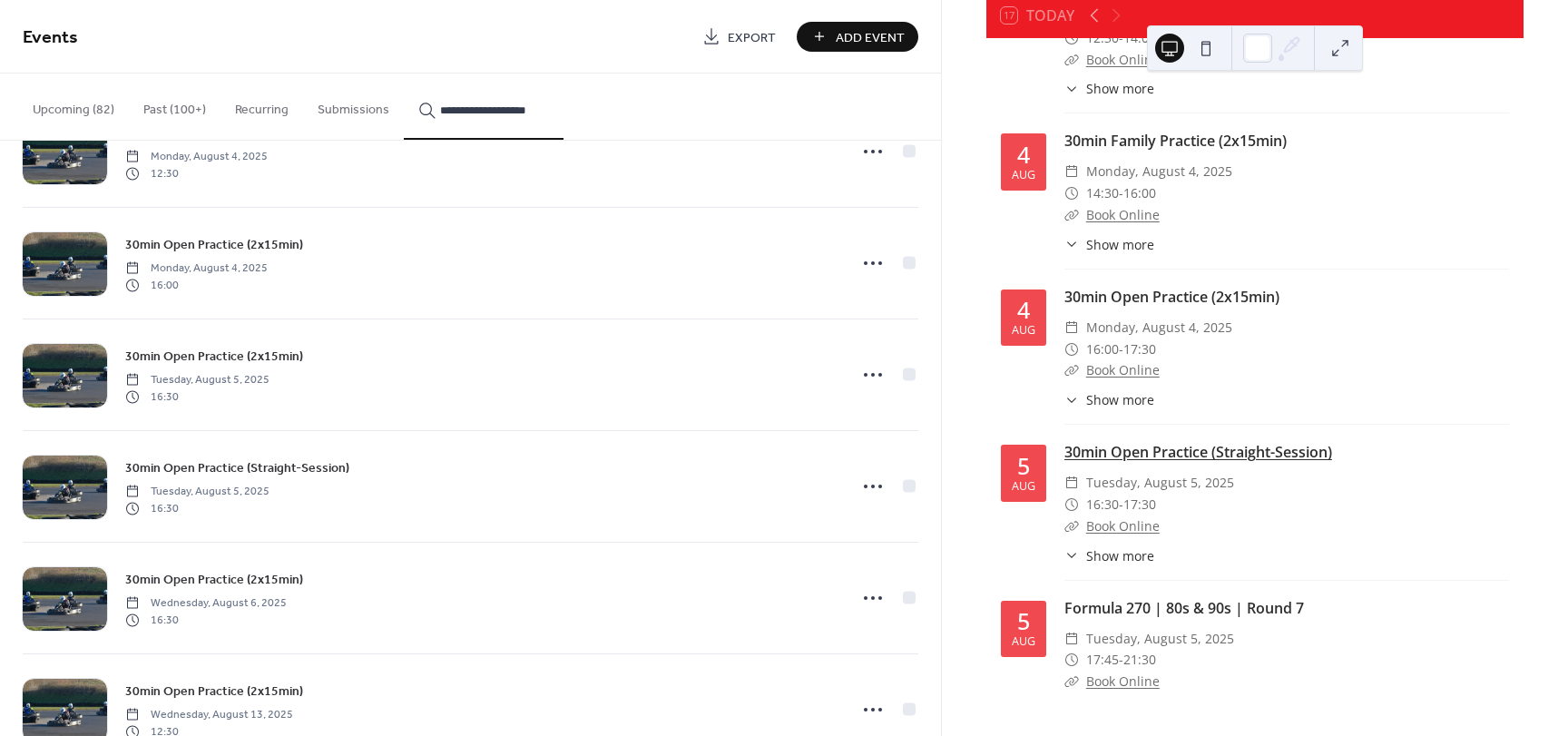 scroll, scrollTop: 8473, scrollLeft: 0, axis: vertical 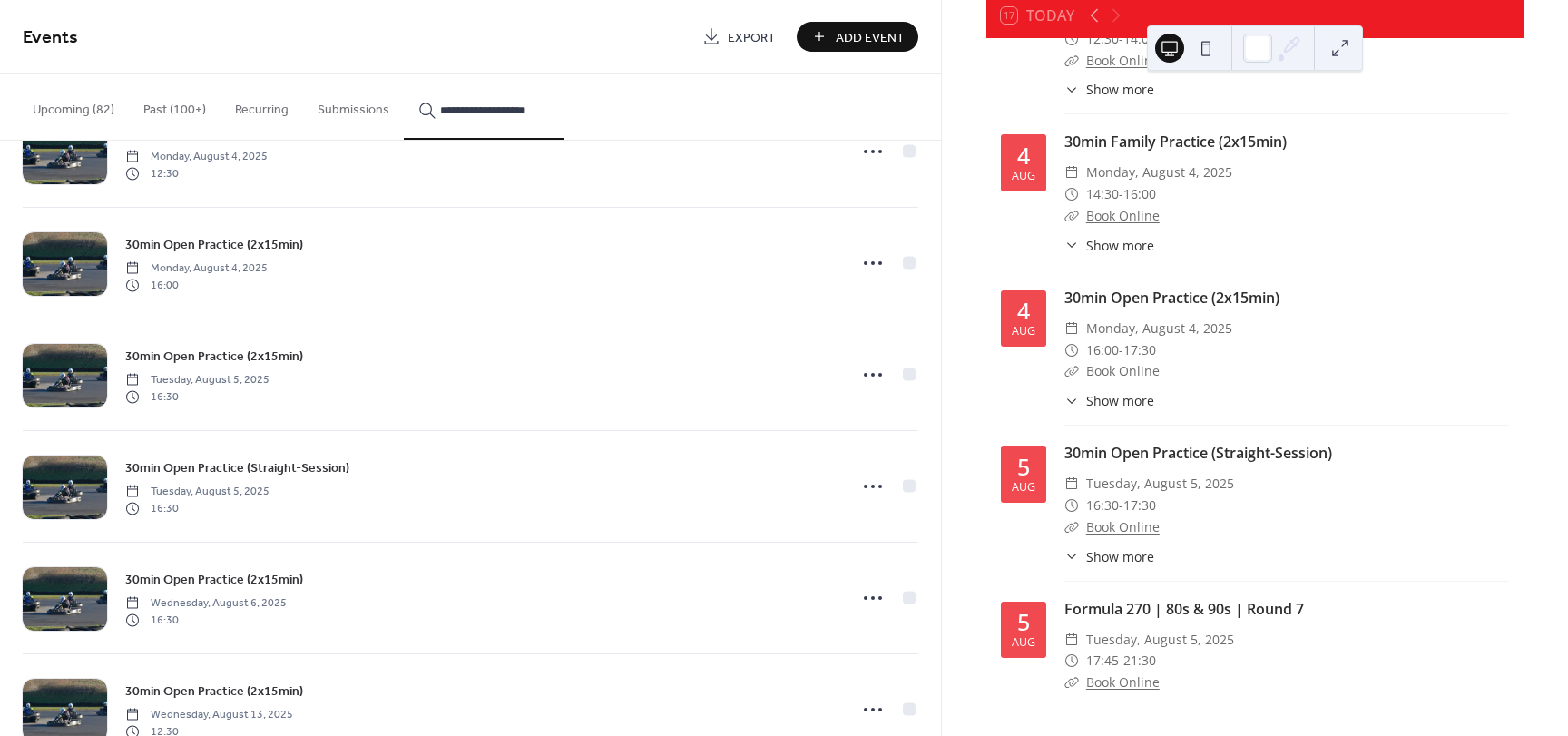 click 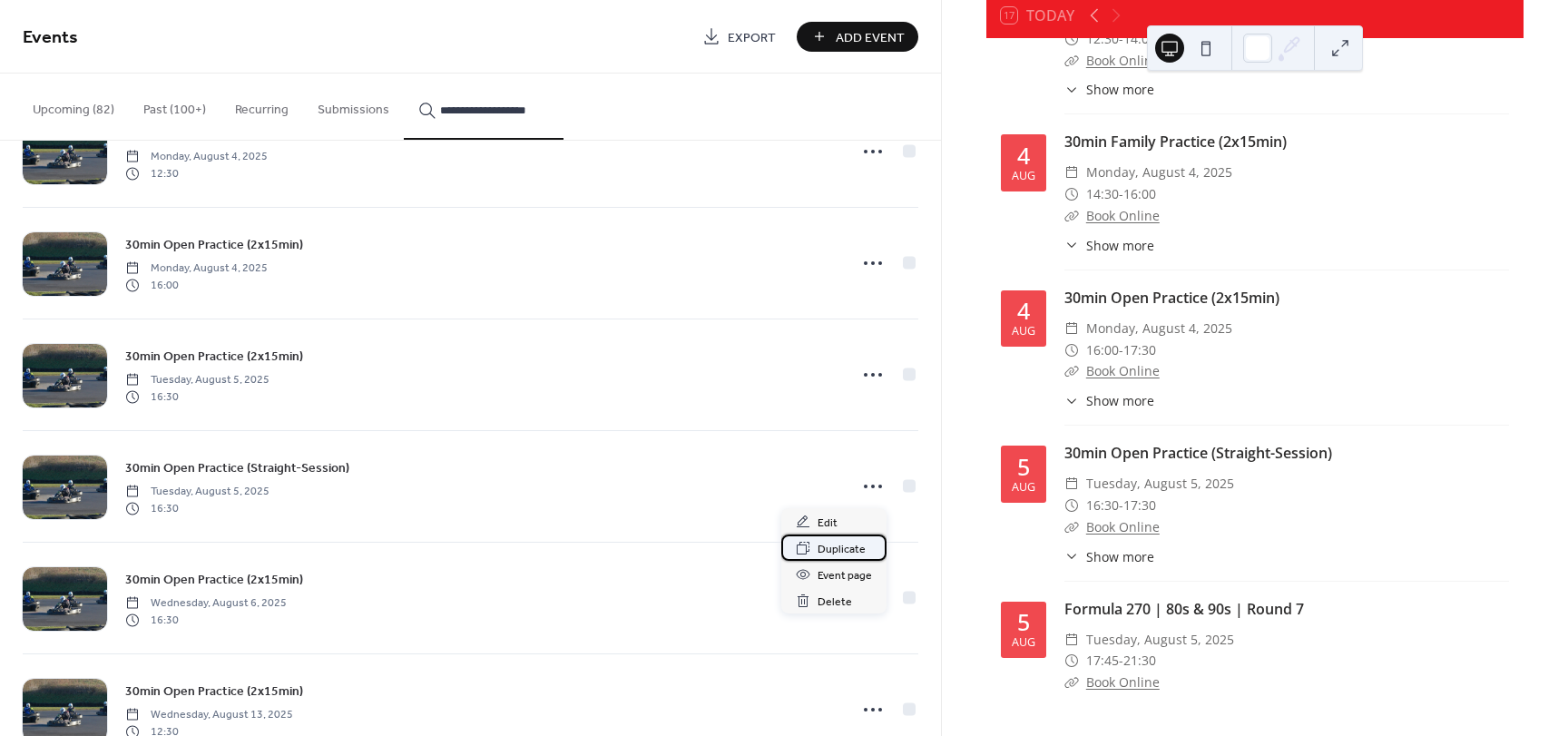 click on "Duplicate" at bounding box center (841, 549) 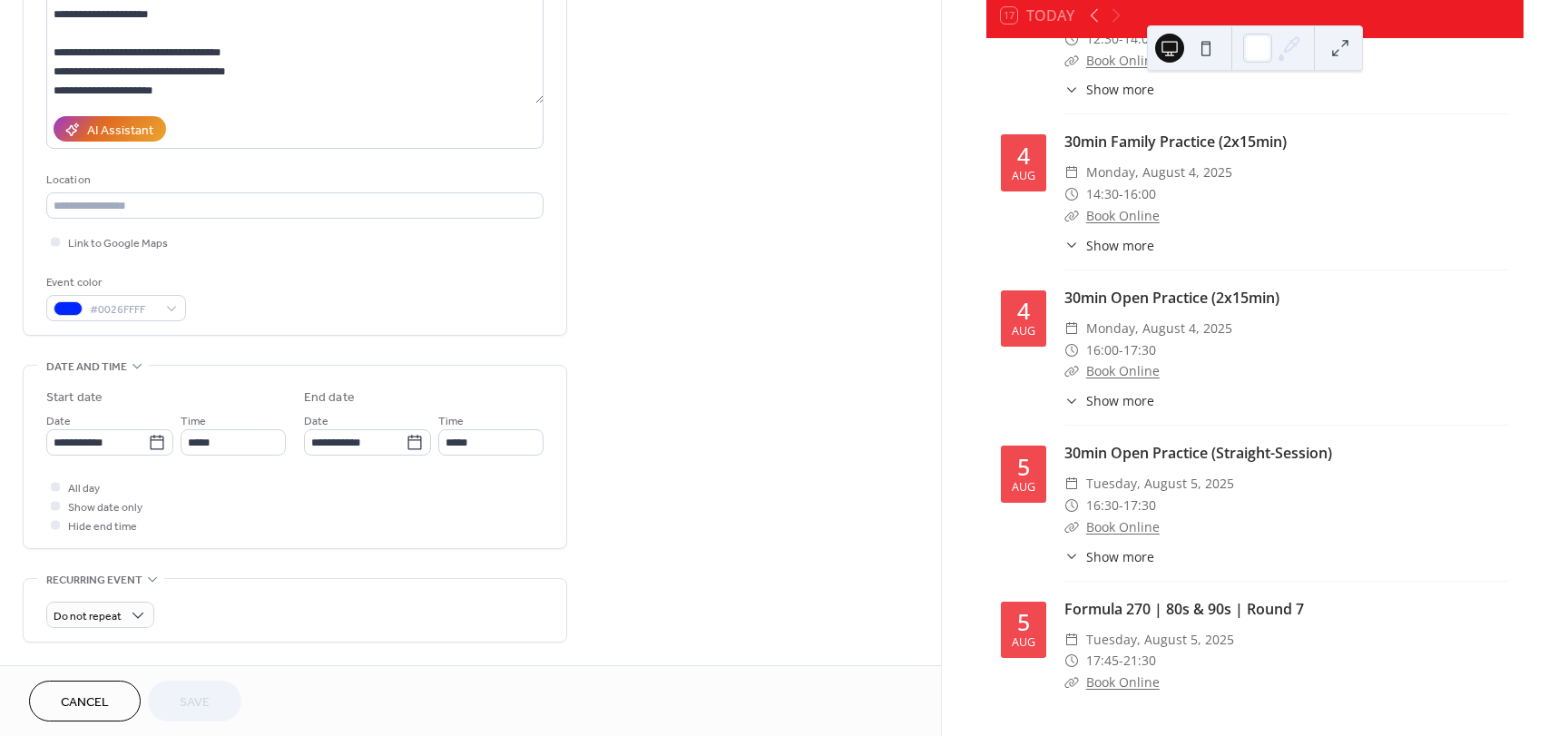 scroll, scrollTop: 363, scrollLeft: 0, axis: vertical 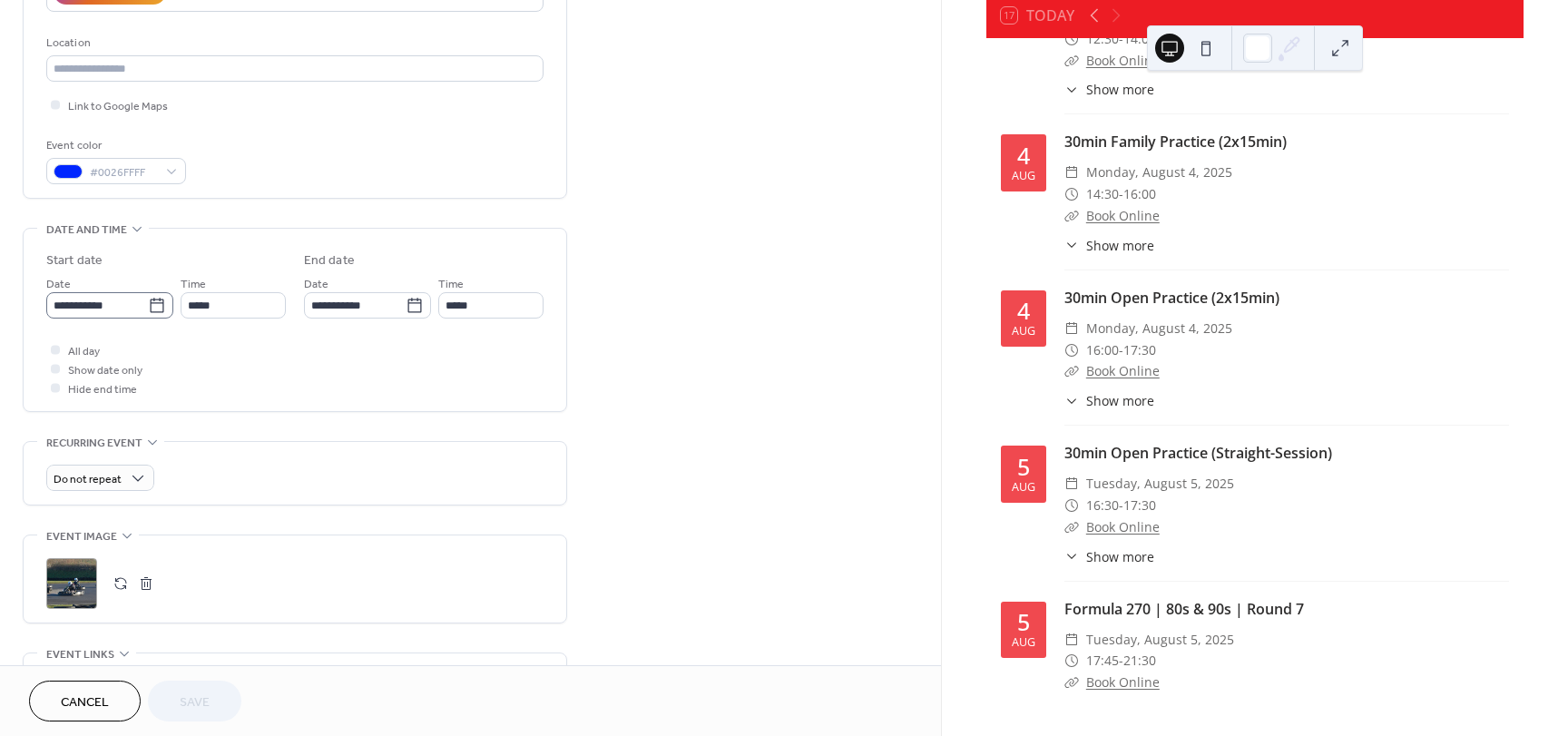 click 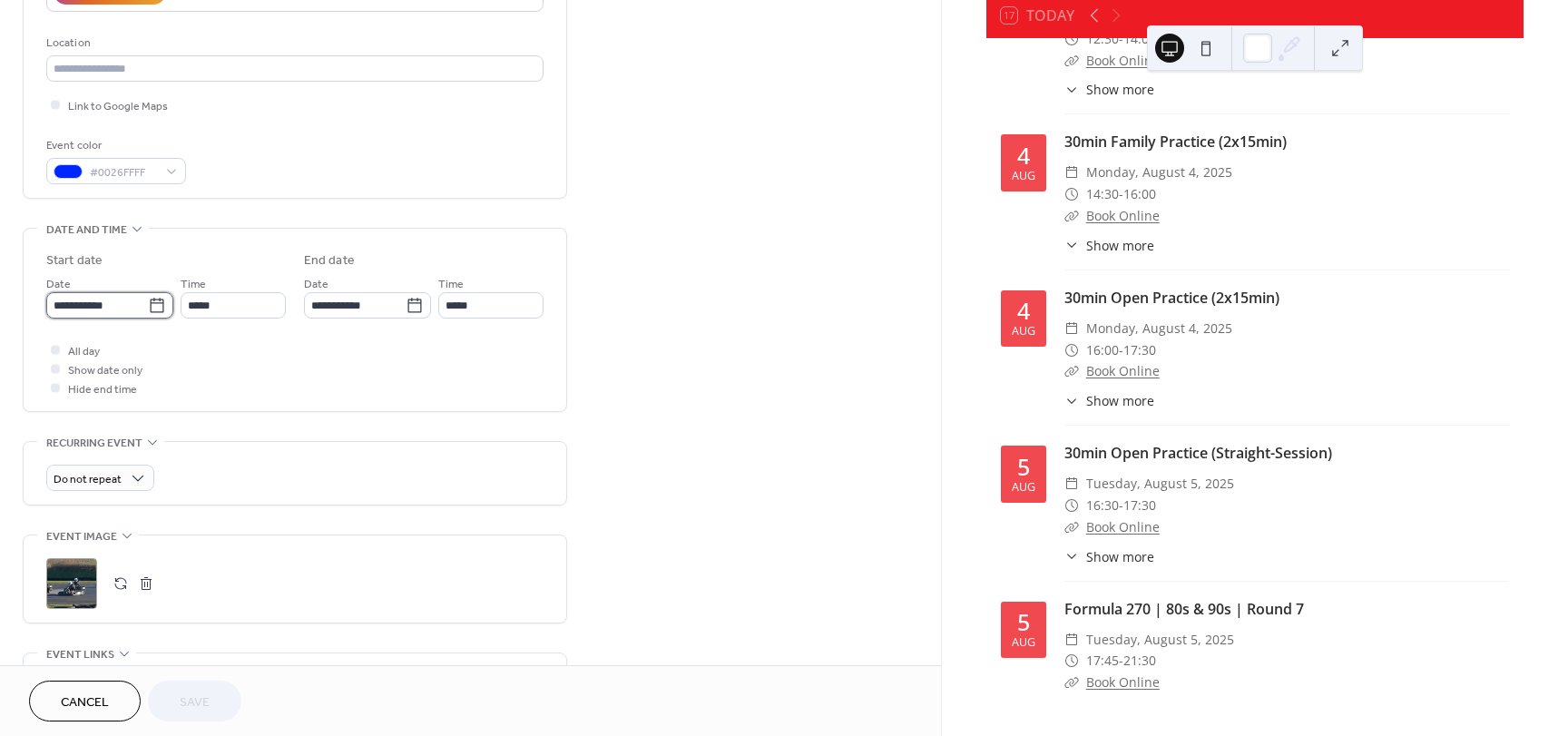 click on "**********" at bounding box center [97, 305] 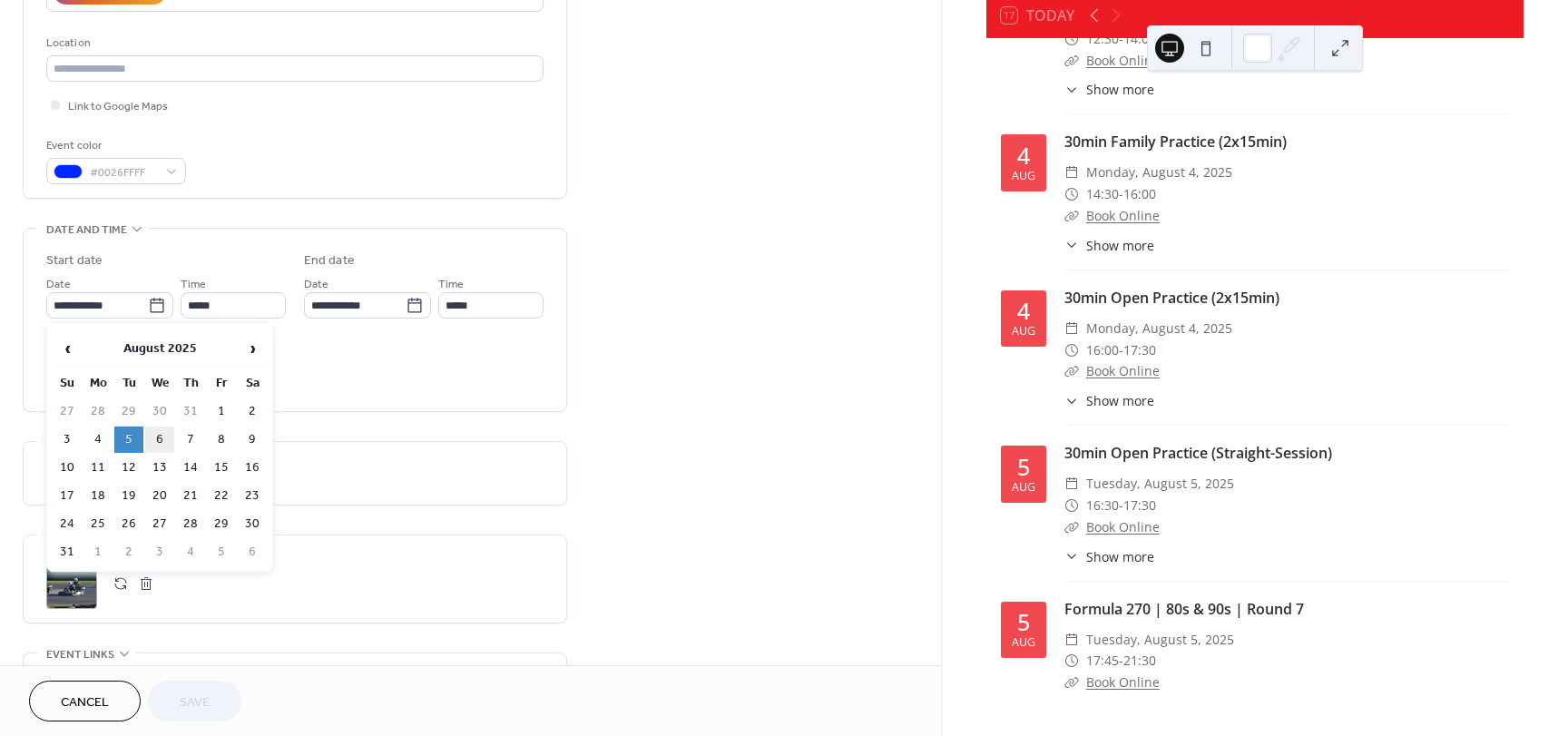 click on "6" at bounding box center [160, 439] 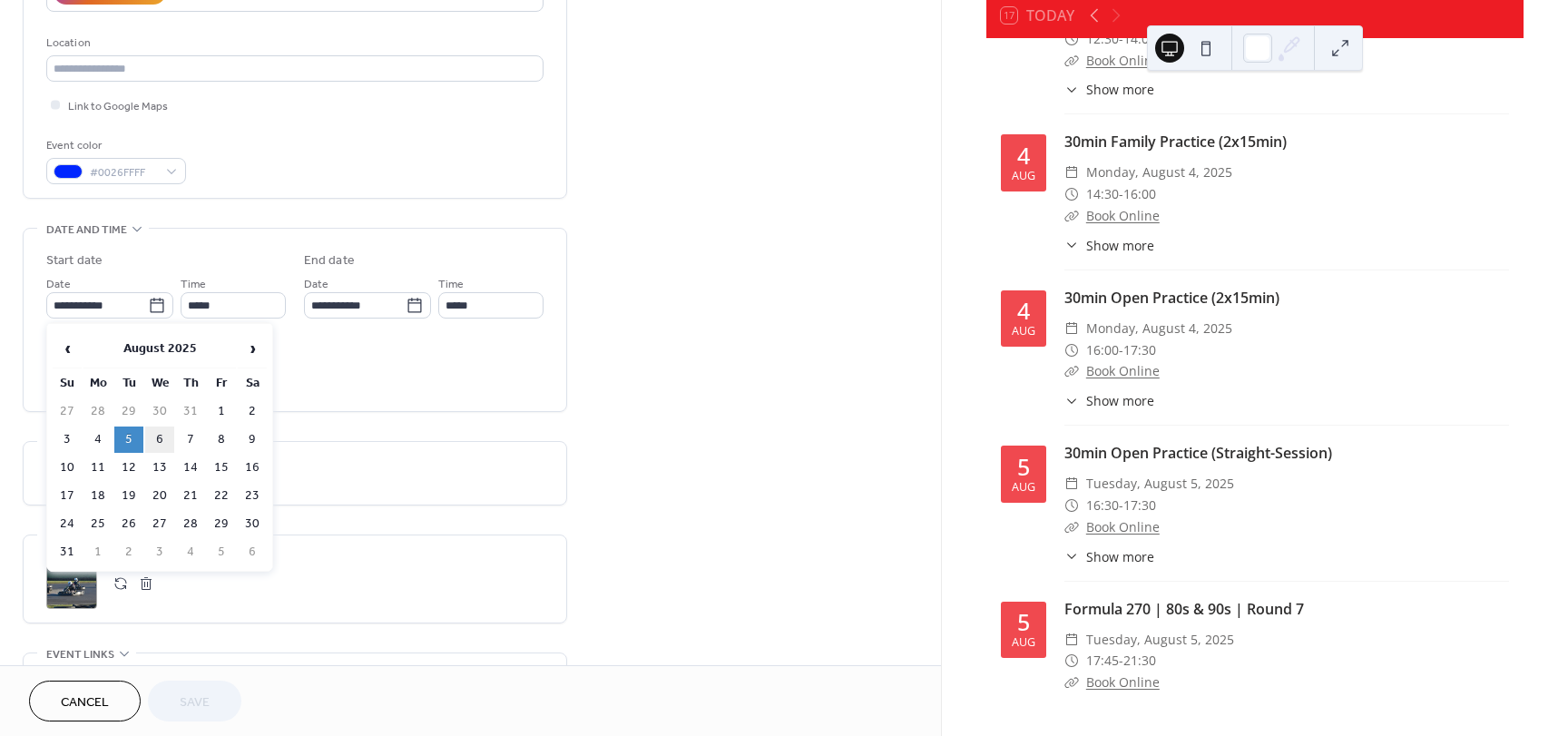type on "**********" 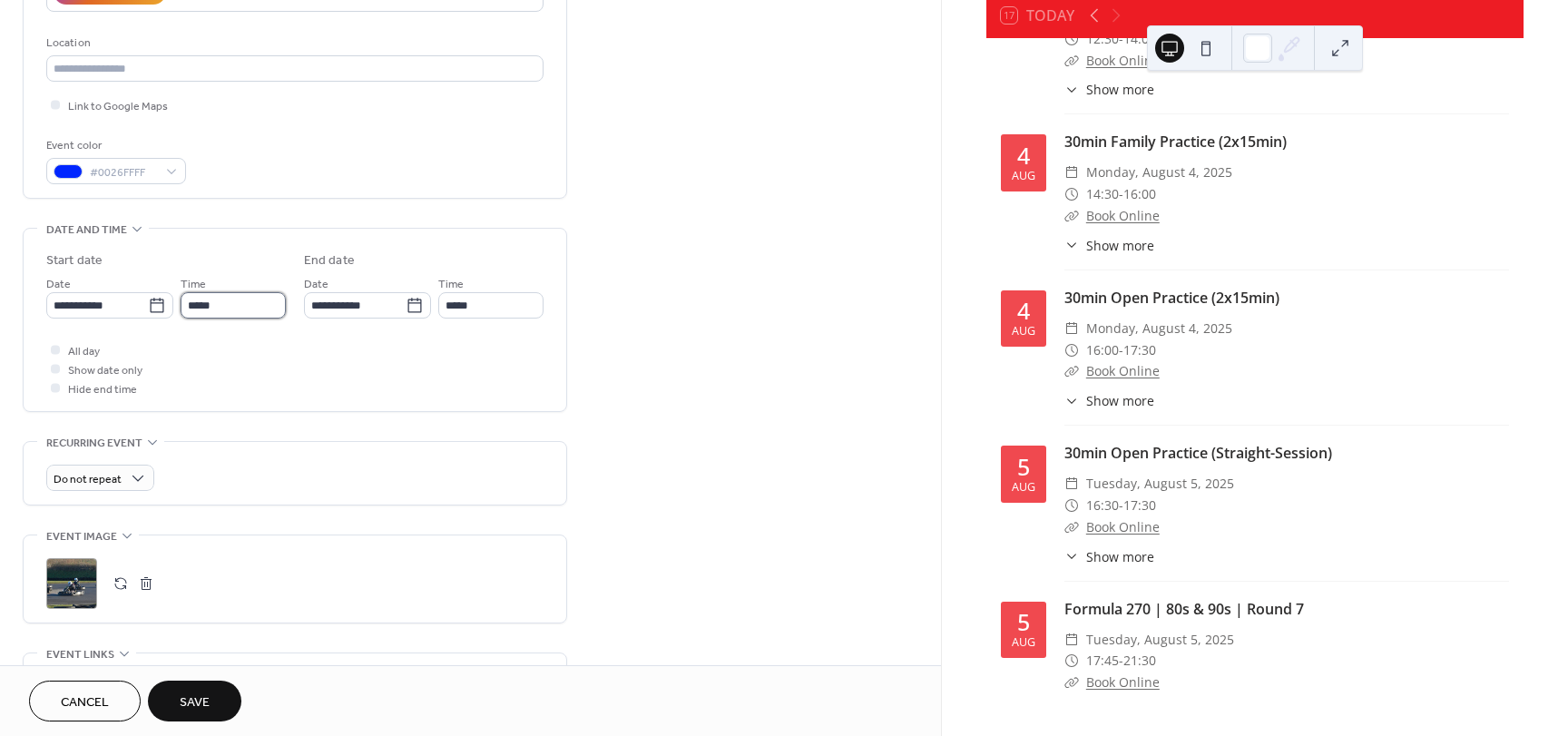 click on "*****" at bounding box center [233, 305] 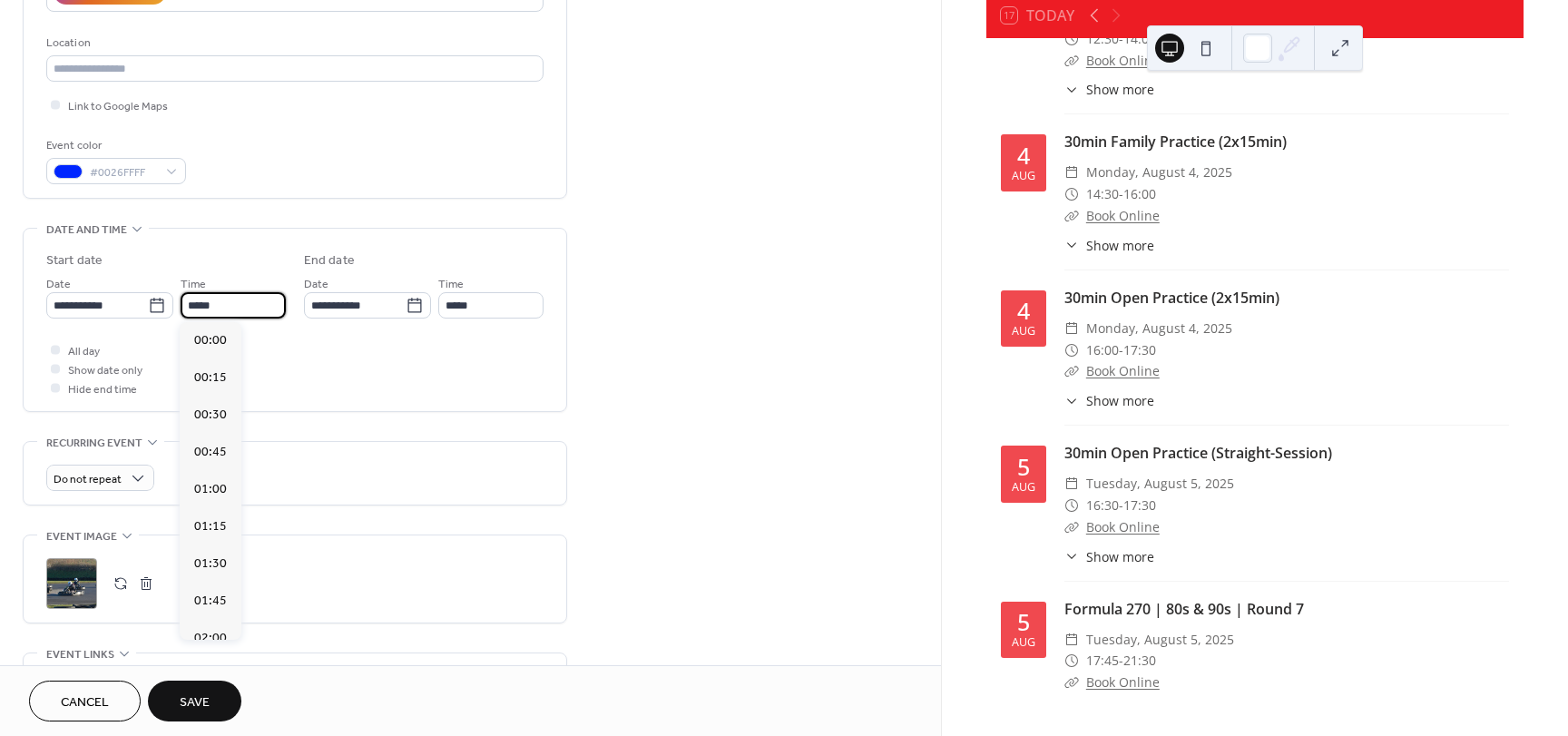 scroll, scrollTop: 2456, scrollLeft: 0, axis: vertical 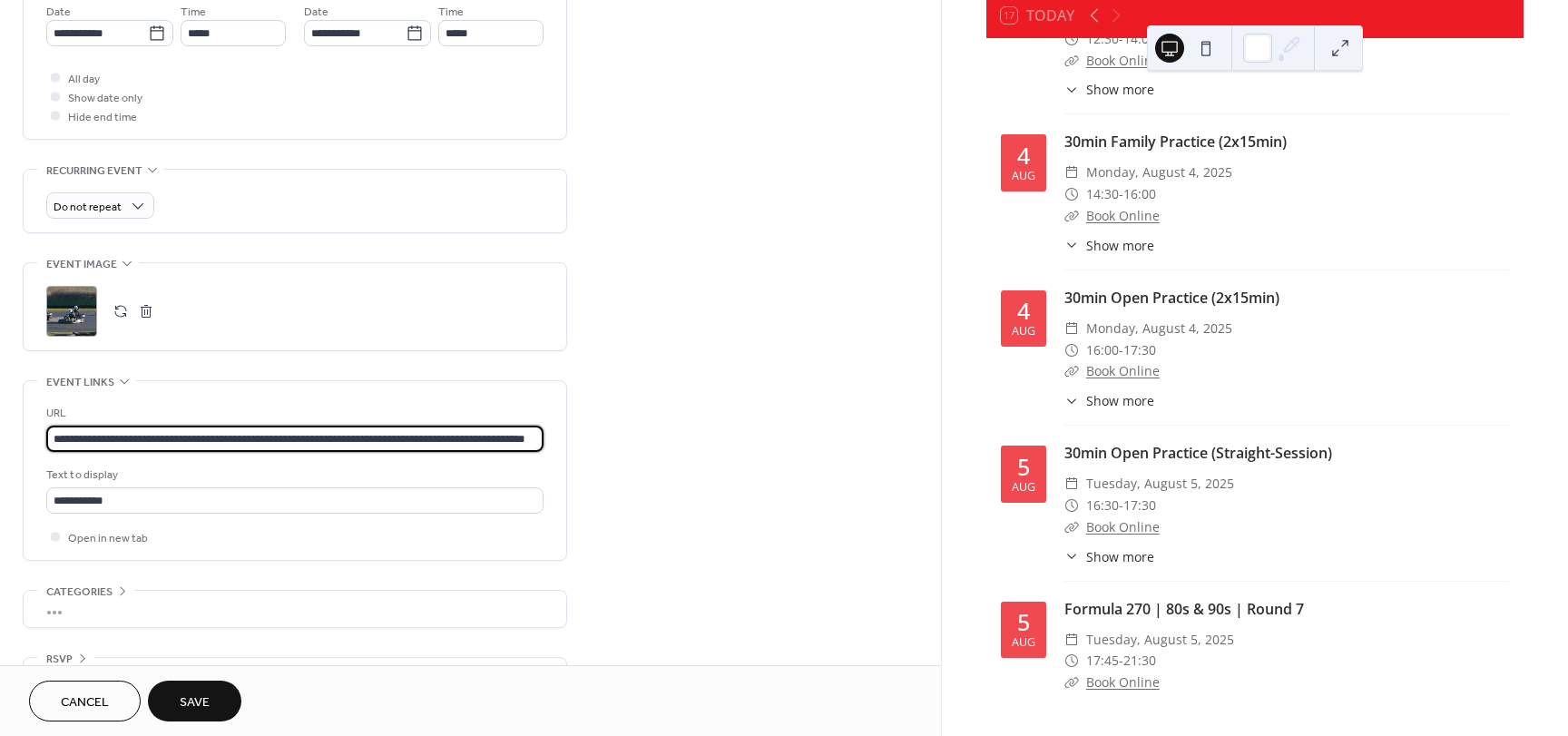 click on "**********" at bounding box center [295, 438] 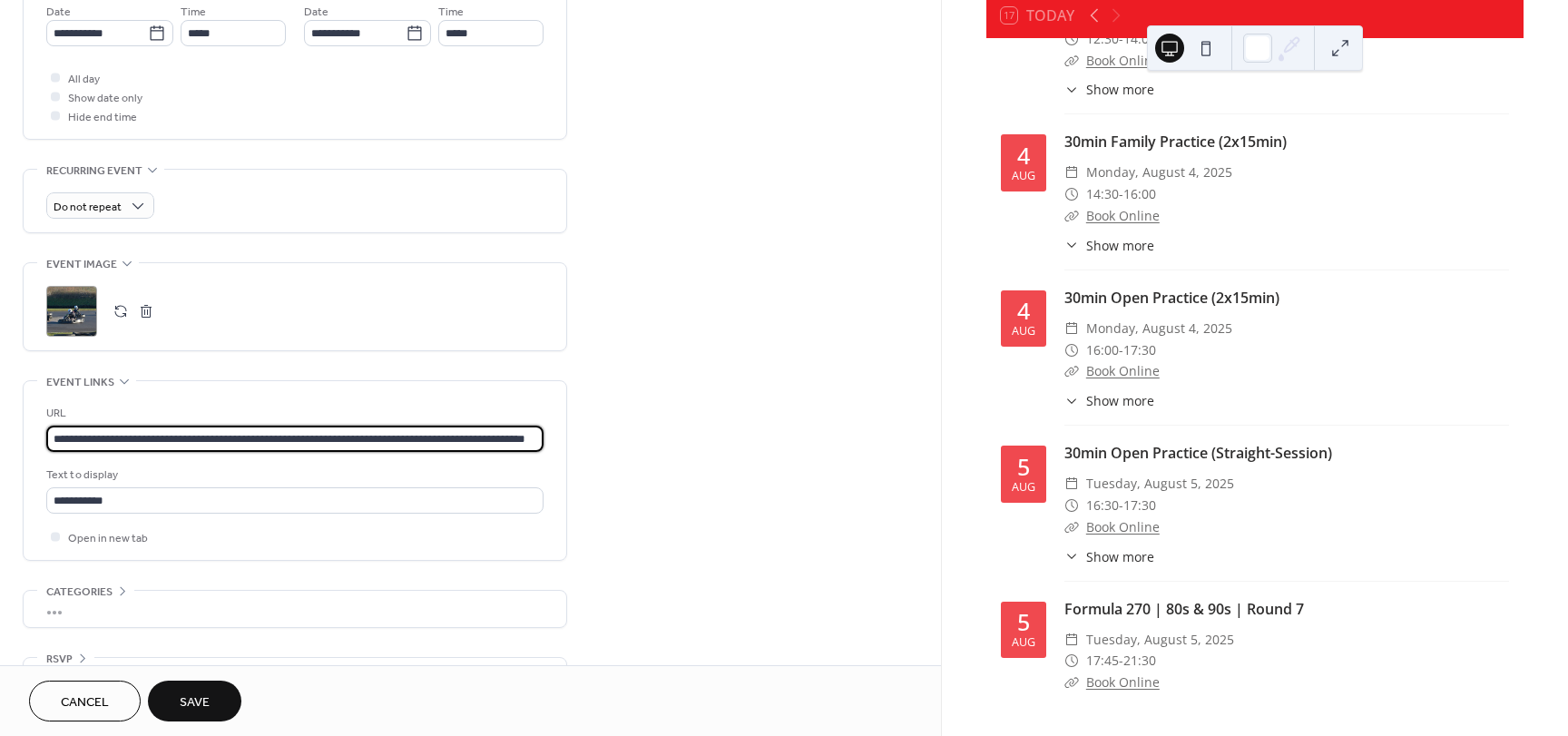 scroll, scrollTop: 0, scrollLeft: 69, axis: horizontal 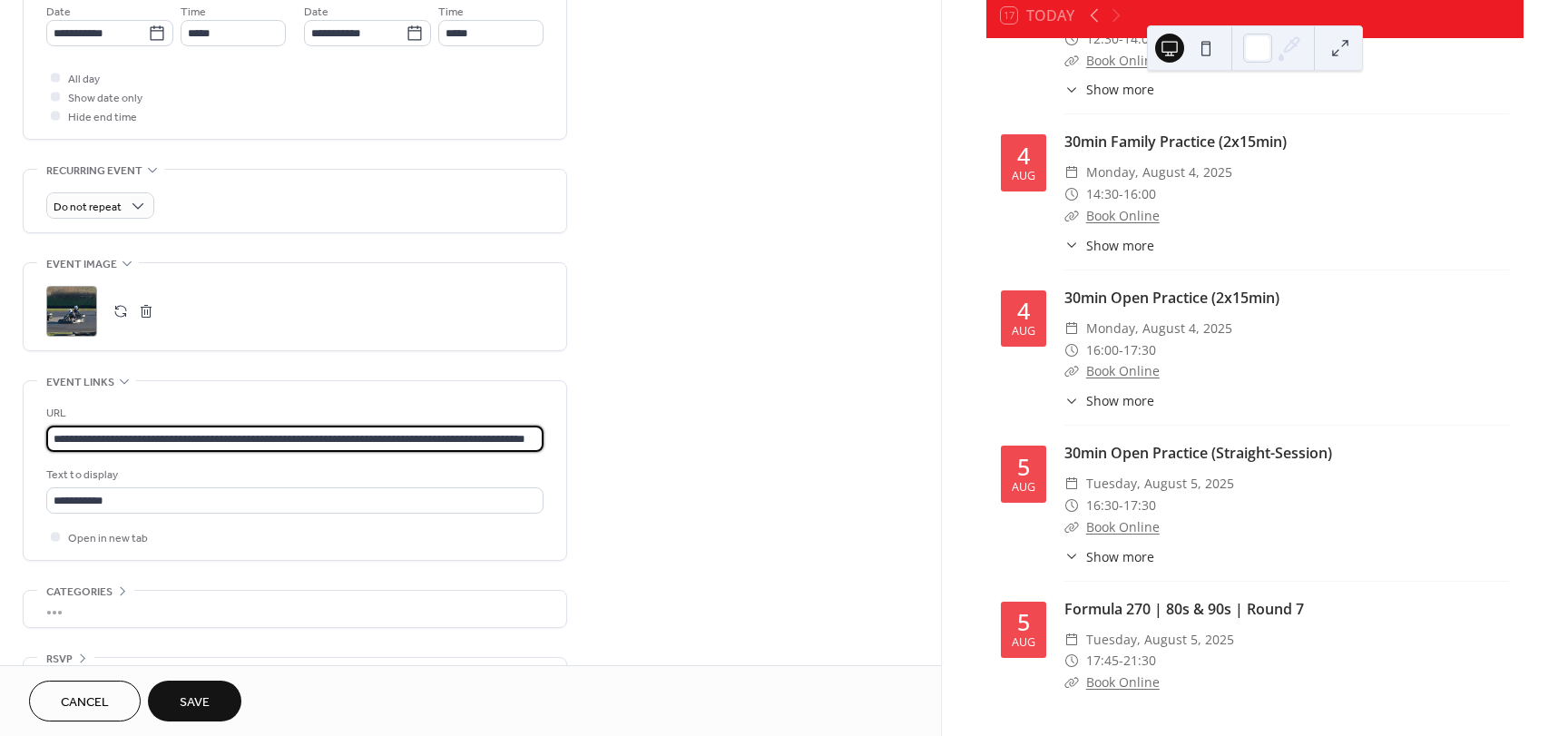 type on "**********" 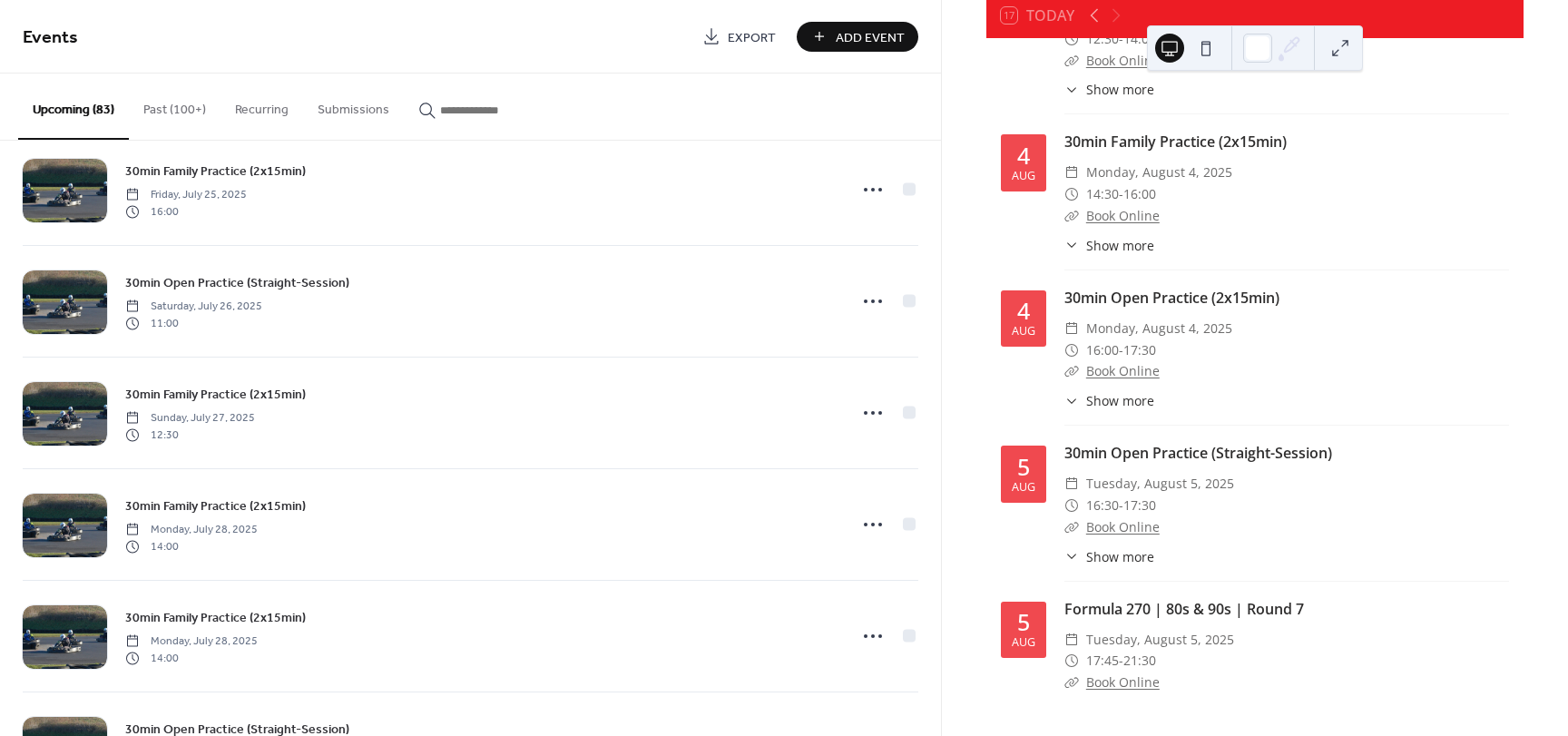scroll, scrollTop: 2807, scrollLeft: 0, axis: vertical 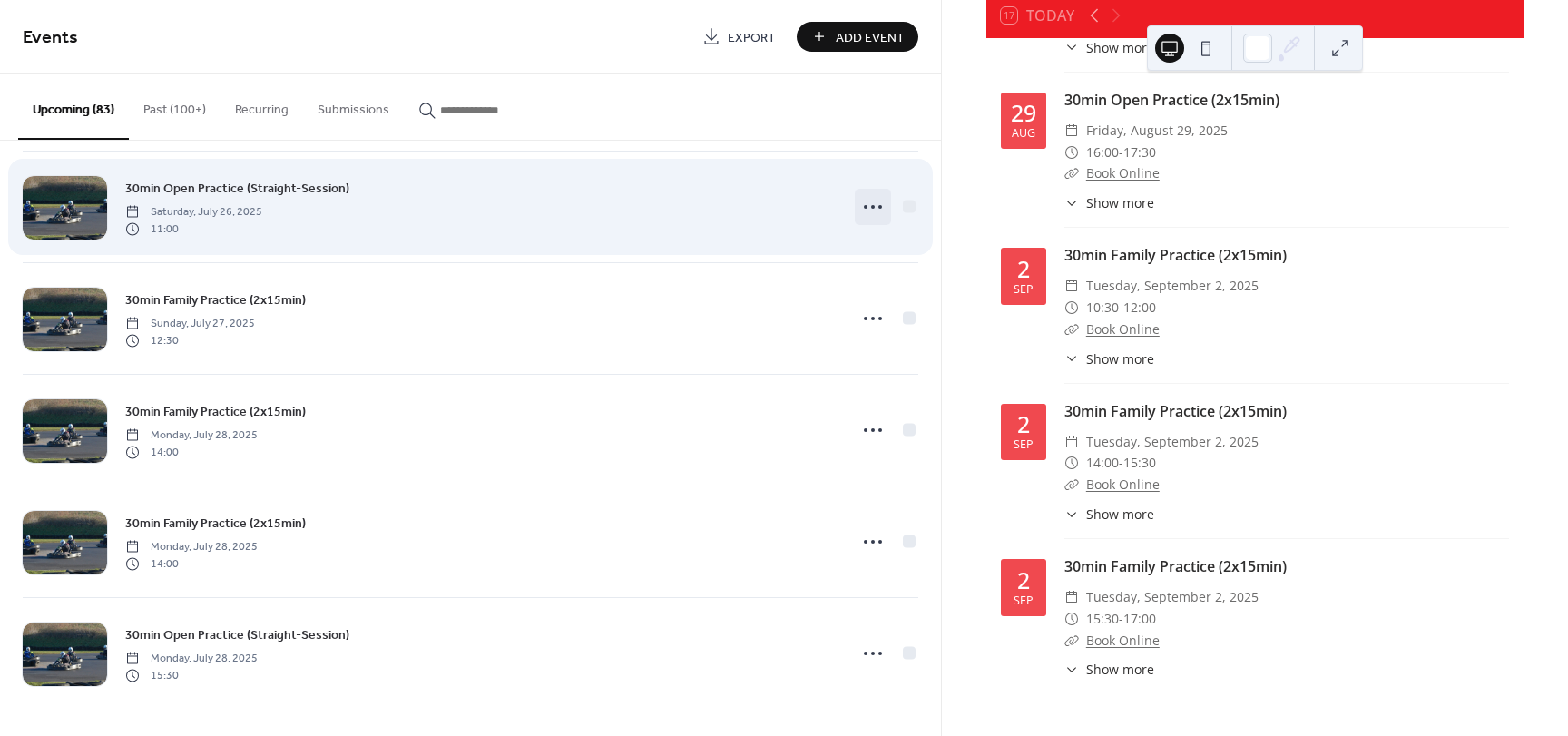 click 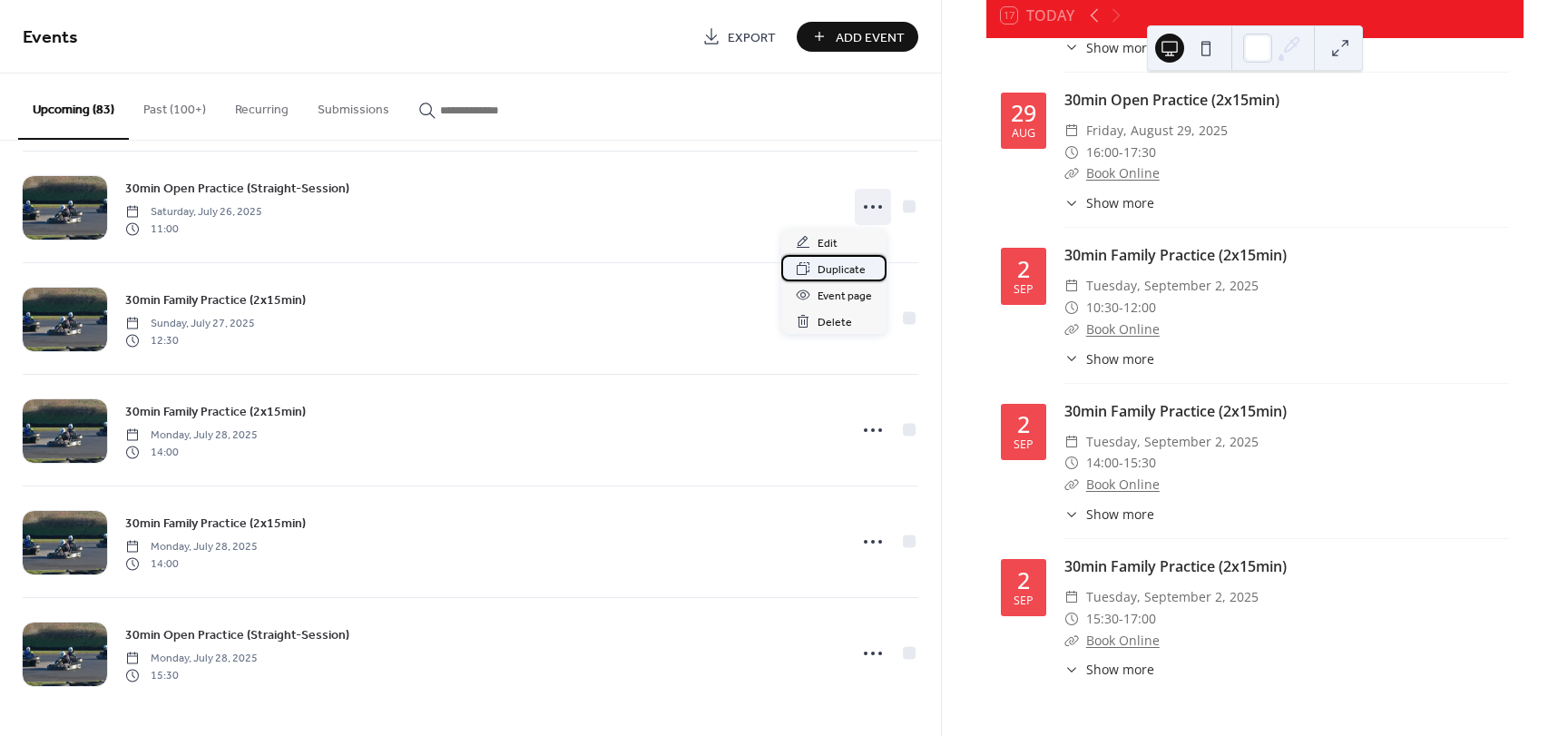 click on "Duplicate" at bounding box center (841, 270) 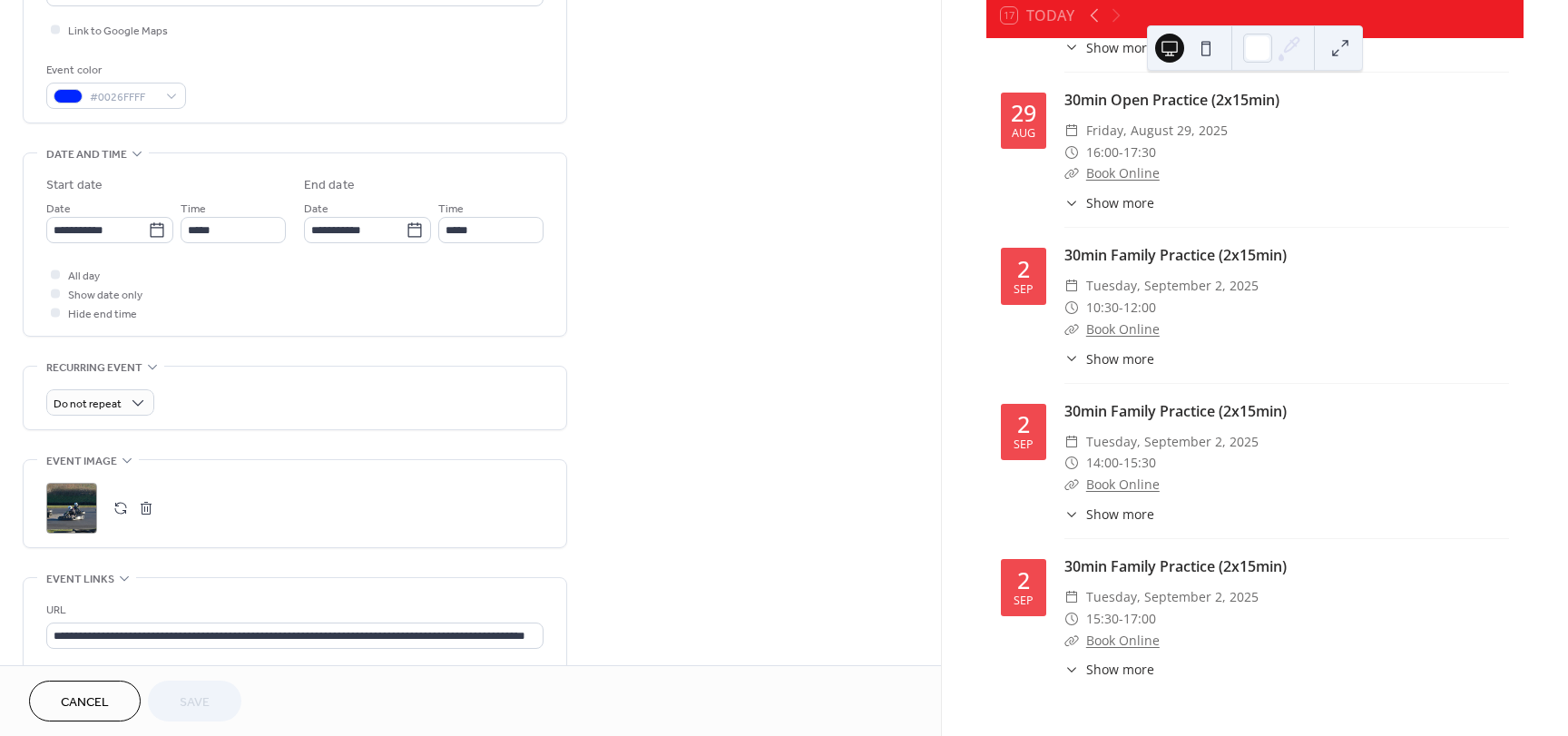 scroll, scrollTop: 454, scrollLeft: 0, axis: vertical 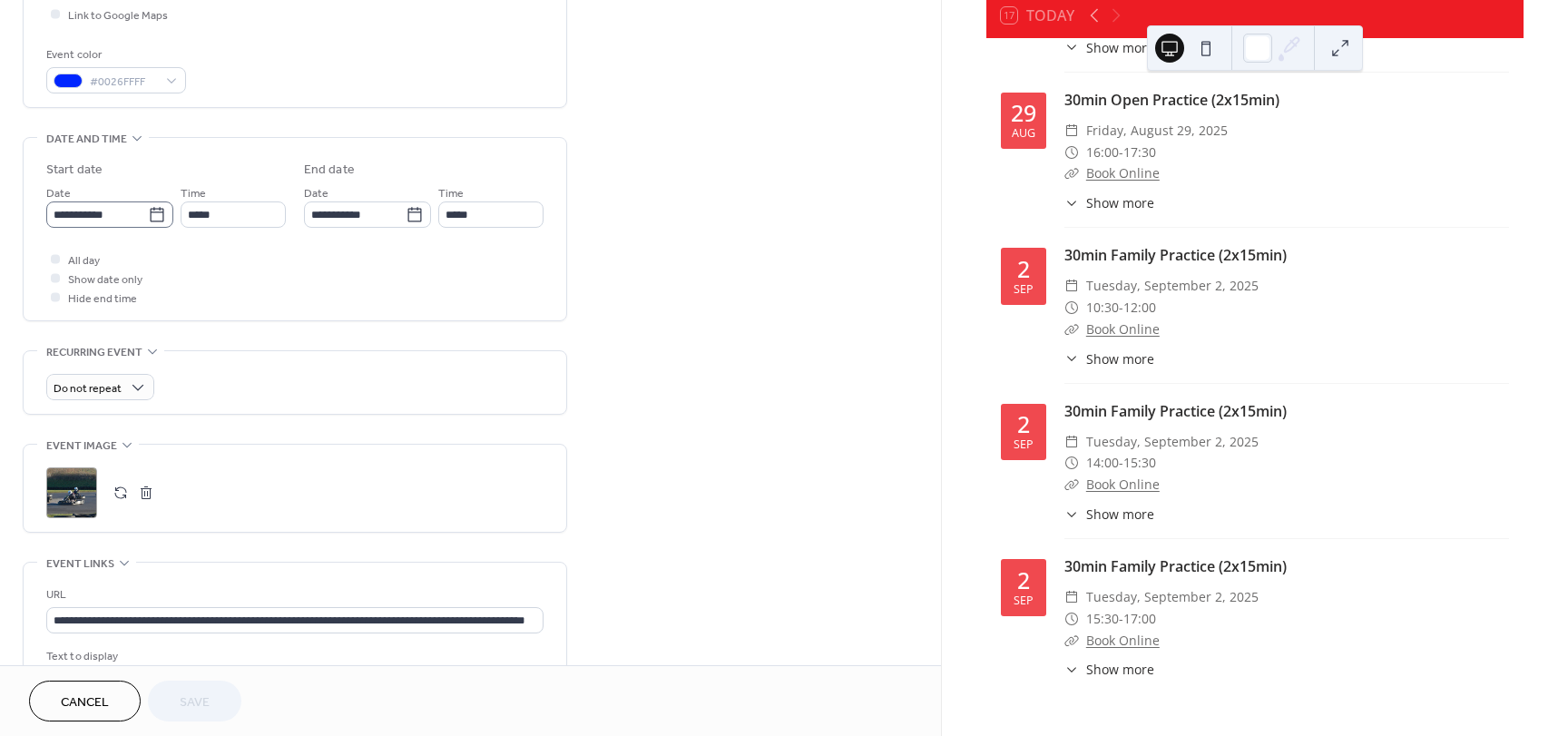 click 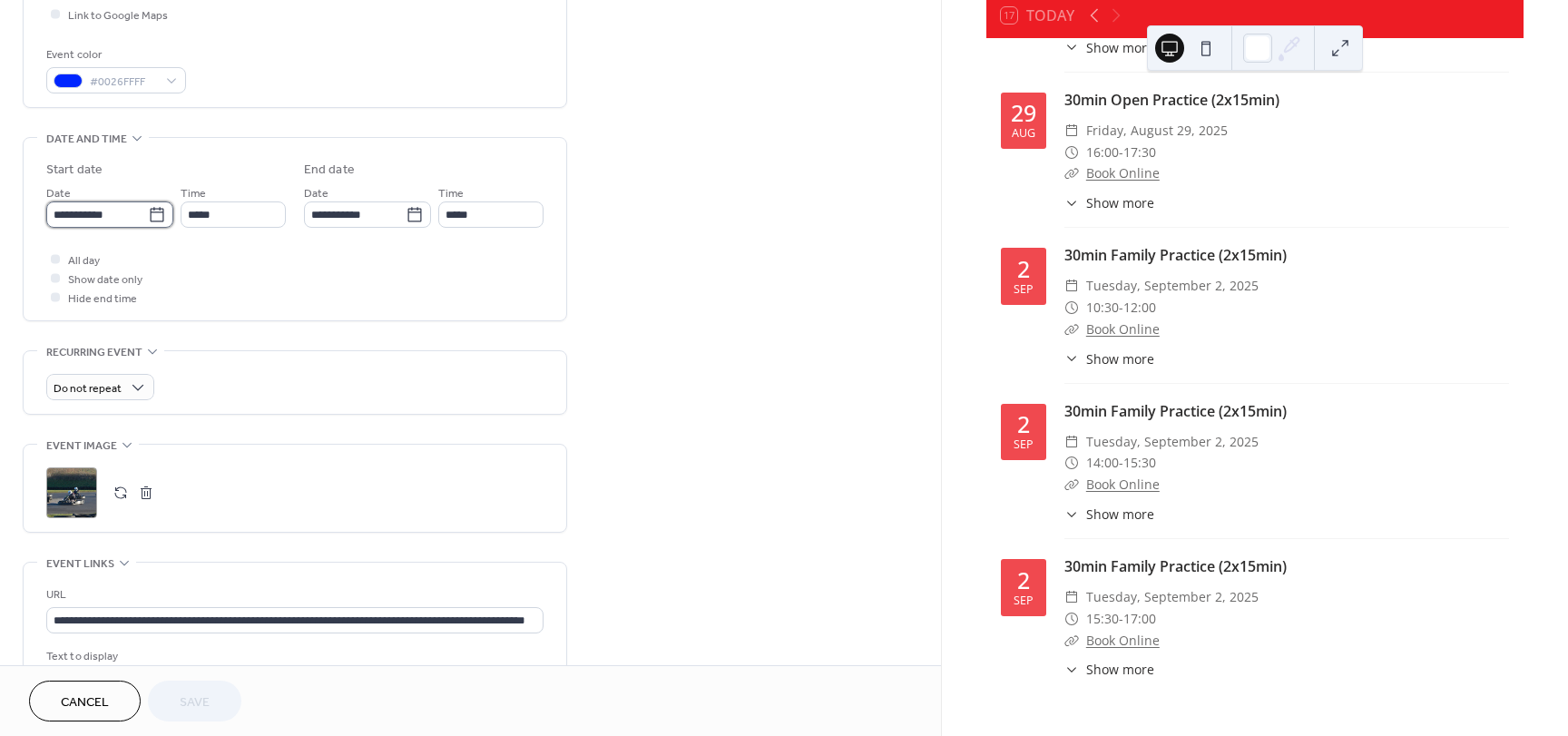 click on "**********" at bounding box center (97, 214) 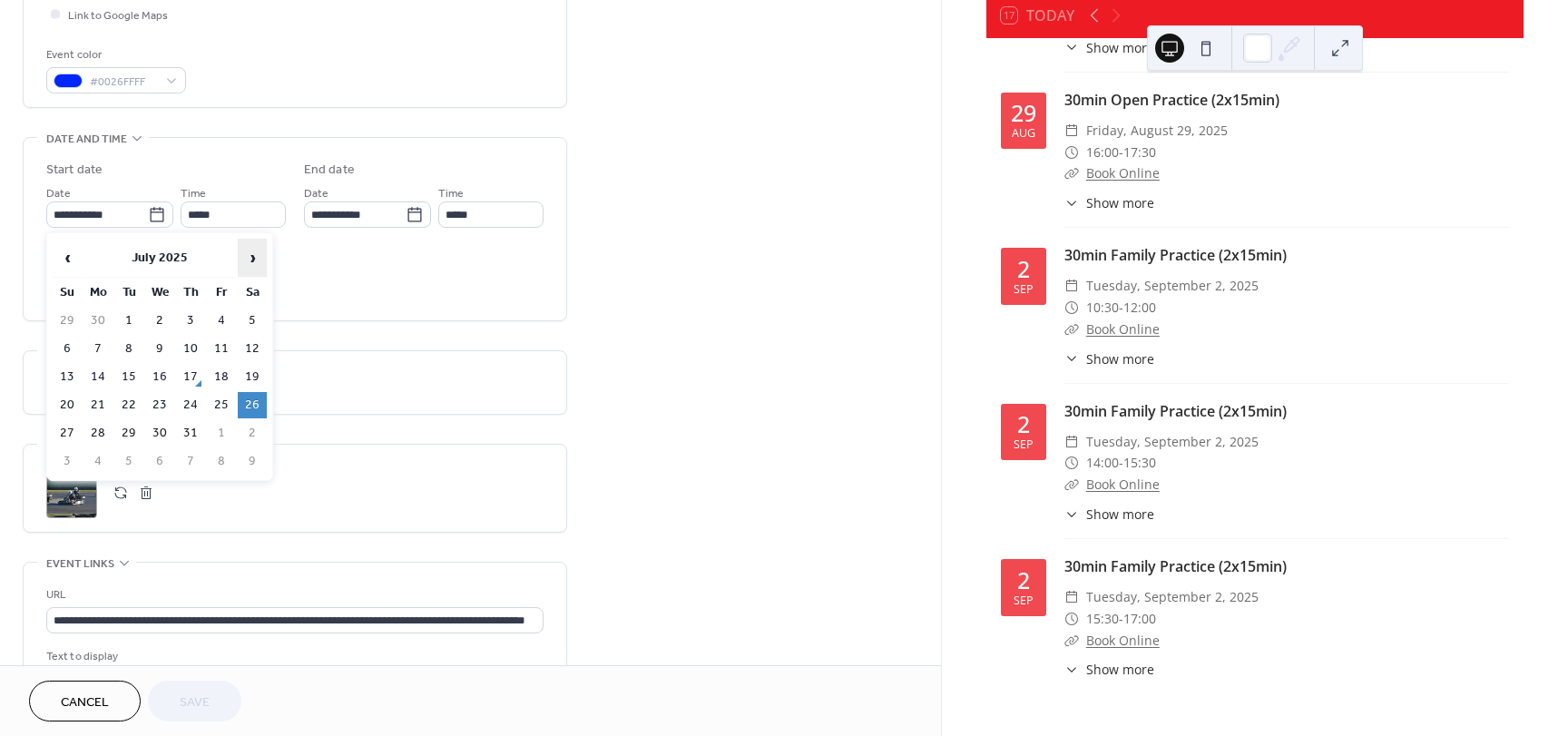 click on "›" at bounding box center [252, 258] 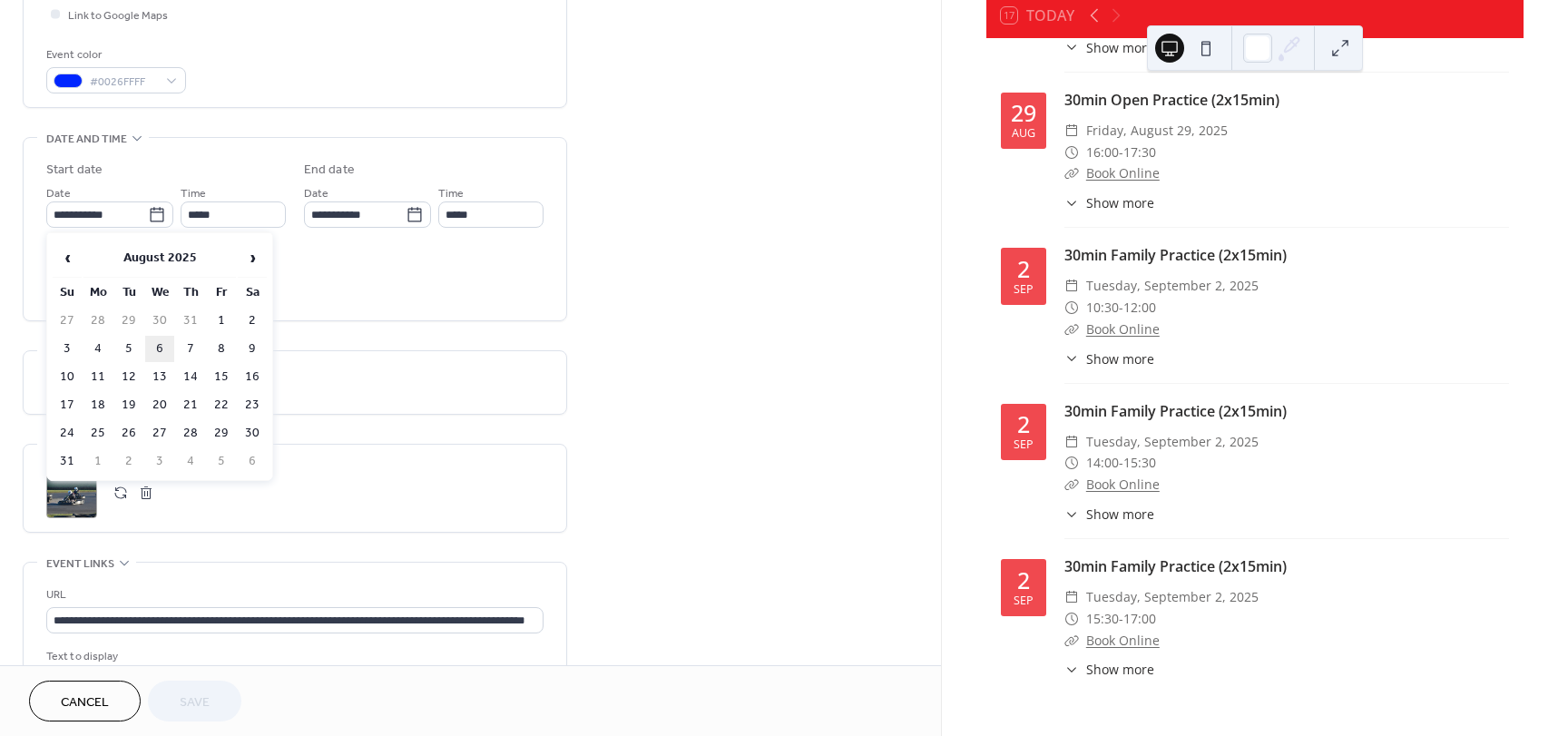 click on "6" at bounding box center (160, 348) 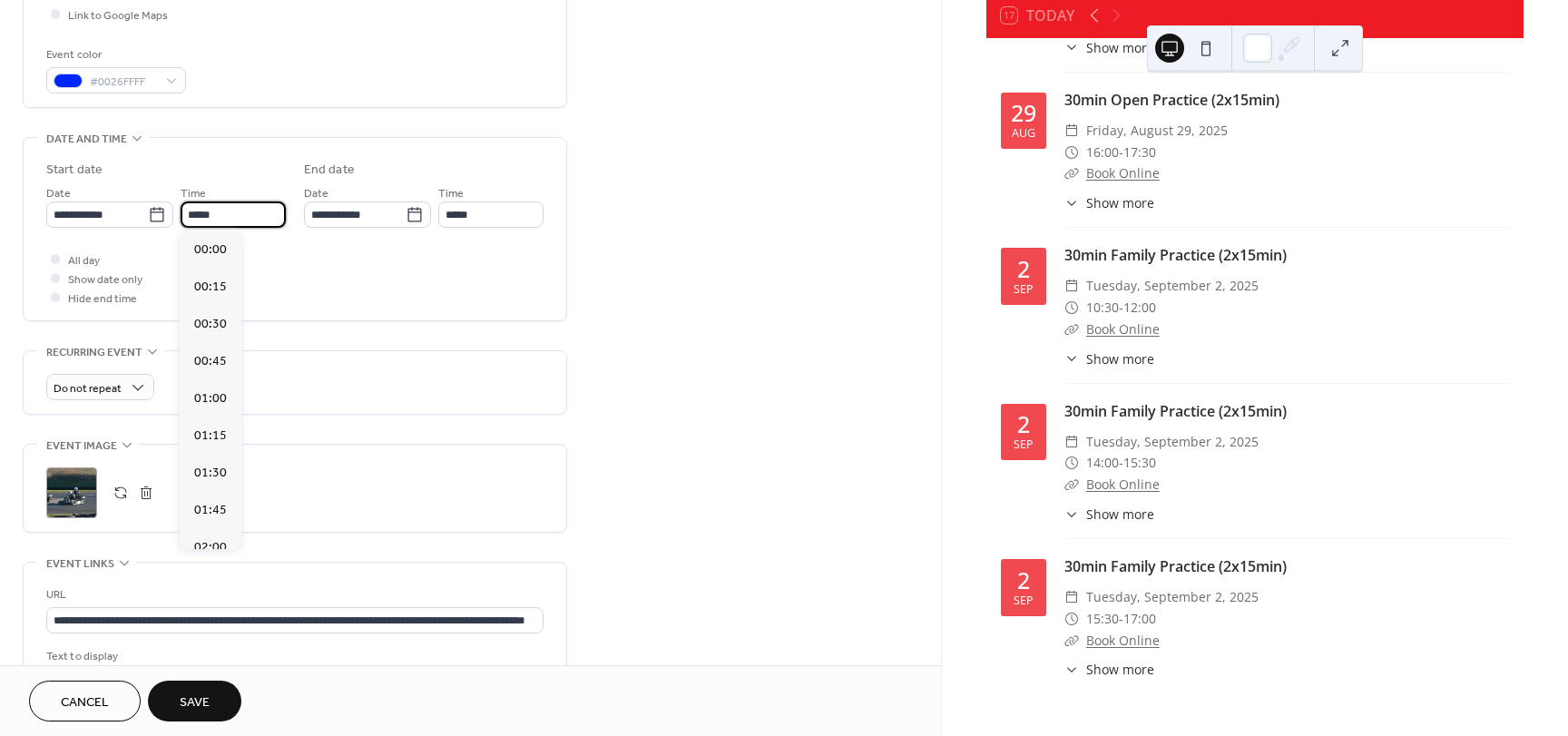 click on "*****" at bounding box center [233, 214] 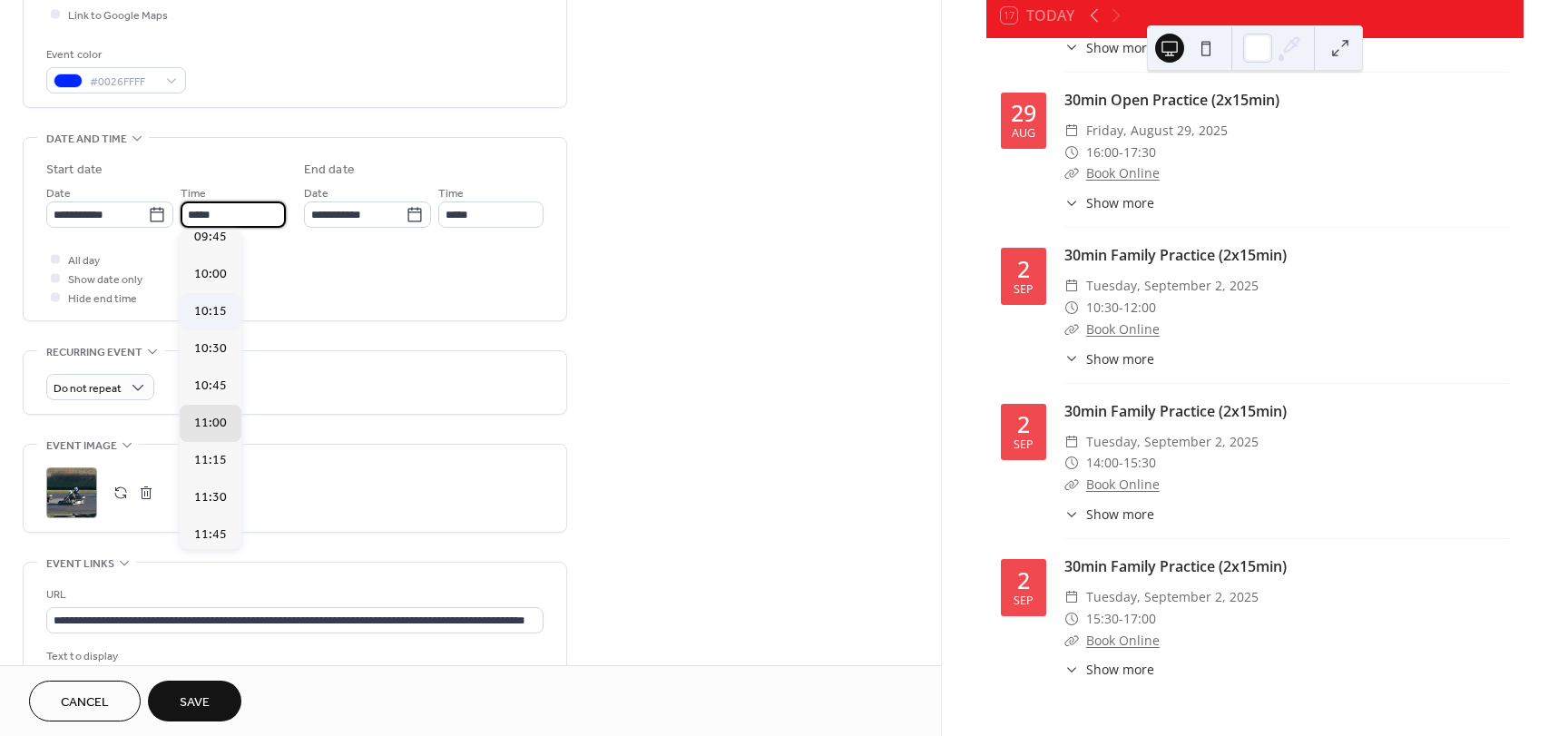 scroll, scrollTop: 1456, scrollLeft: 0, axis: vertical 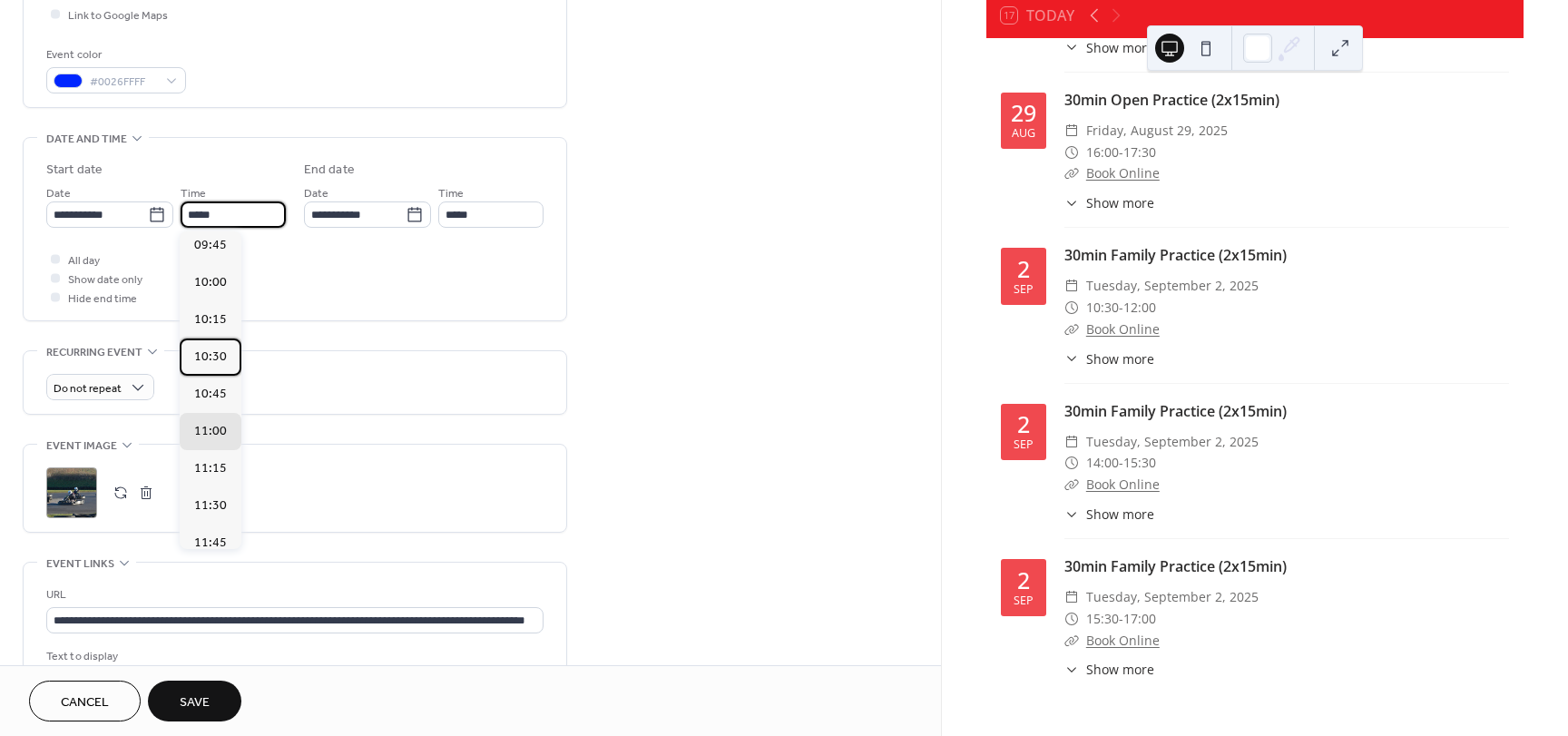 click on "10:30" at bounding box center [211, 357] 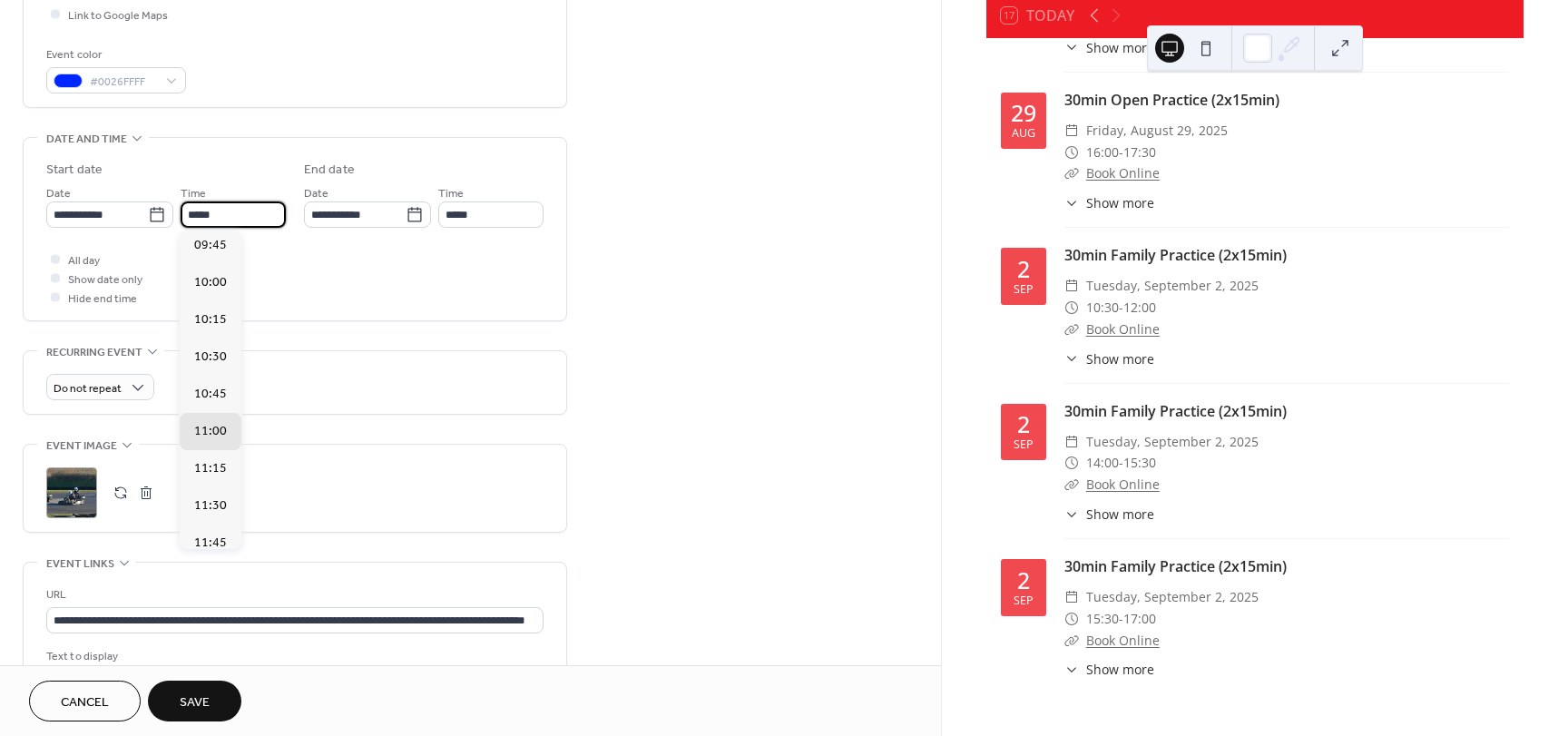 type on "*****" 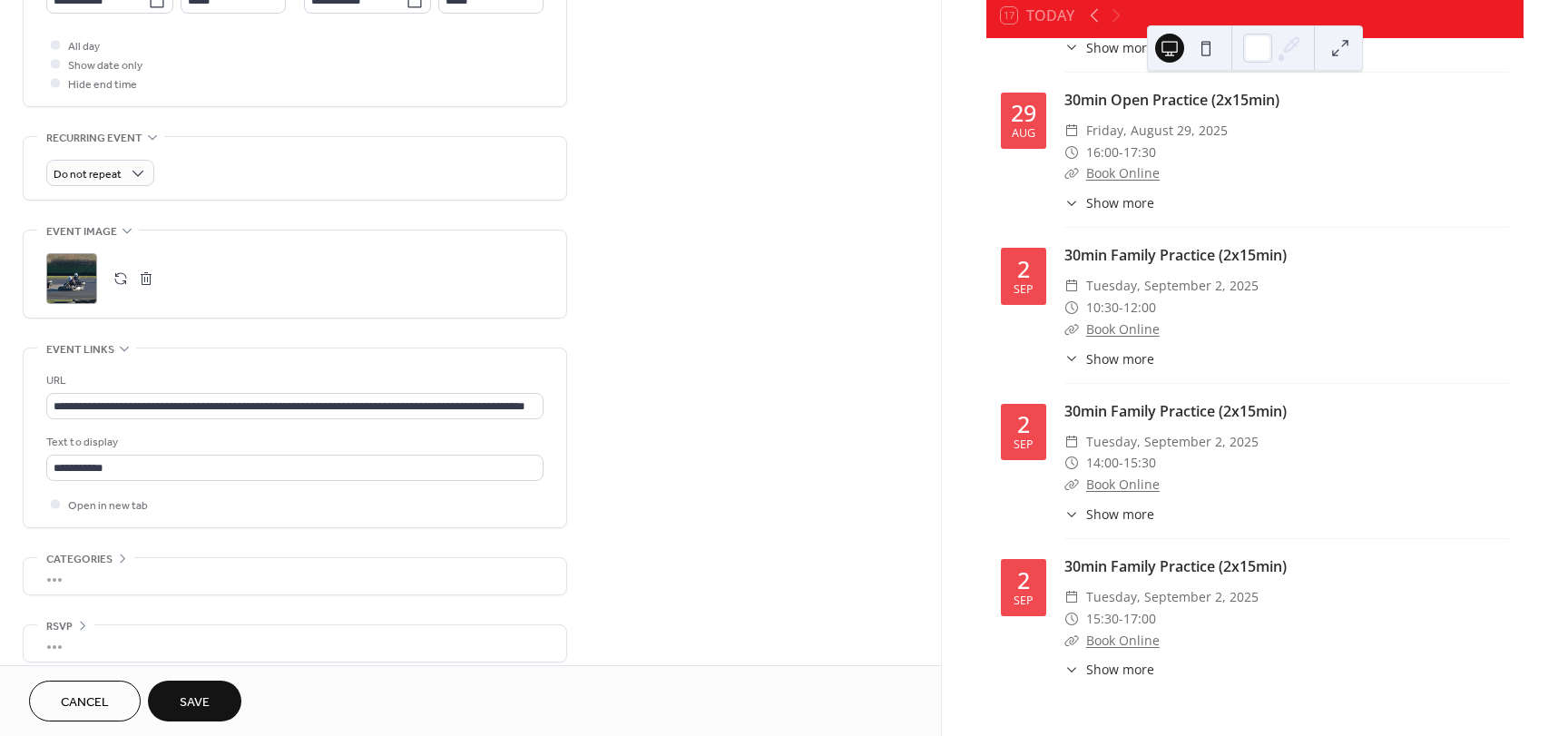 scroll, scrollTop: 683, scrollLeft: 0, axis: vertical 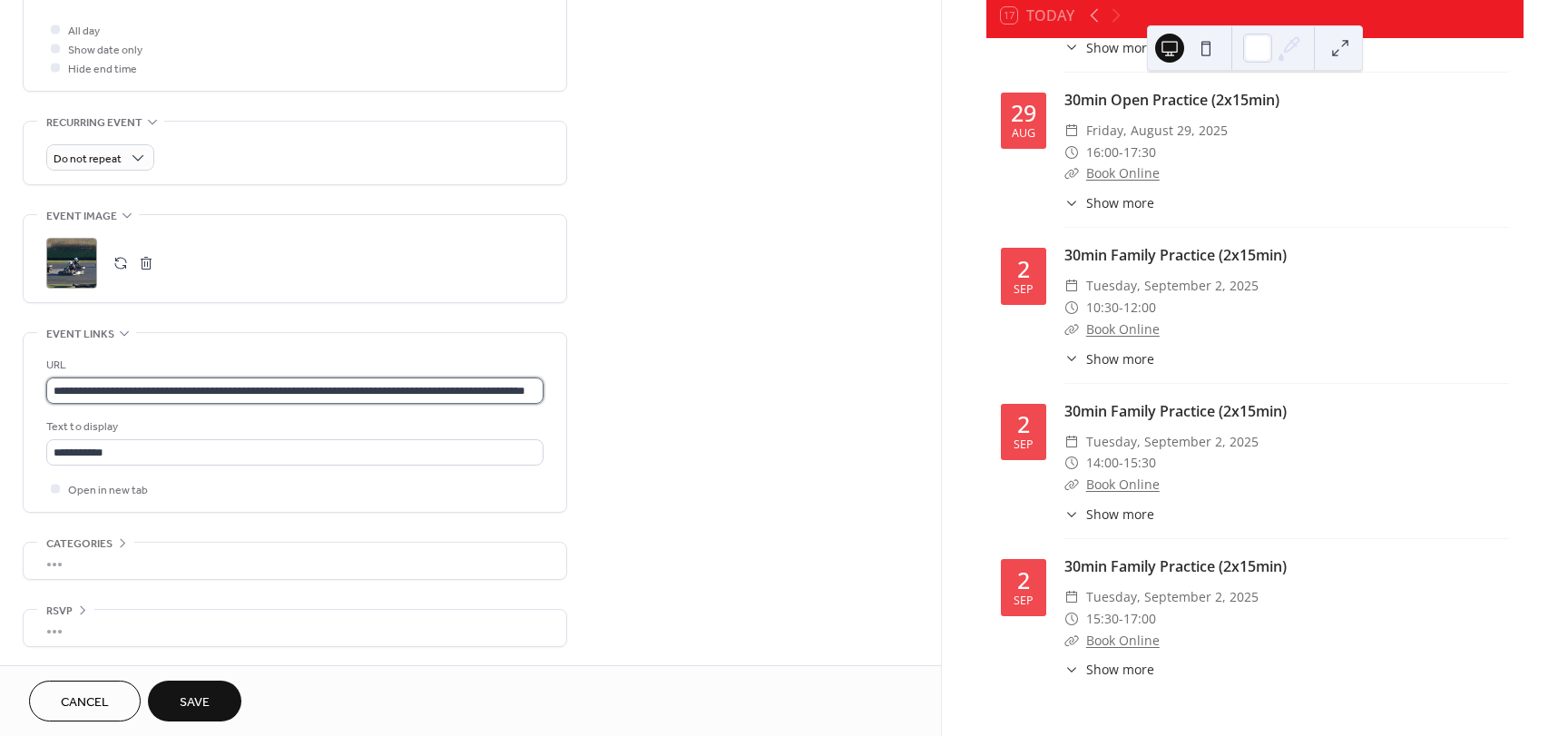 click on "**********" at bounding box center [295, 390] 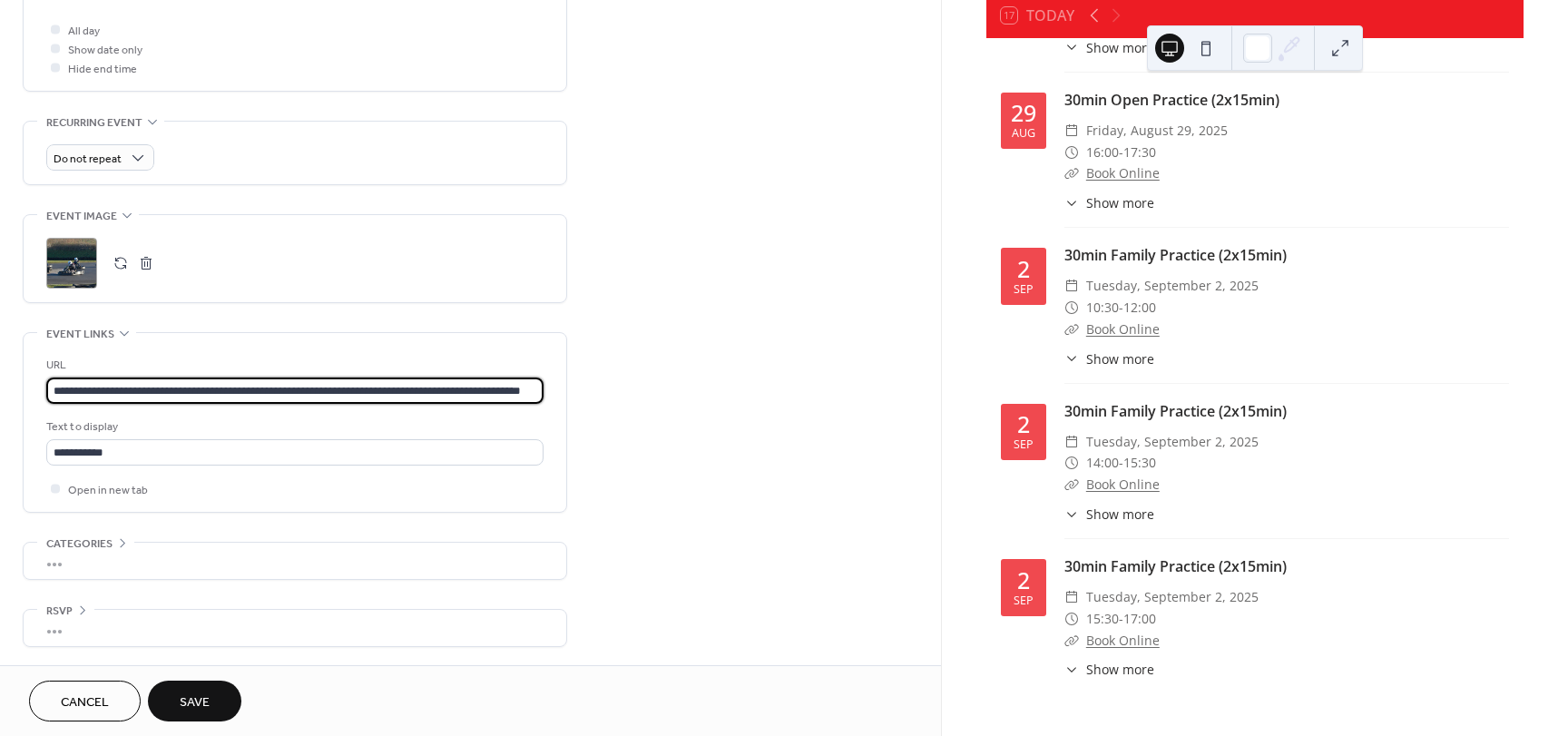 scroll, scrollTop: 0, scrollLeft: 63, axis: horizontal 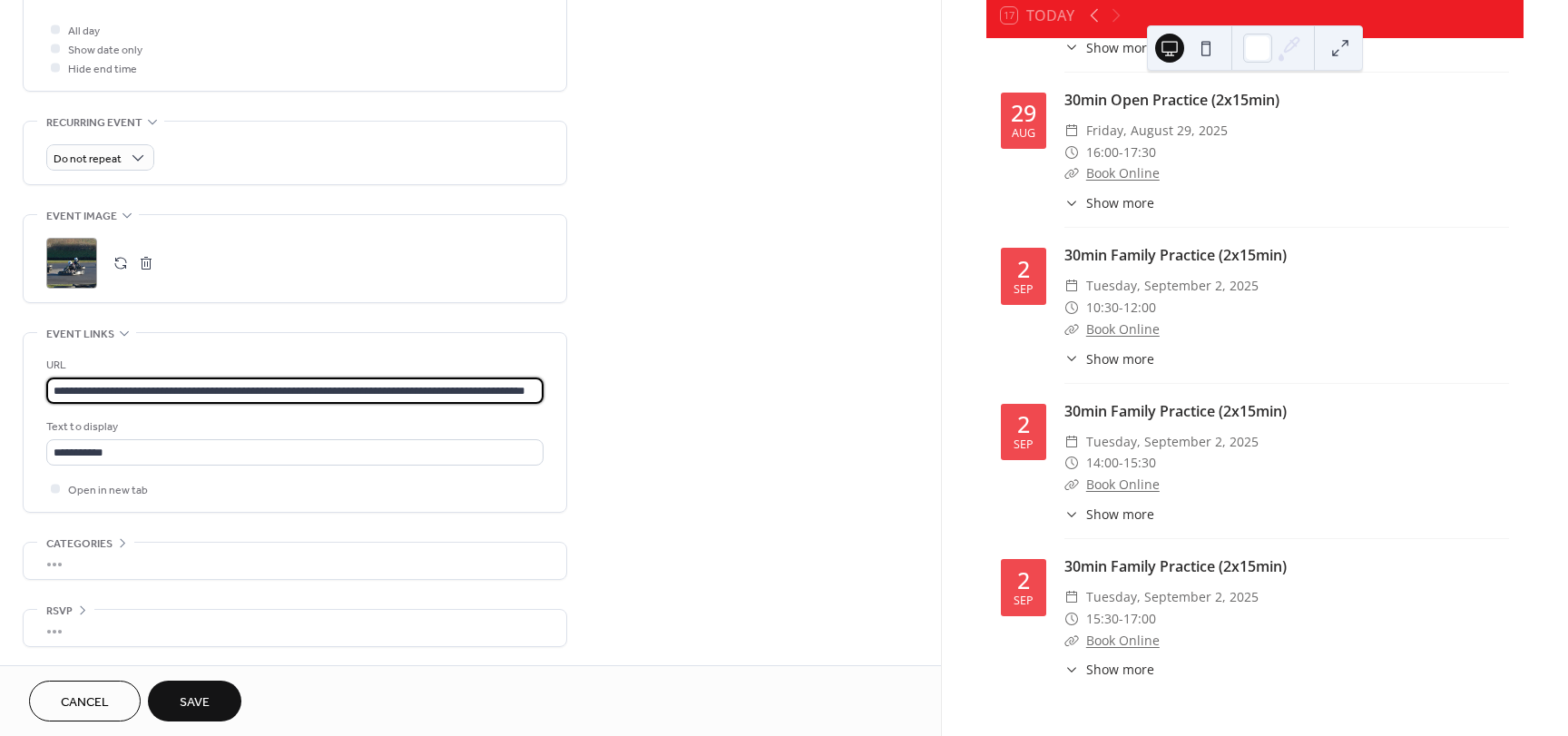type on "**********" 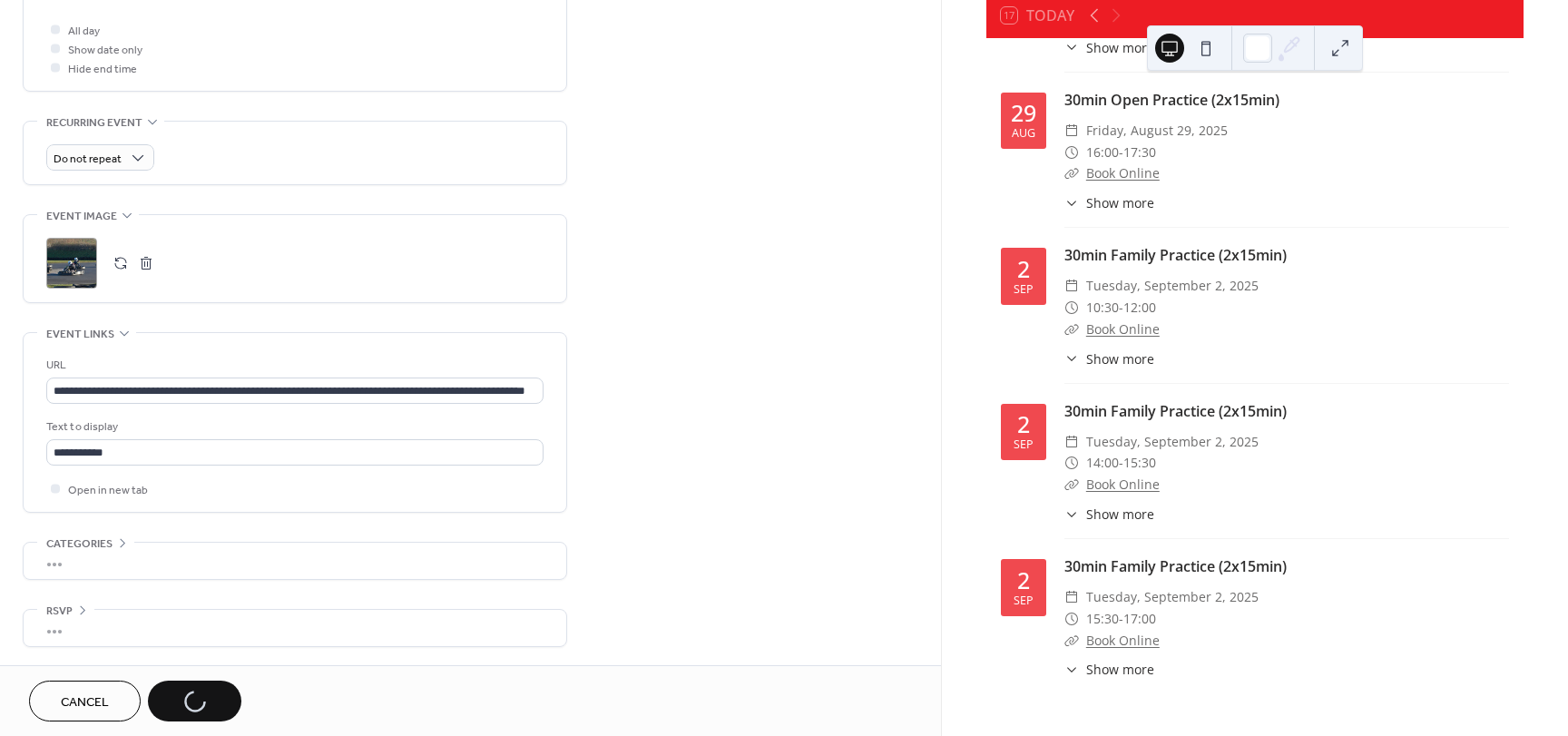 scroll, scrollTop: 0, scrollLeft: 0, axis: both 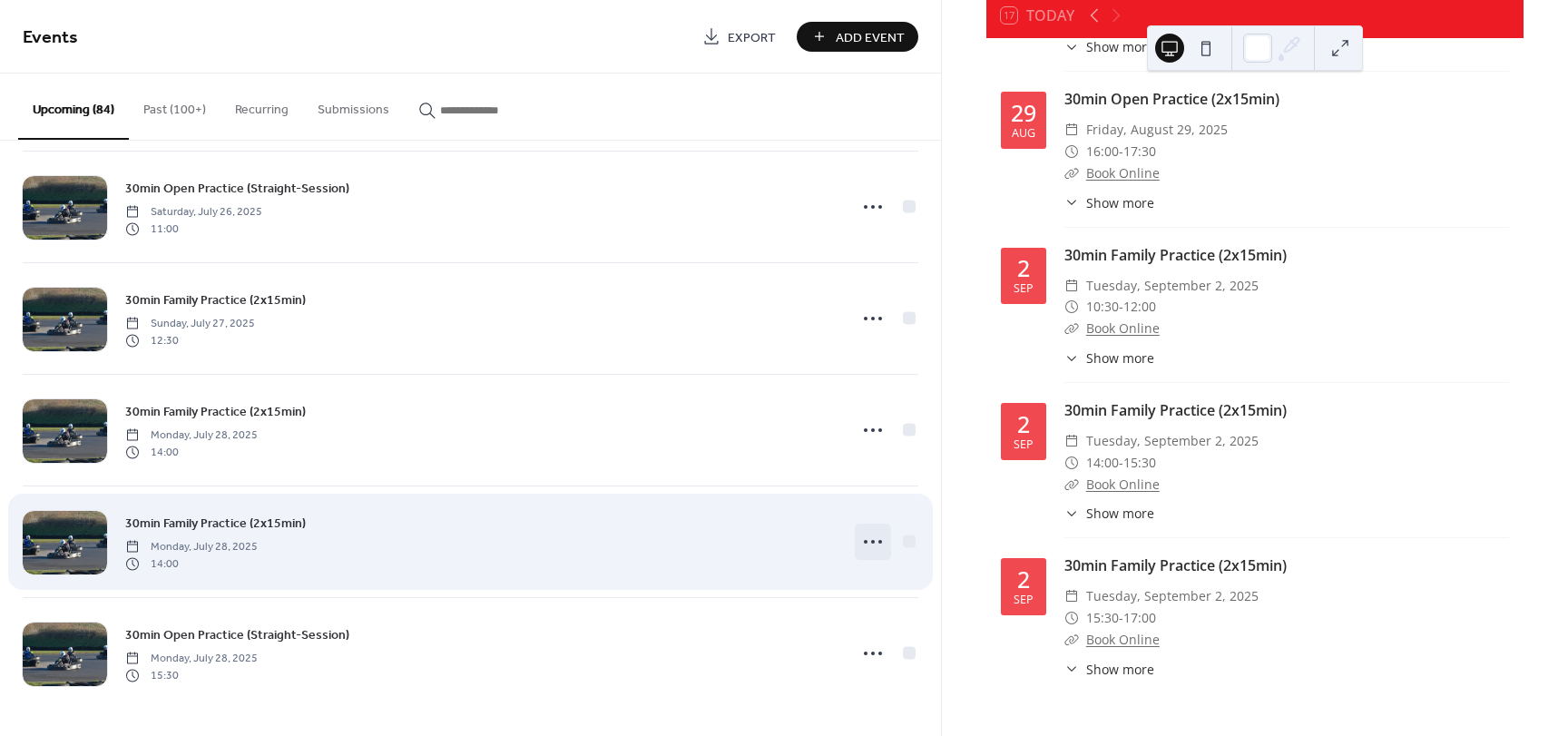 click 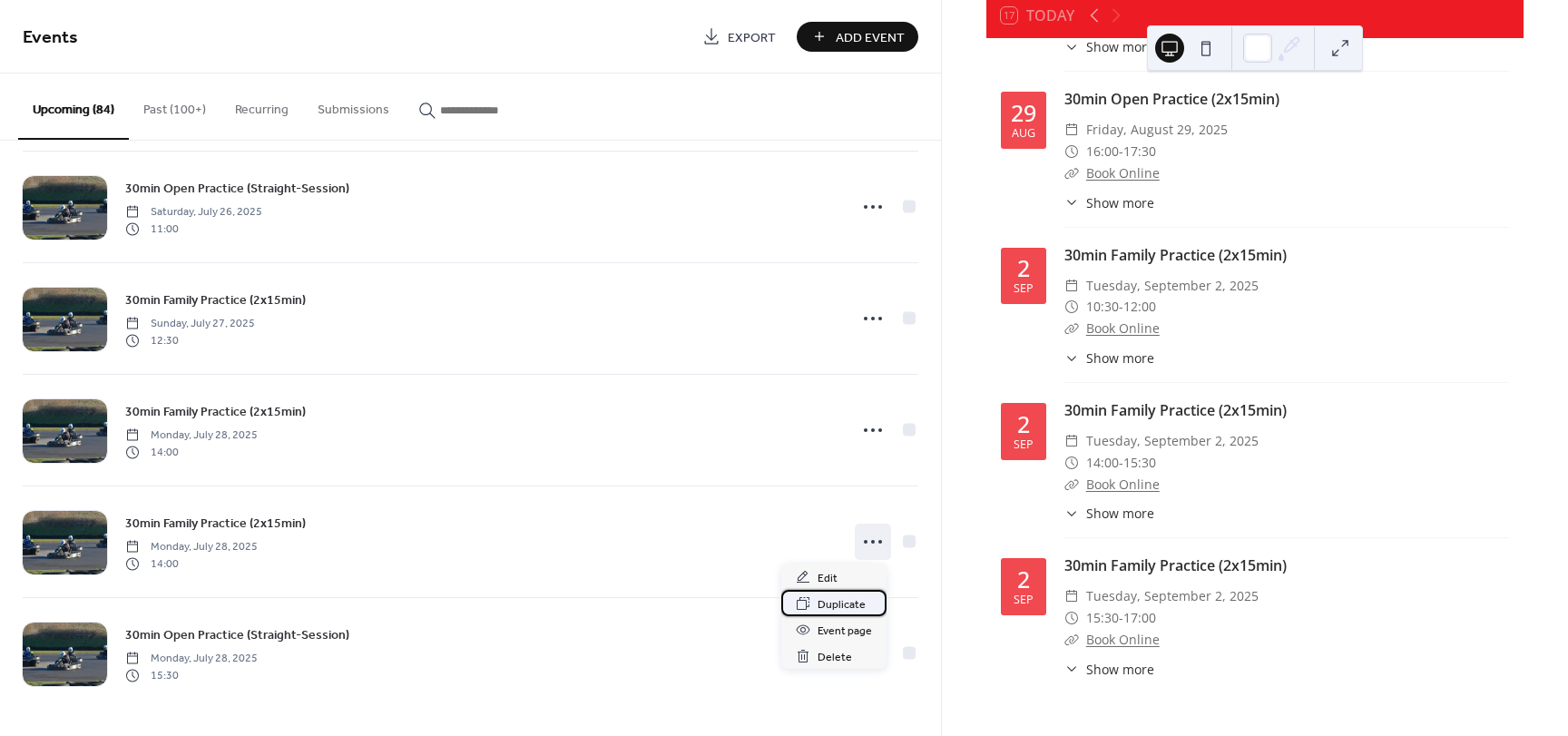 click on "Duplicate" at bounding box center (841, 604) 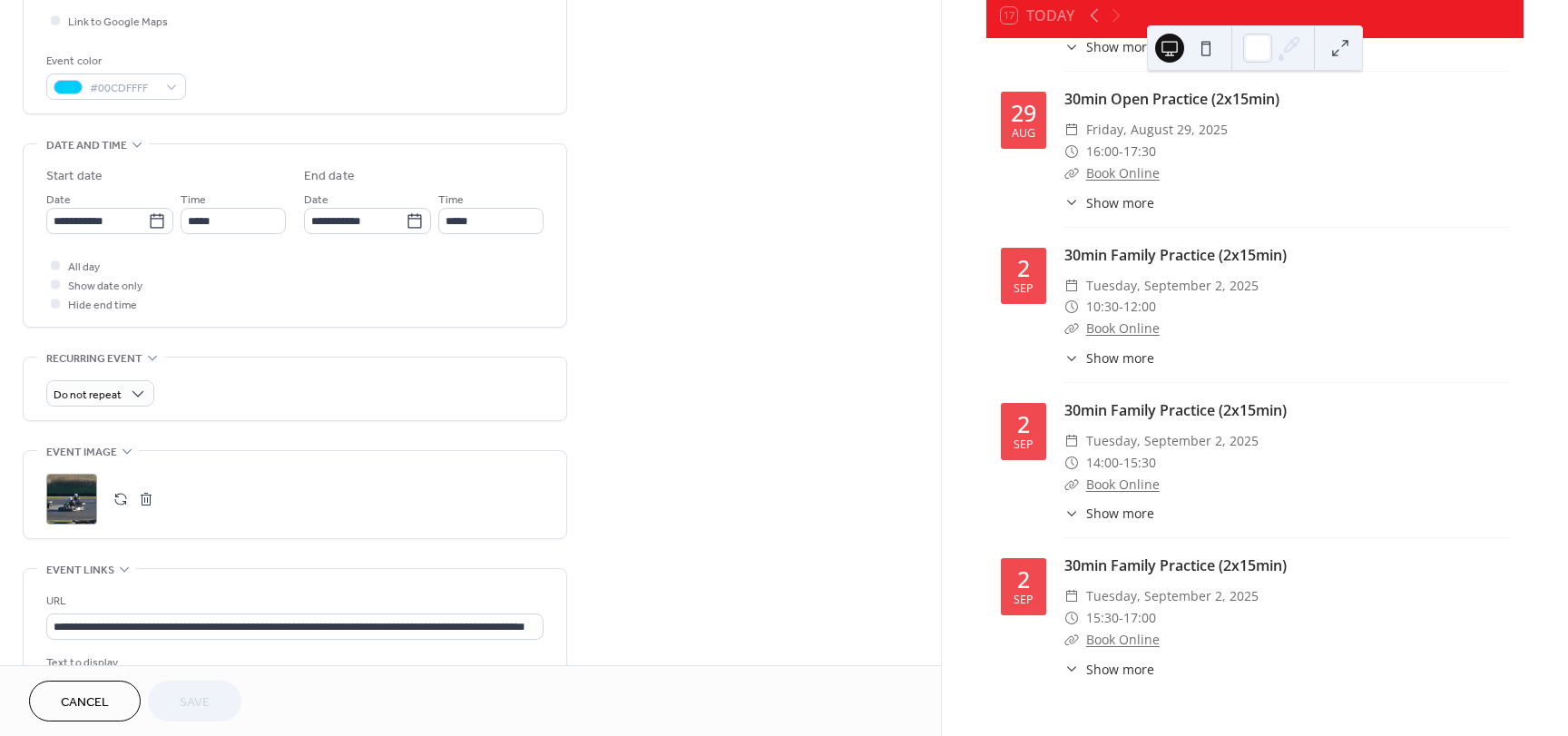 scroll, scrollTop: 454, scrollLeft: 0, axis: vertical 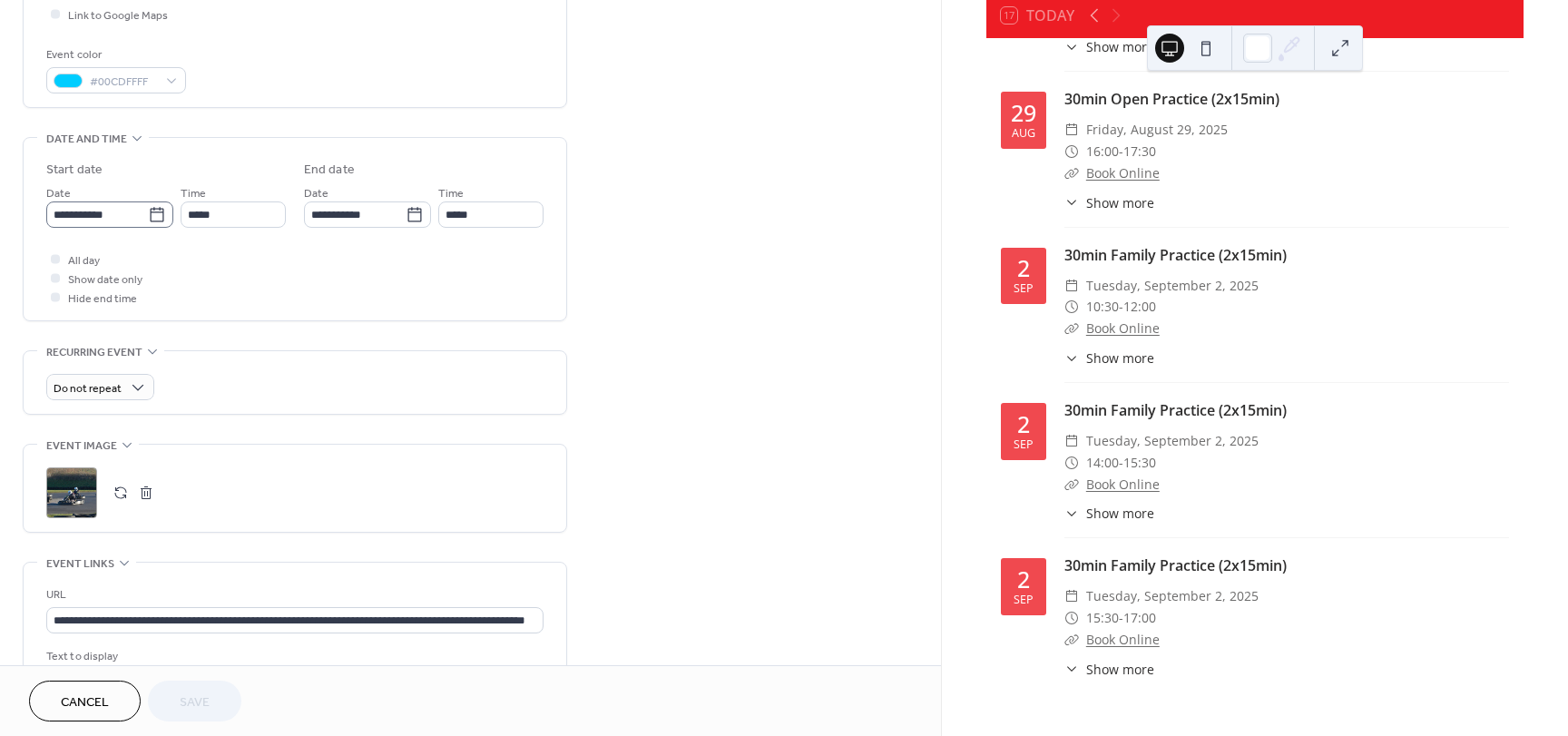 click 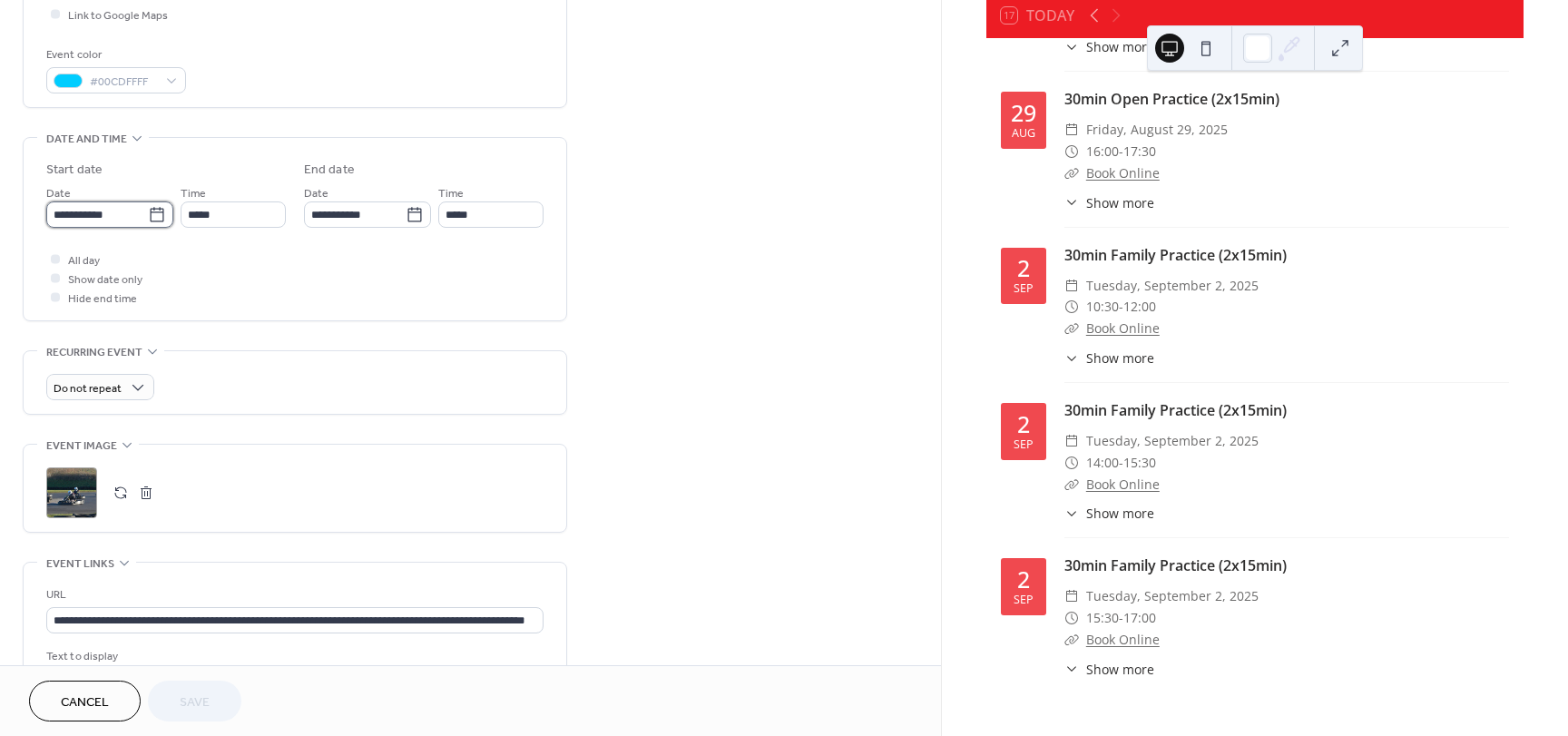 click on "**********" at bounding box center (97, 214) 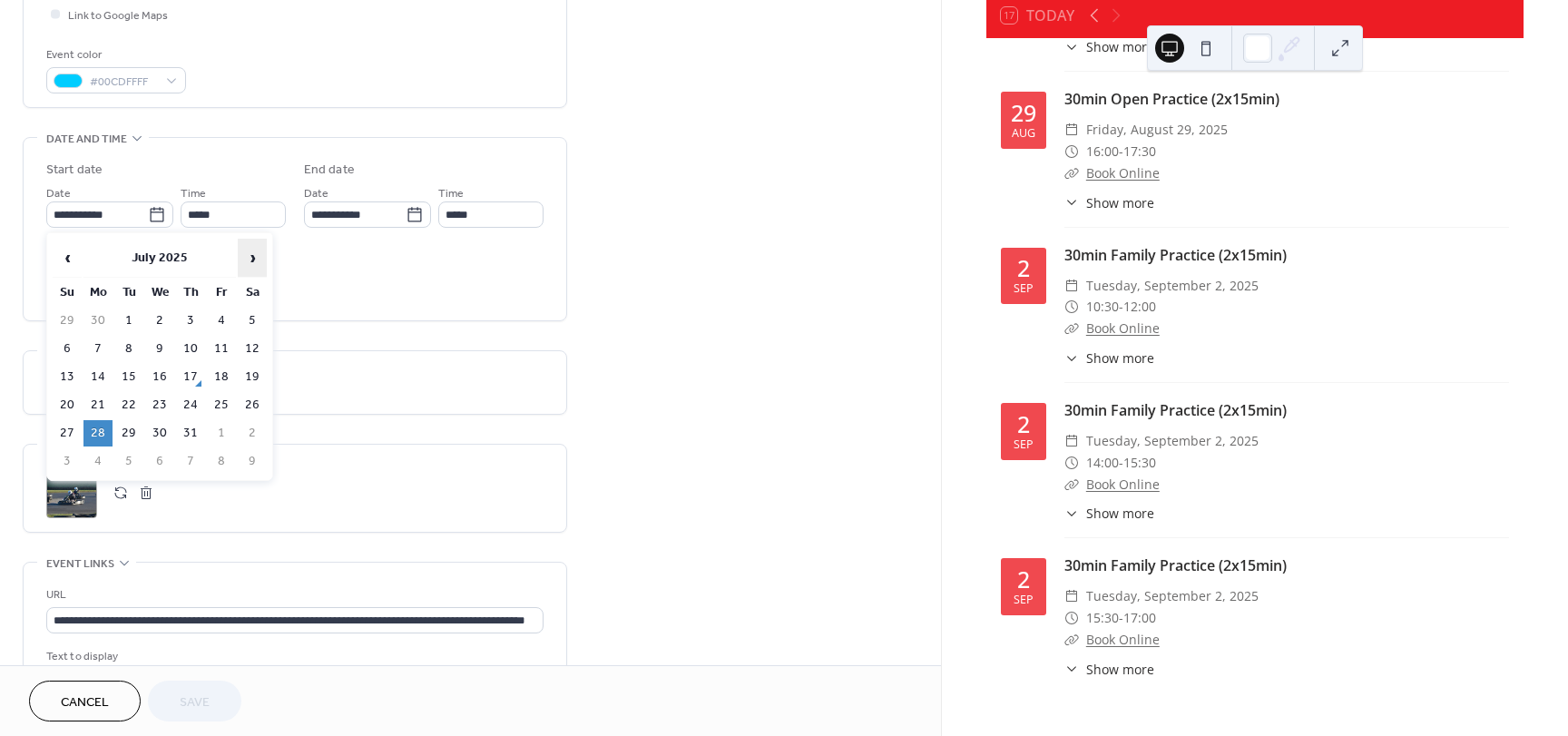 click on "›" at bounding box center [252, 258] 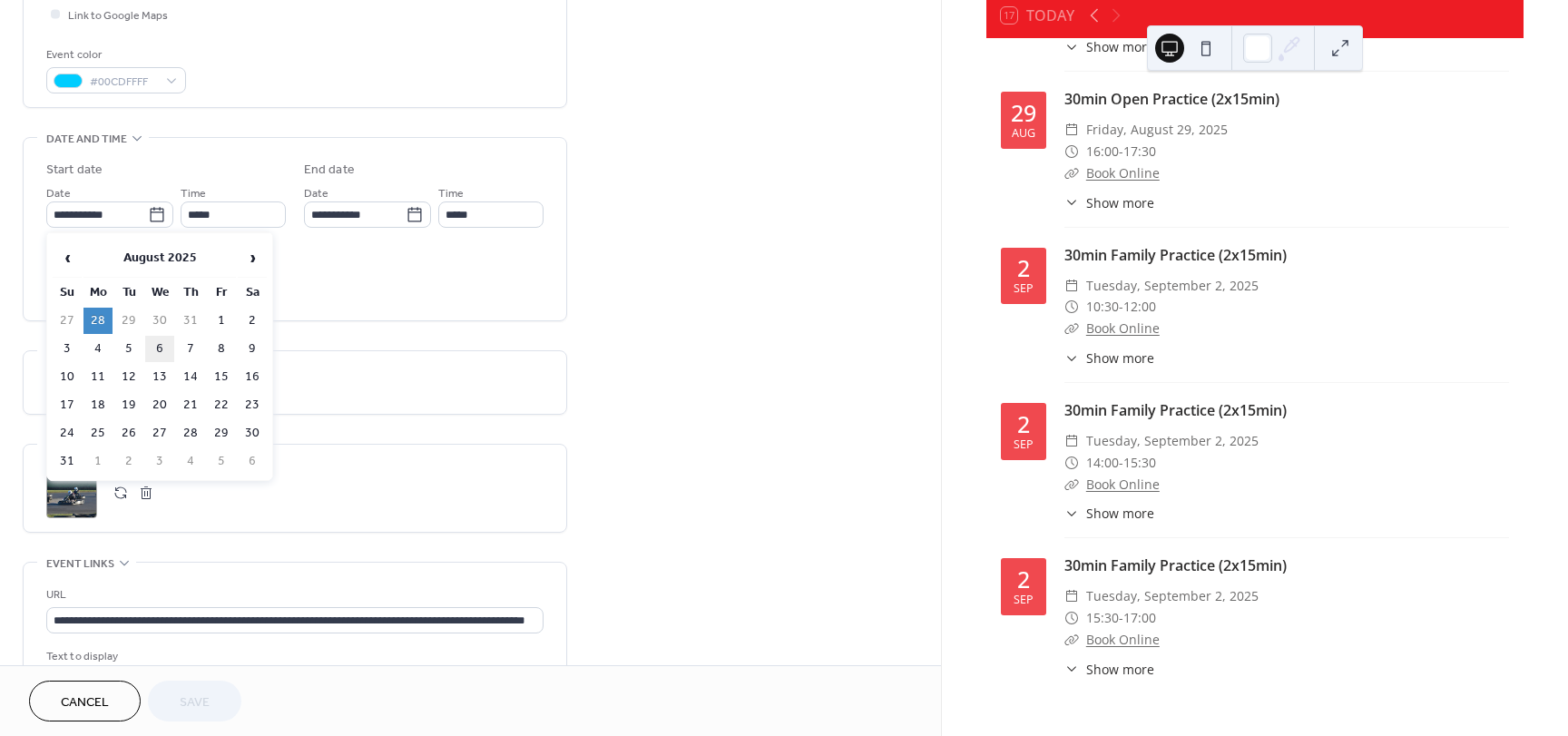 click on "6" at bounding box center (160, 348) 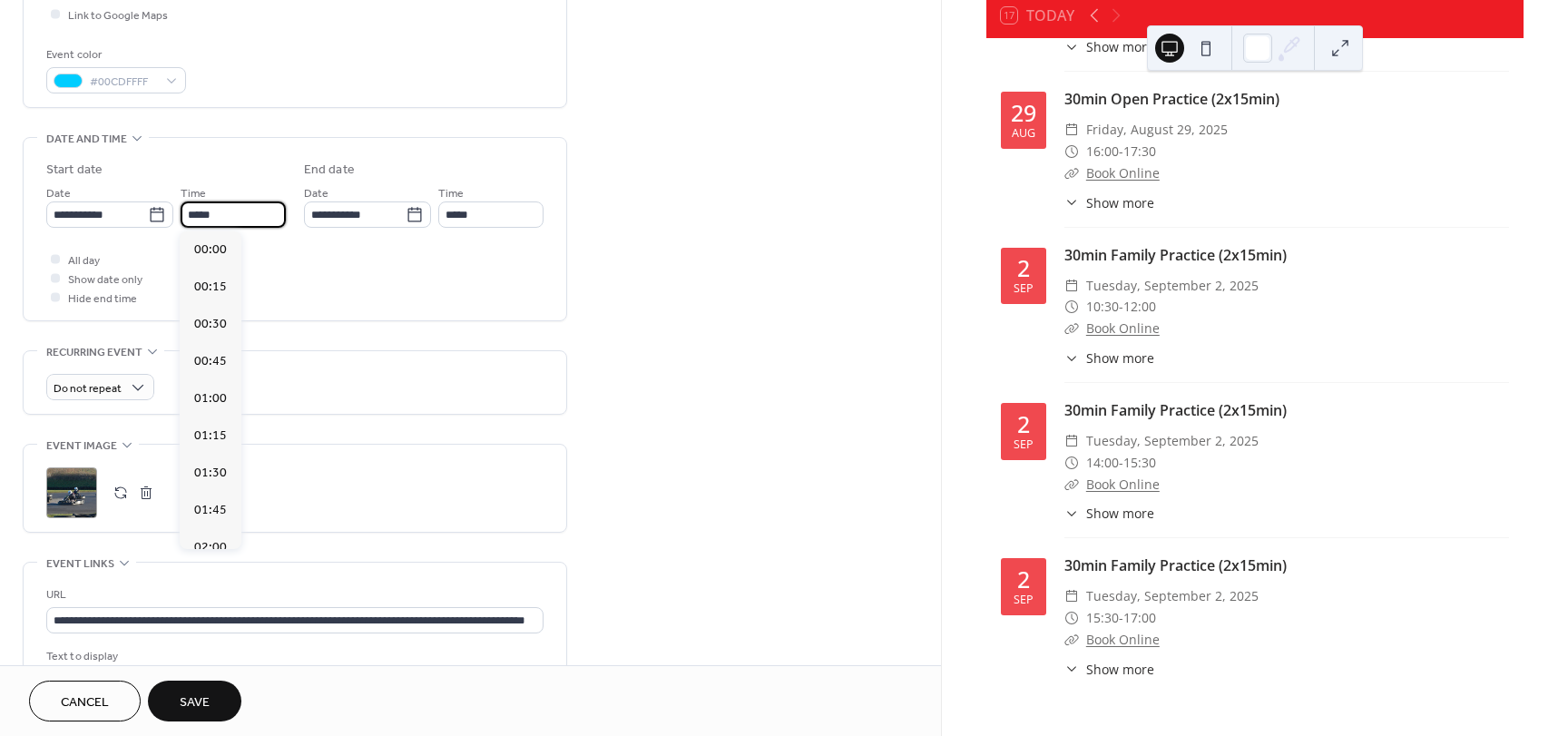 click on "*****" at bounding box center [233, 214] 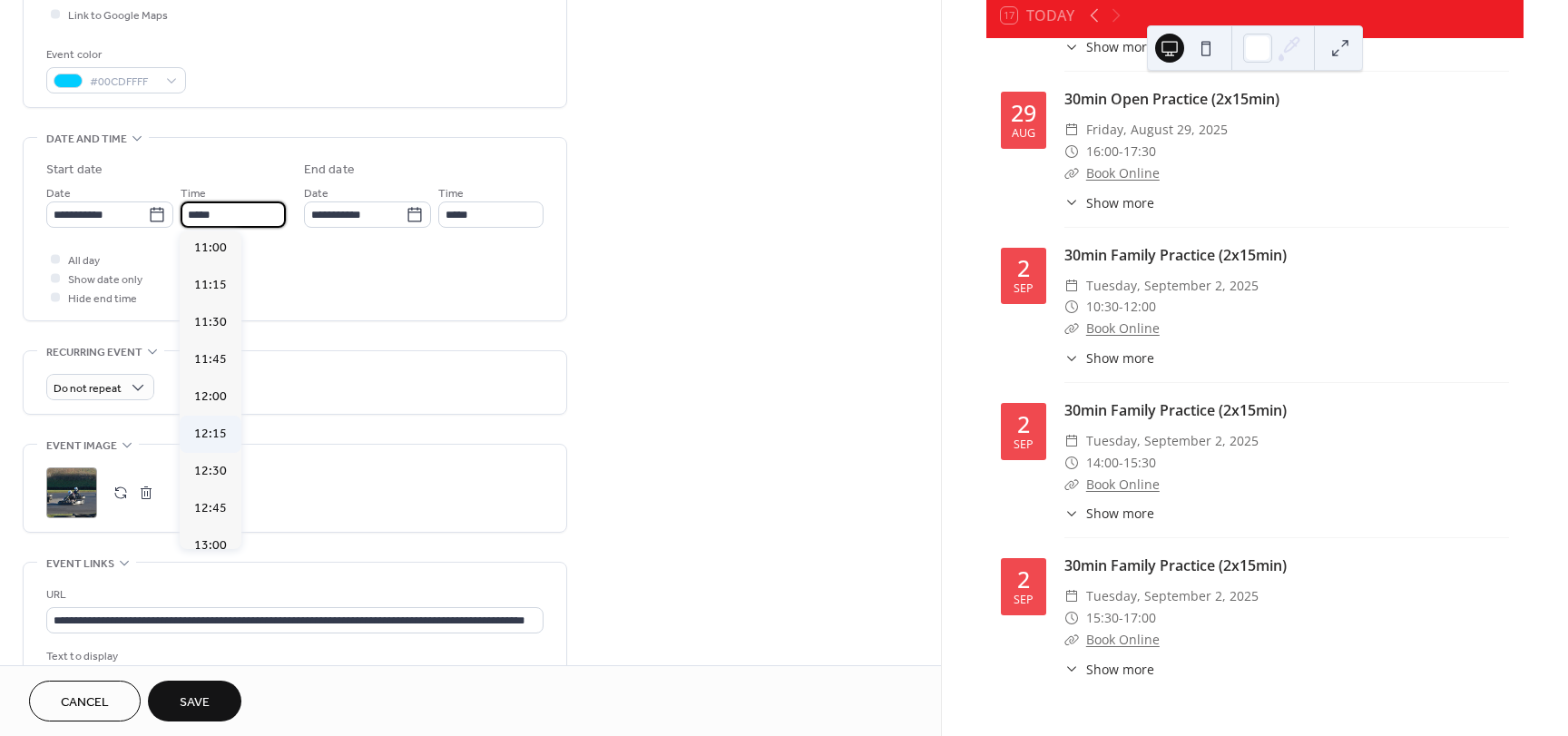 scroll, scrollTop: 1630, scrollLeft: 0, axis: vertical 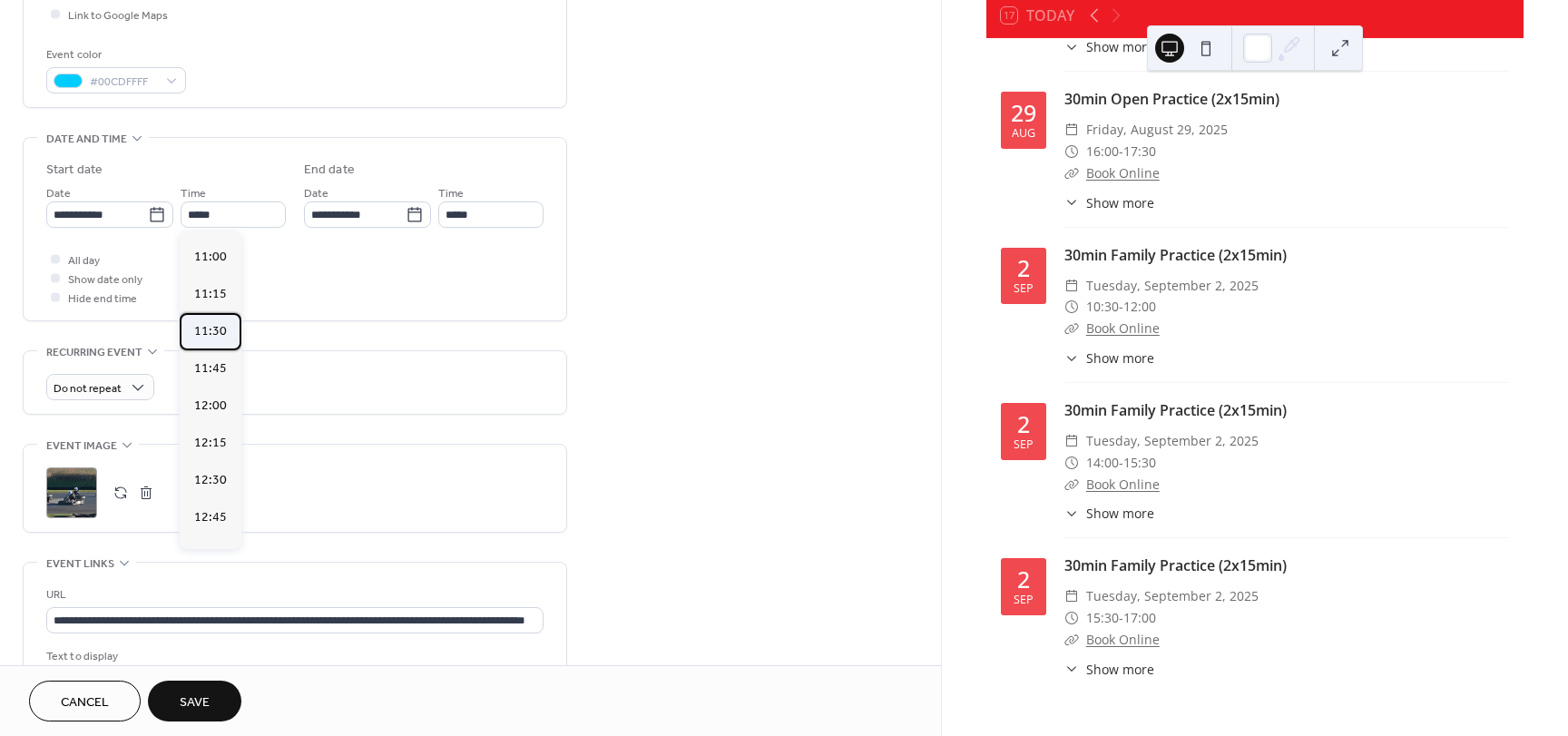 click on "11:30" at bounding box center (211, 331) 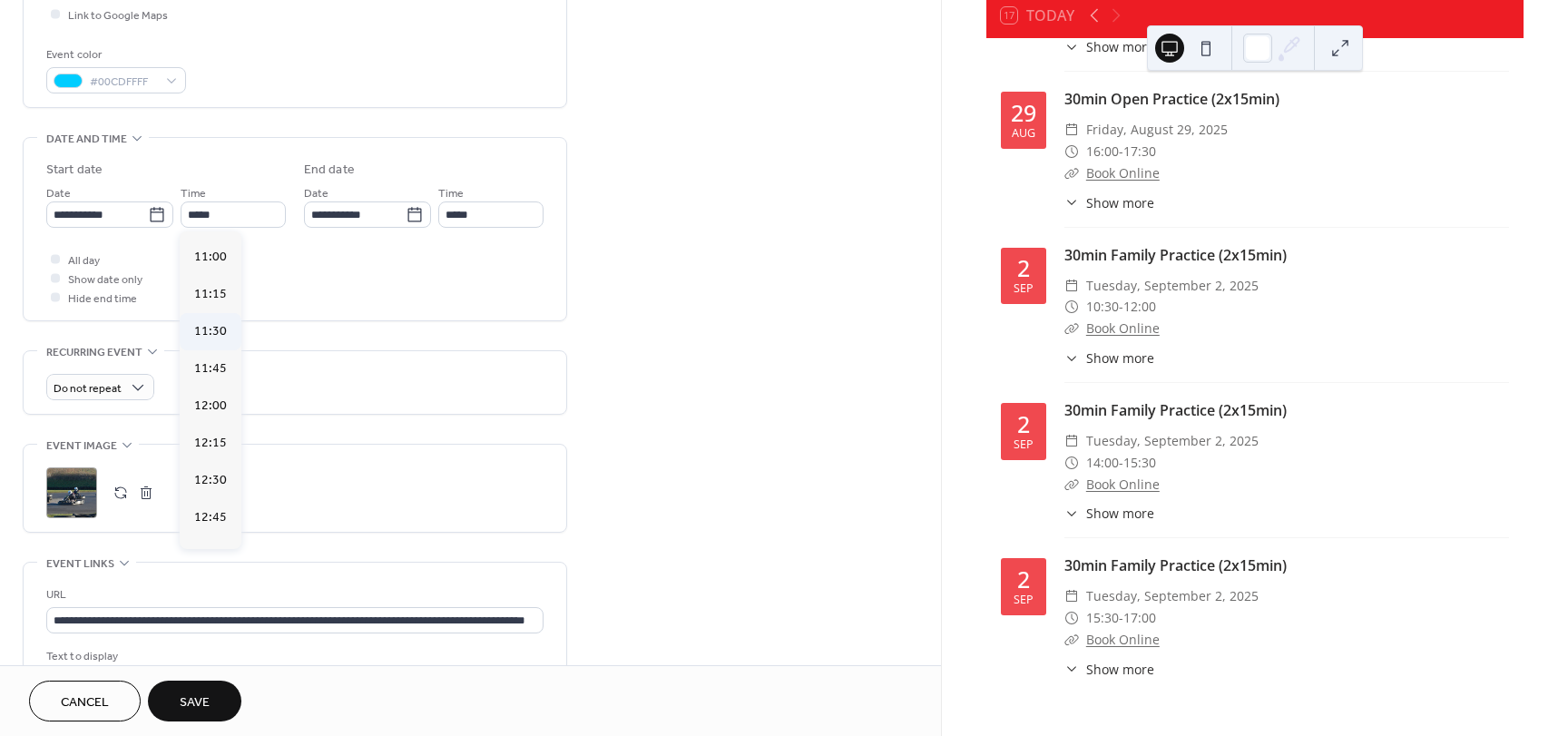 type on "*****" 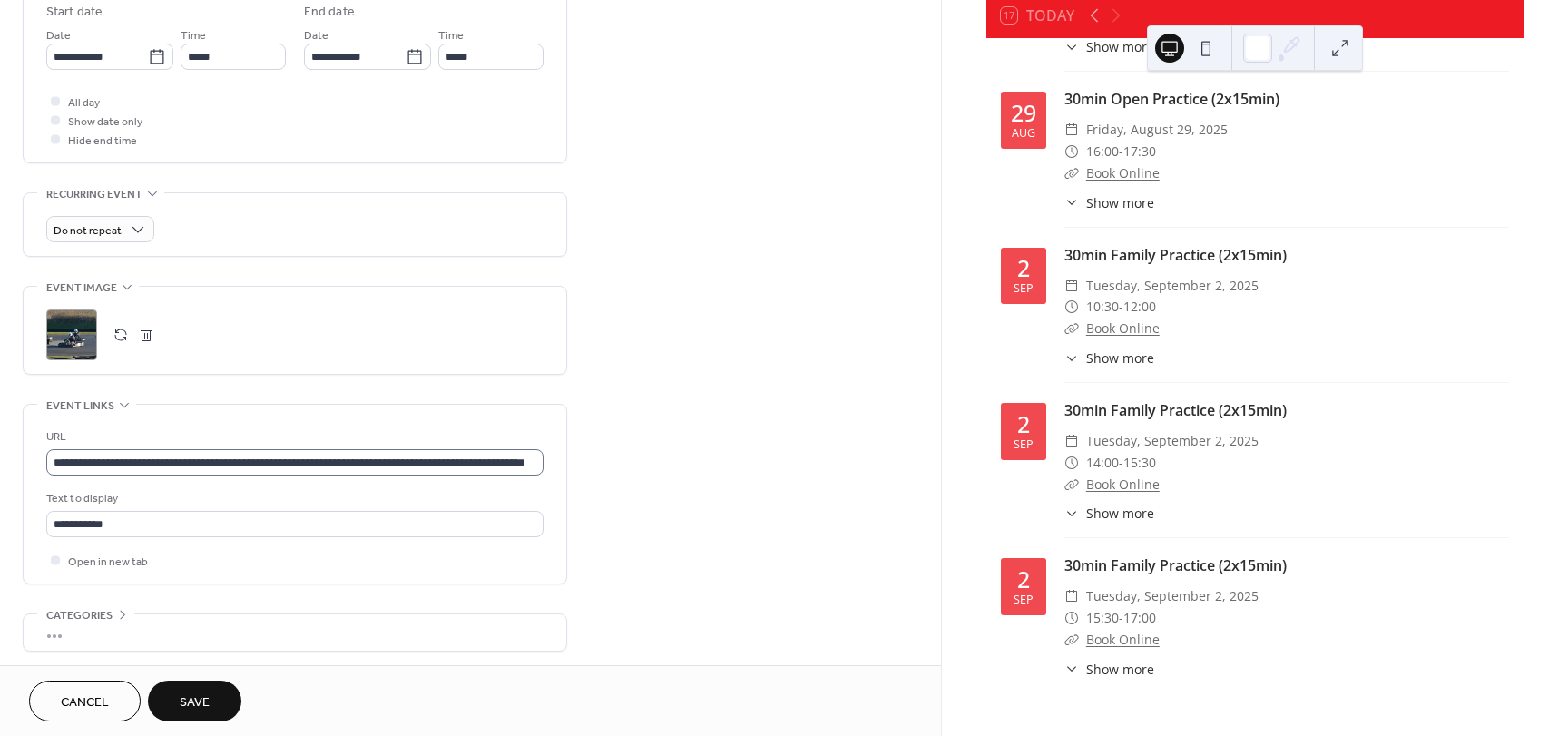 scroll, scrollTop: 683, scrollLeft: 0, axis: vertical 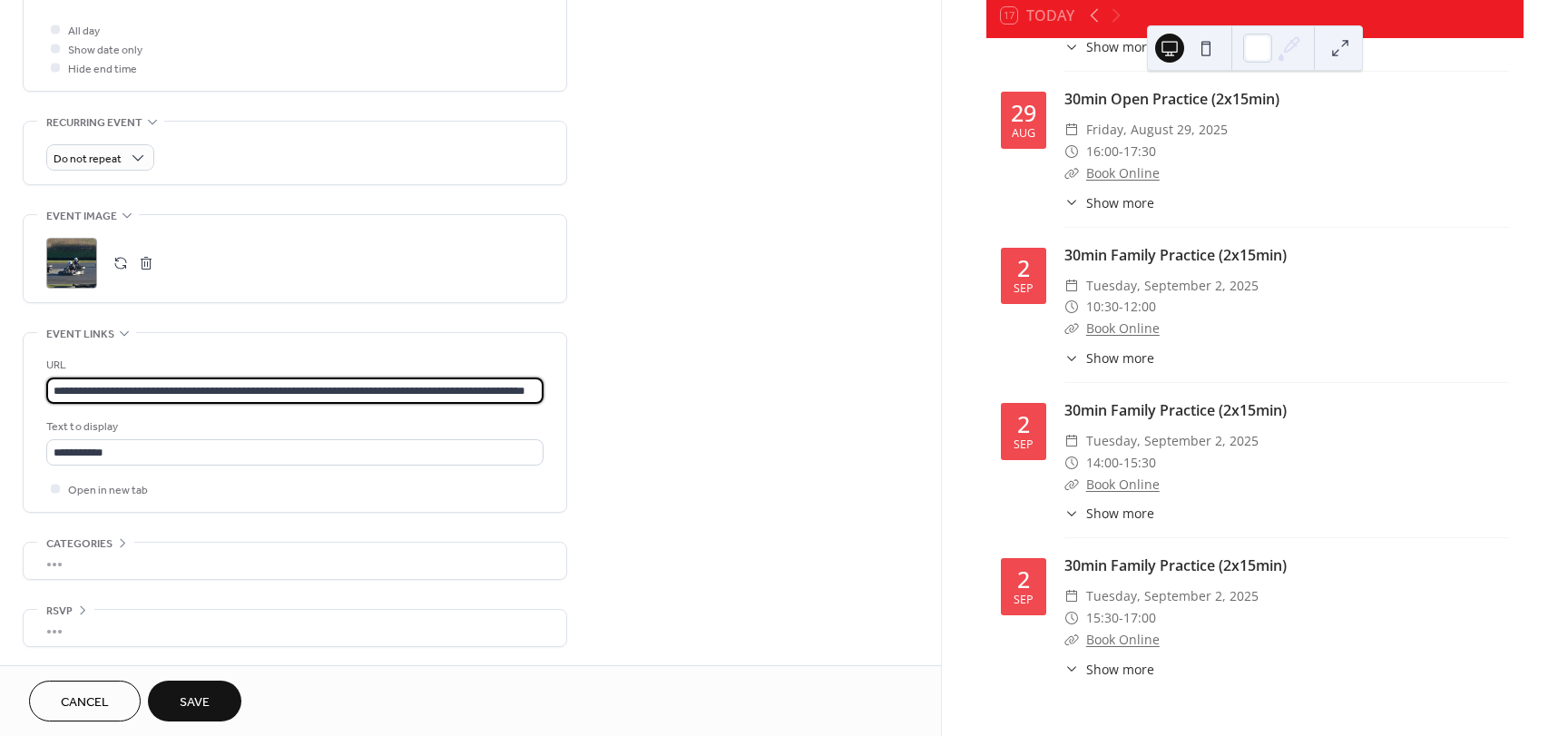 click on "**********" at bounding box center [295, 390] 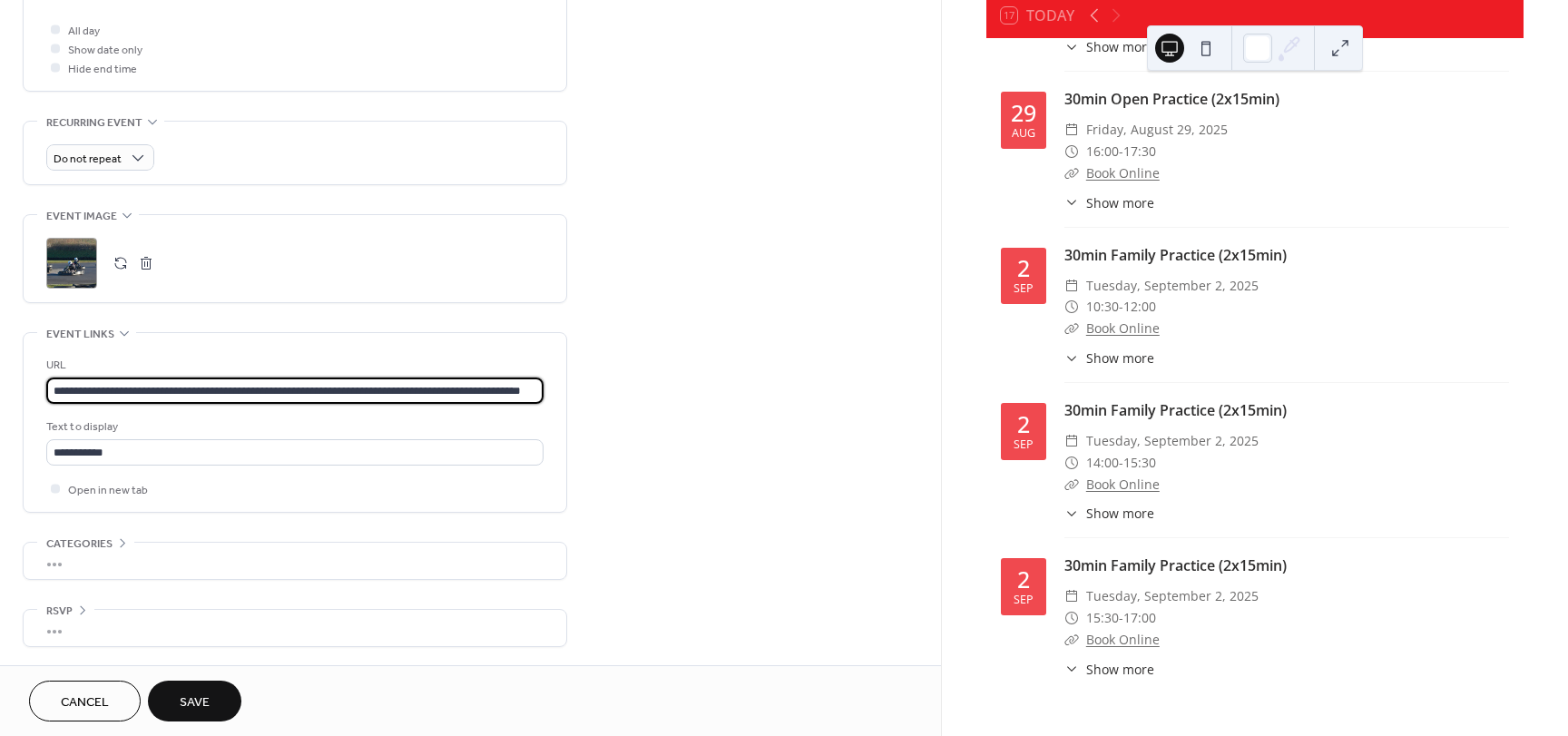 scroll, scrollTop: 0, scrollLeft: 54, axis: horizontal 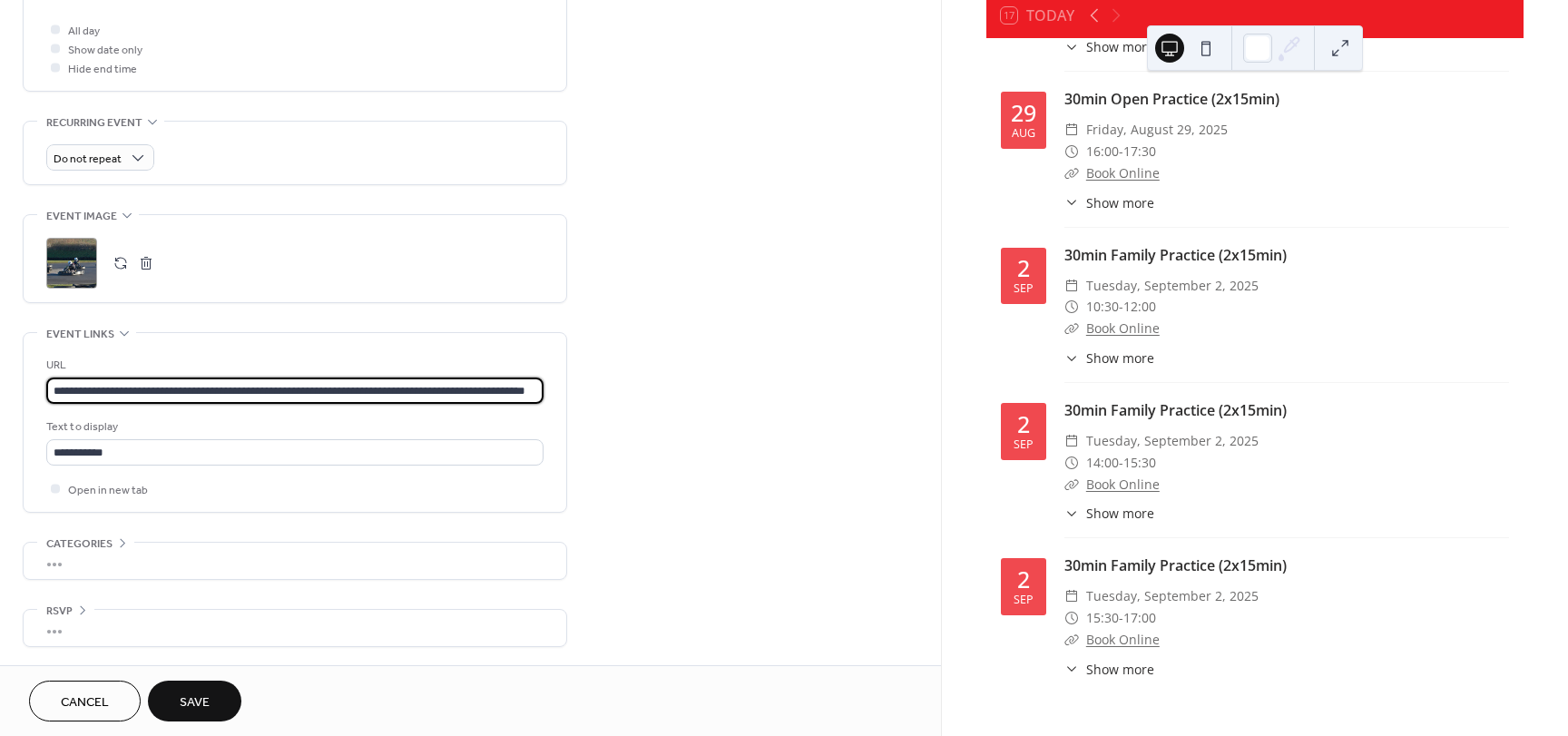type on "**********" 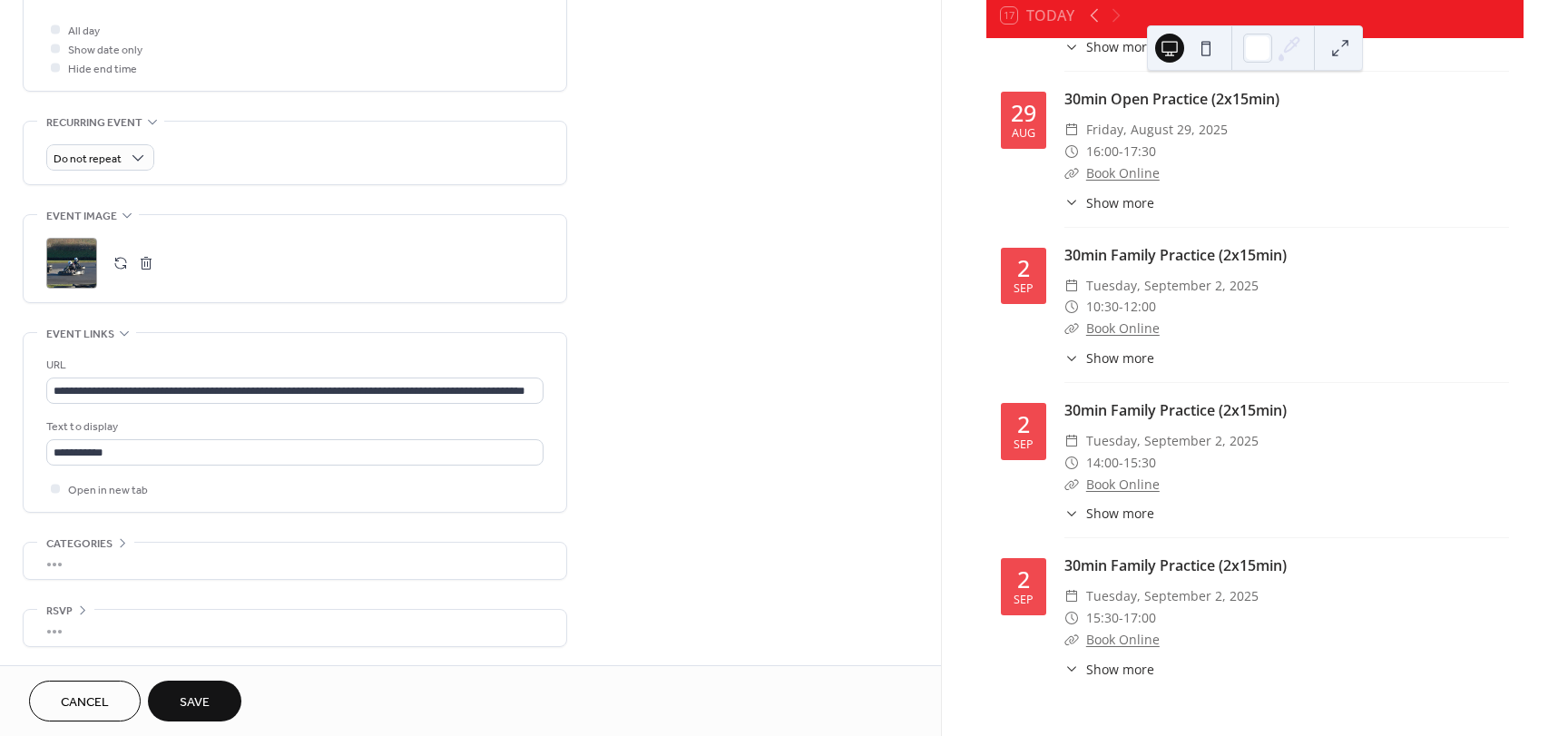 scroll, scrollTop: 0, scrollLeft: 0, axis: both 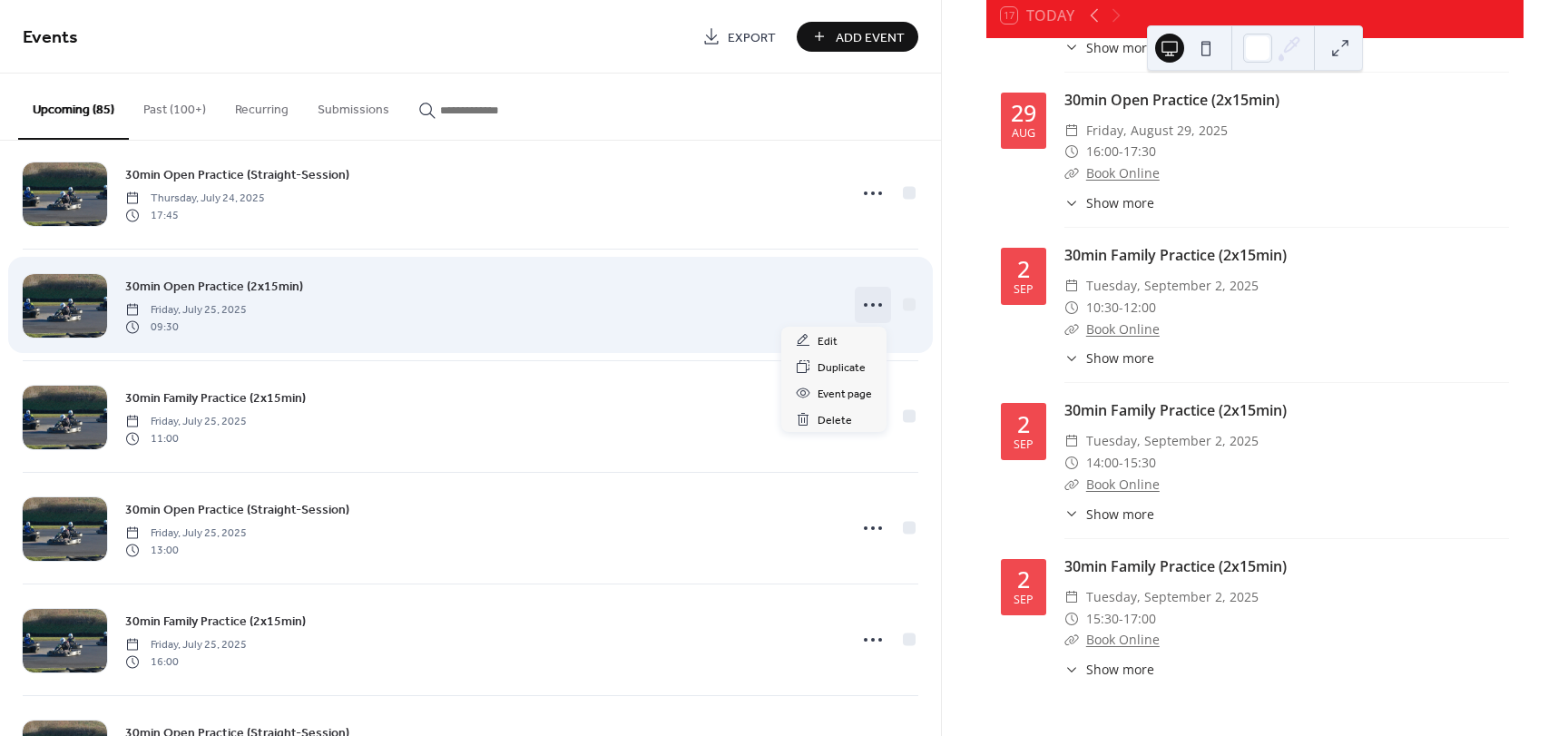 click 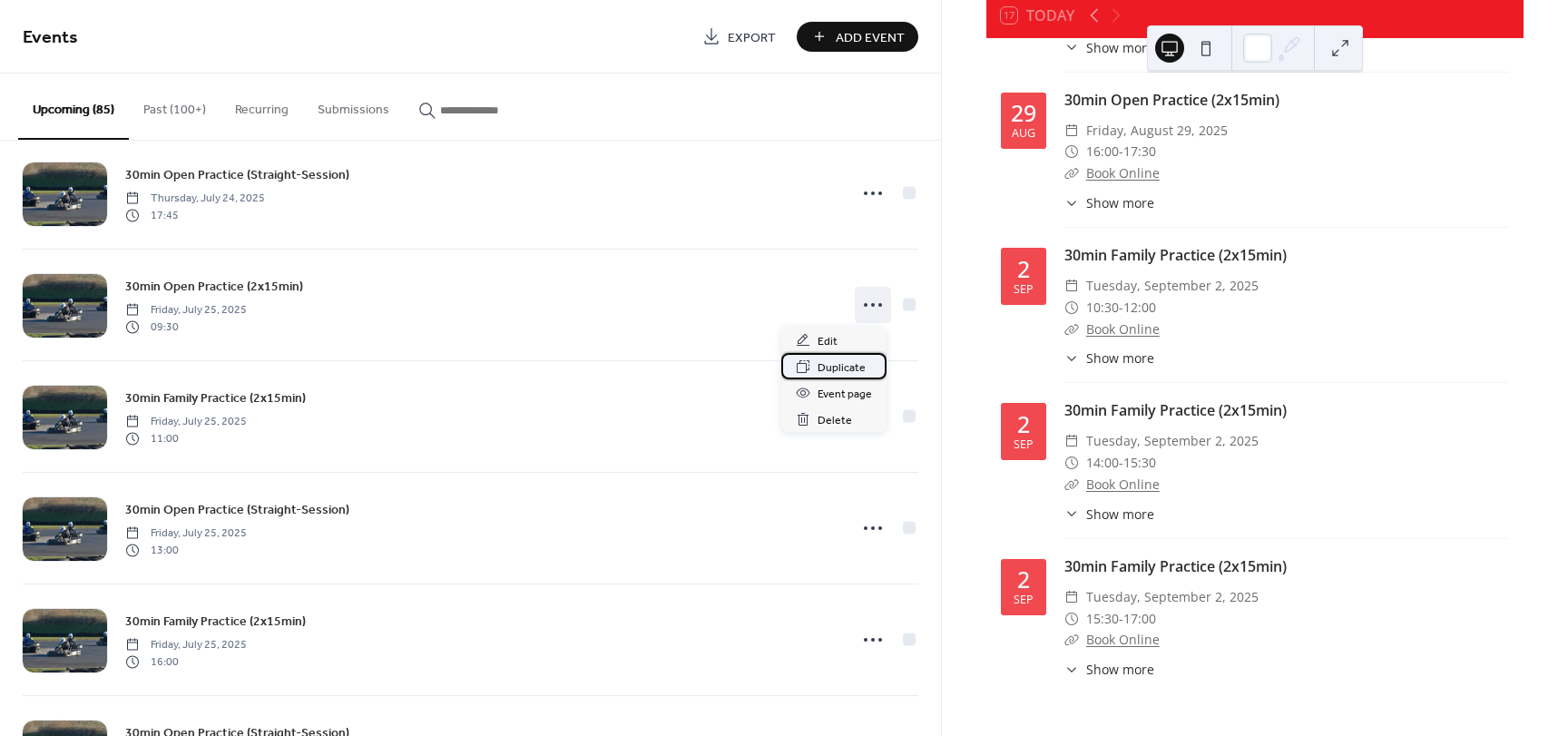 click on "Duplicate" at bounding box center (841, 368) 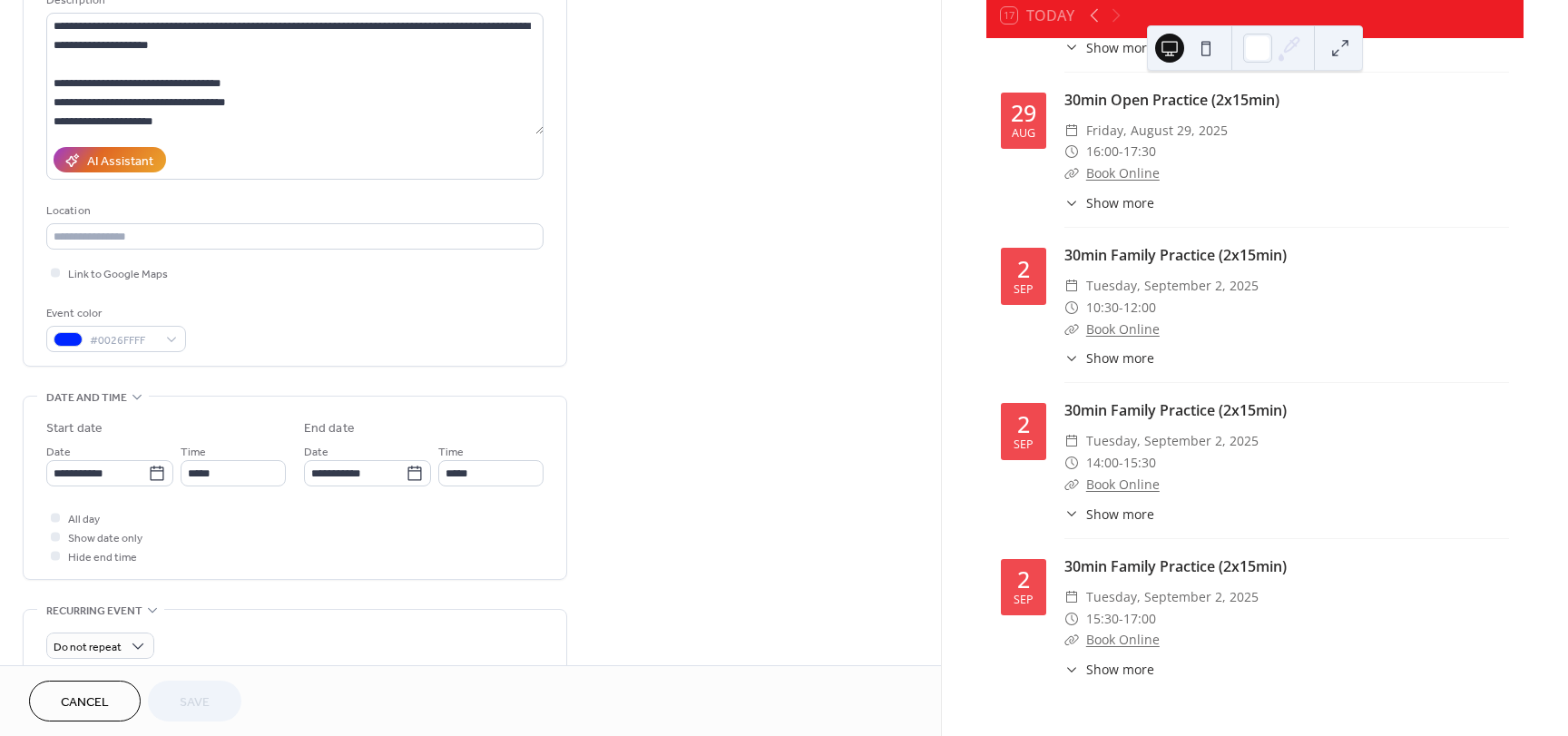 scroll, scrollTop: 272, scrollLeft: 0, axis: vertical 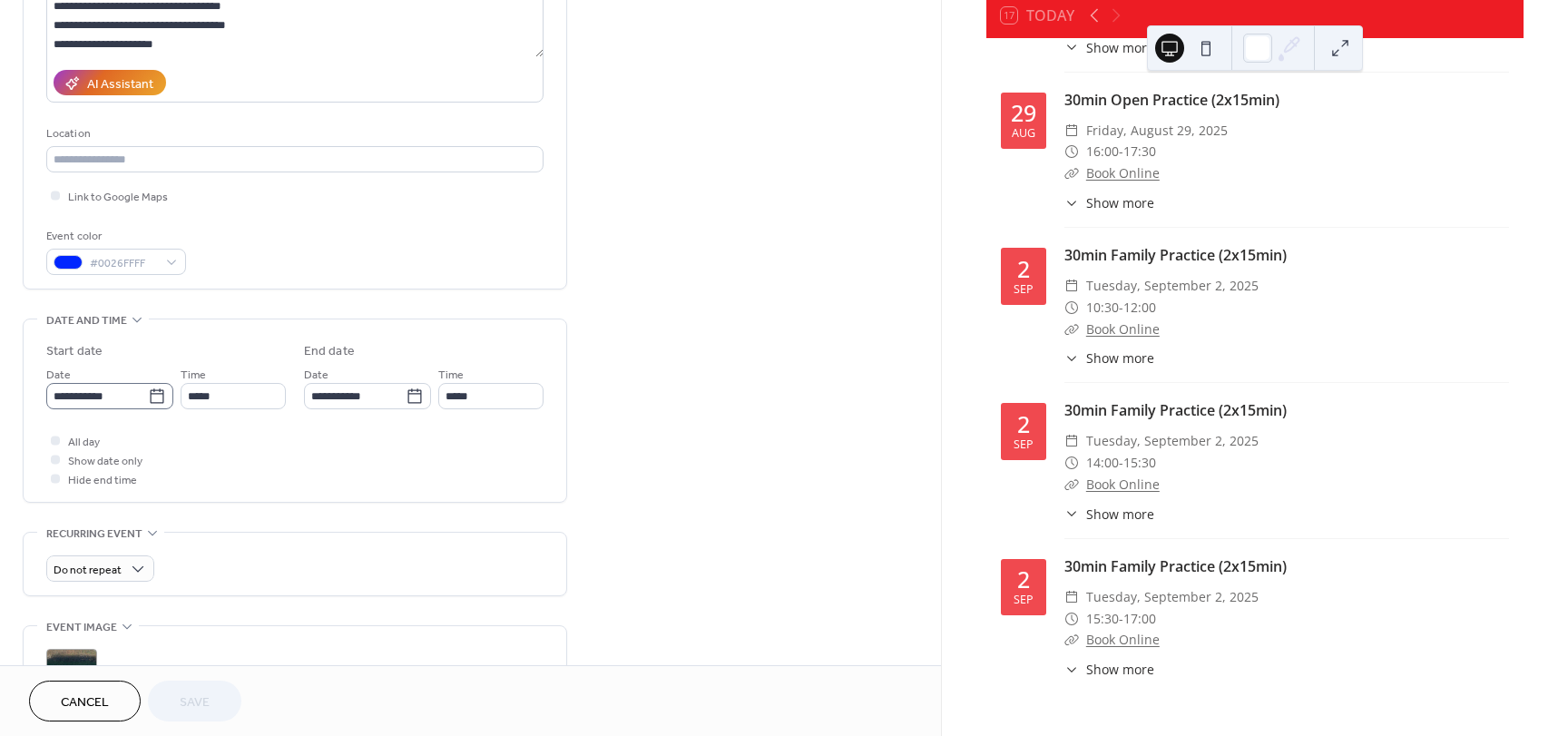 click 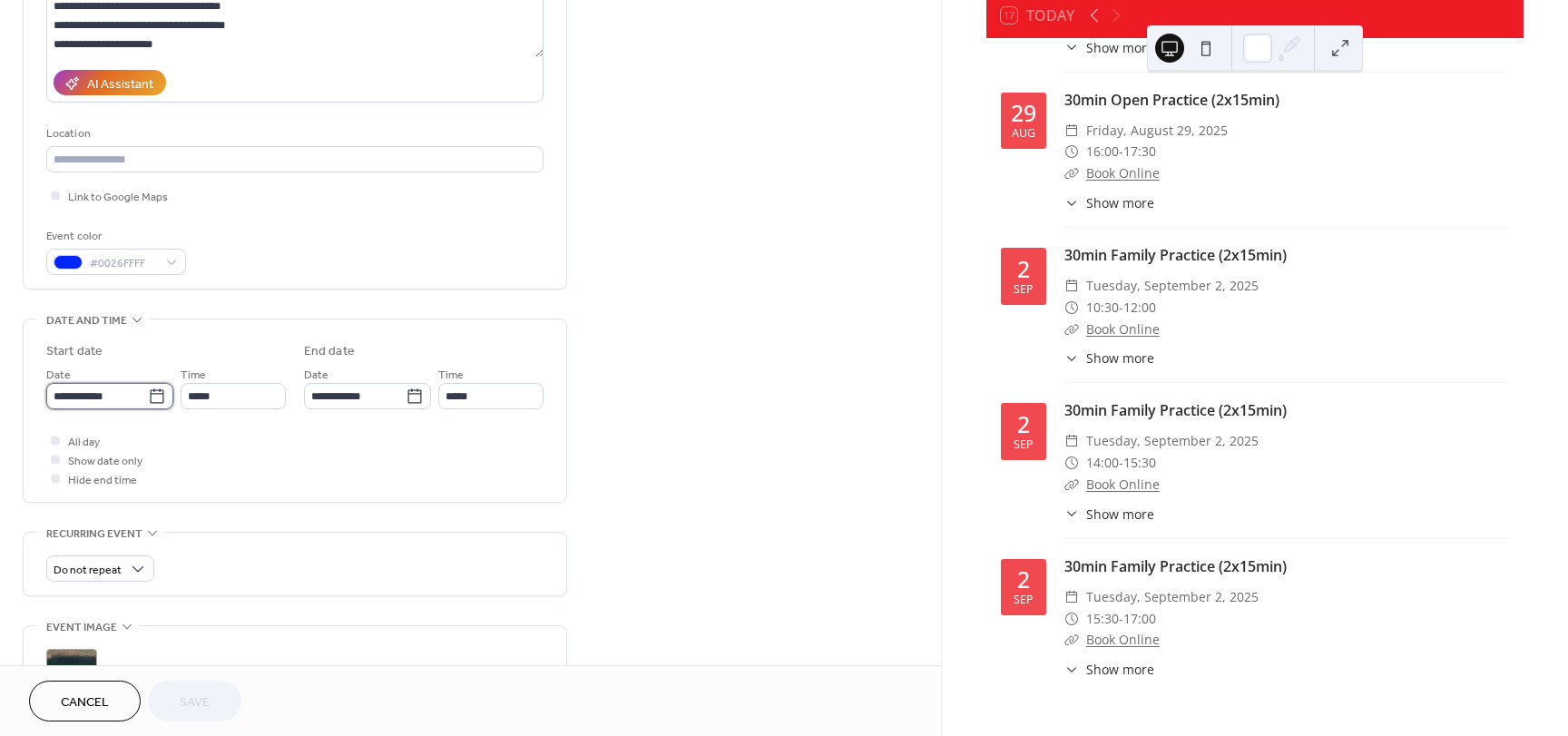 click on "**********" at bounding box center (97, 396) 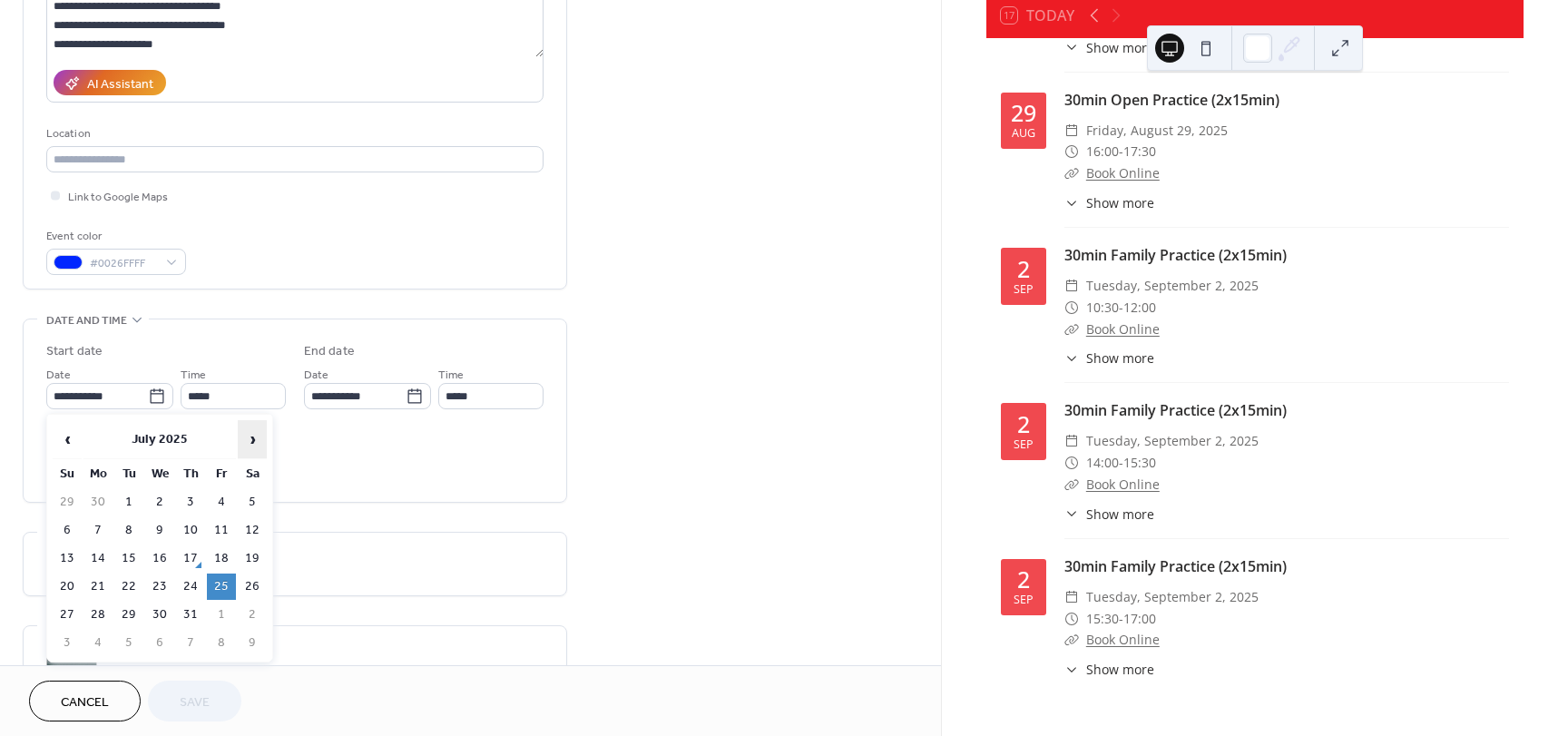 click on "›" at bounding box center (252, 439) 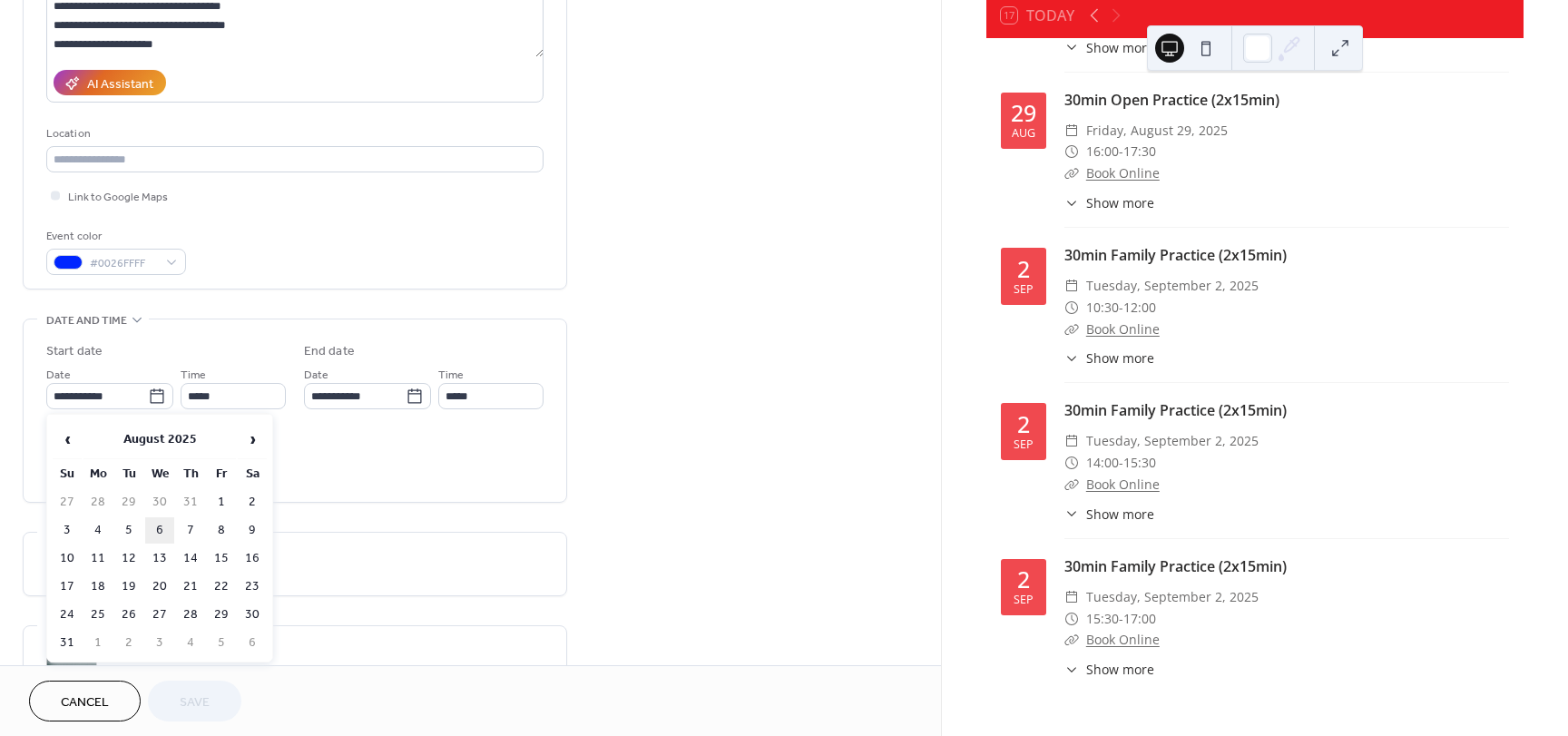click on "6" at bounding box center (160, 530) 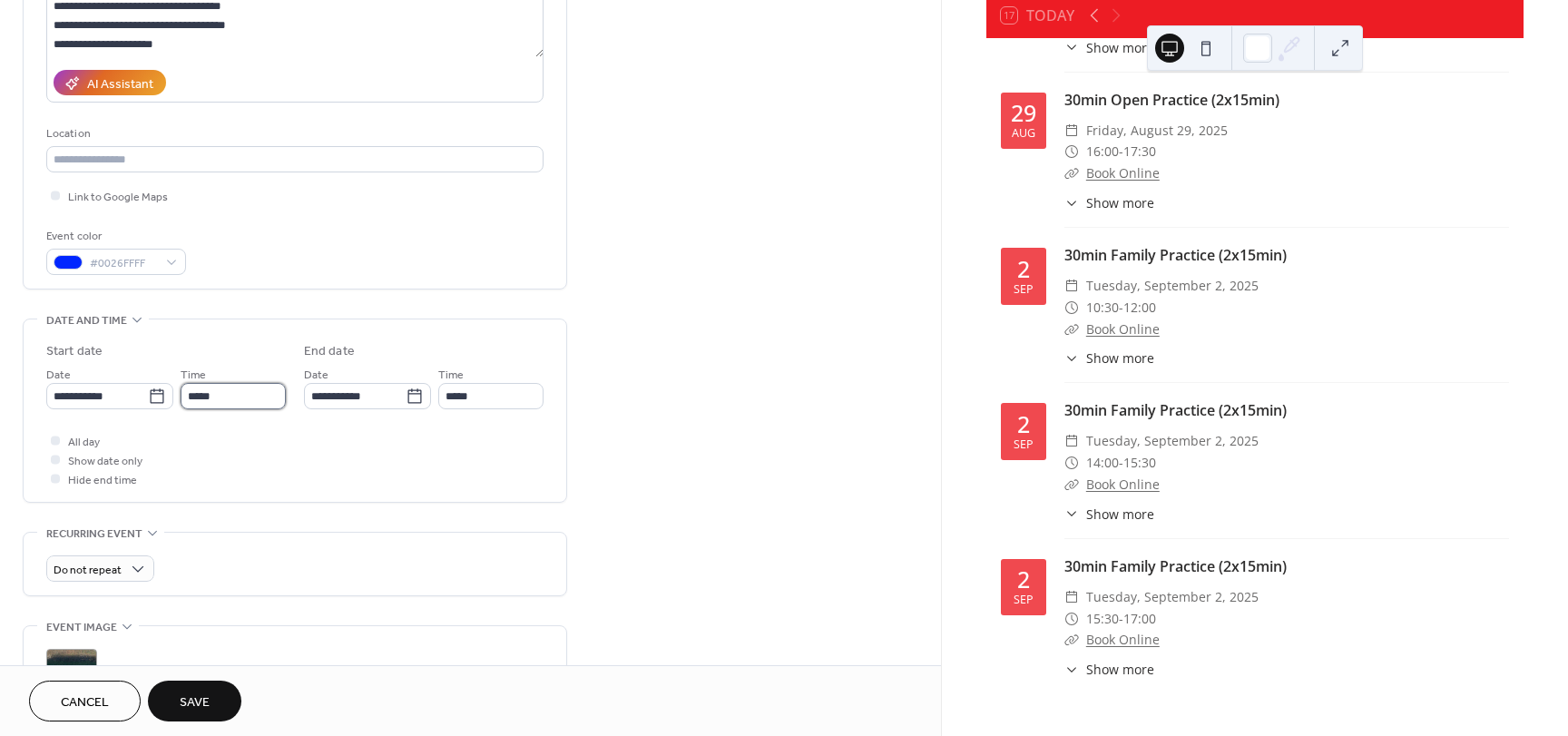 click on "*****" at bounding box center (233, 396) 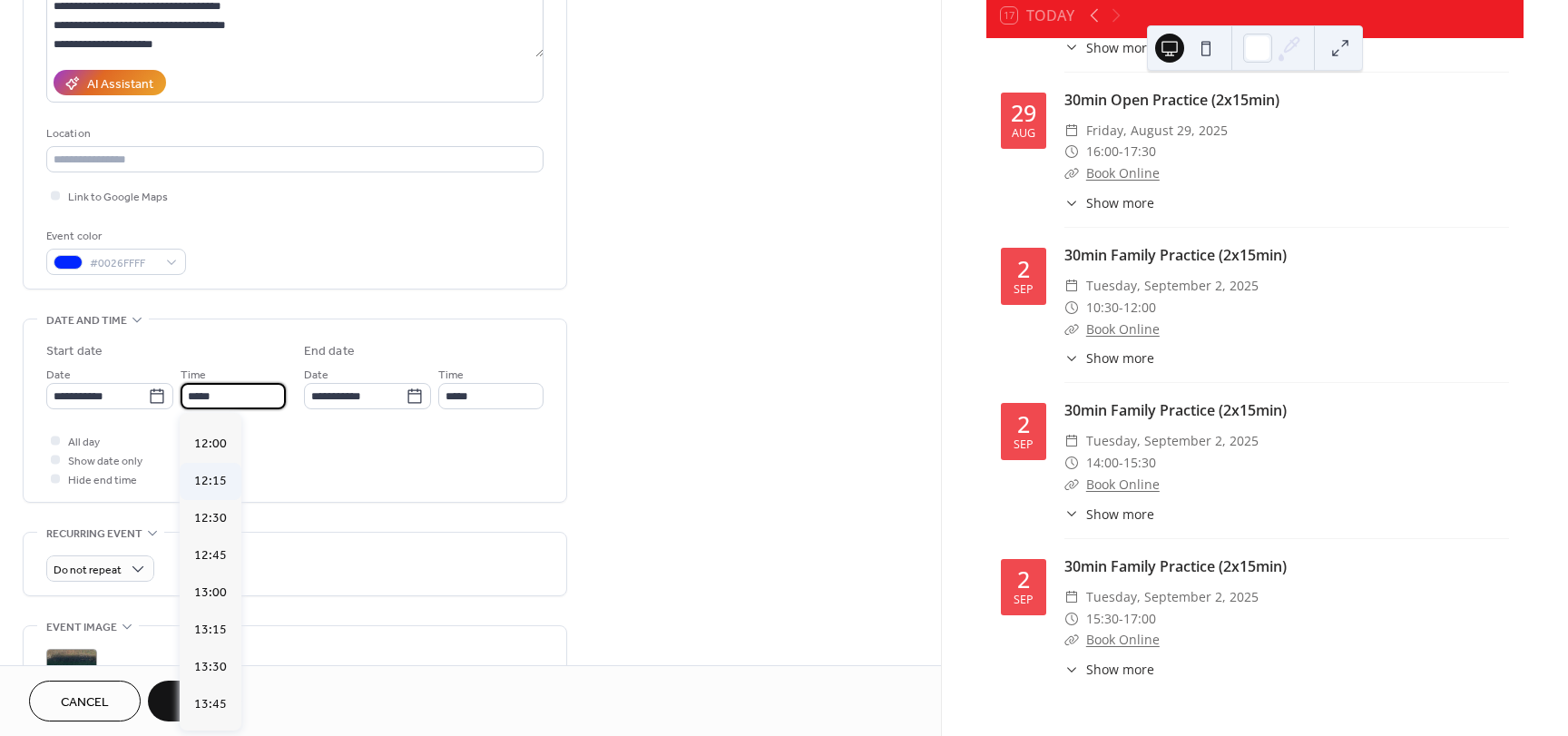 scroll, scrollTop: 1777, scrollLeft: 0, axis: vertical 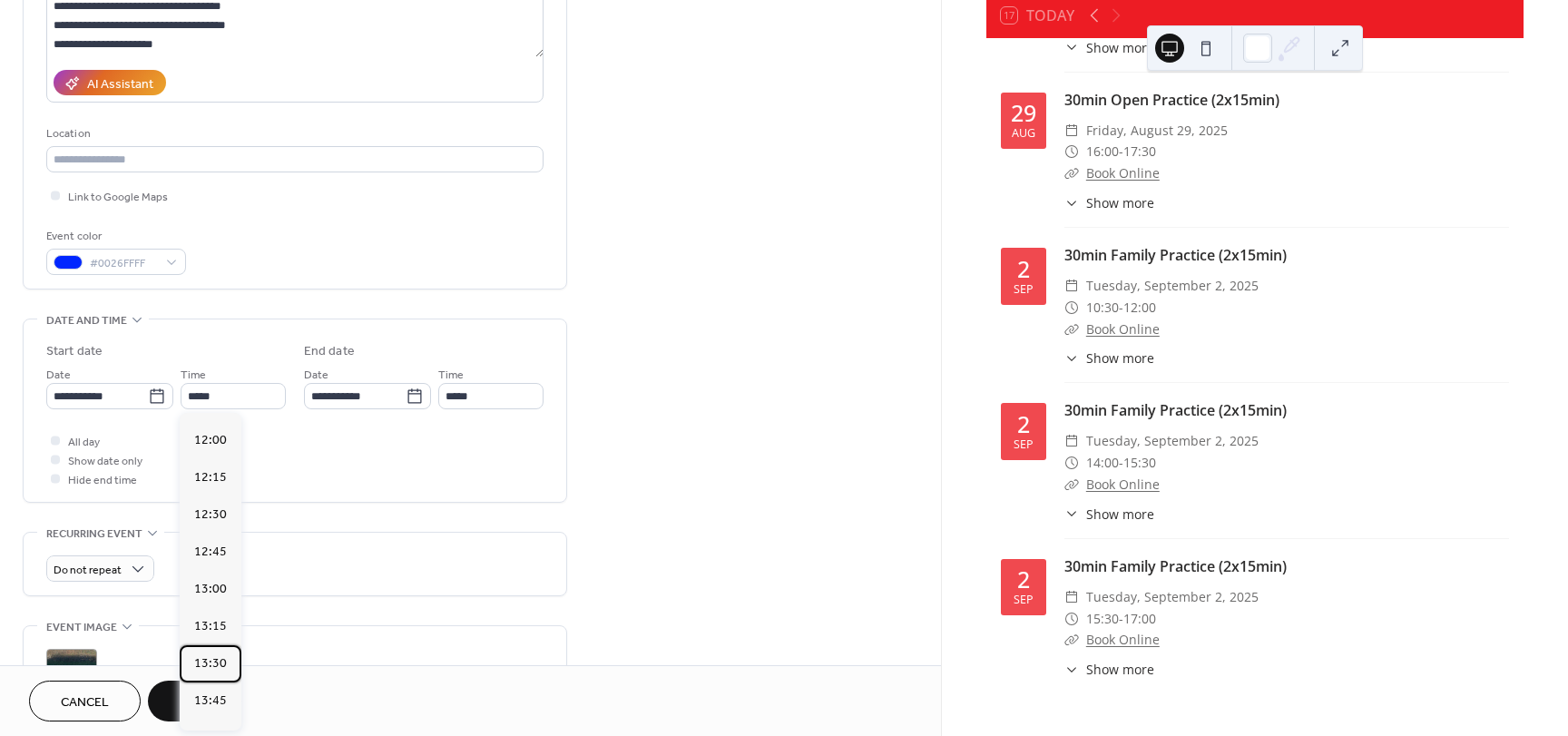 click on "13:30" at bounding box center [211, 663] 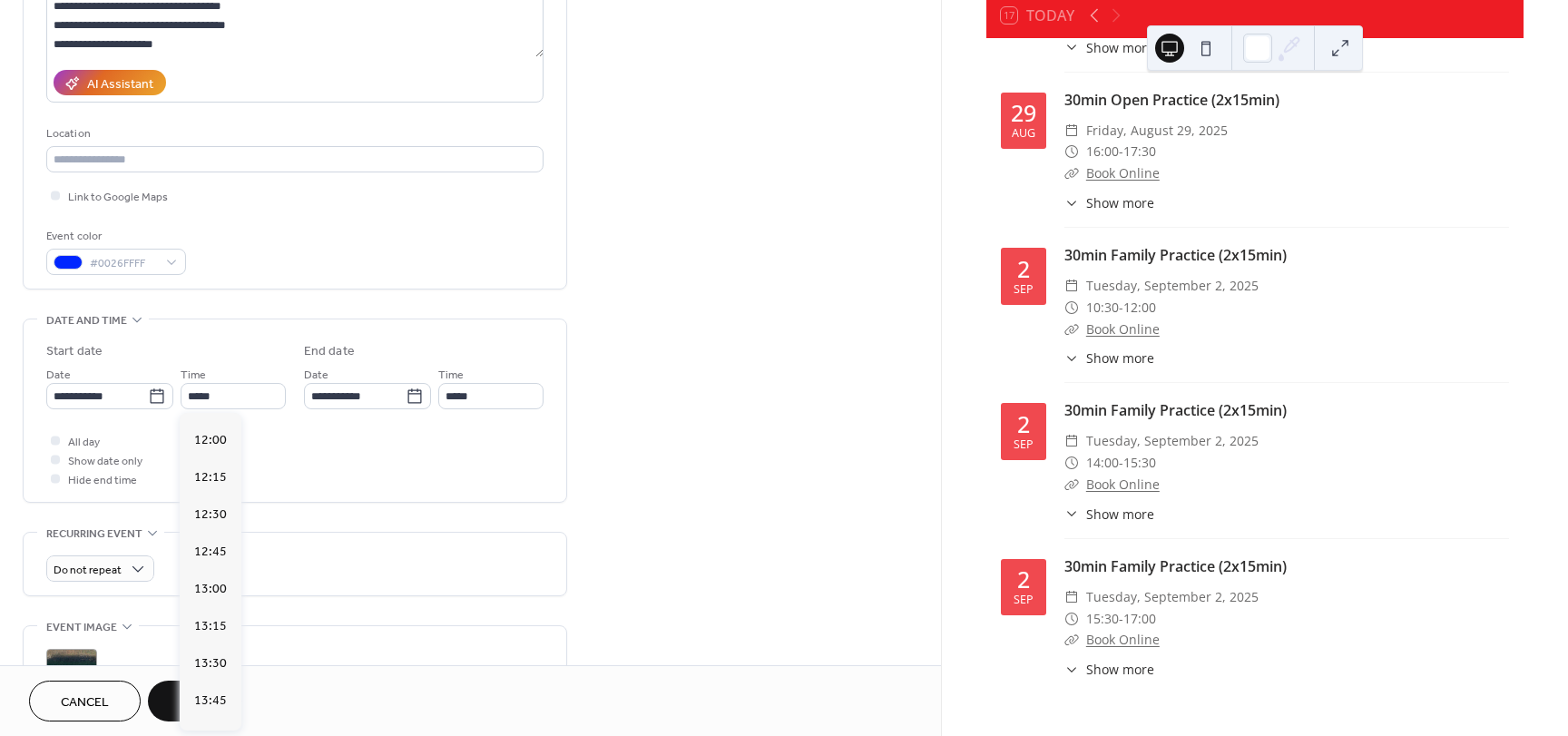 type on "*****" 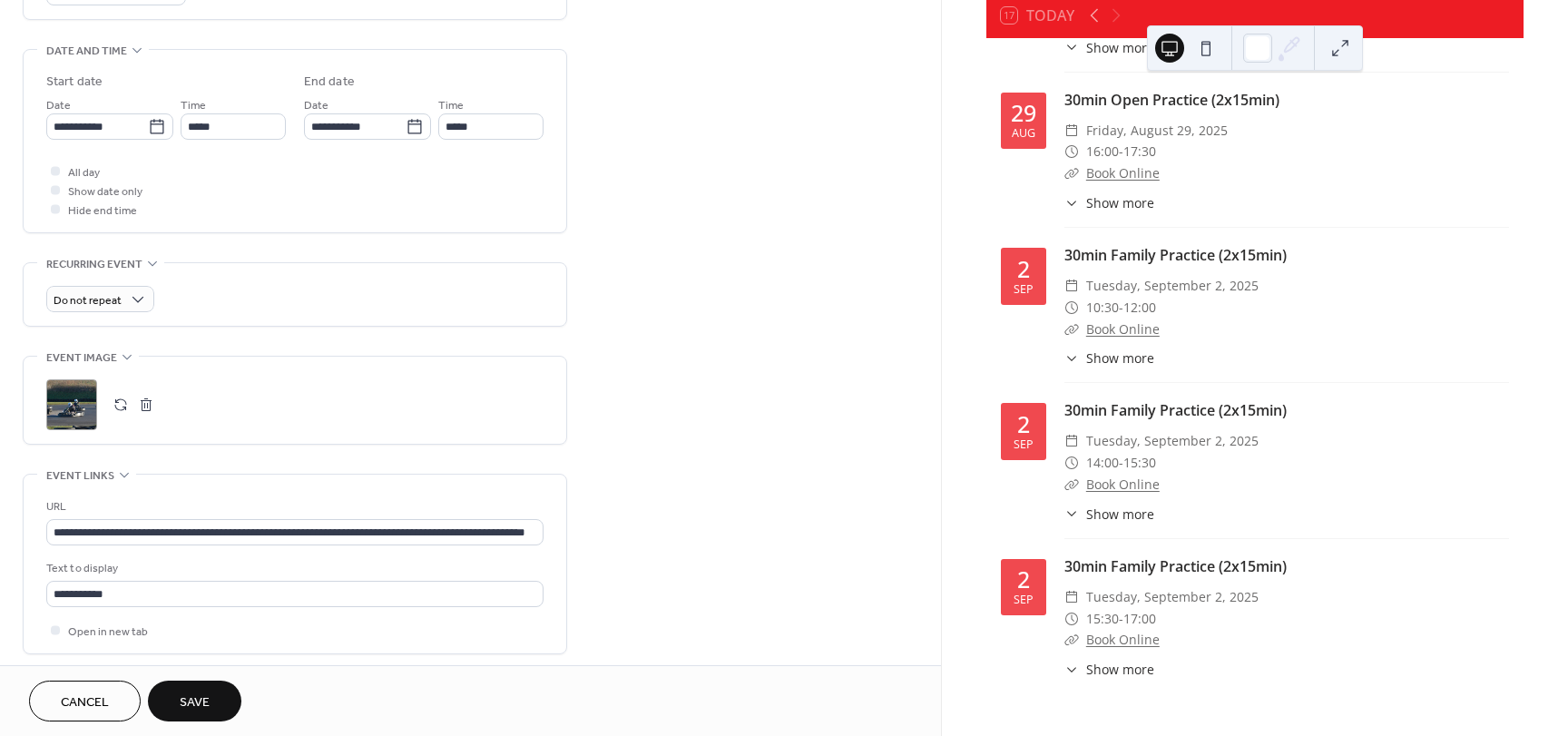 scroll, scrollTop: 545, scrollLeft: 0, axis: vertical 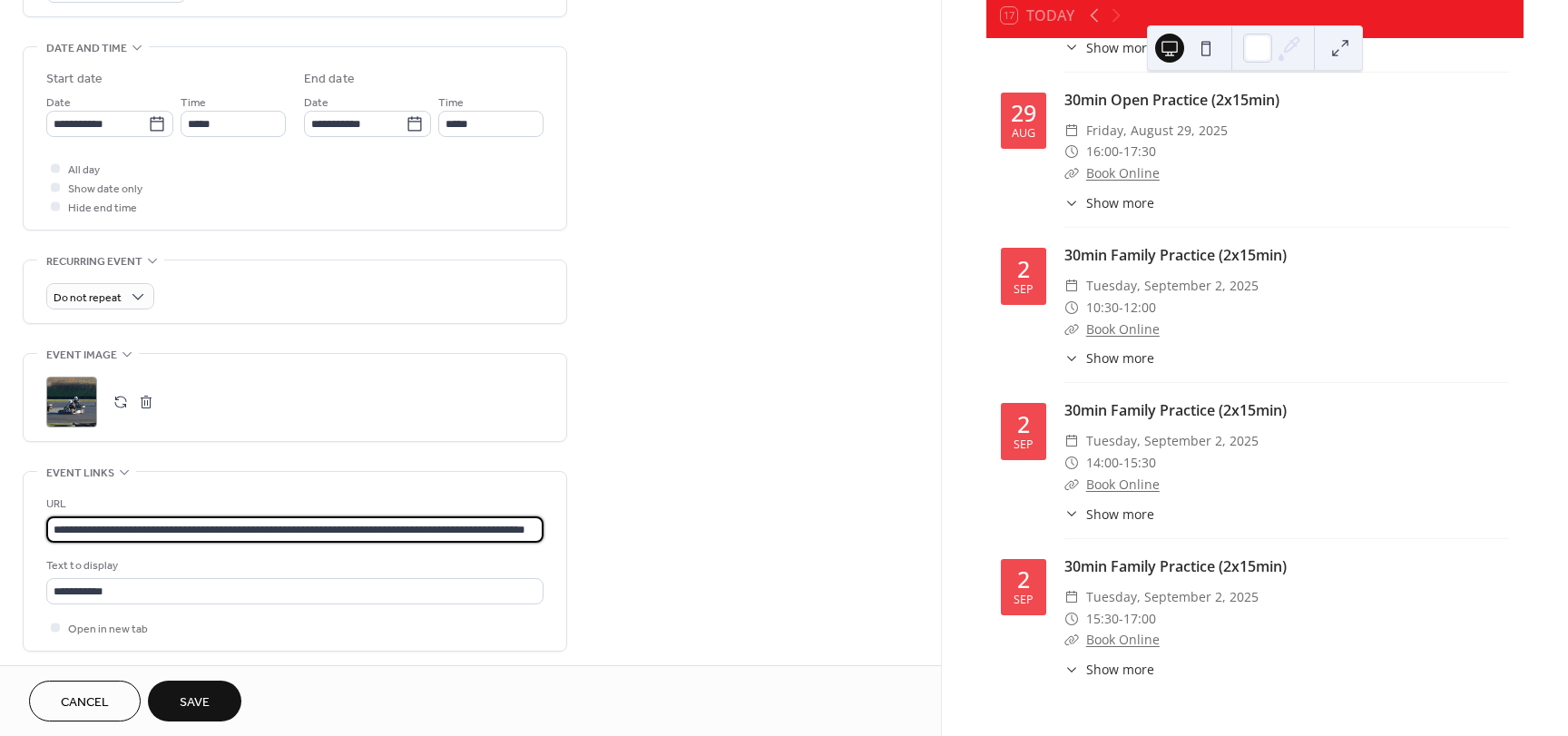 drag, startPoint x: 414, startPoint y: 530, endPoint x: 431, endPoint y: 525, distance: 17.720045 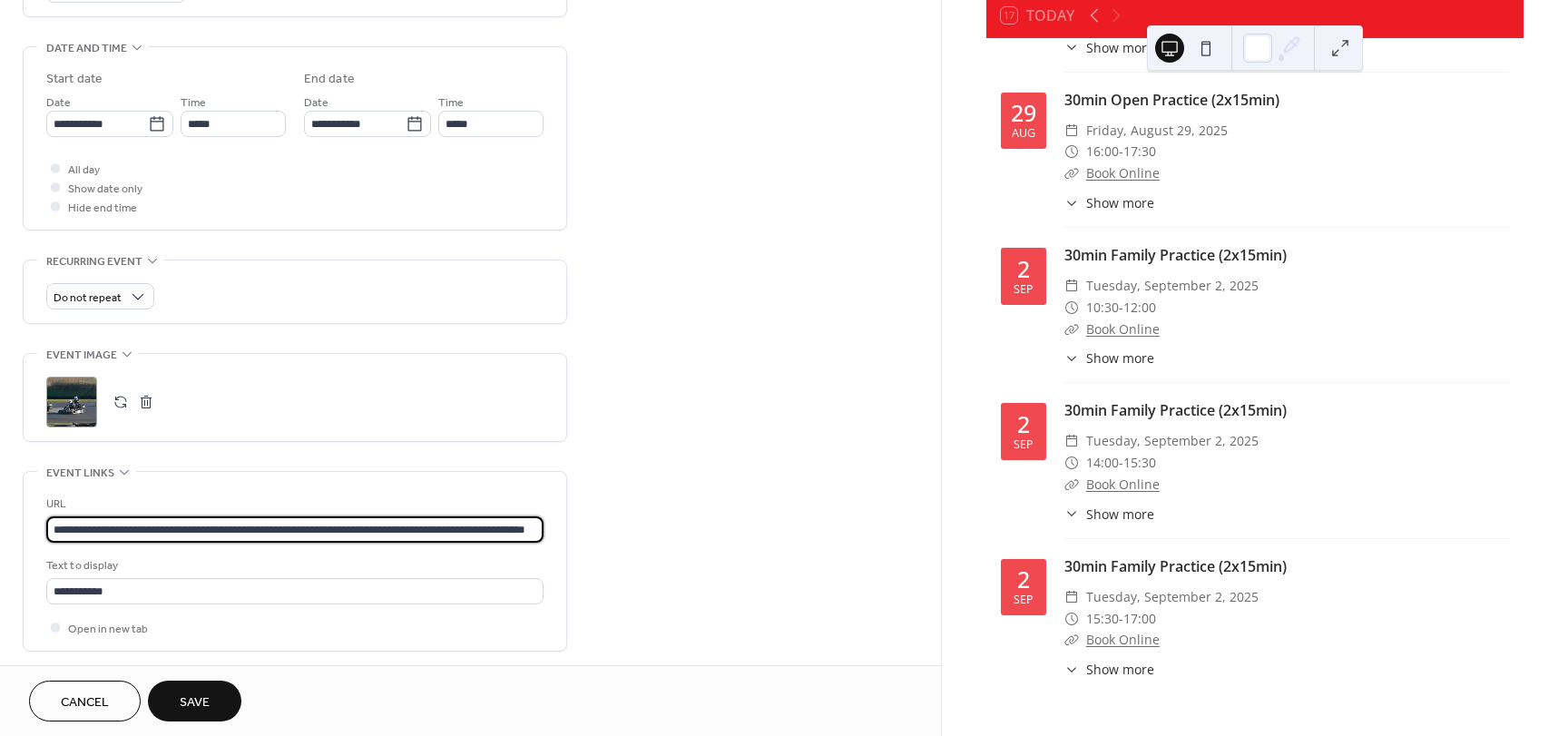 click on "**********" at bounding box center [295, 529] 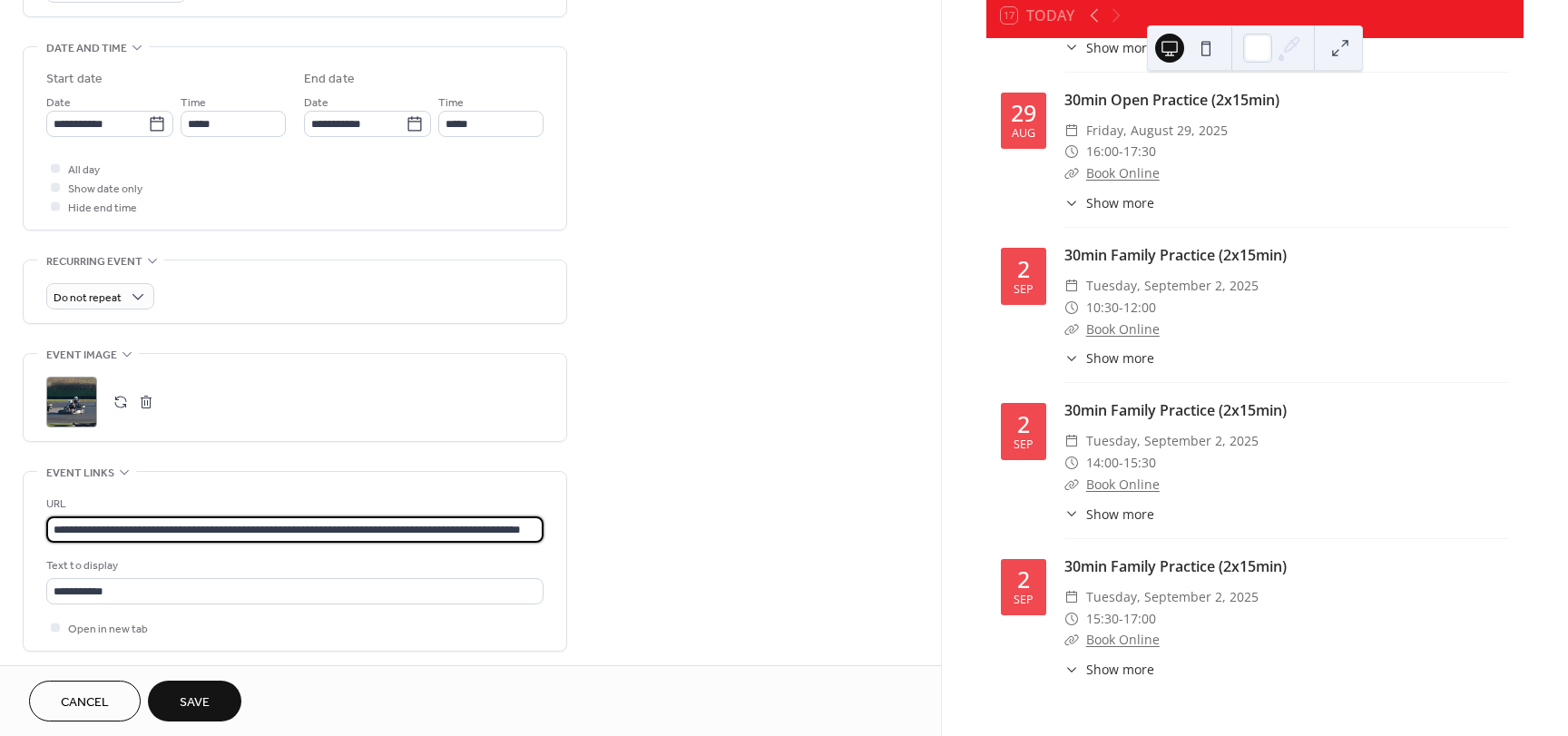 scroll, scrollTop: 0, scrollLeft: 54, axis: horizontal 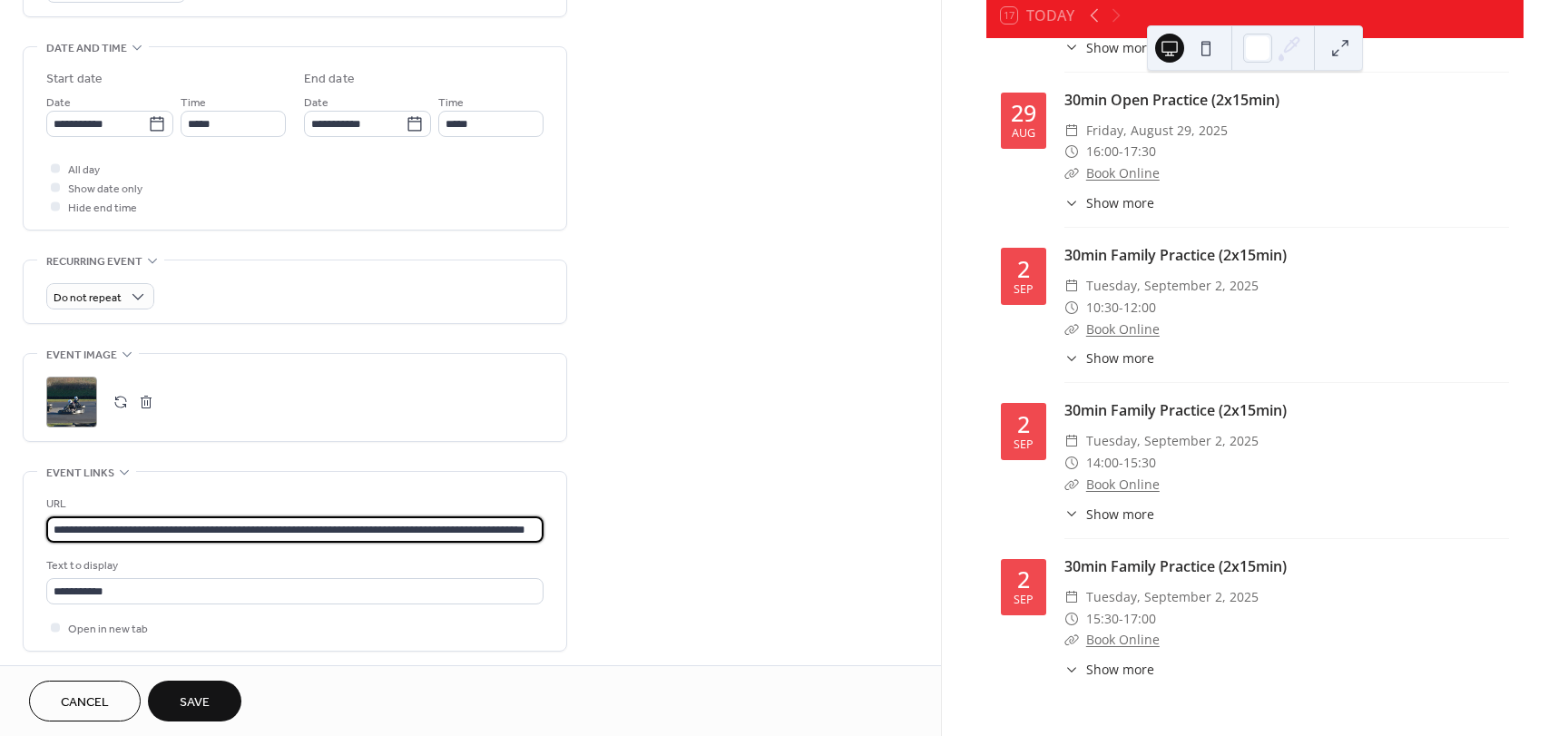 type on "**********" 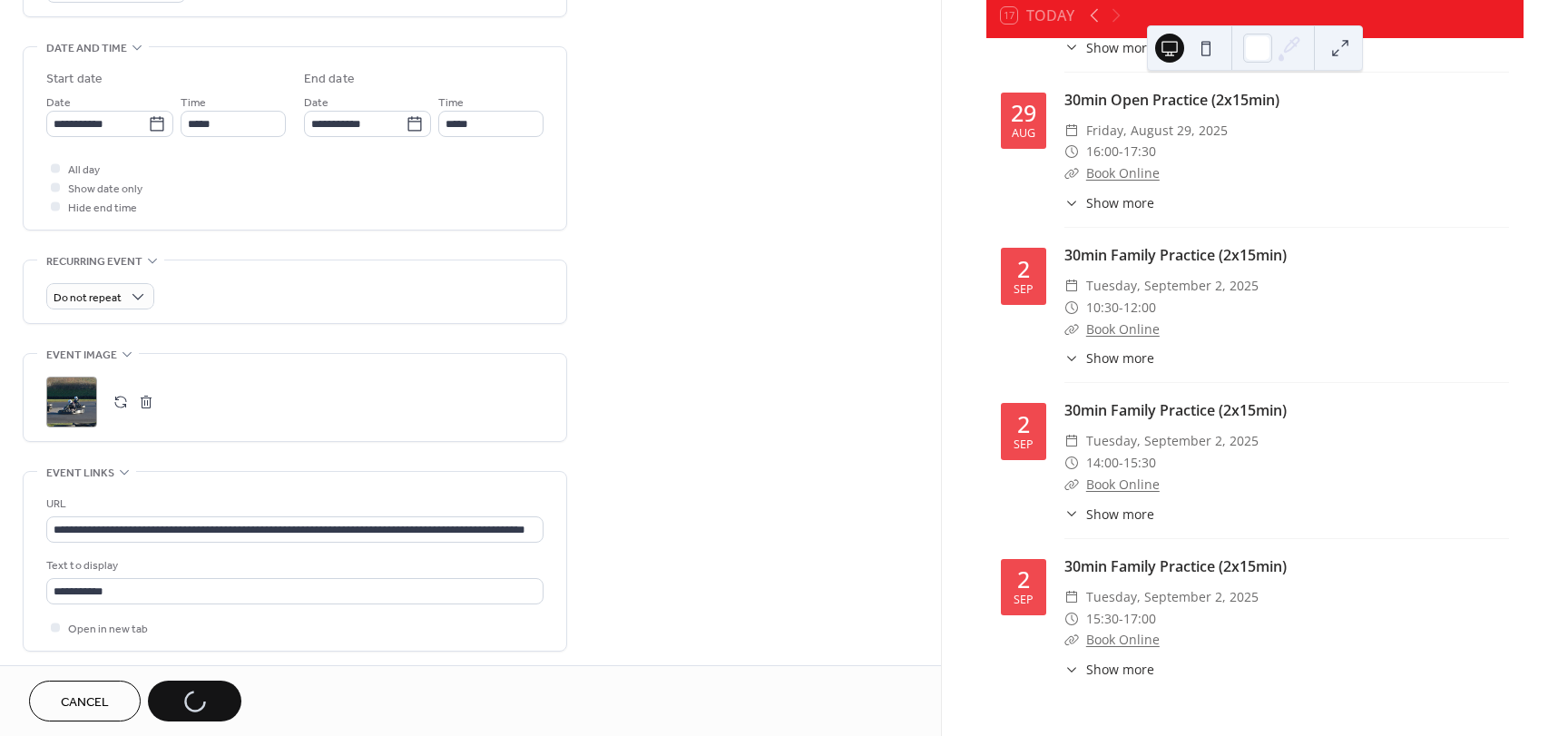 scroll, scrollTop: 0, scrollLeft: 0, axis: both 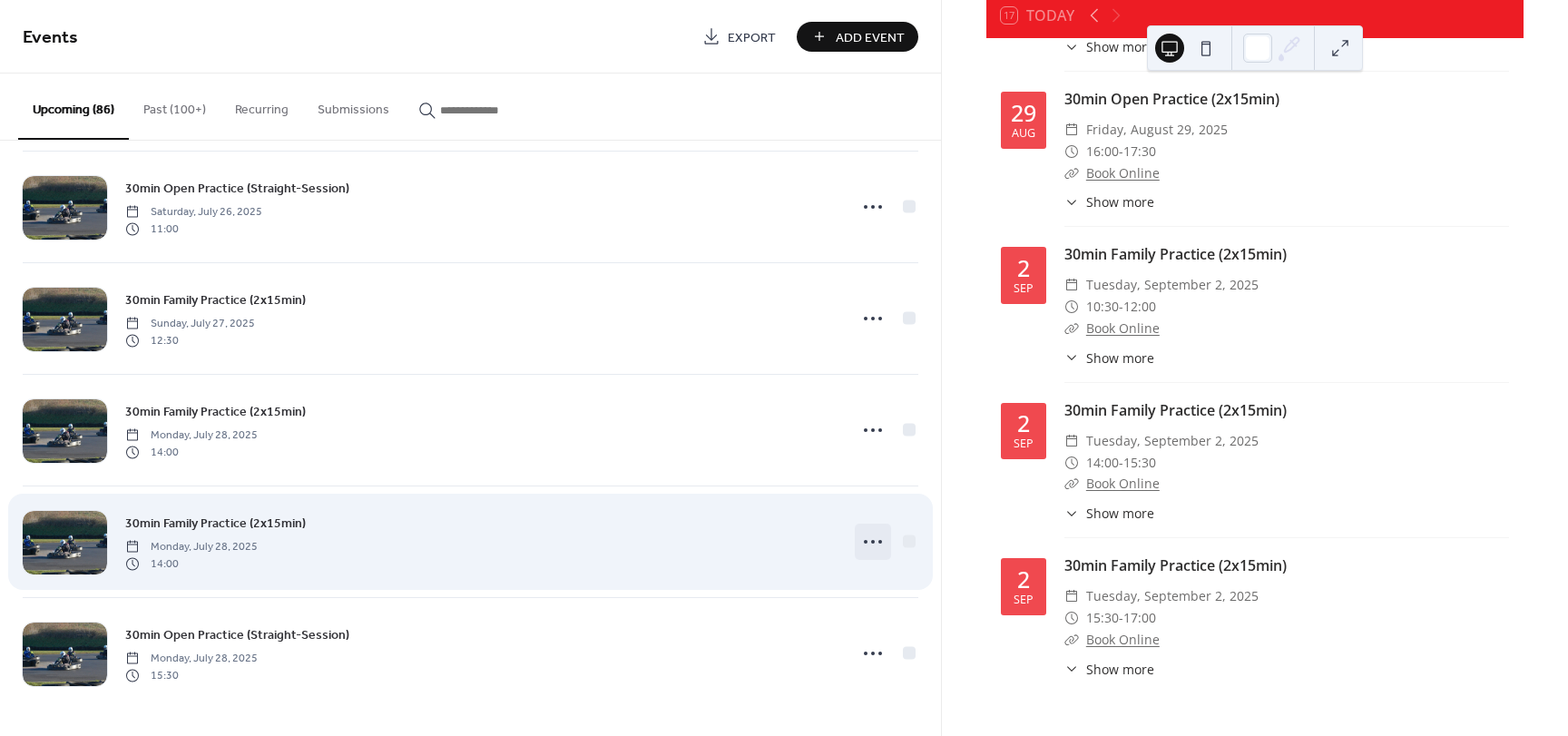 click 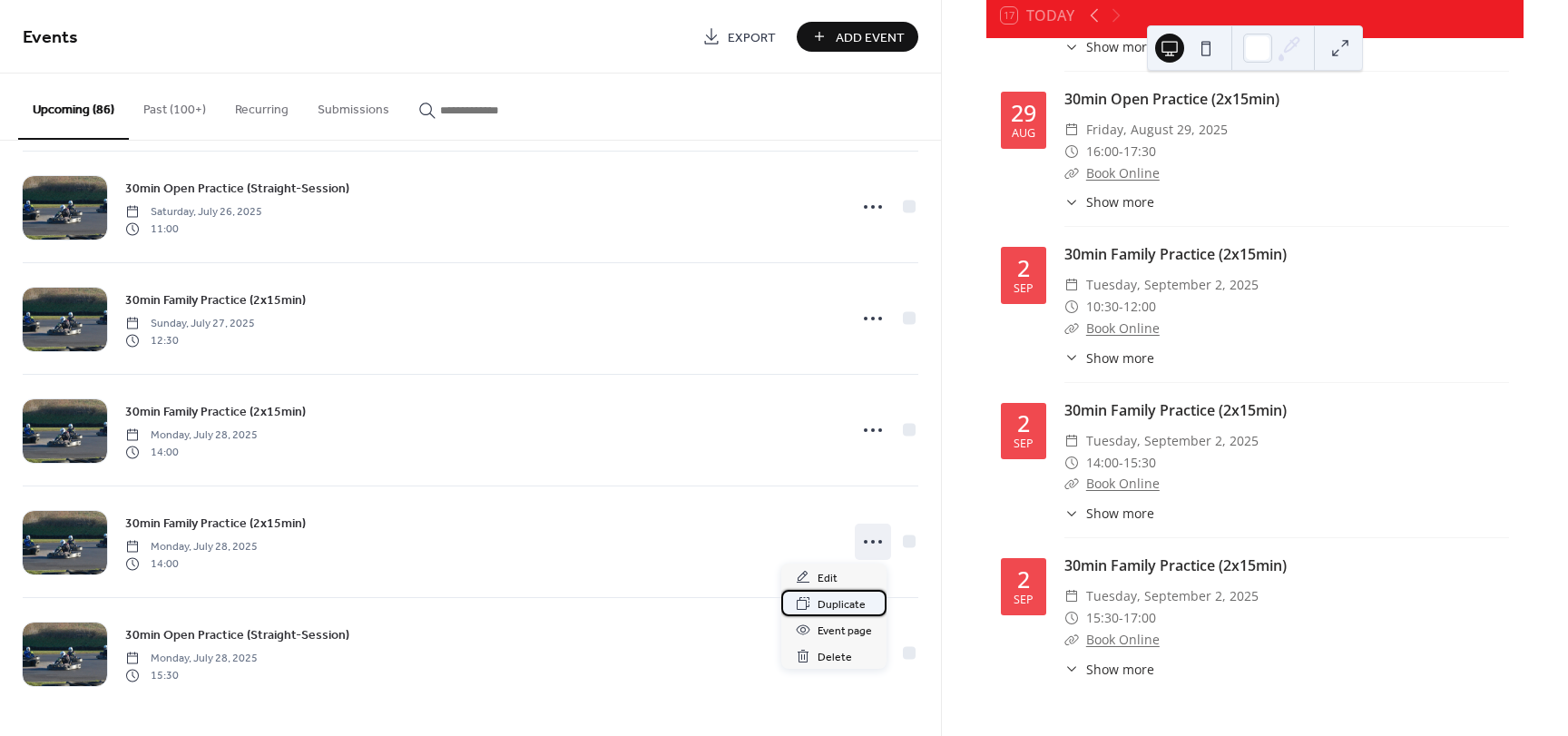 click on "Duplicate" at bounding box center [841, 604] 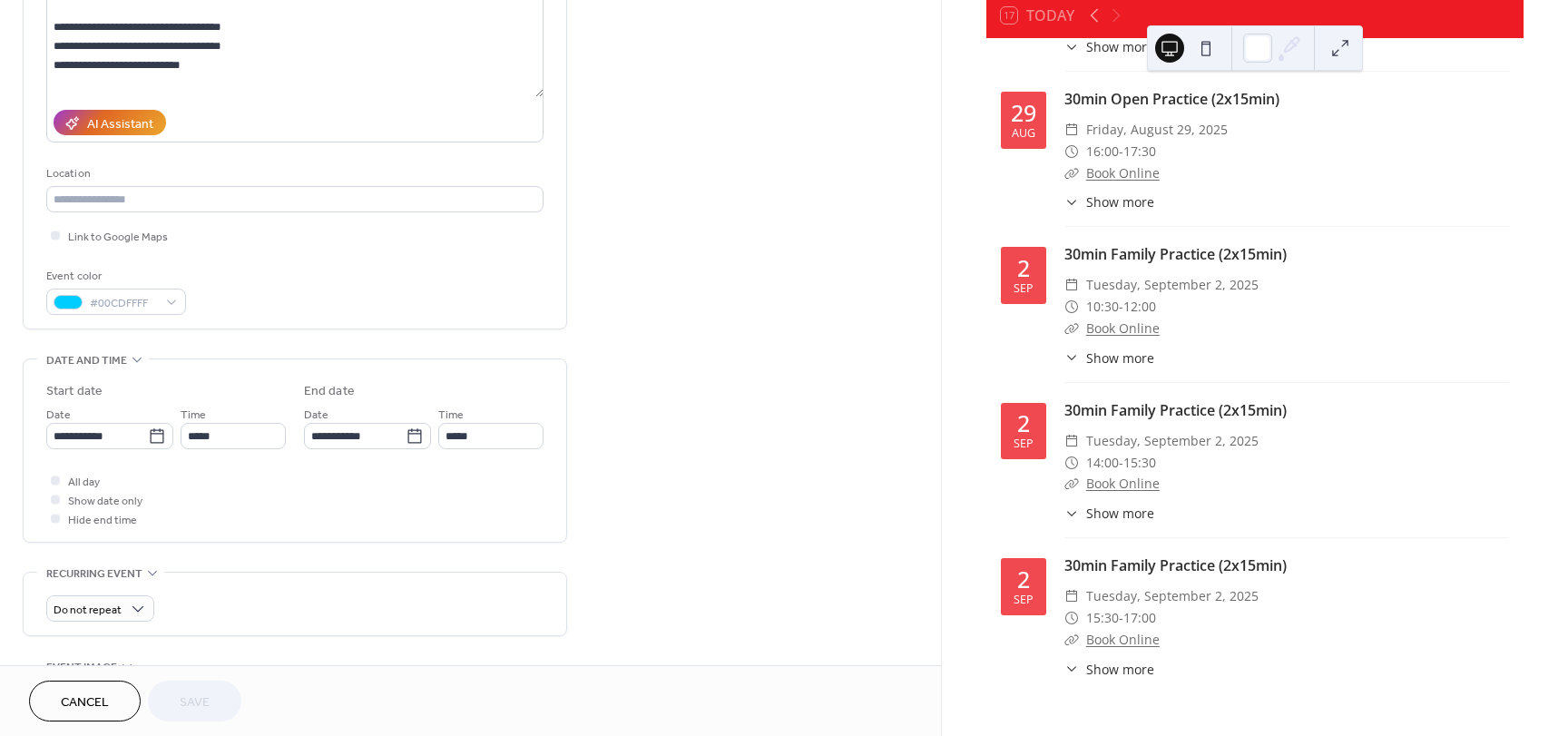 scroll, scrollTop: 272, scrollLeft: 0, axis: vertical 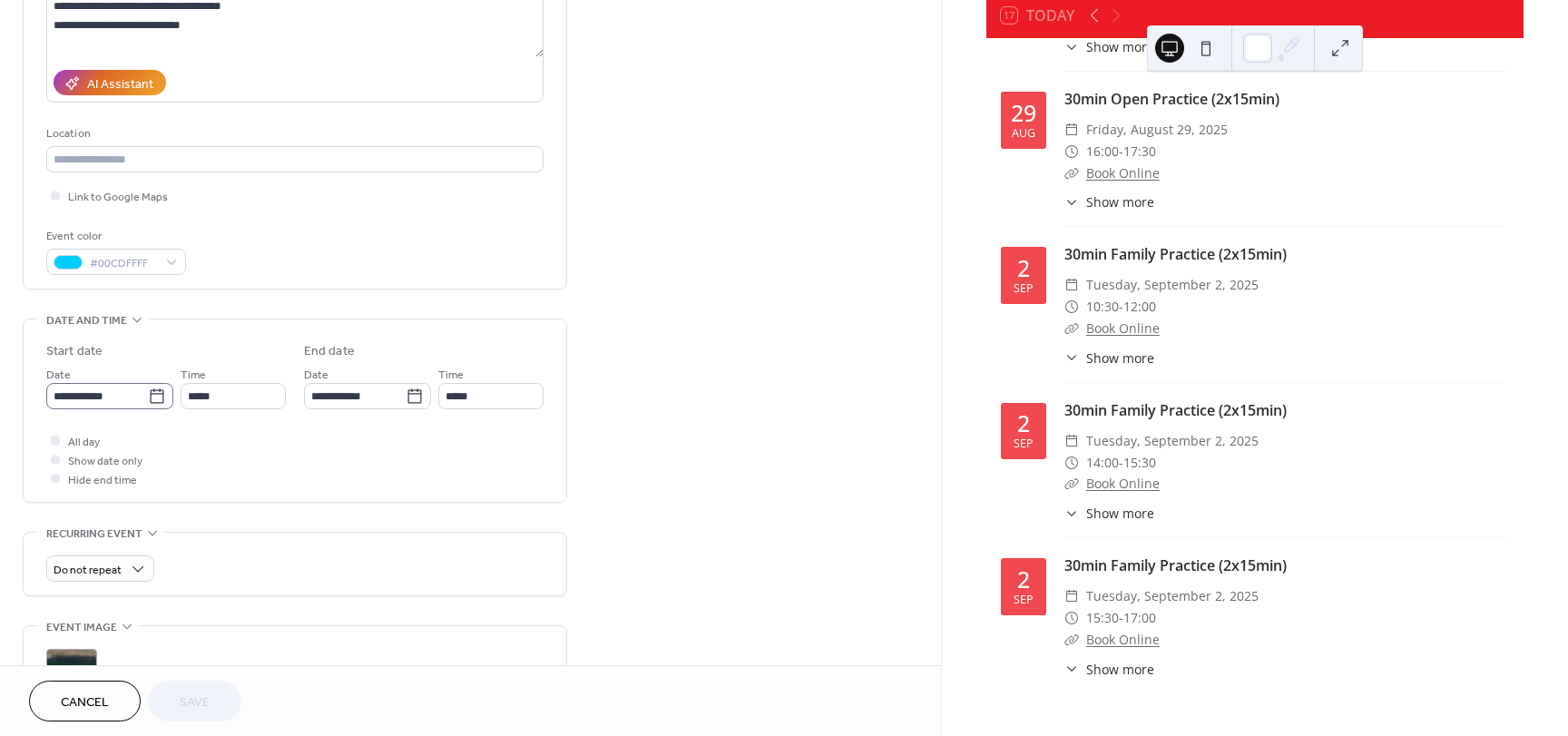 click 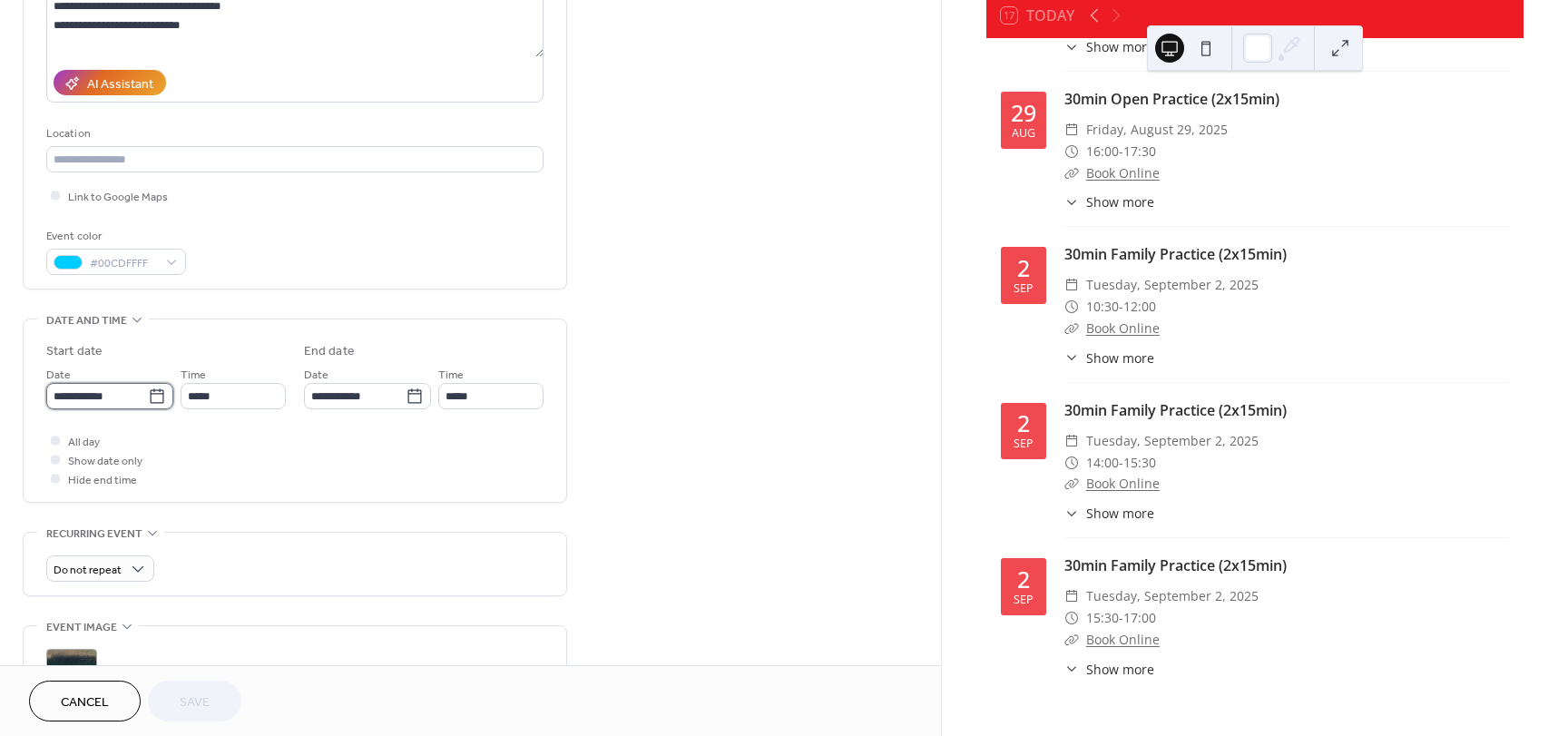 click on "**********" at bounding box center [97, 396] 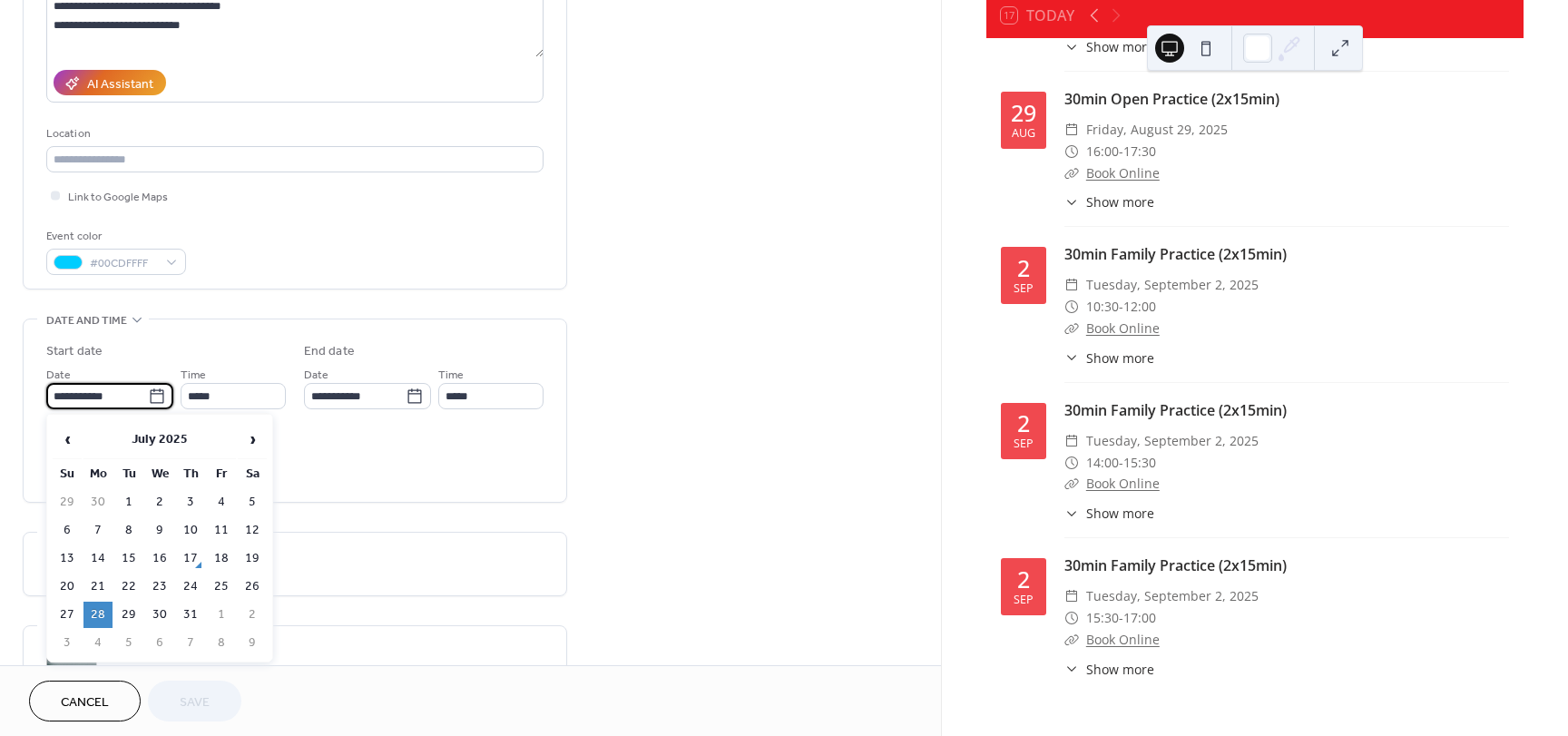 click on "6" at bounding box center [160, 643] 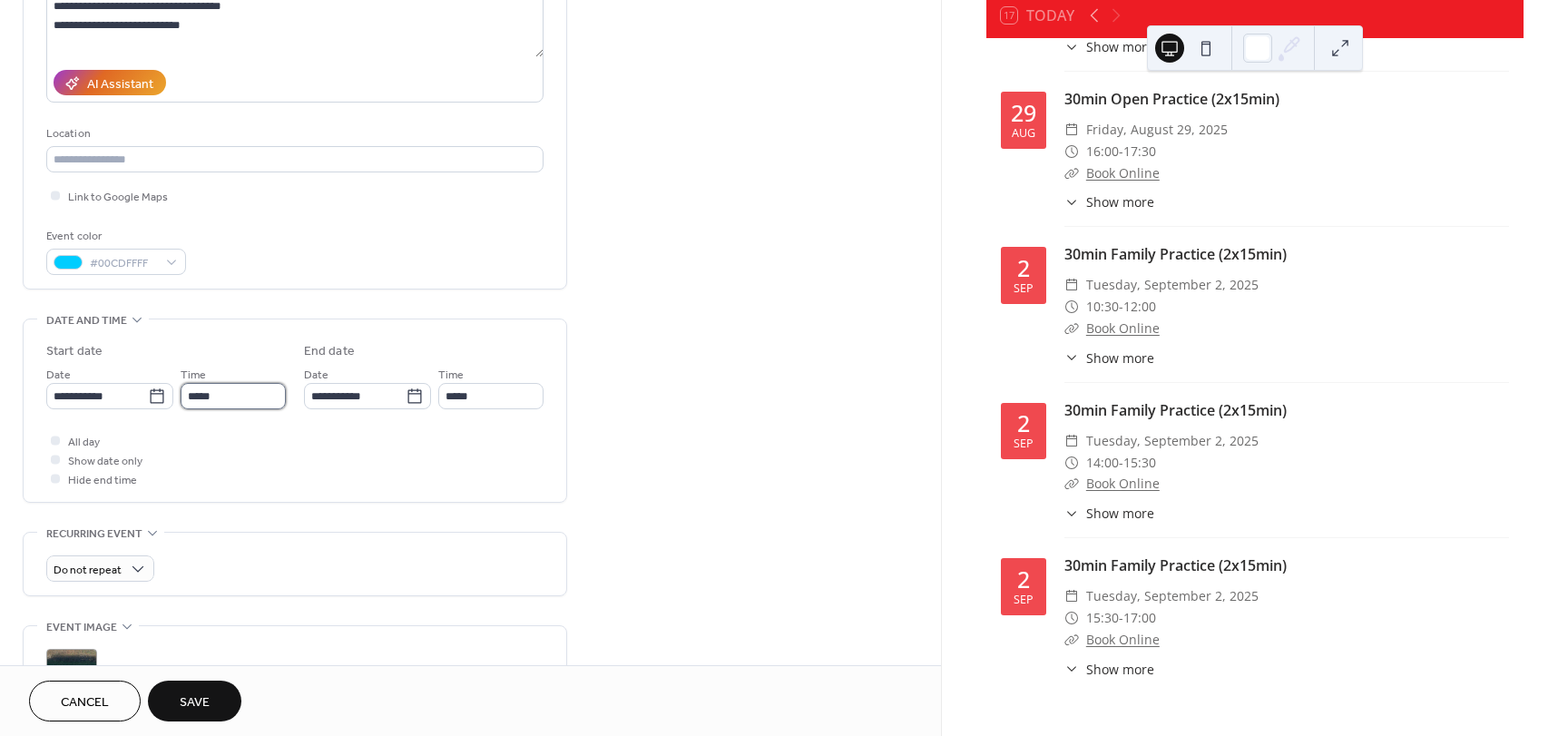click on "*****" at bounding box center (233, 396) 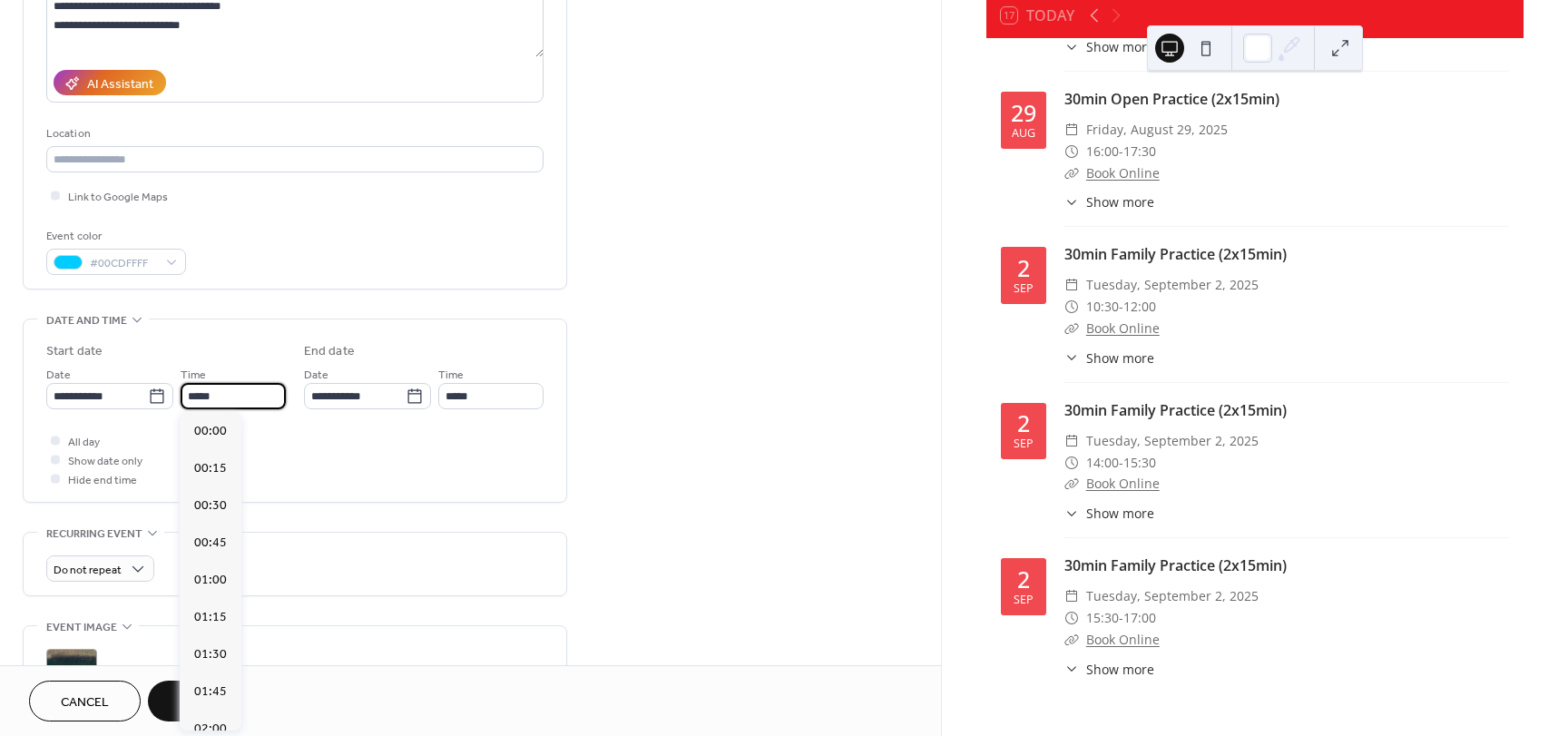 scroll, scrollTop: 2084, scrollLeft: 0, axis: vertical 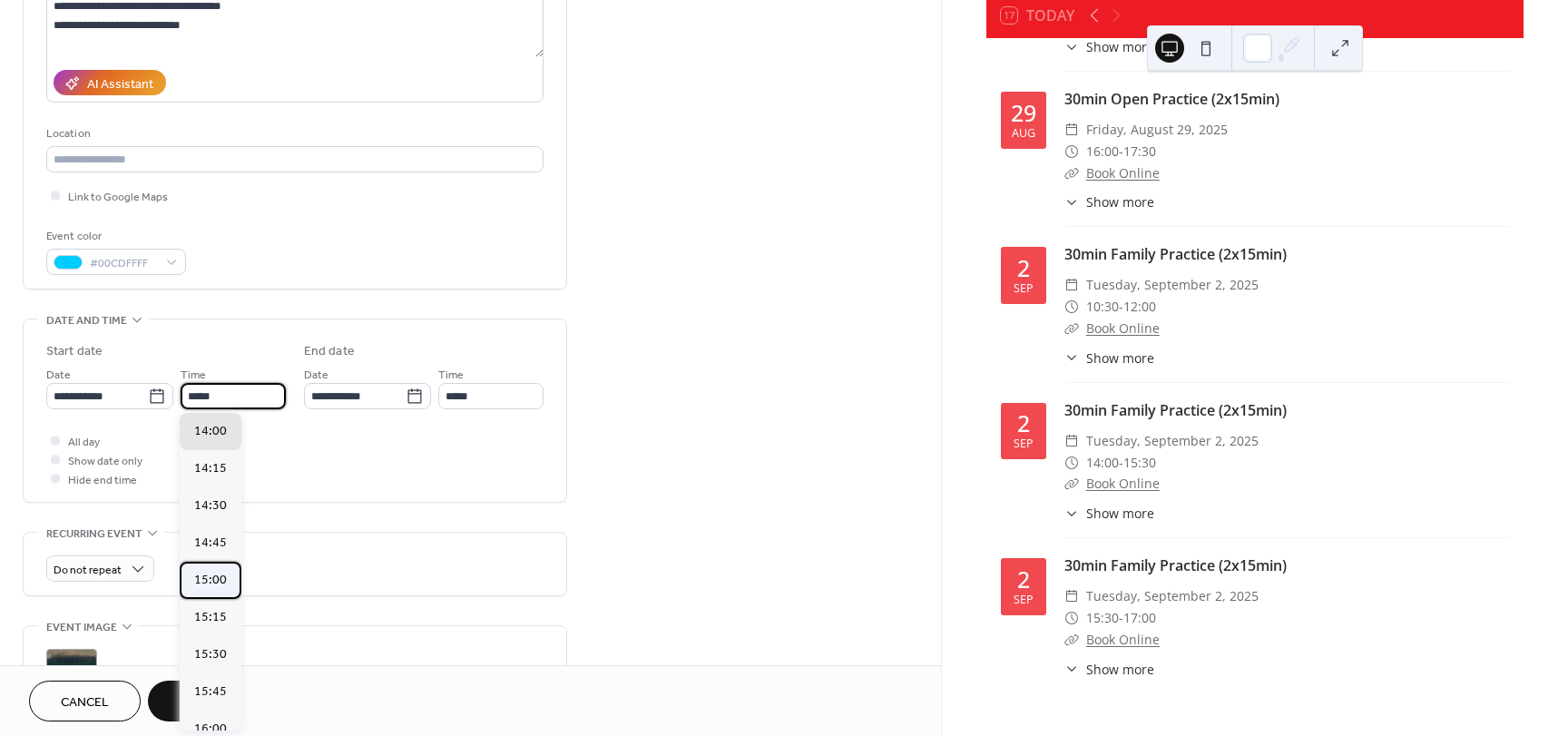 click on "15:00" at bounding box center (211, 580) 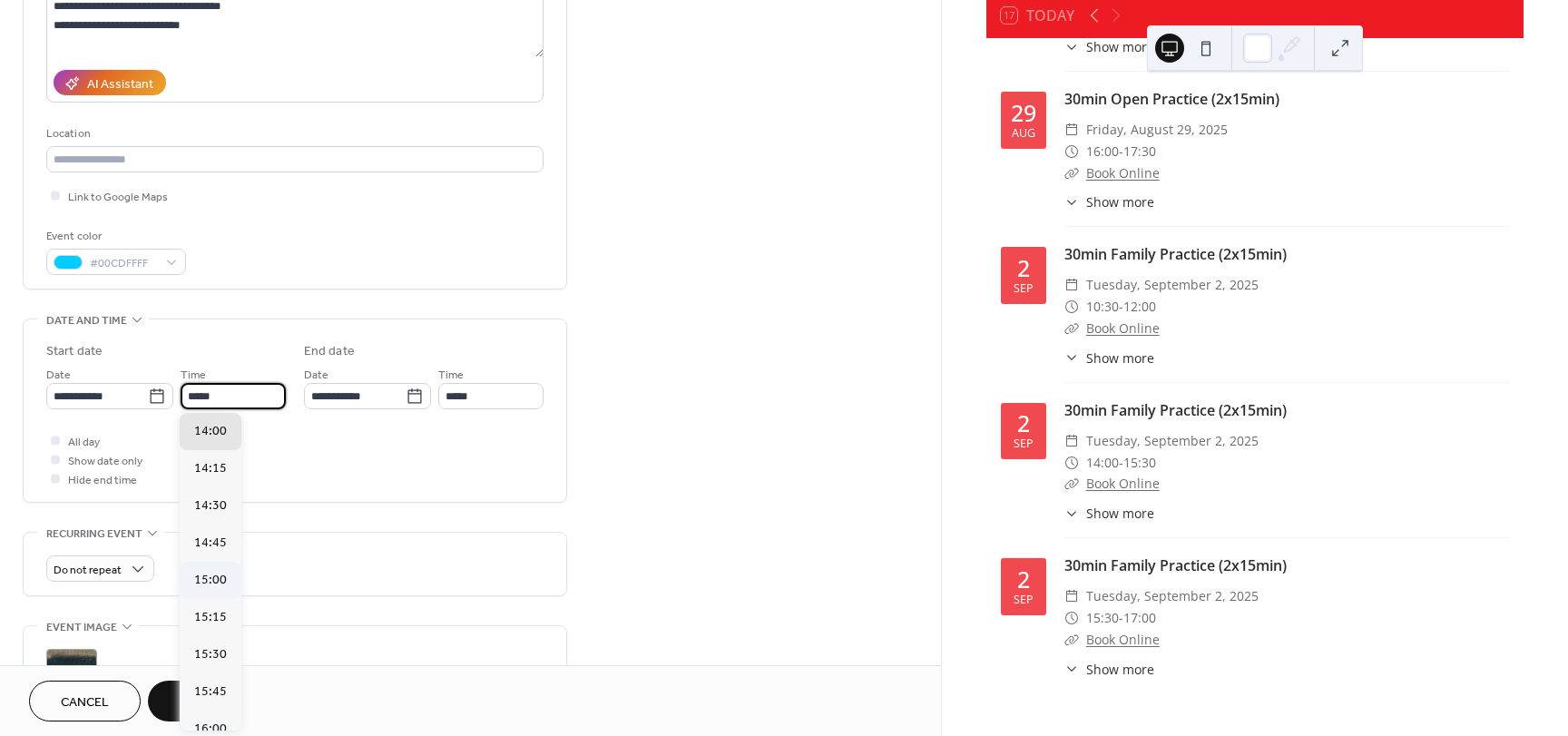 type on "*****" 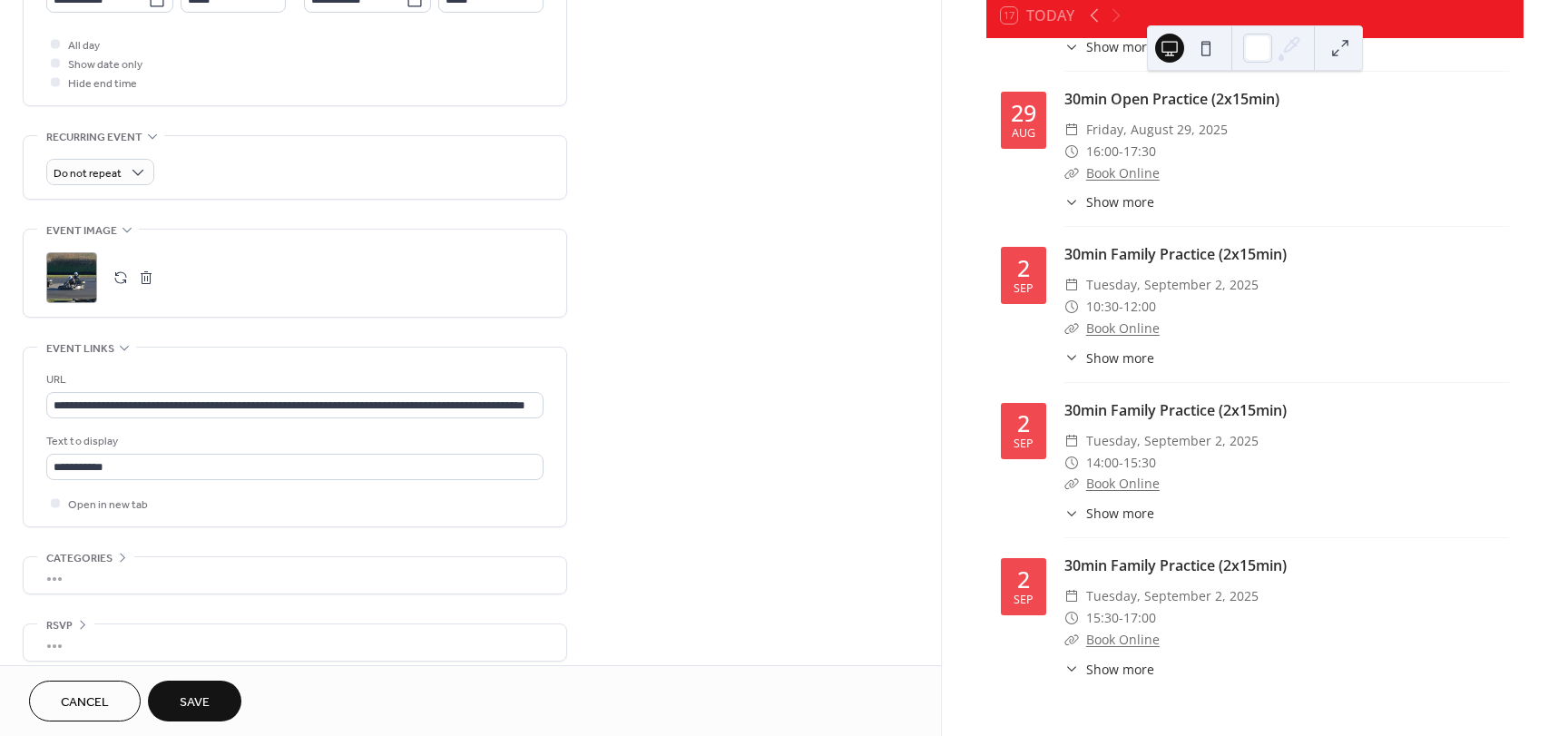 scroll, scrollTop: 683, scrollLeft: 0, axis: vertical 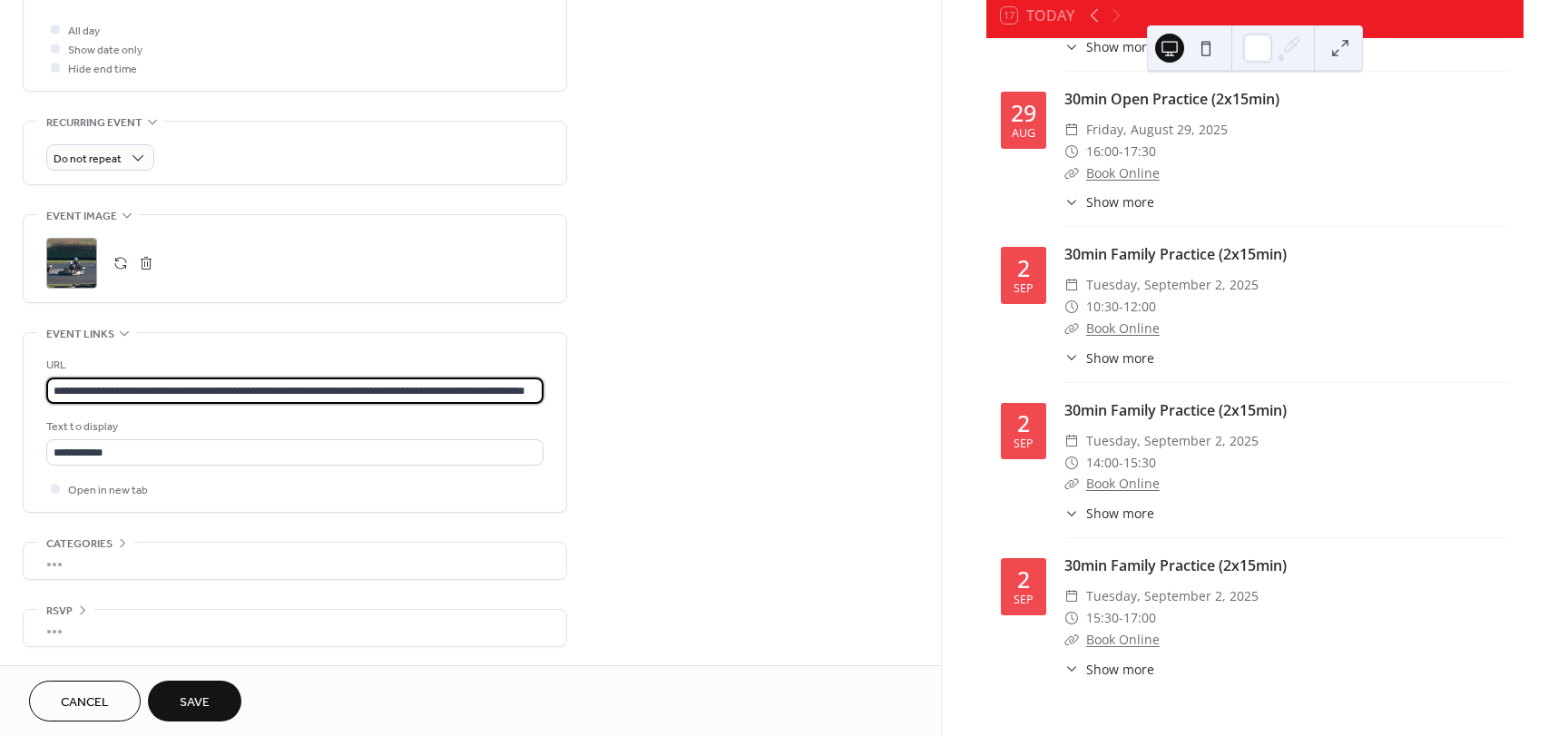 click on "**********" at bounding box center (295, 390) 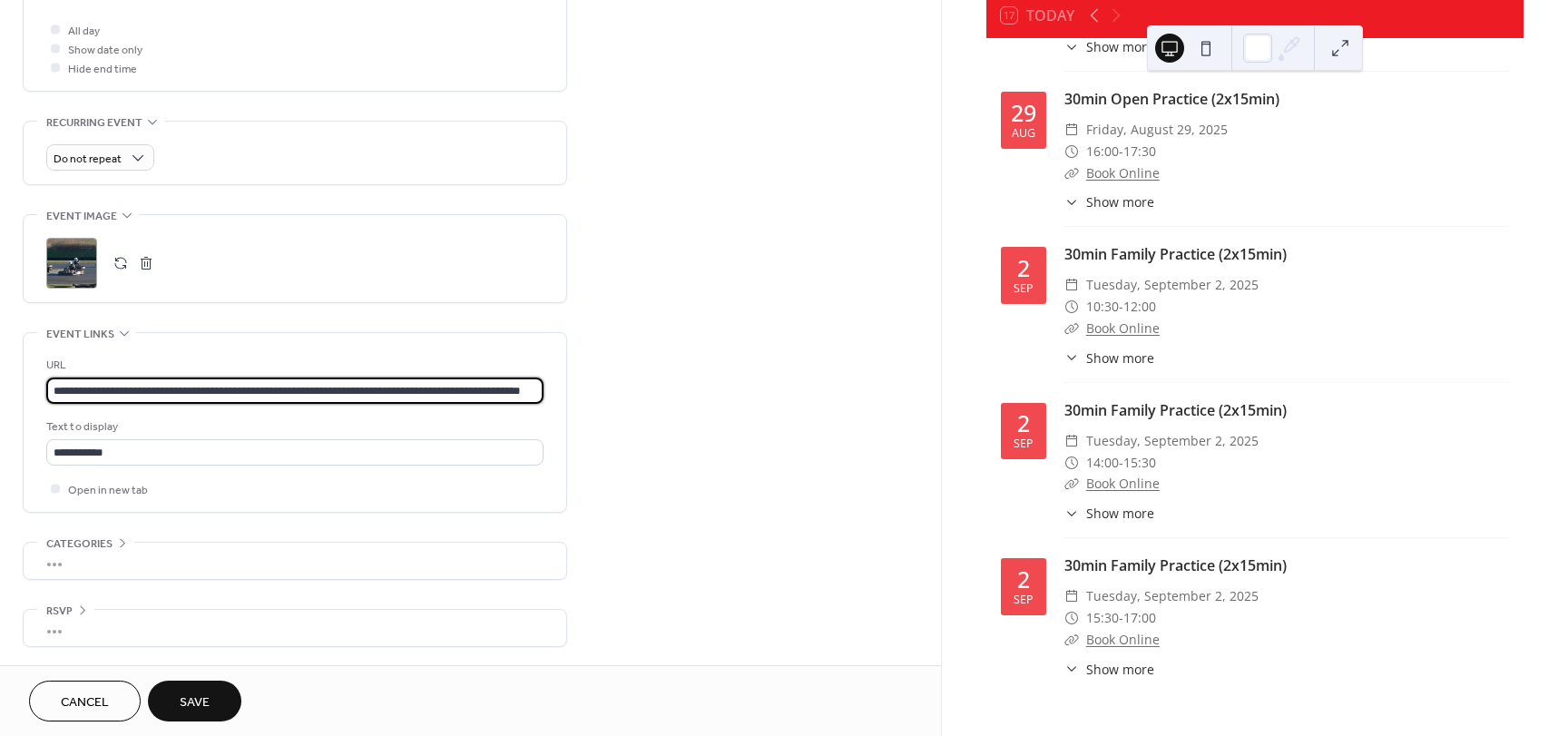 scroll, scrollTop: 0, scrollLeft: 54, axis: horizontal 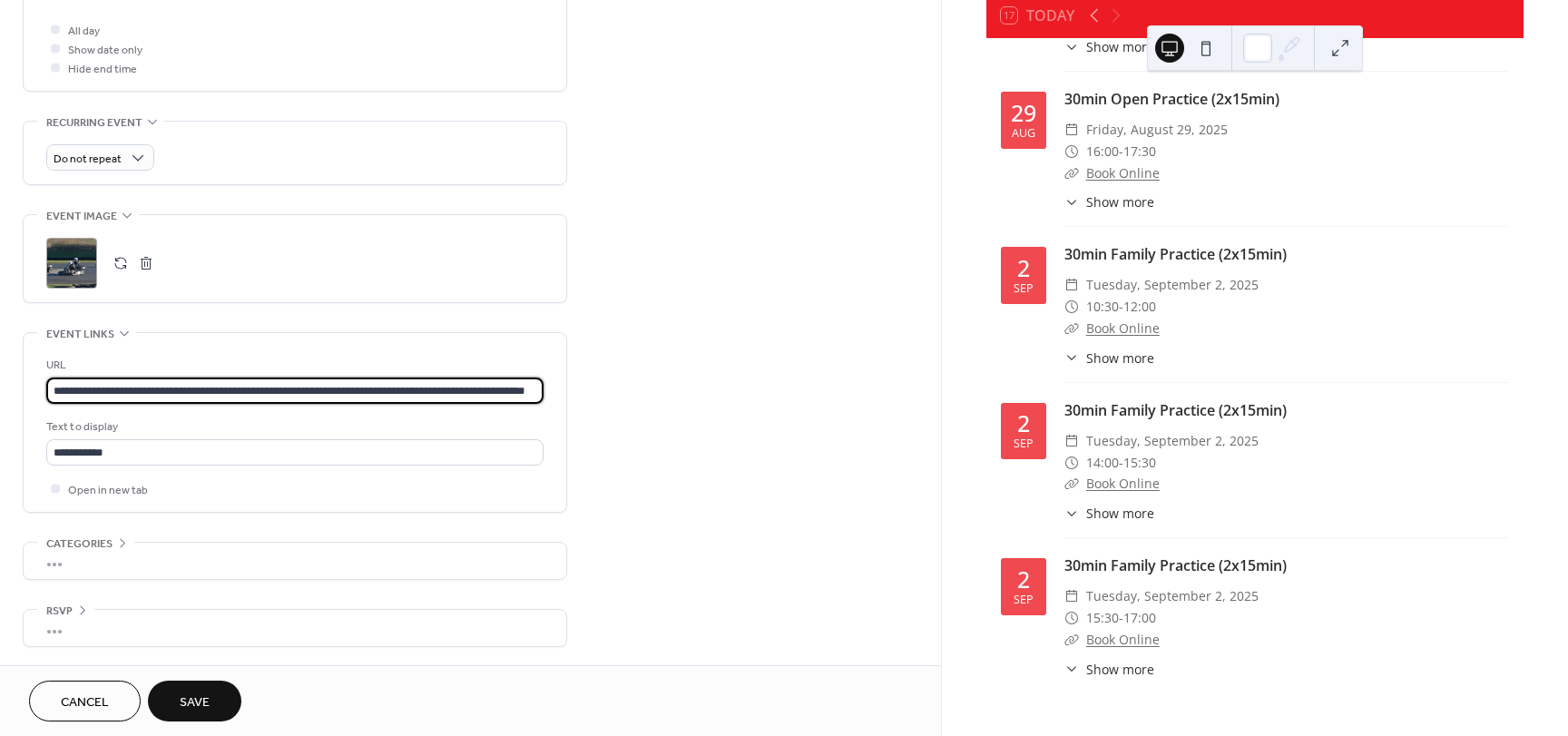 type on "**********" 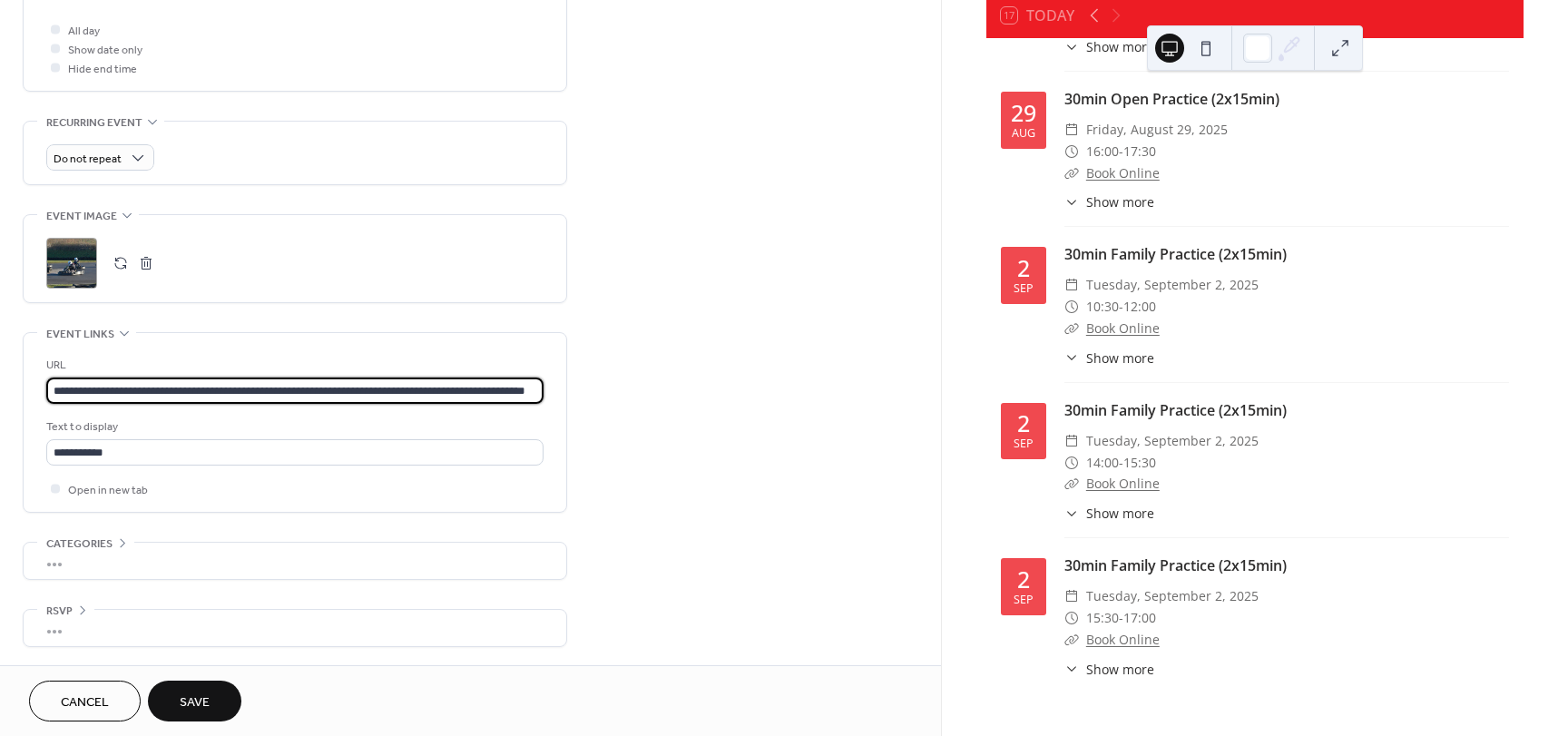 click on "Save" at bounding box center [194, 701] 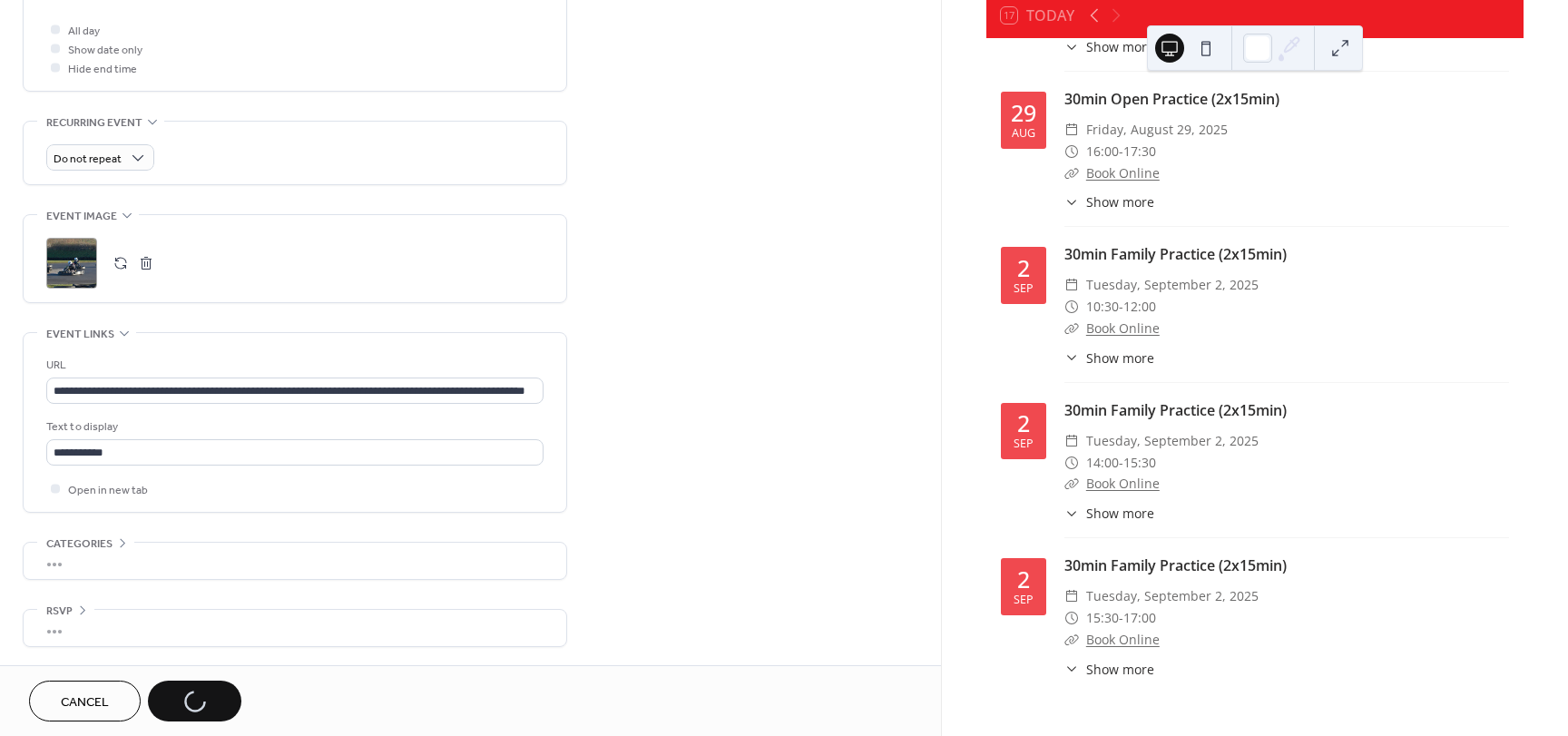 scroll, scrollTop: 0, scrollLeft: 0, axis: both 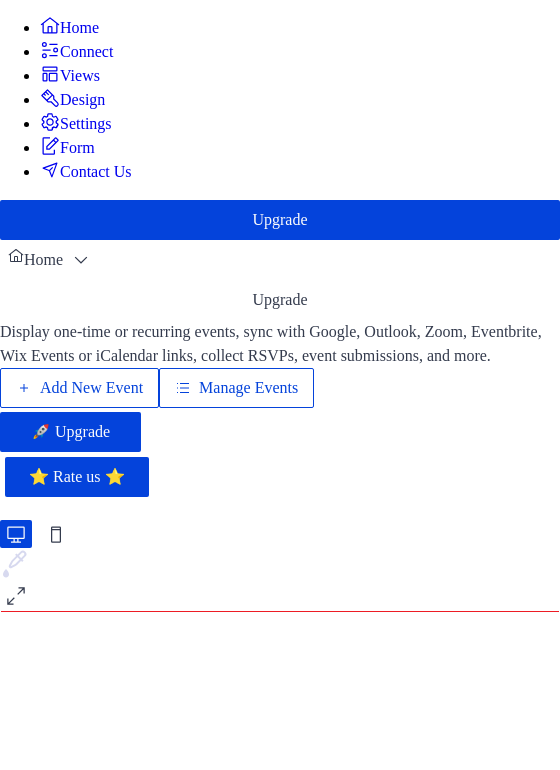 click on "Manage Events" at bounding box center (248, 388) 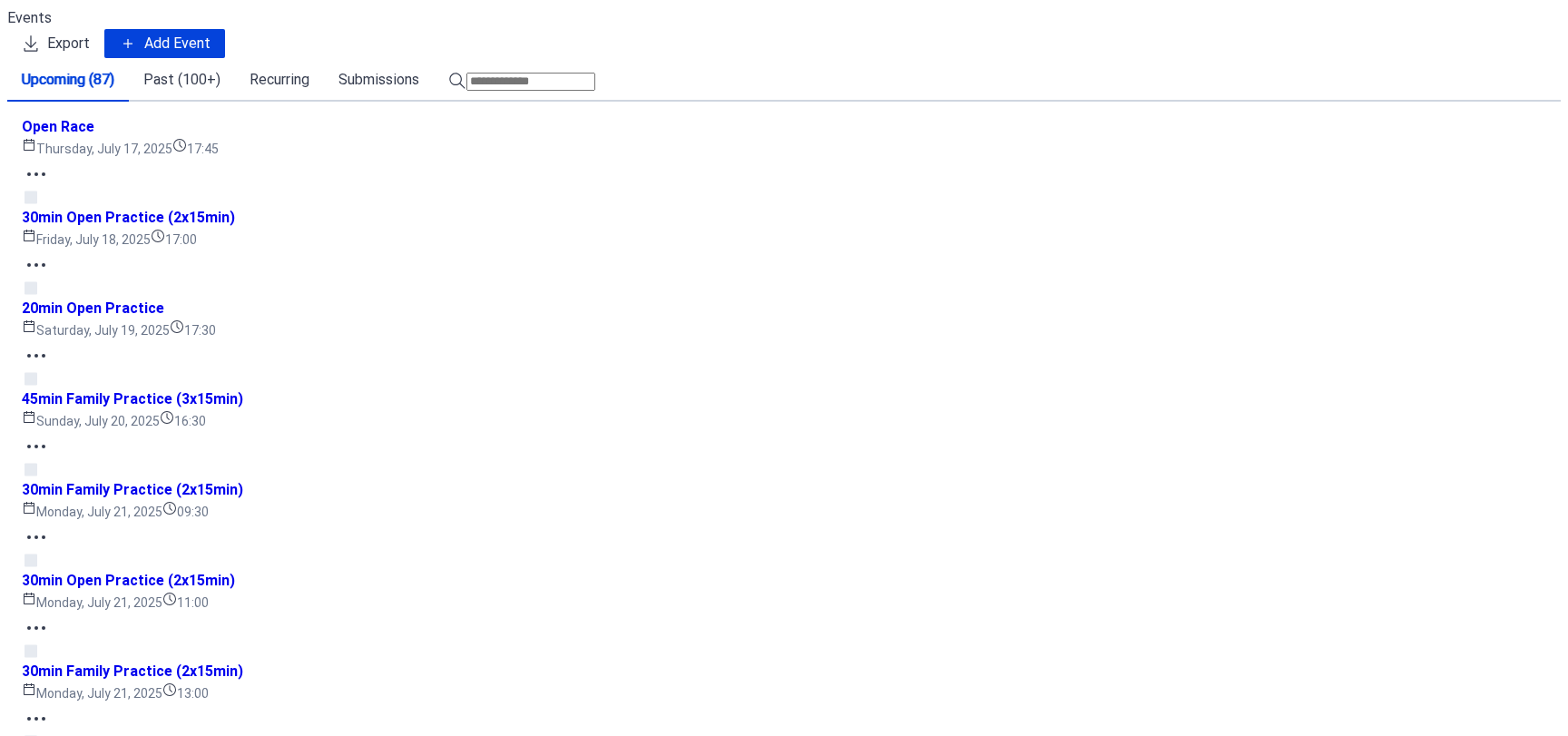 scroll, scrollTop: 0, scrollLeft: 0, axis: both 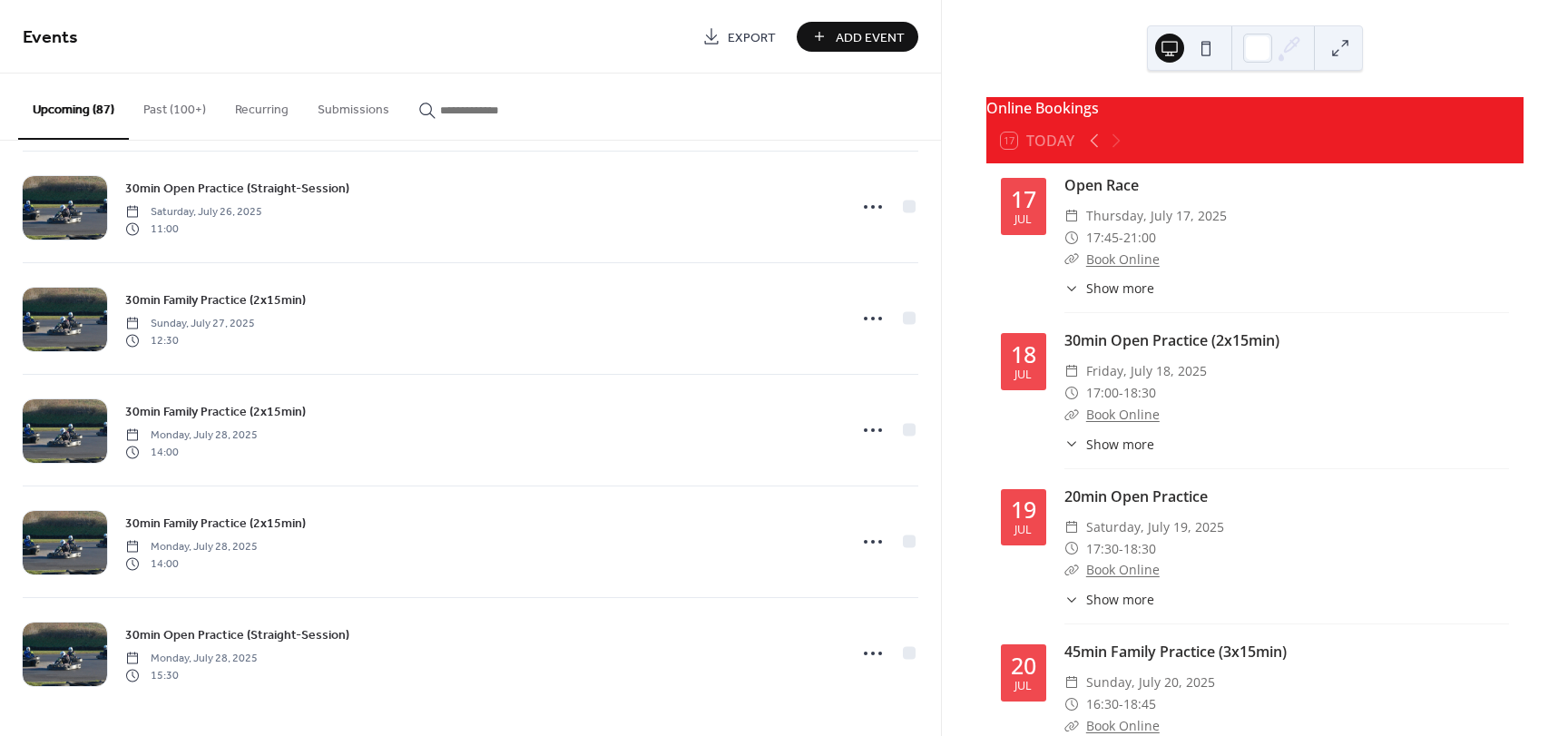 click at bounding box center [495, 110] 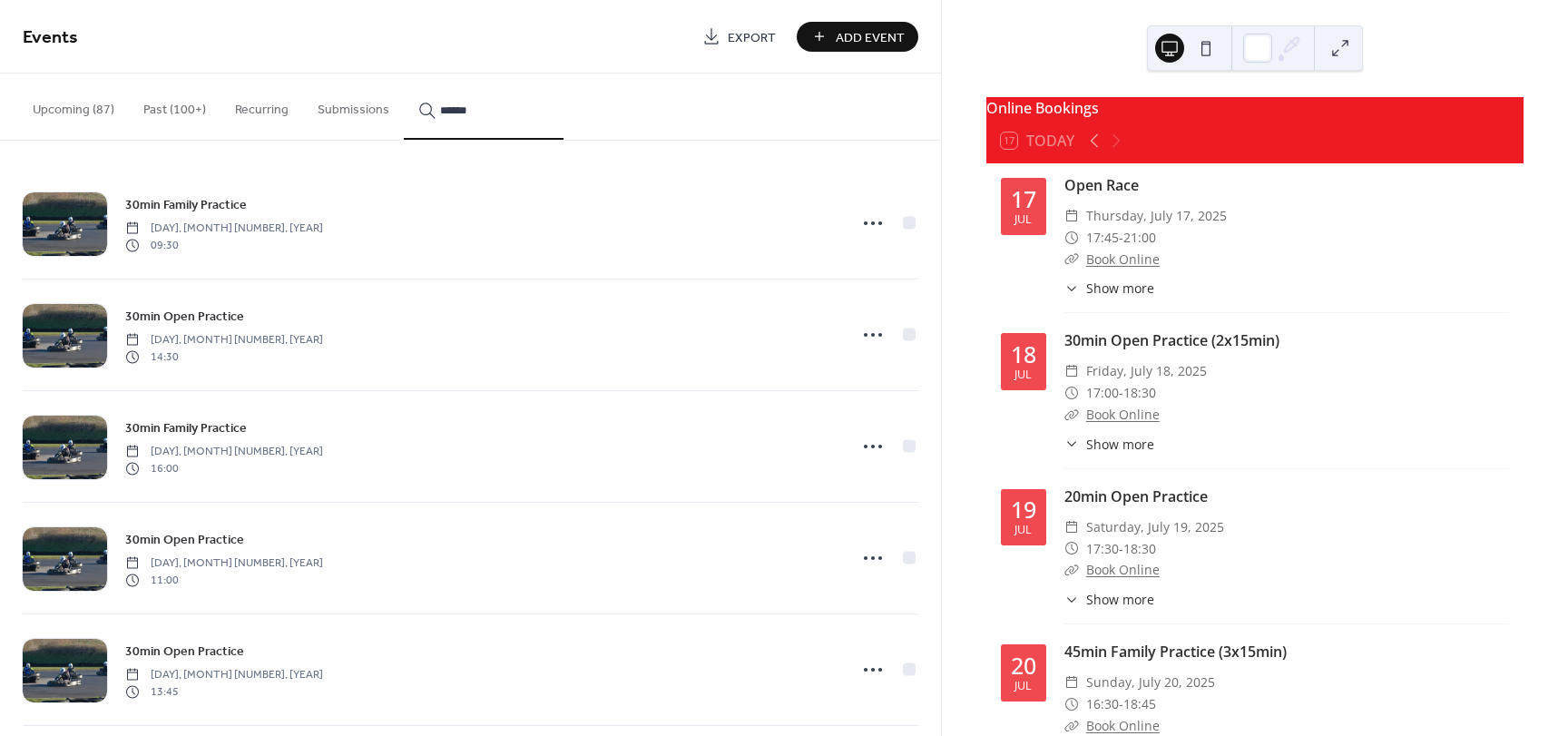 click on "*****" at bounding box center (484, 106) 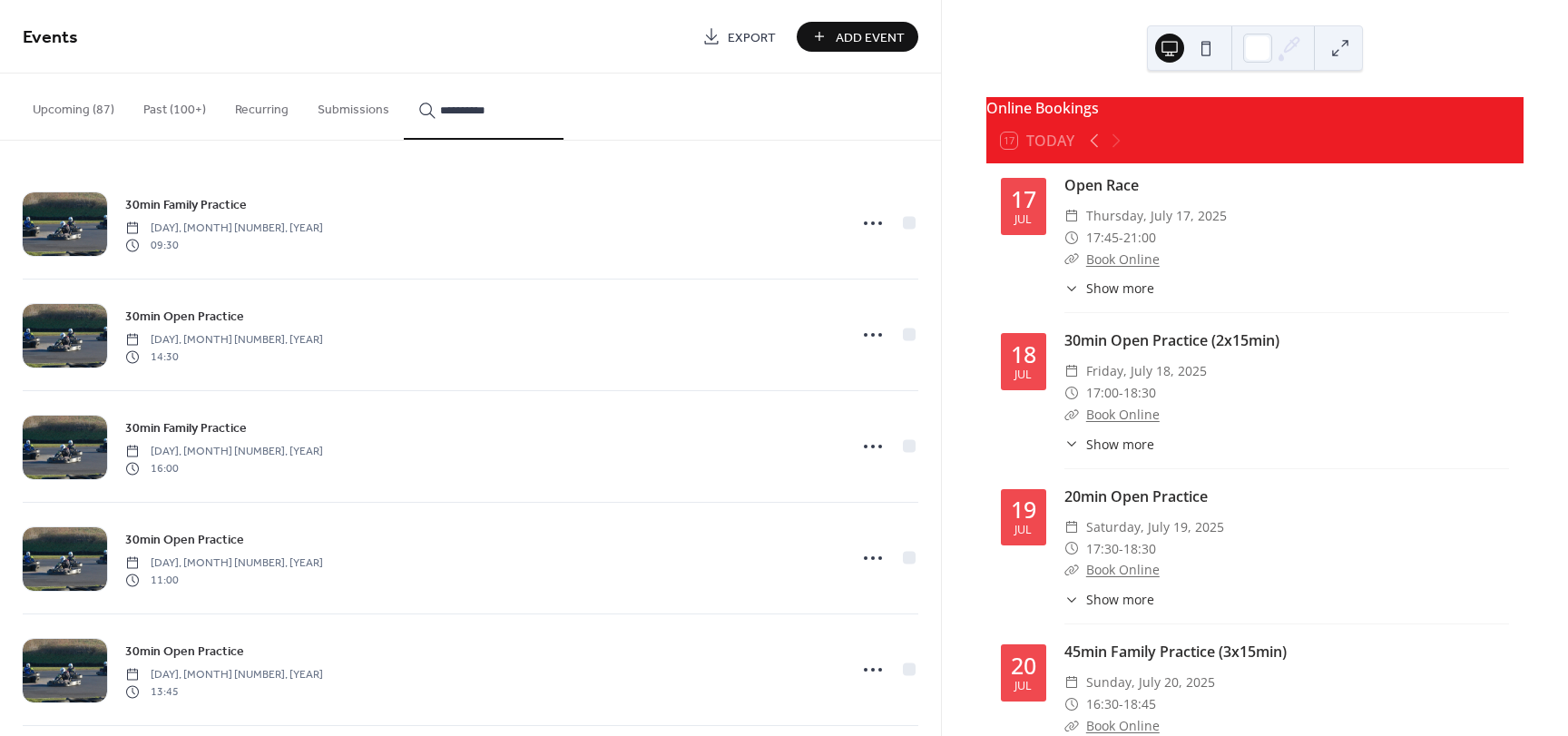 click on "**********" at bounding box center [484, 106] 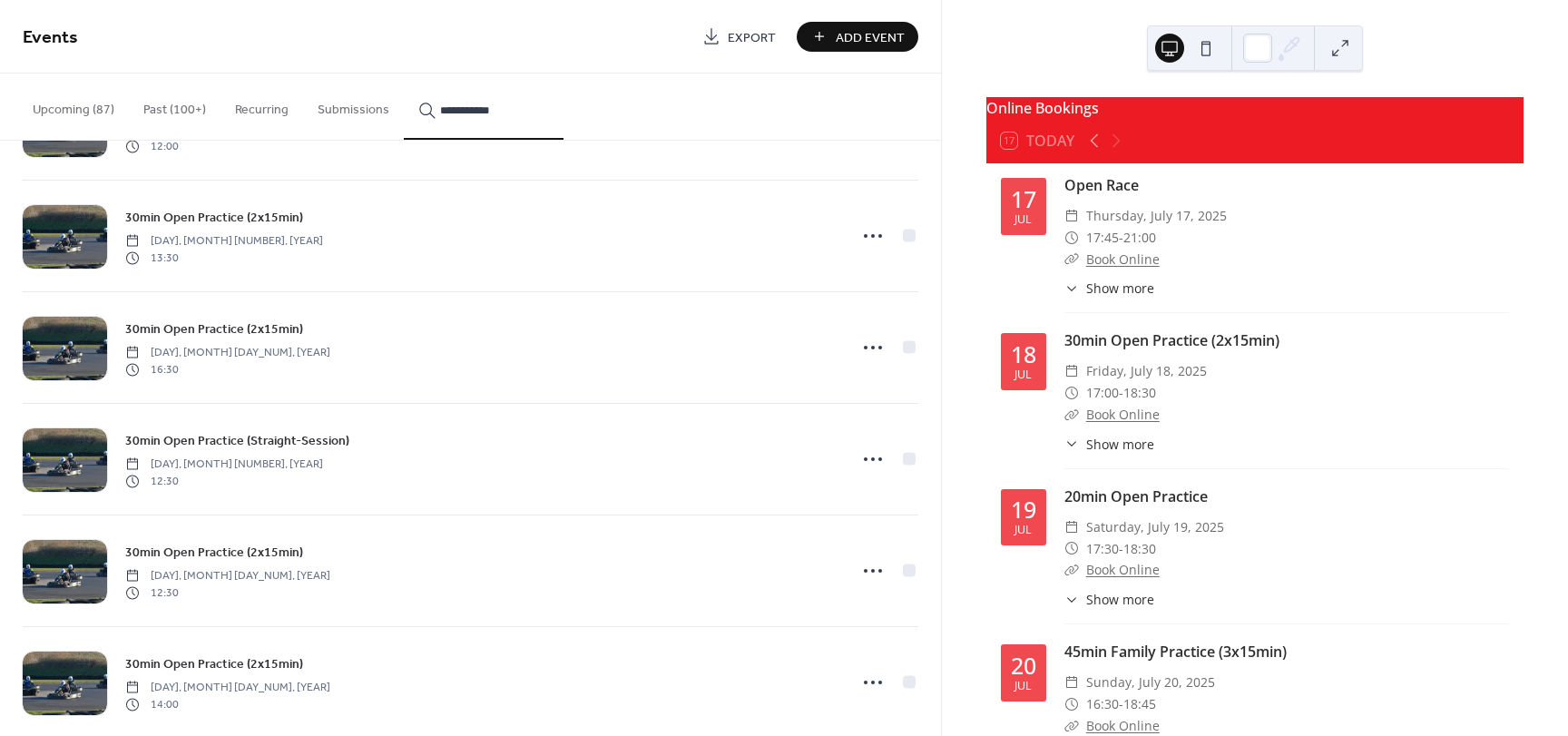 scroll, scrollTop: 63448, scrollLeft: 0, axis: vertical 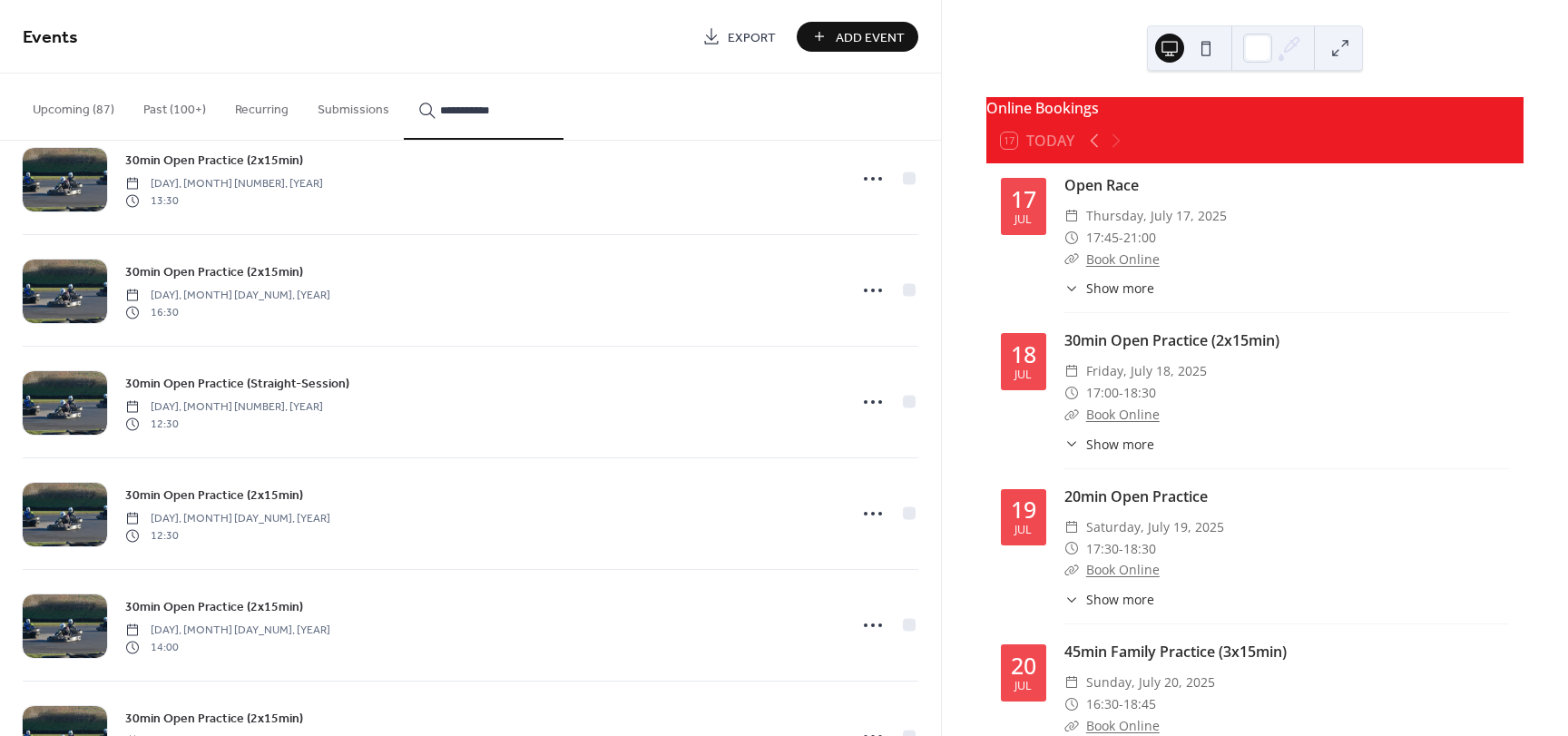 type on "**********" 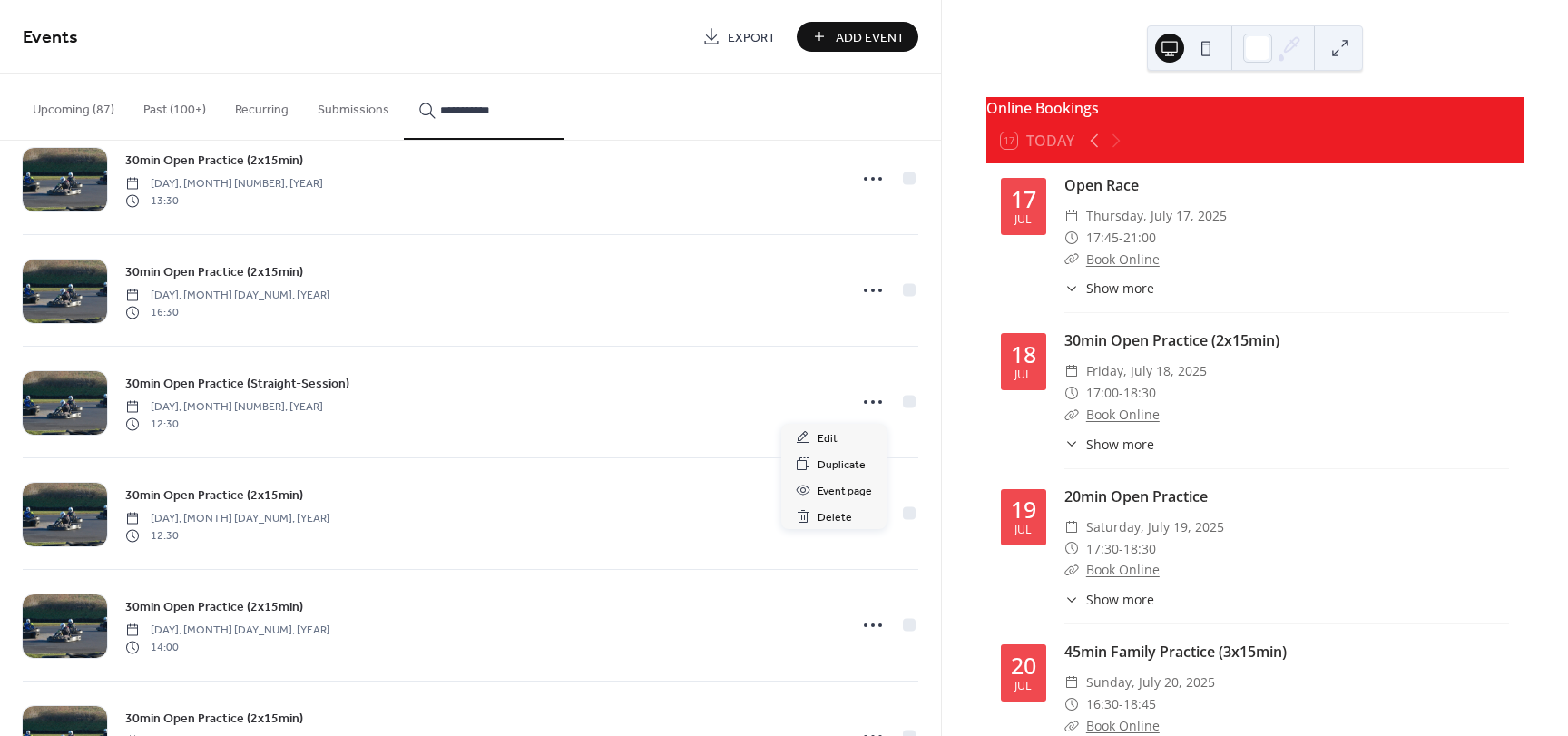 click 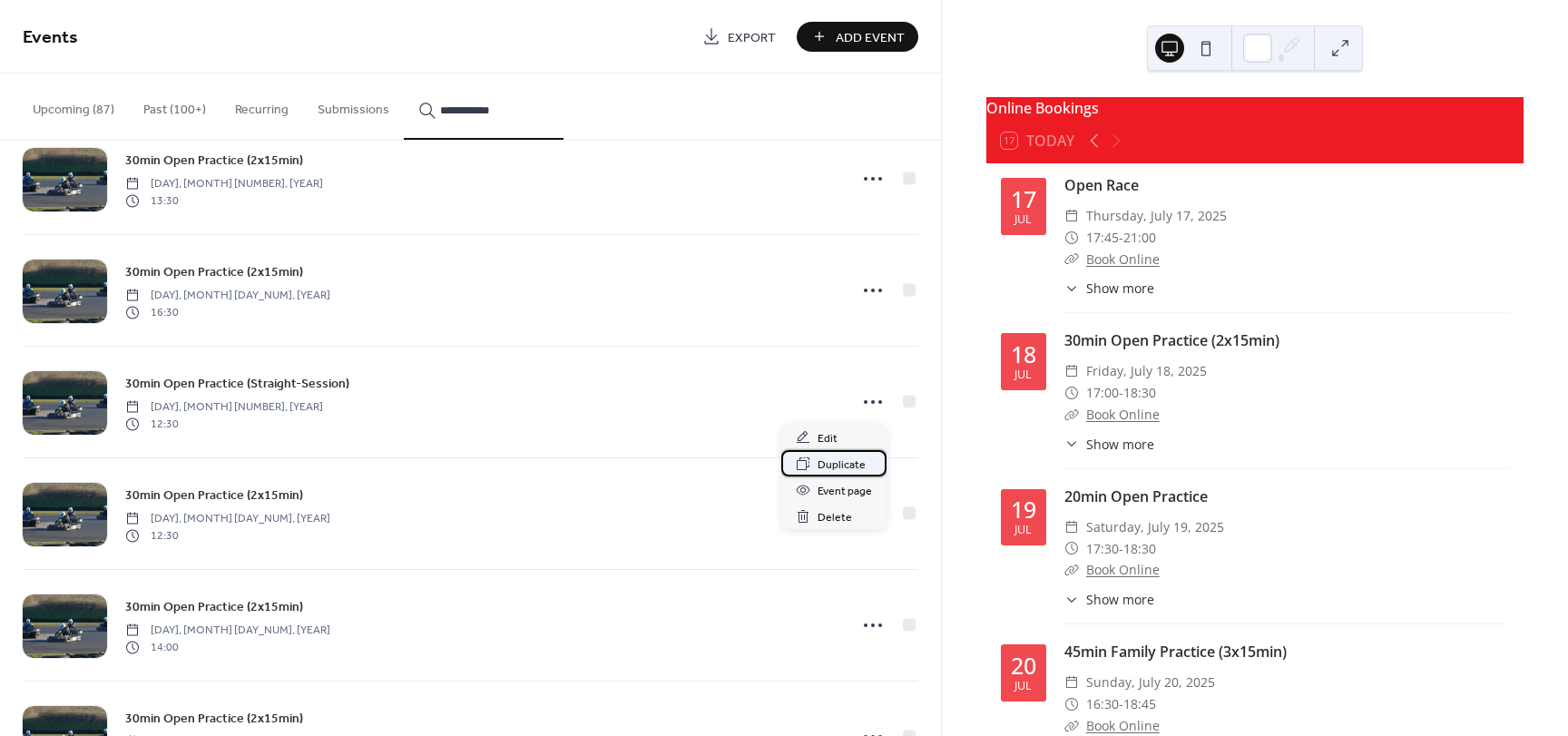 click on "Duplicate" at bounding box center [841, 465] 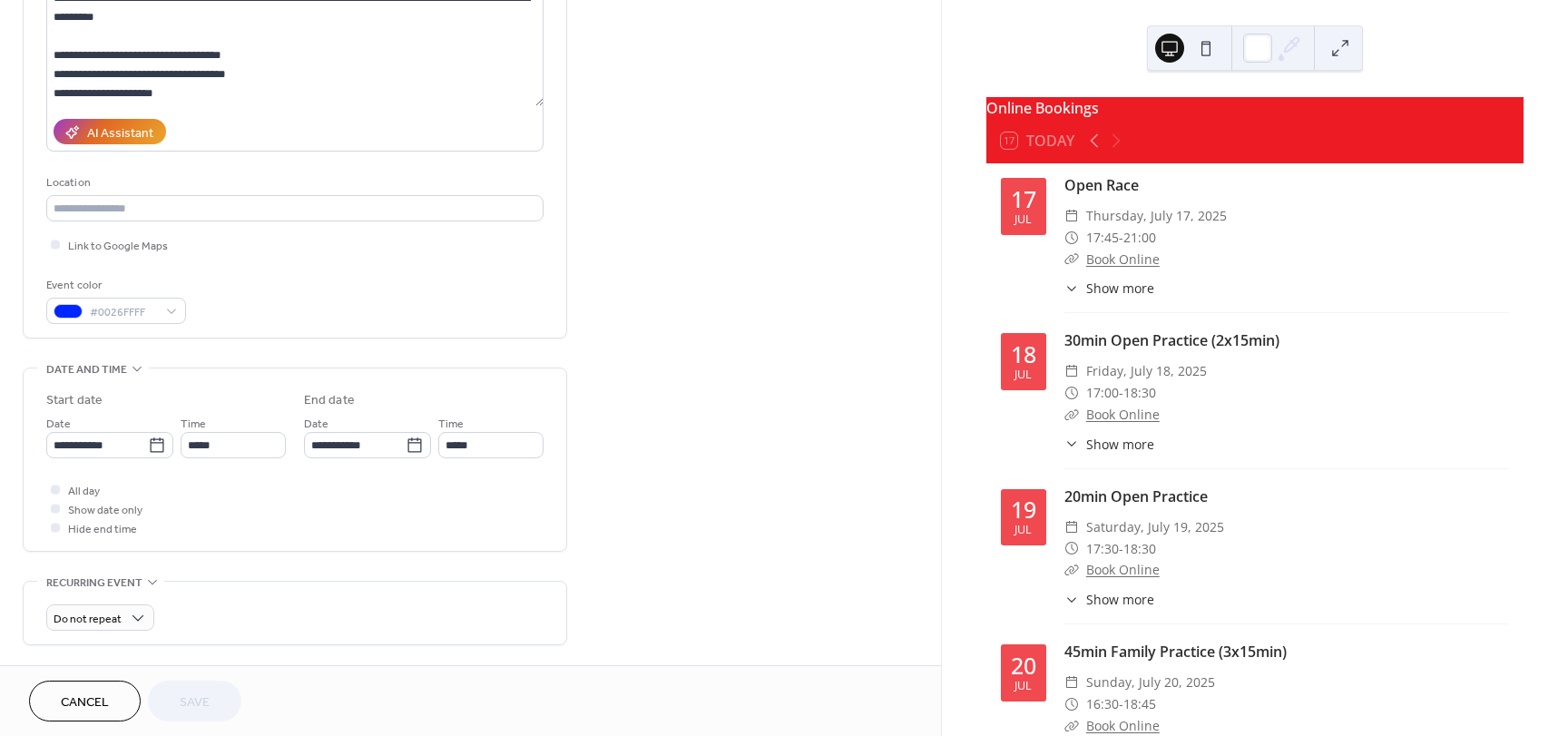 scroll, scrollTop: 272, scrollLeft: 0, axis: vertical 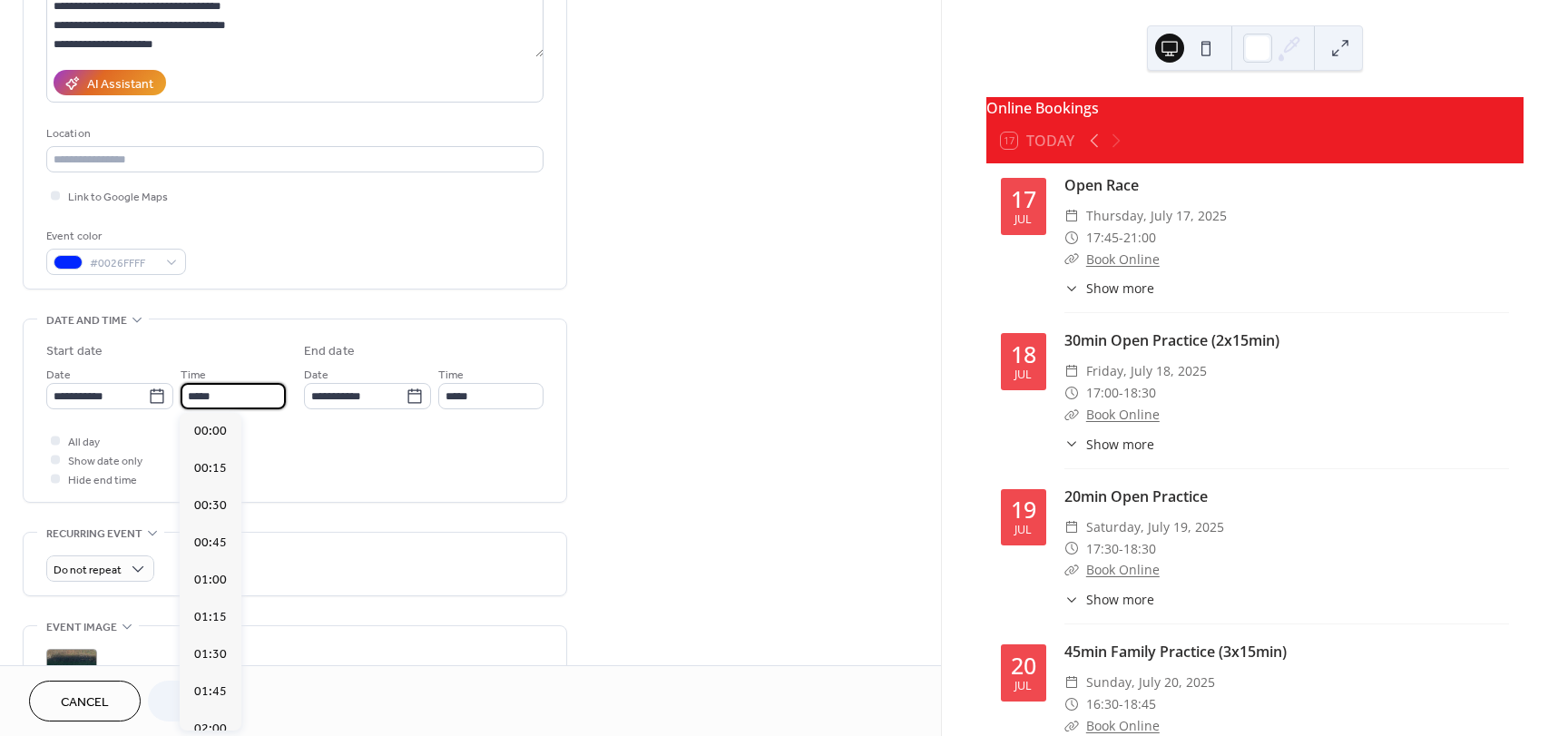 click on "*****" at bounding box center (233, 396) 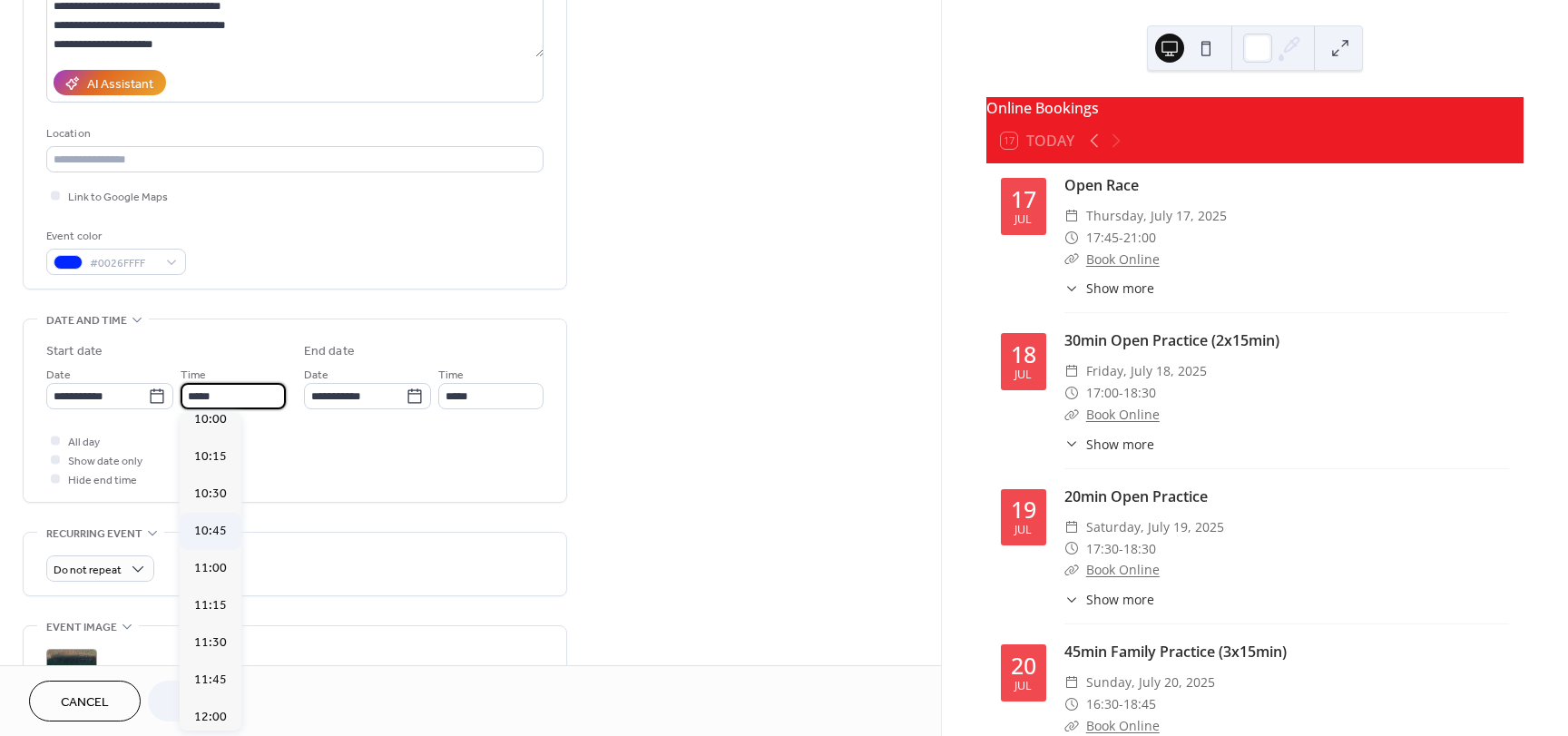 scroll, scrollTop: 1497, scrollLeft: 0, axis: vertical 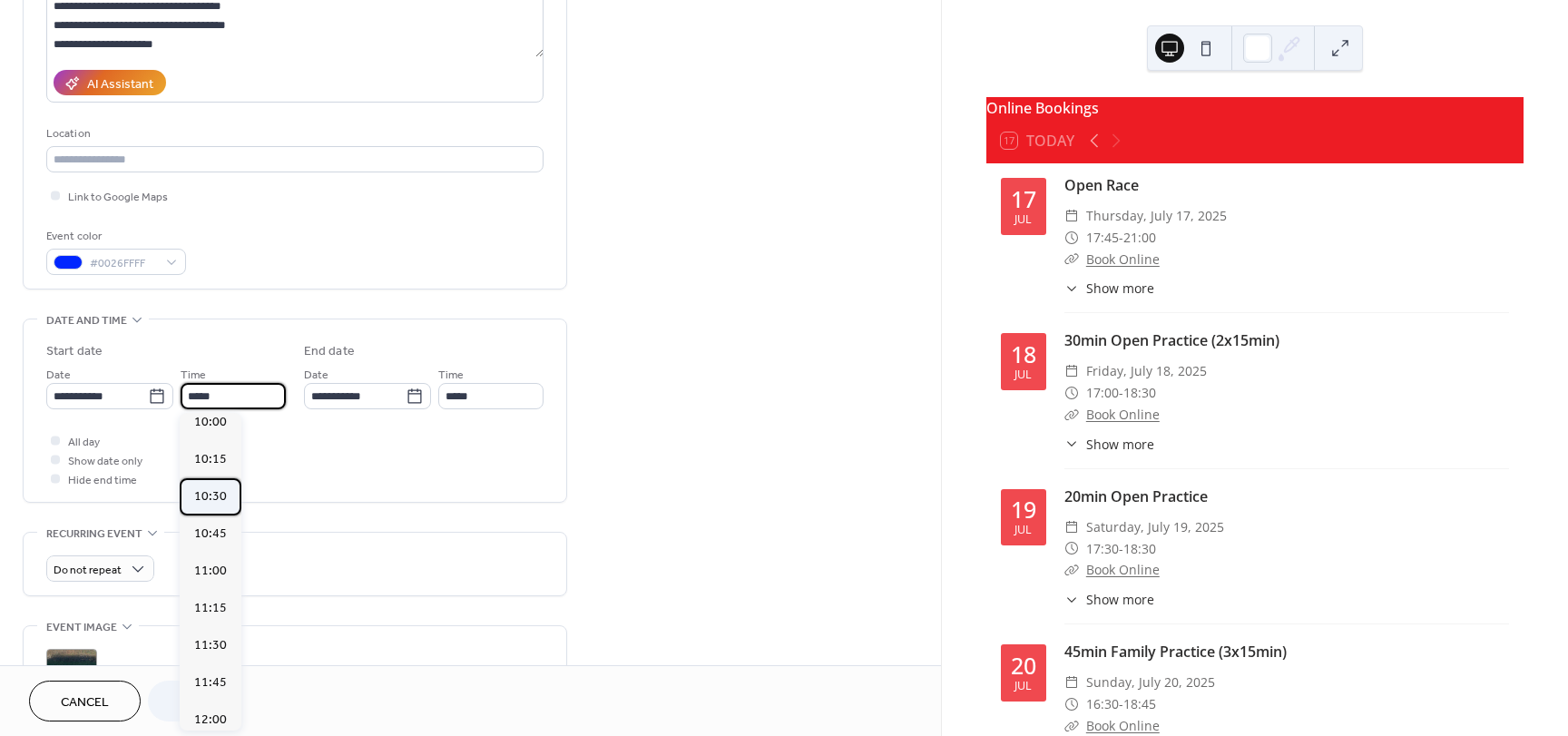 click on "10:30" at bounding box center [211, 496] 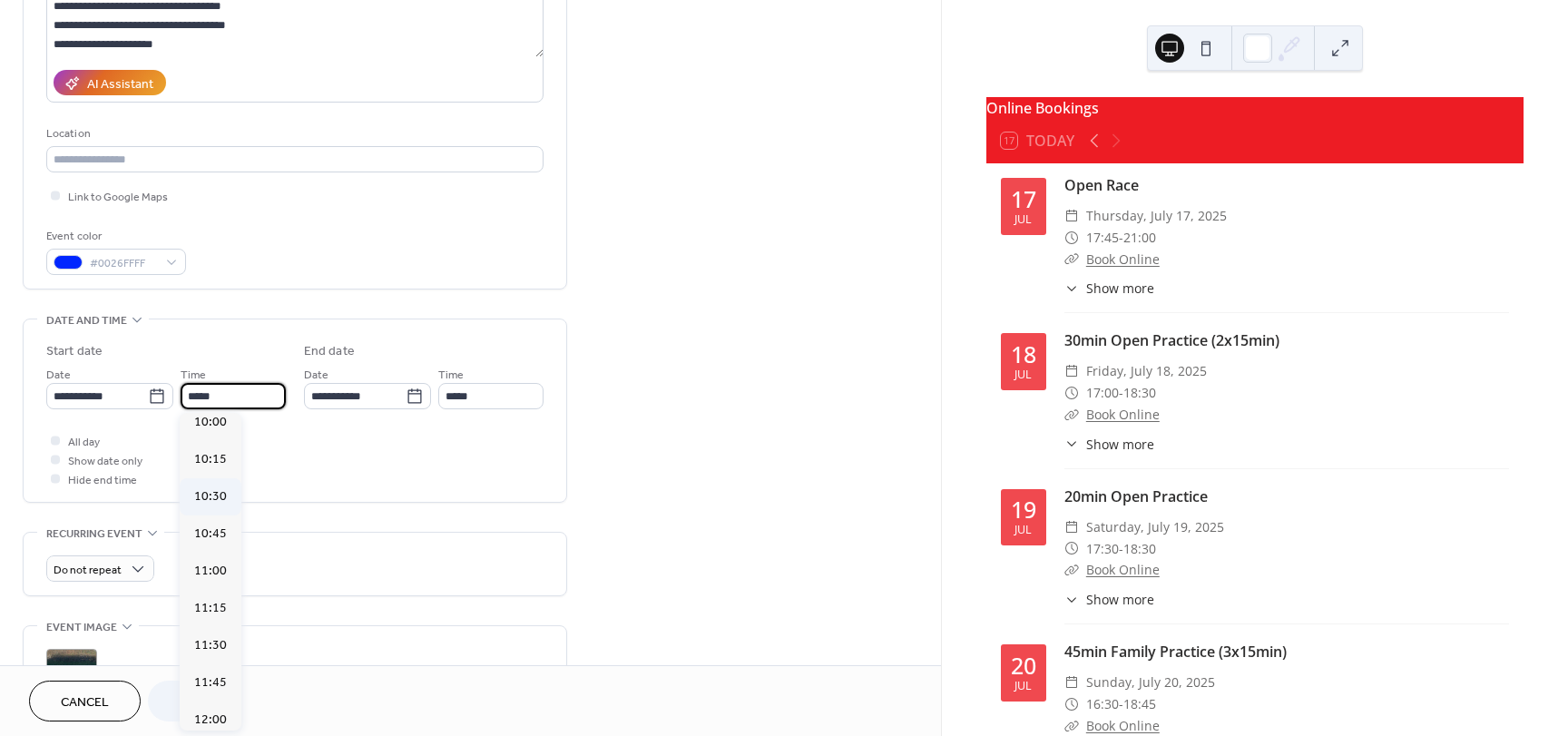 type on "*****" 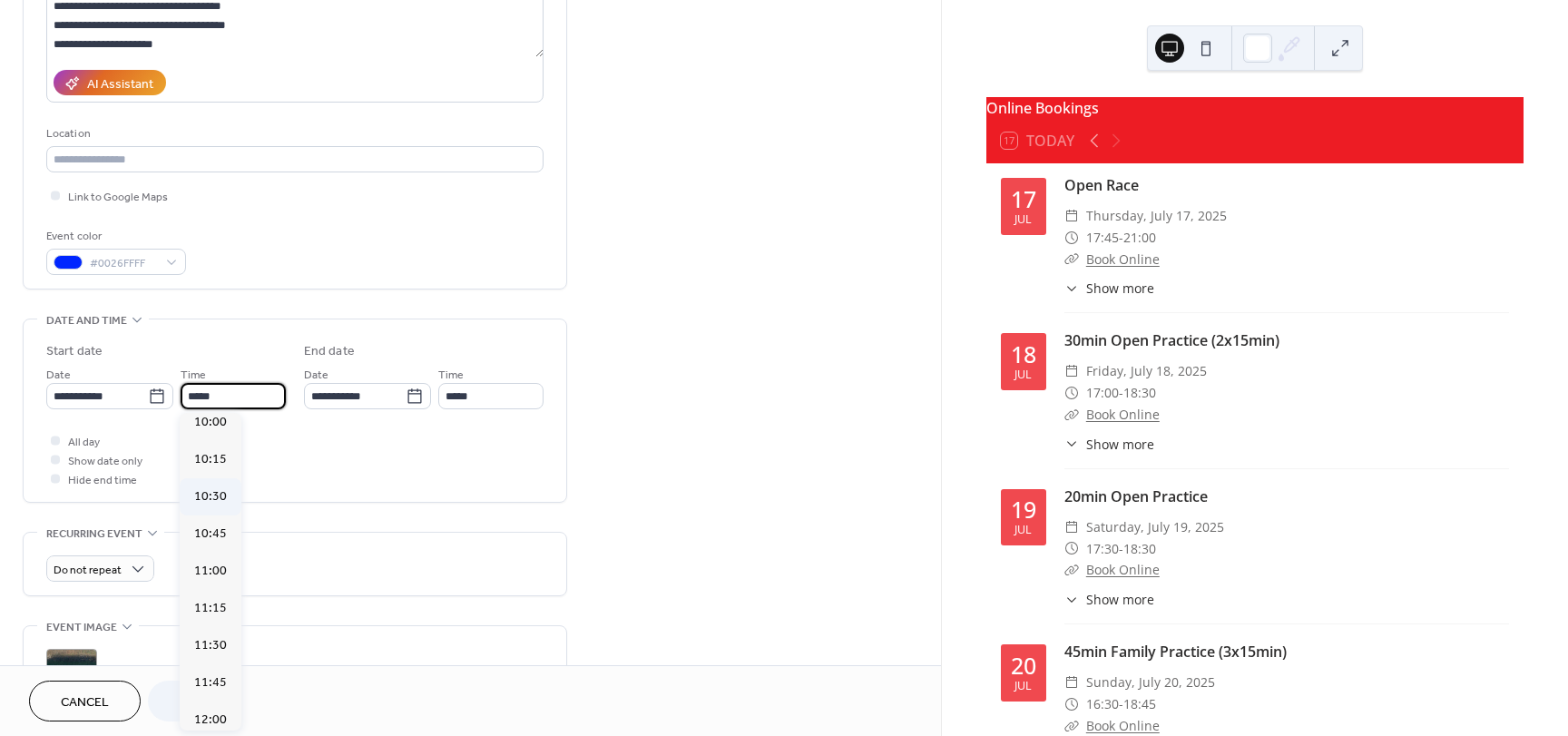 type on "*****" 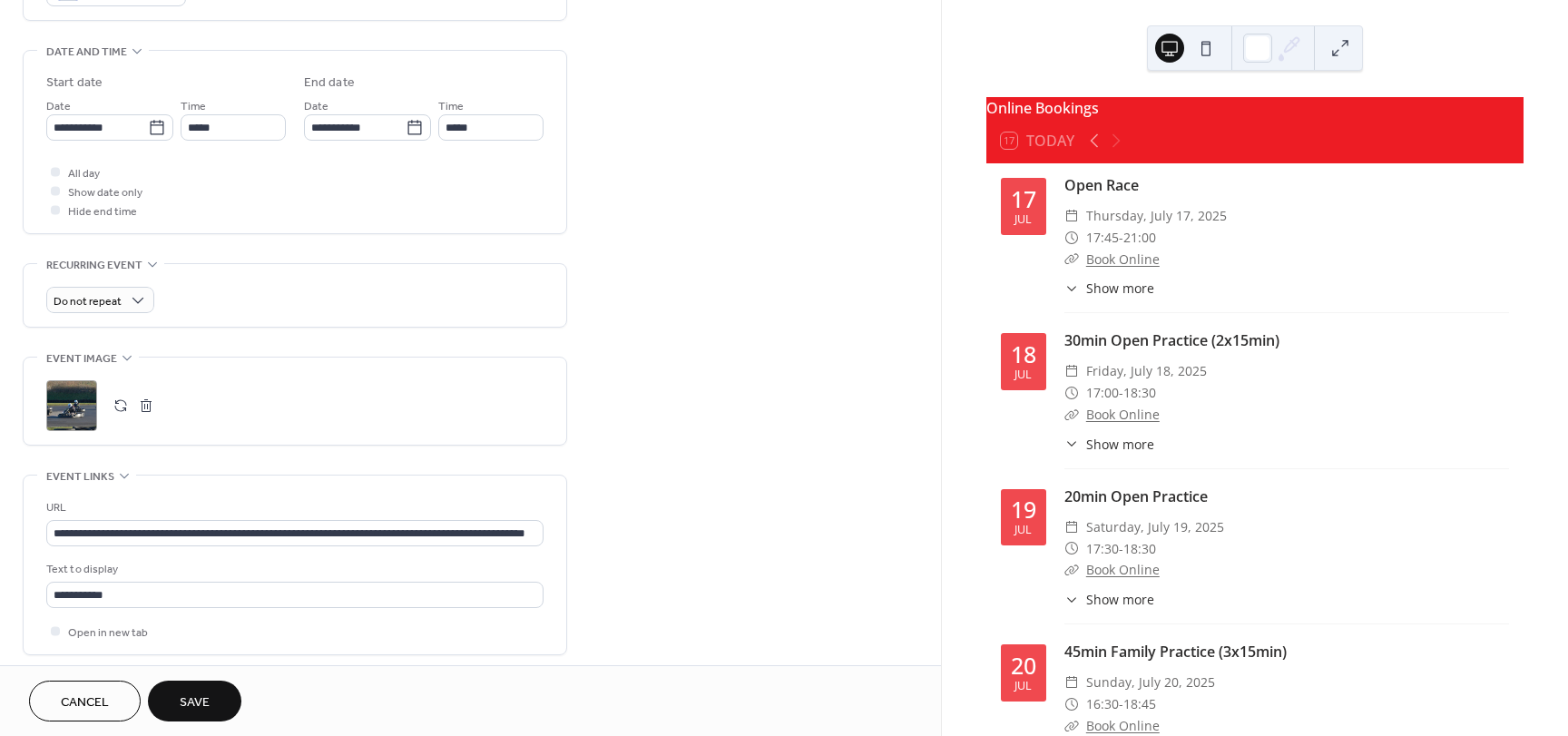 scroll, scrollTop: 545, scrollLeft: 0, axis: vertical 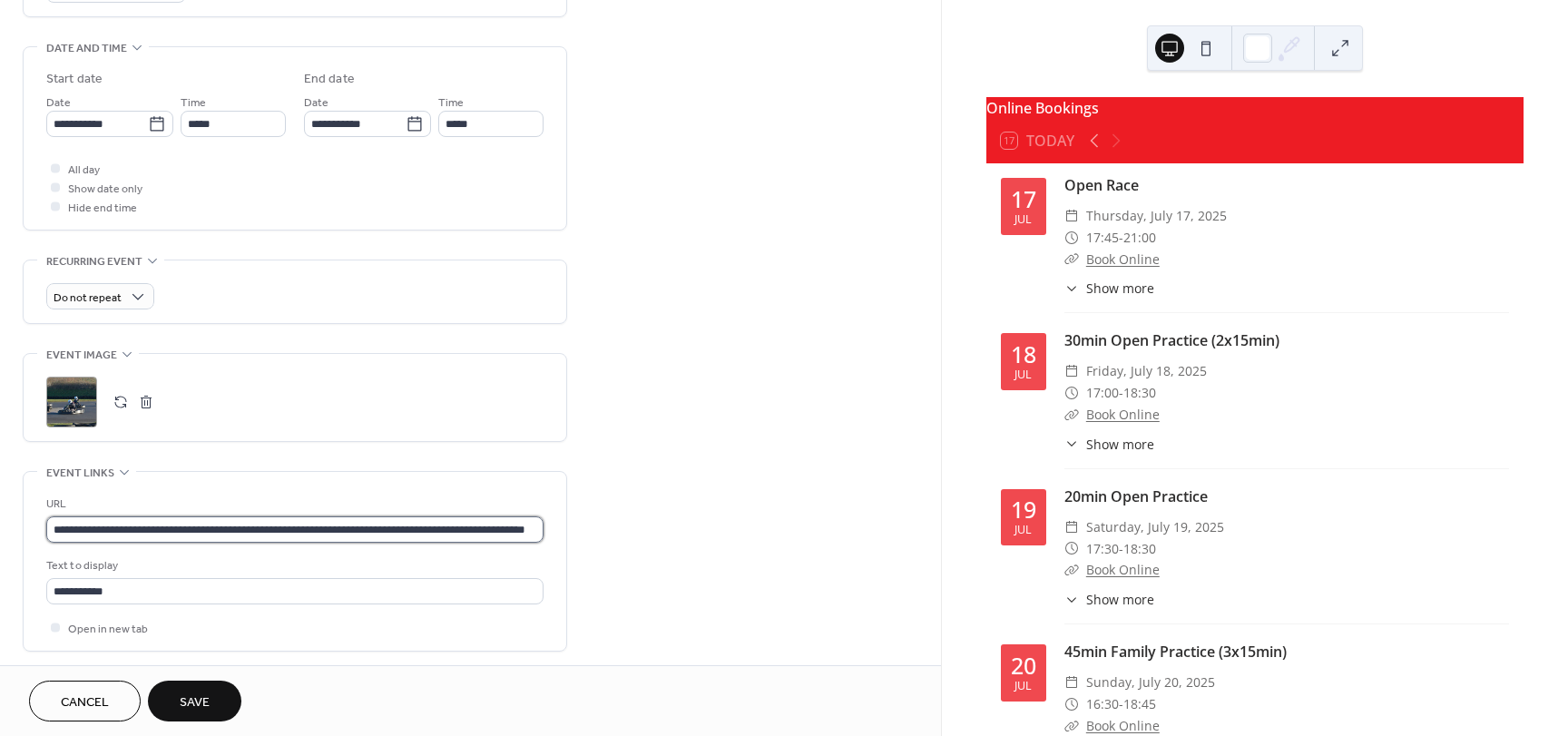 click on "**********" at bounding box center (295, 529) 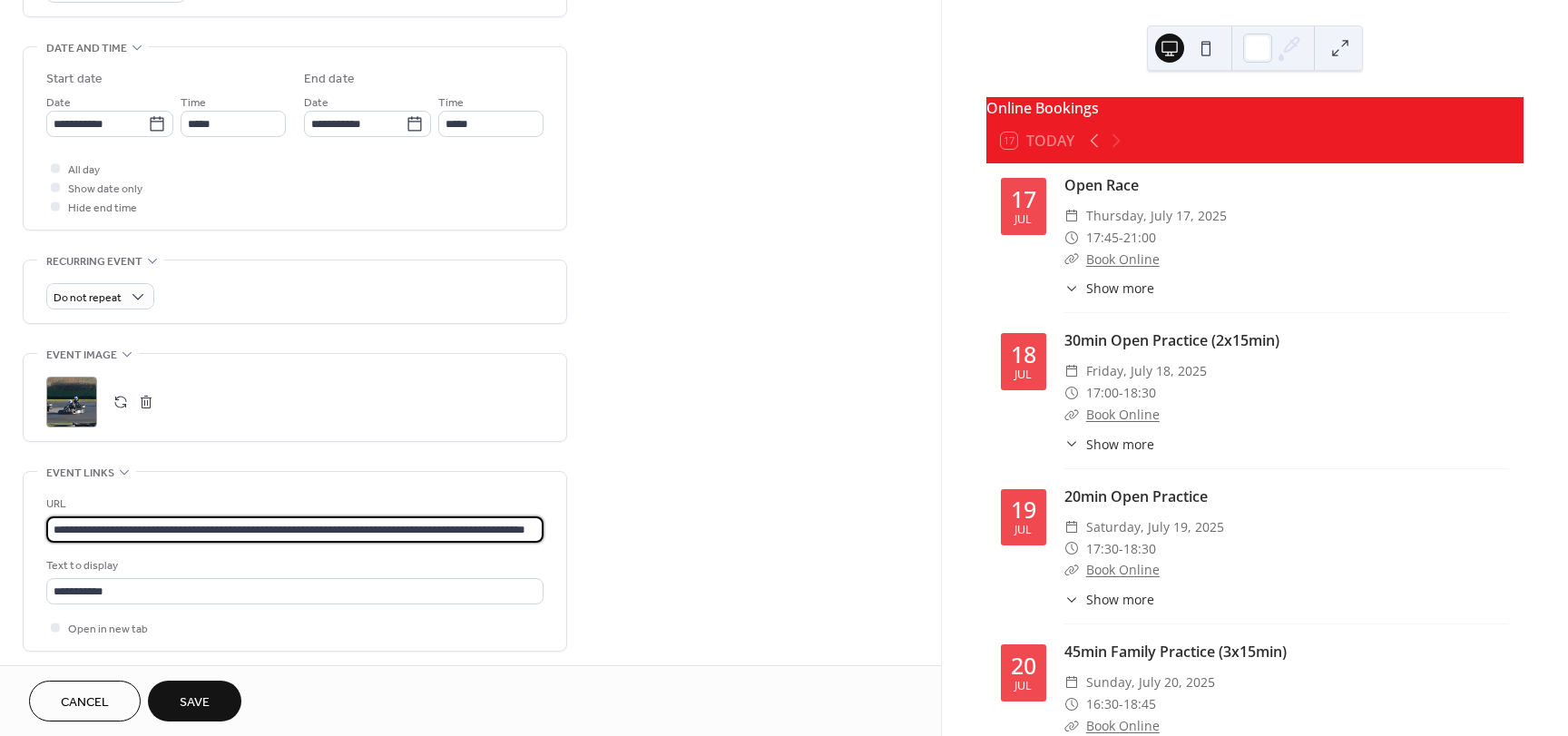 scroll, scrollTop: 0, scrollLeft: 69, axis: horizontal 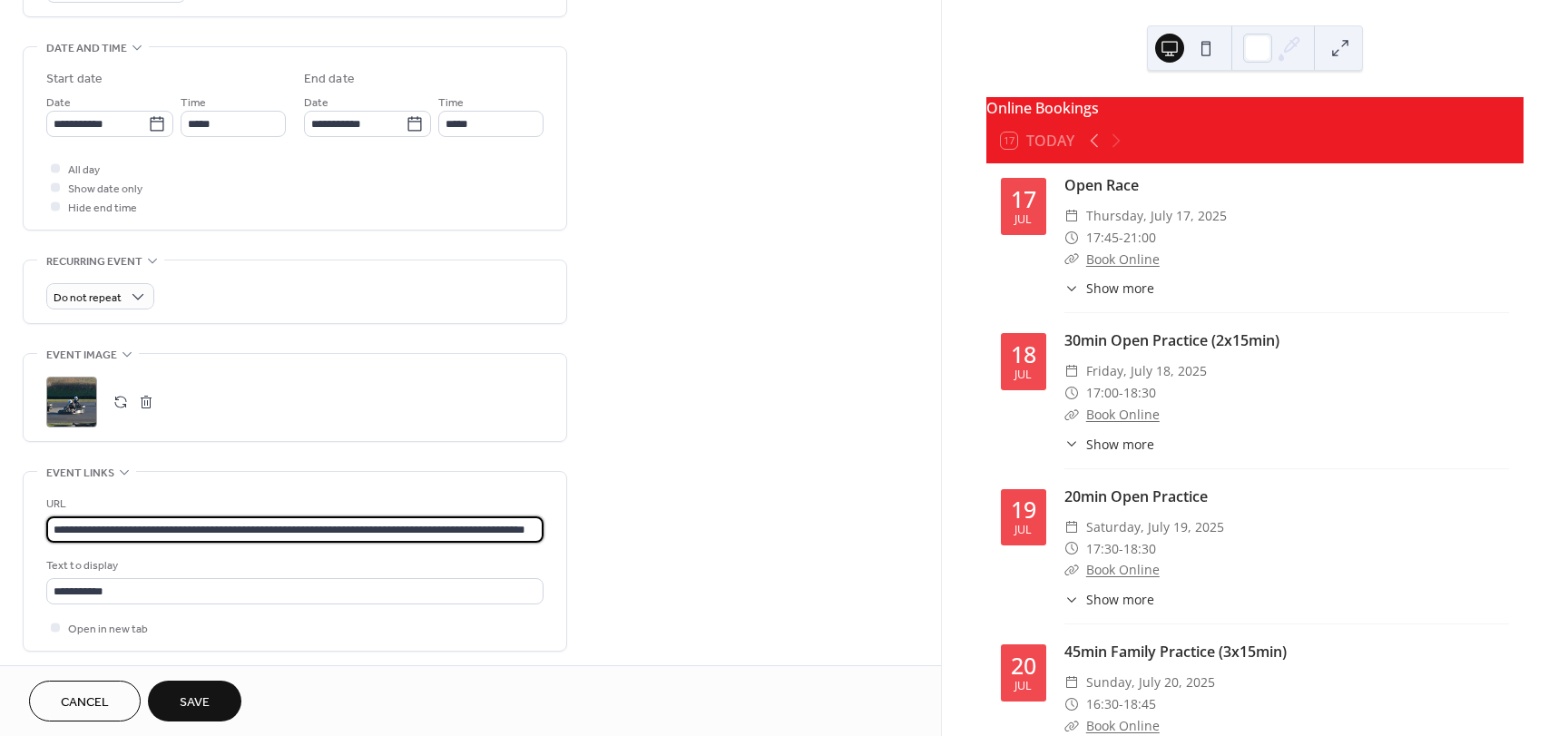 click on "Save" at bounding box center (194, 702) 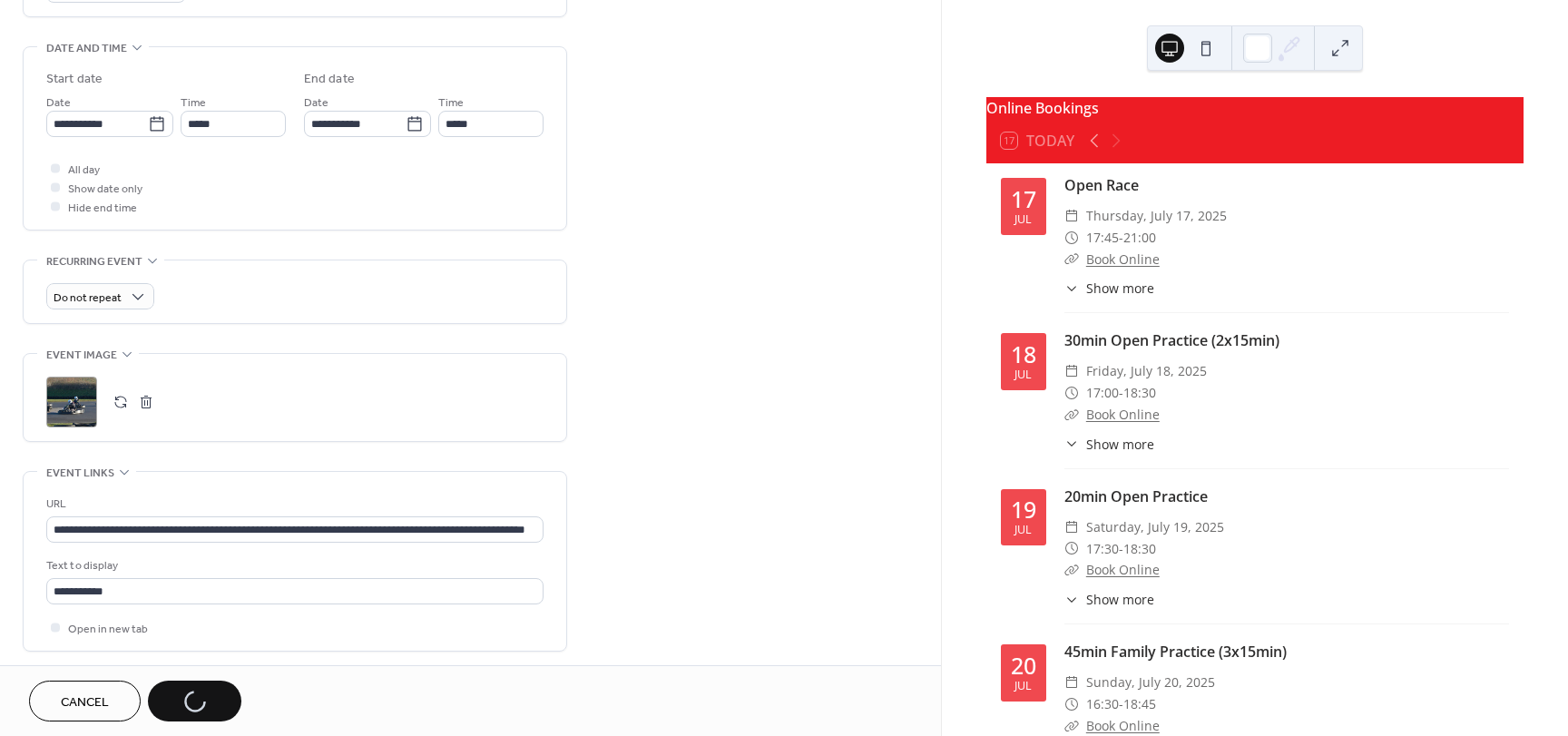 scroll, scrollTop: 0, scrollLeft: 0, axis: both 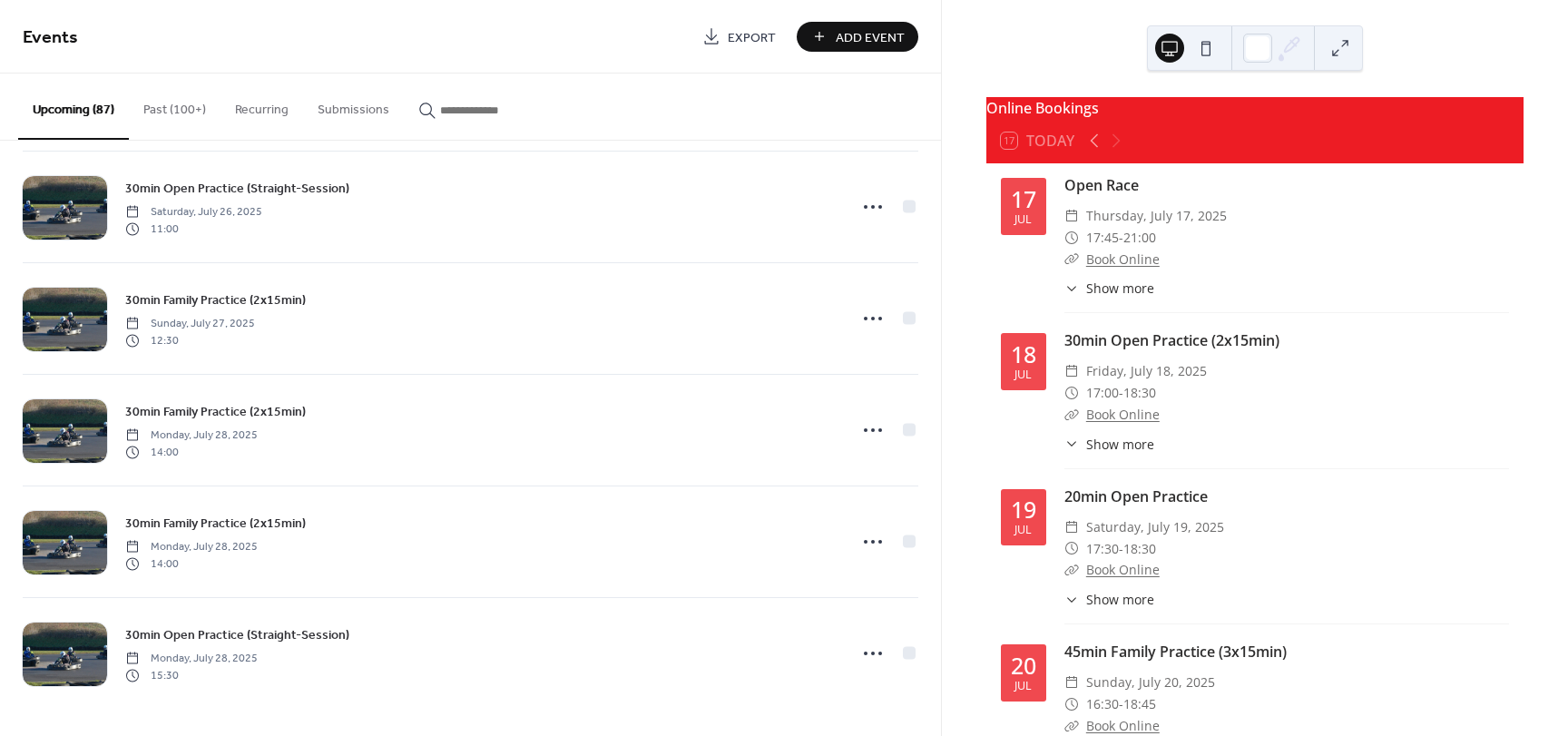 click at bounding box center [495, 110] 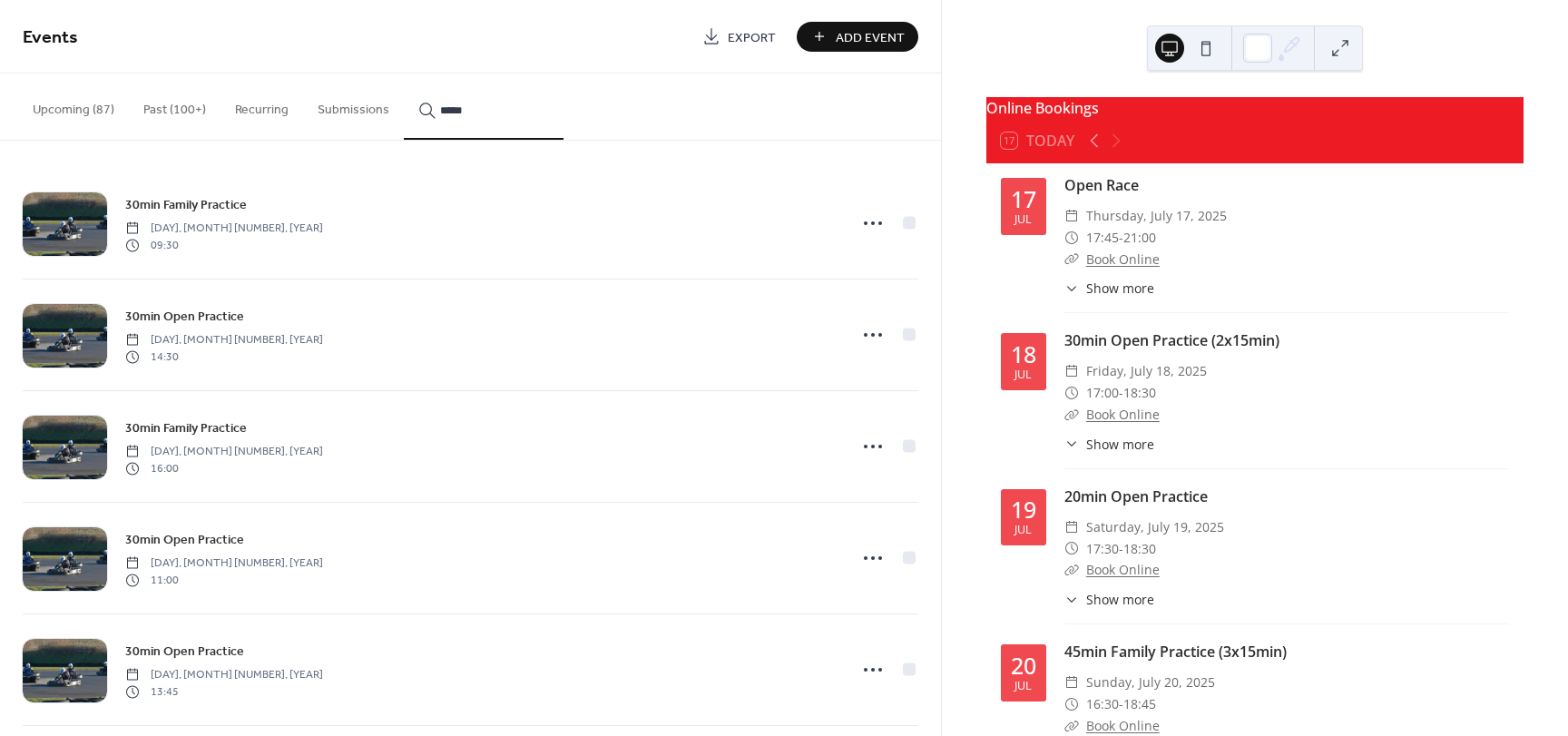 click on "*****" at bounding box center [484, 106] 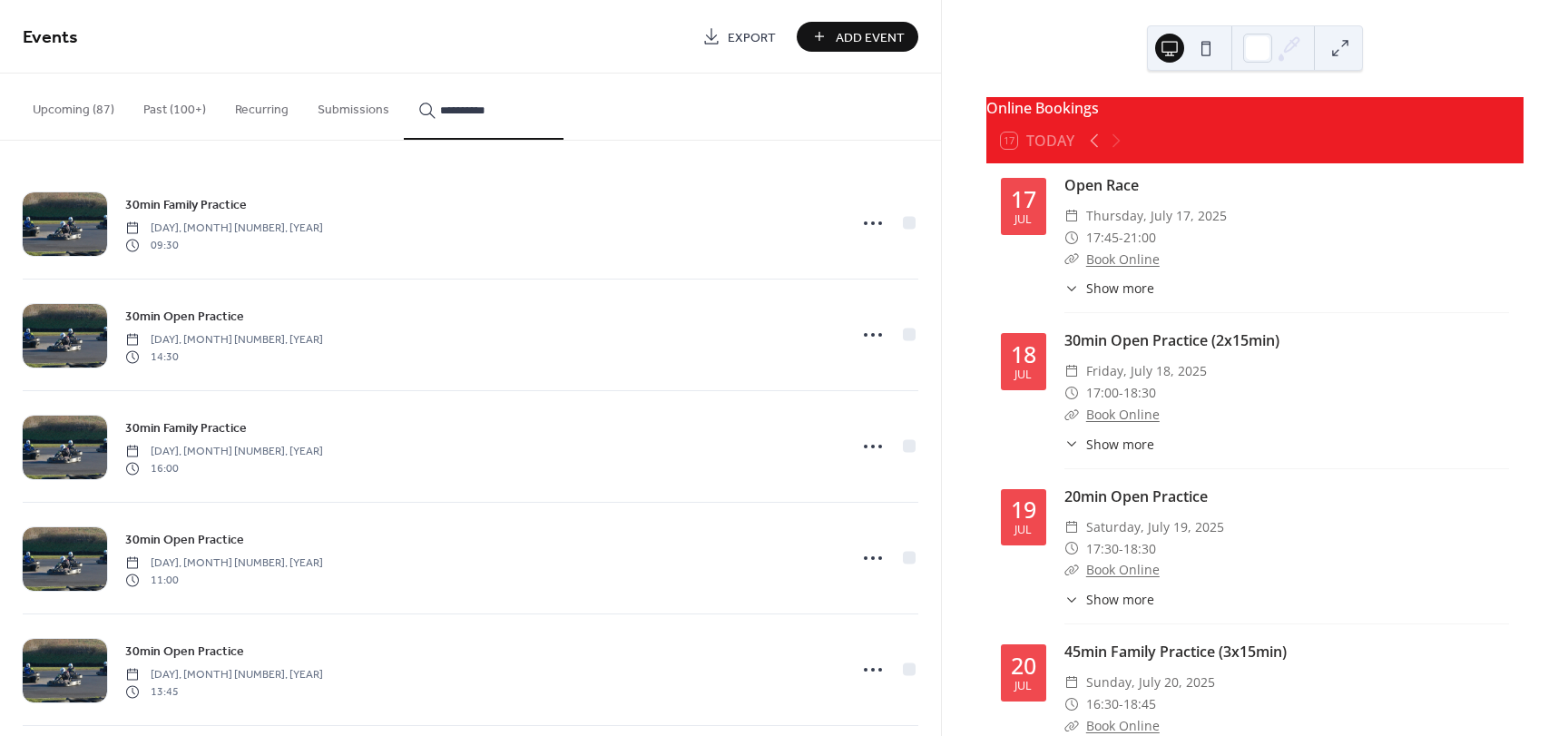 type on "**********" 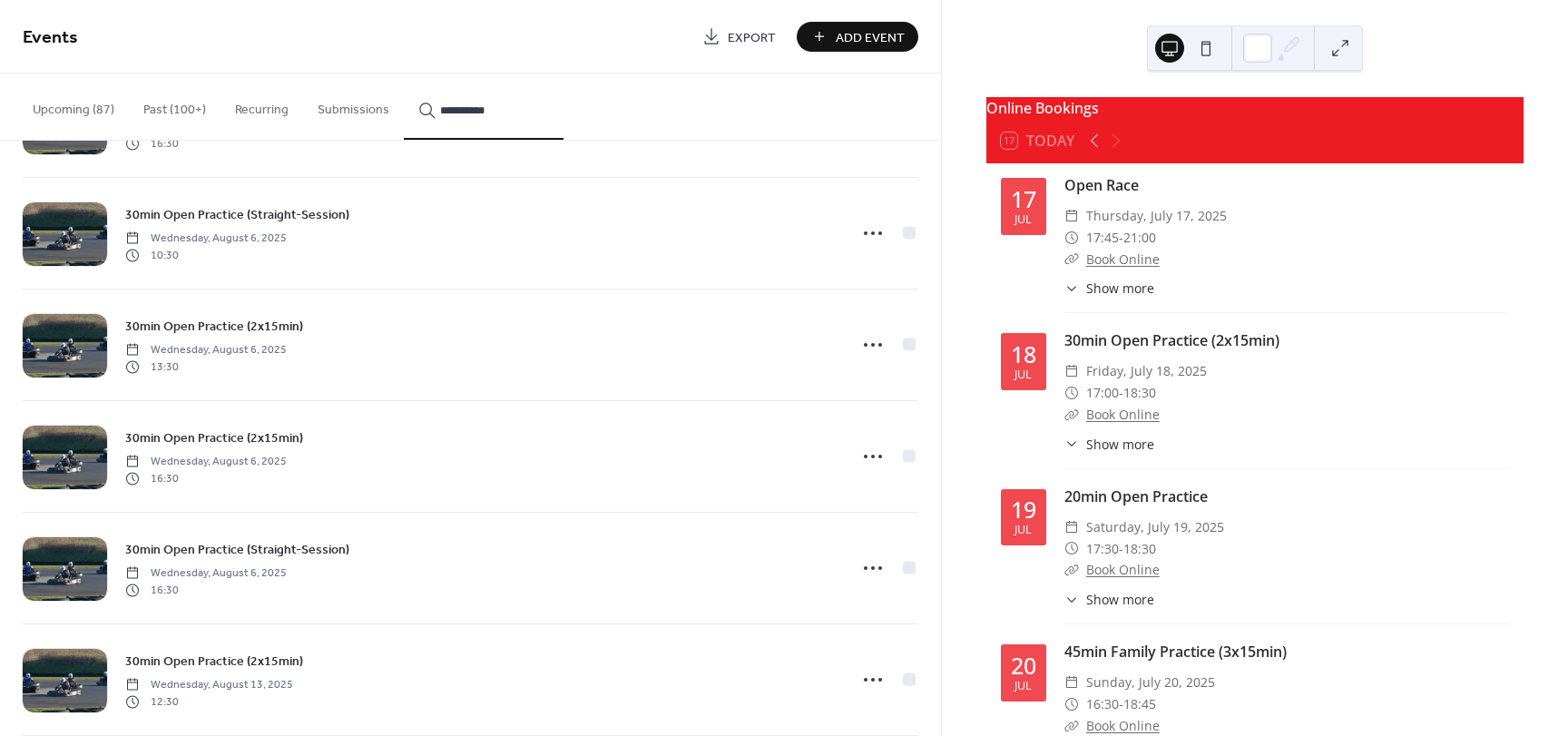 scroll, scrollTop: 104386, scrollLeft: 0, axis: vertical 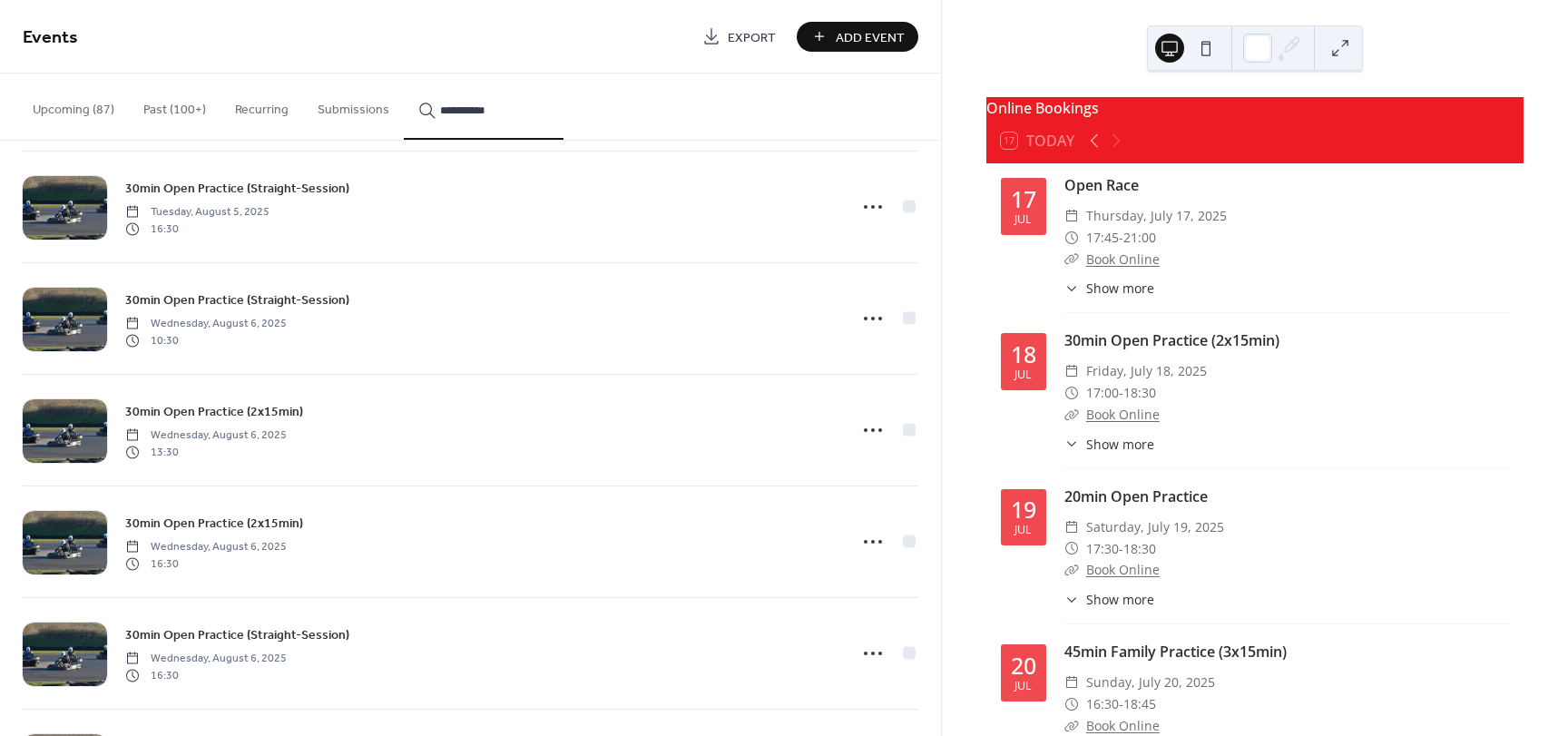 click 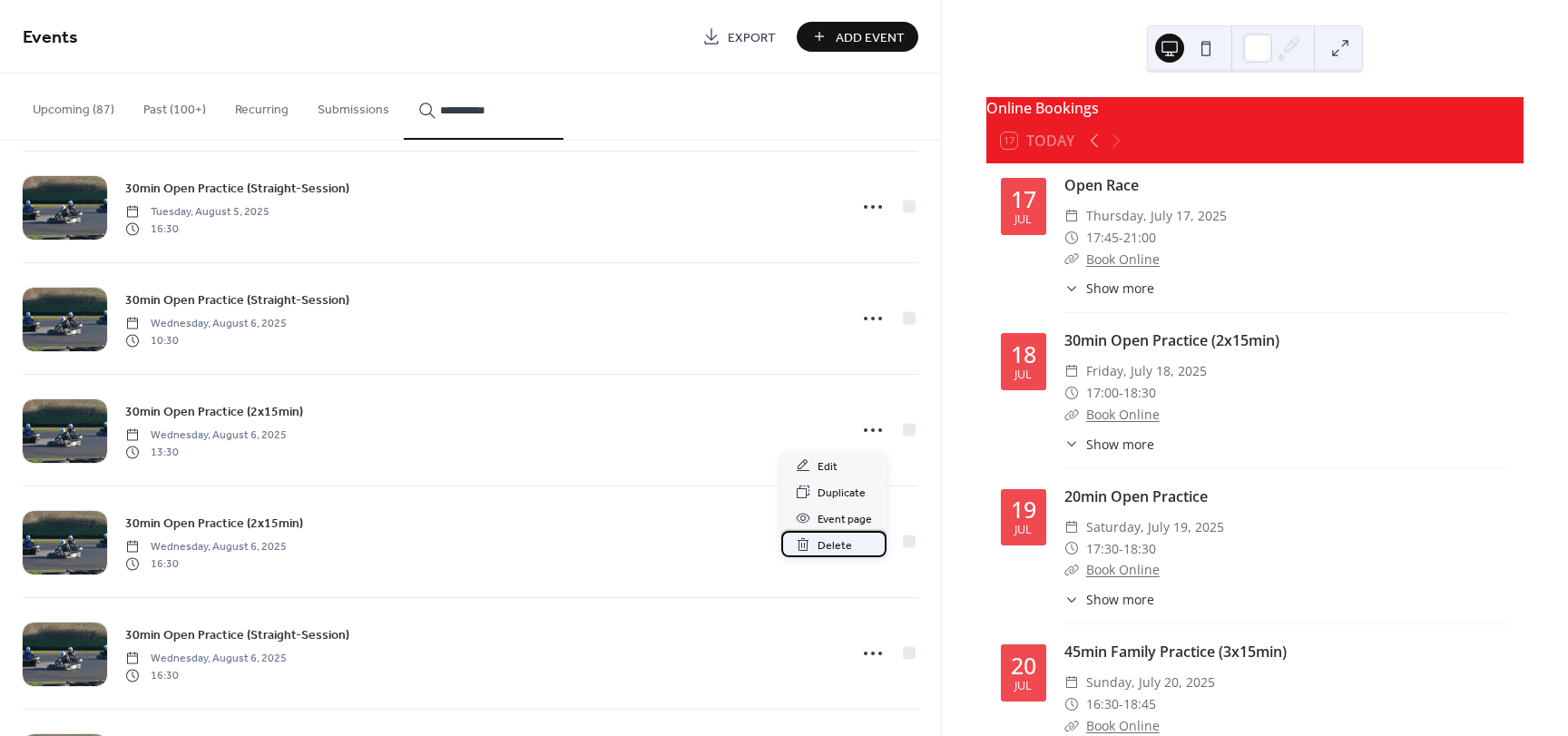 click on "Delete" at bounding box center (835, 545) 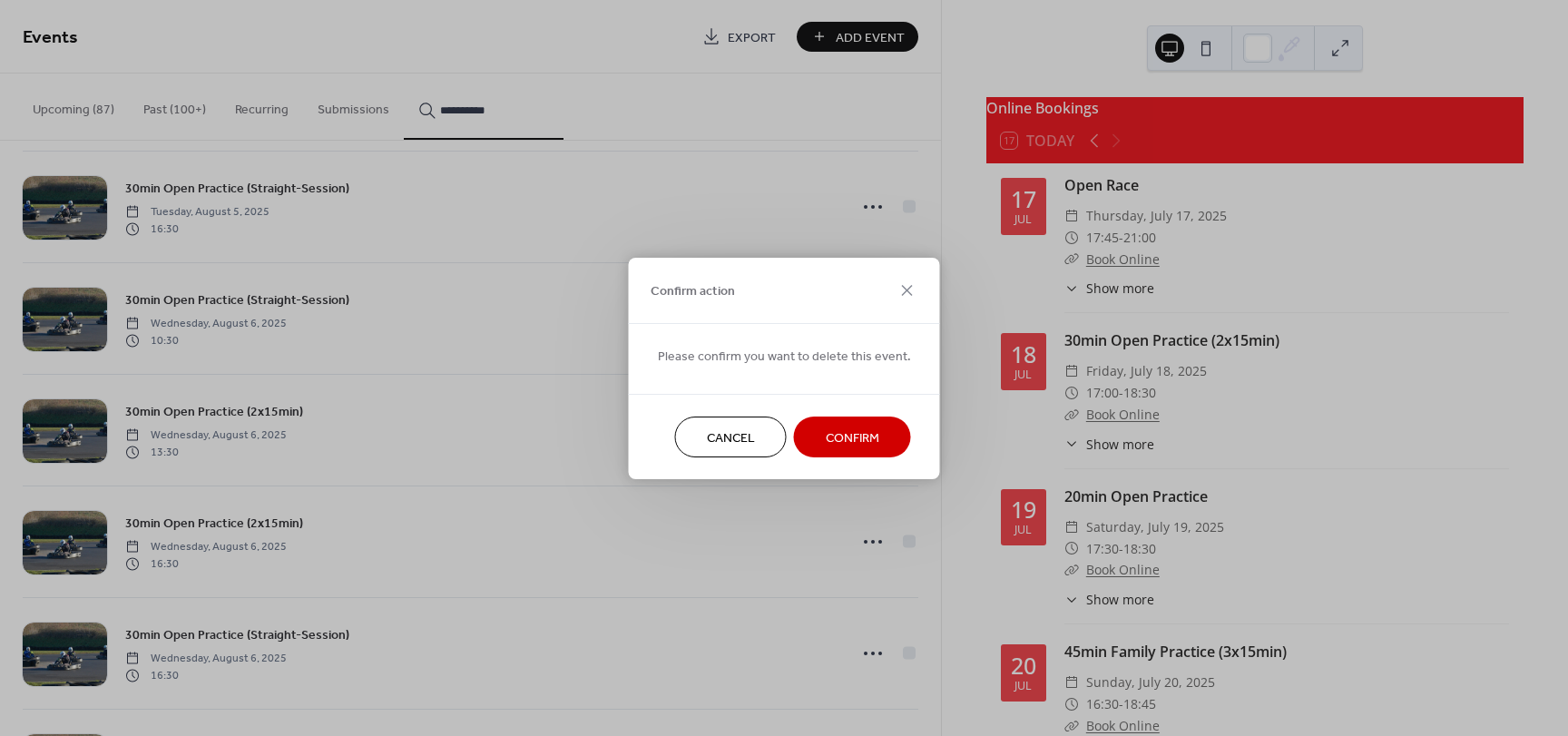 click on "Confirm" at bounding box center [852, 437] 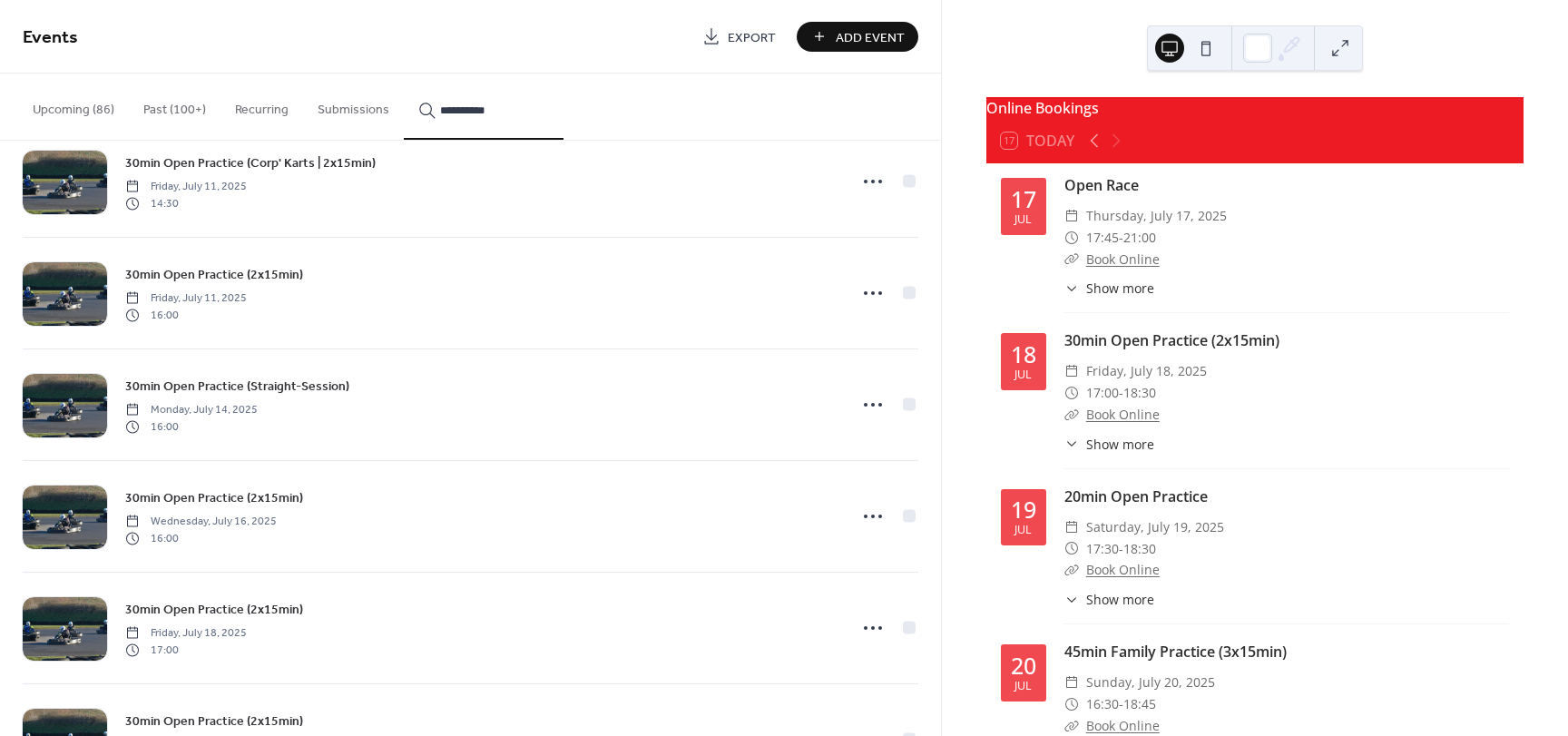 scroll, scrollTop: 100937, scrollLeft: 0, axis: vertical 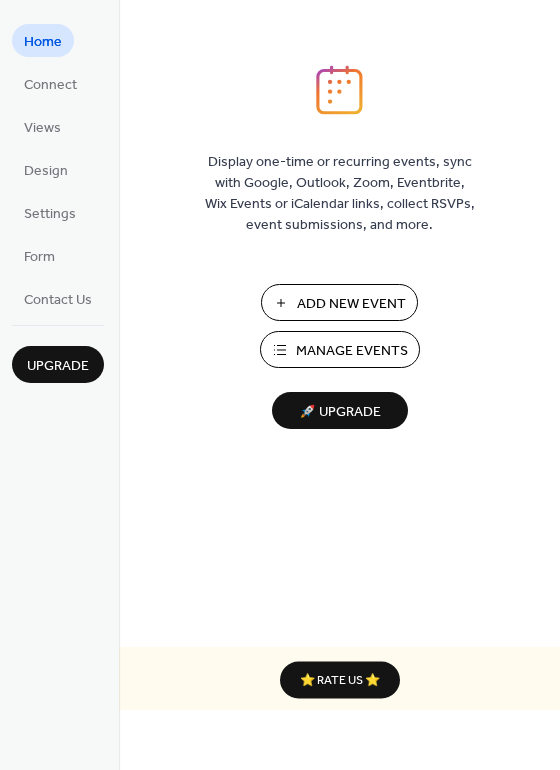 click on "Manage Events" at bounding box center [352, 351] 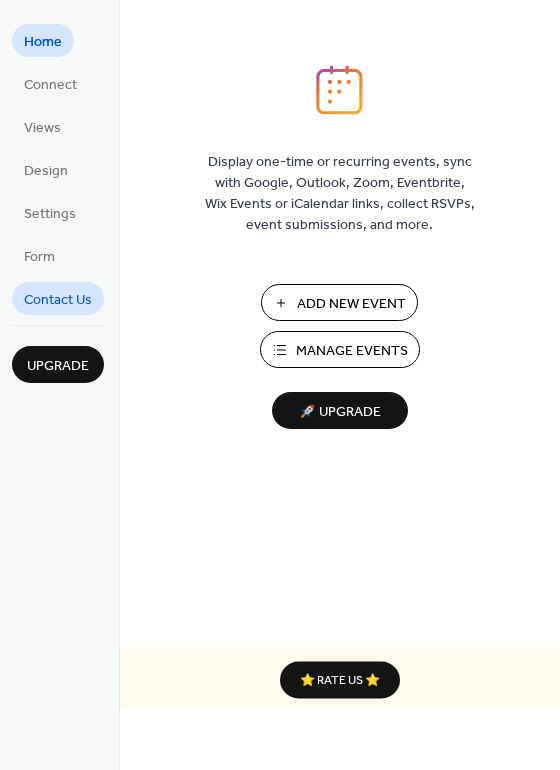 click on "Contact Us" at bounding box center (58, 300) 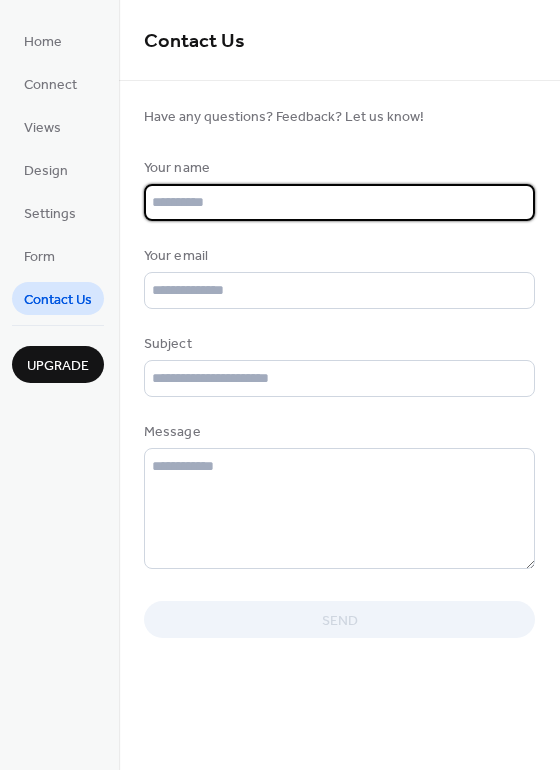 click at bounding box center [339, 202] 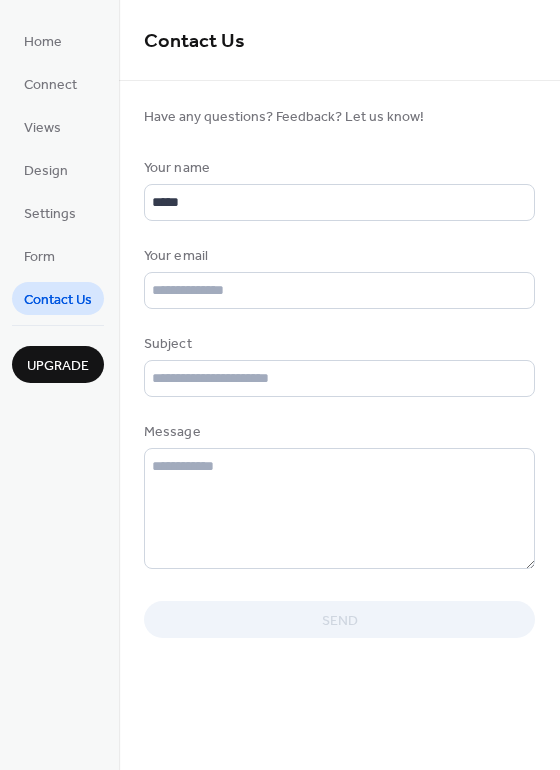 click on "Your email" at bounding box center (337, 256) 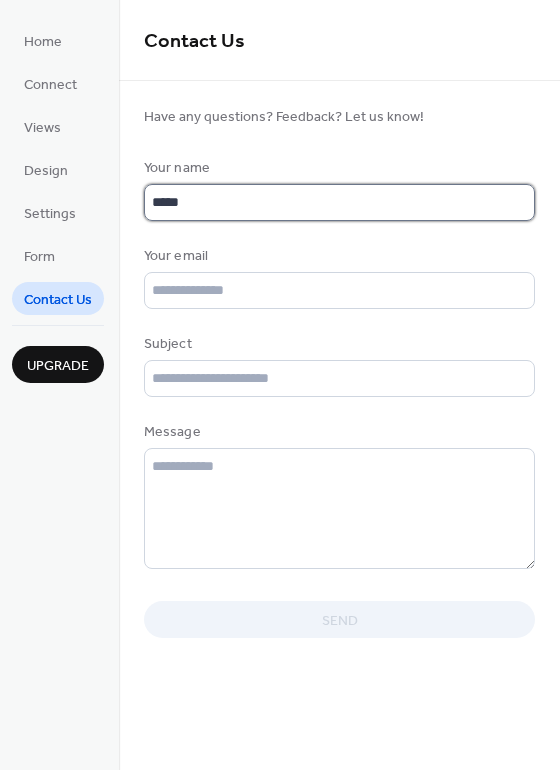 drag, startPoint x: 160, startPoint y: 200, endPoint x: 178, endPoint y: 192, distance: 19.697716 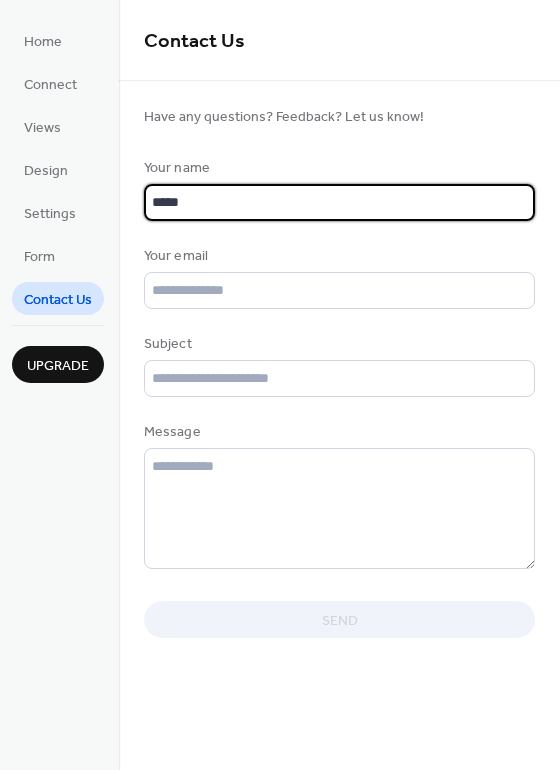 type on "*****" 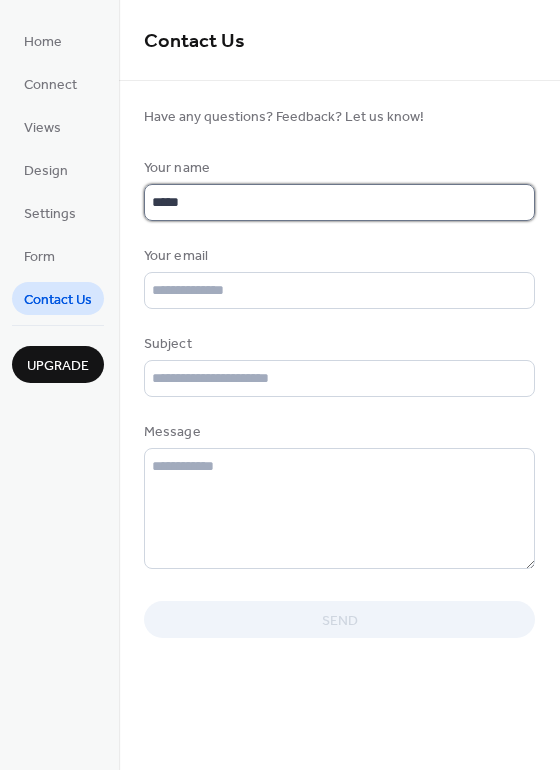 click on "*****" at bounding box center [339, 202] 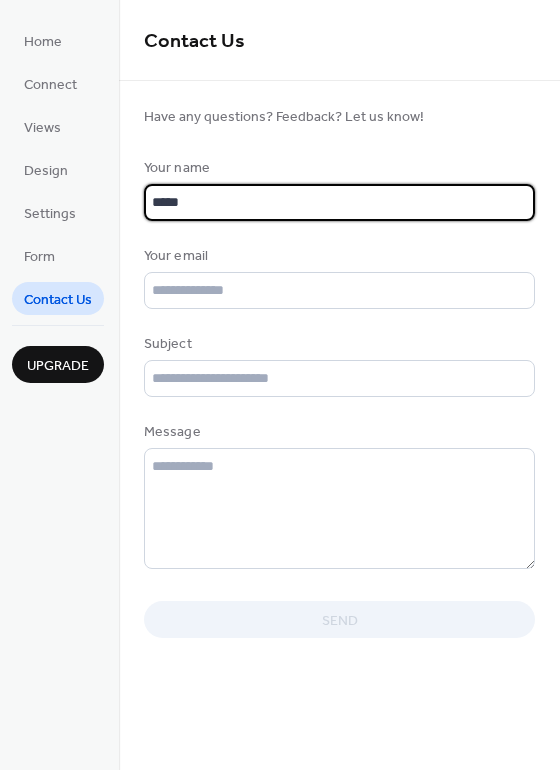 click on "Your name [FIRST] [LAST] Your email Subject Message Send" at bounding box center (339, 398) 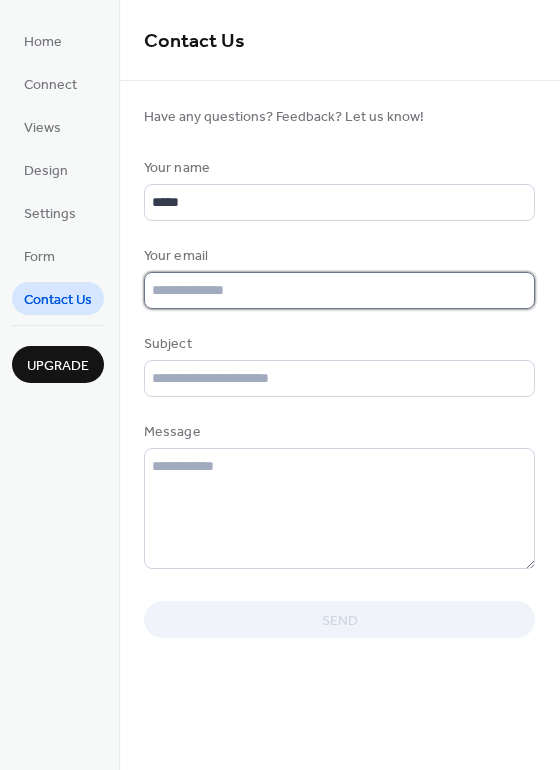 click at bounding box center [339, 290] 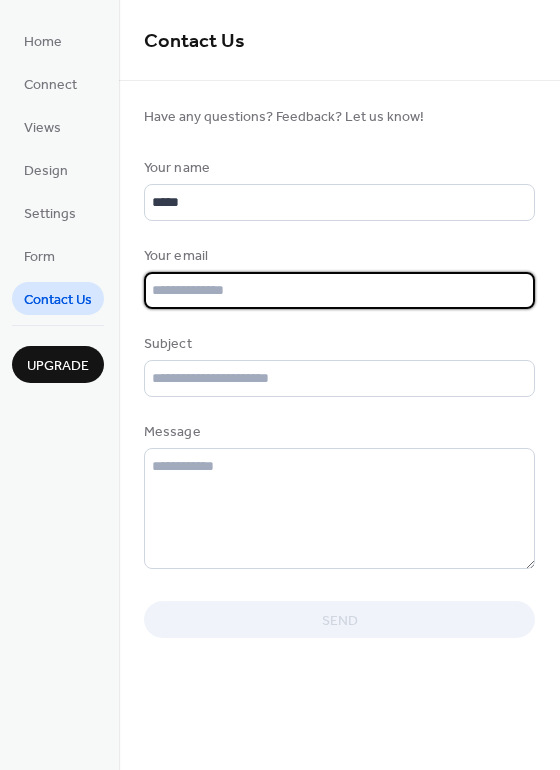 type on "**********" 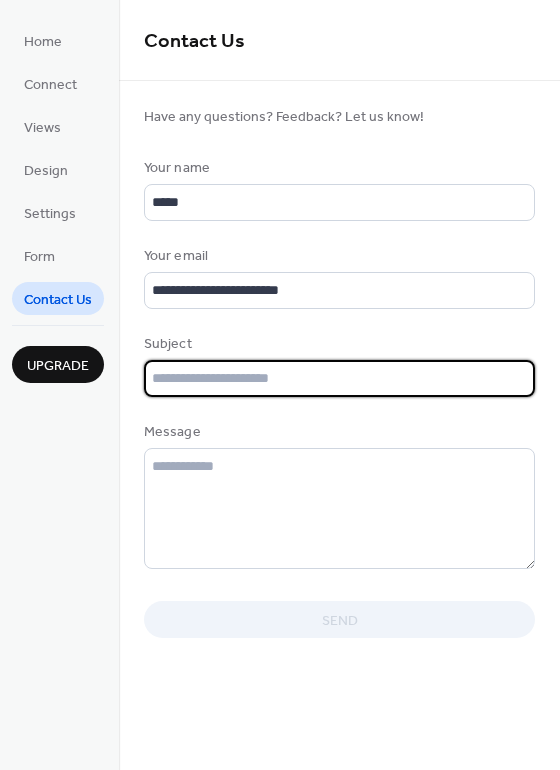 click at bounding box center (339, 378) 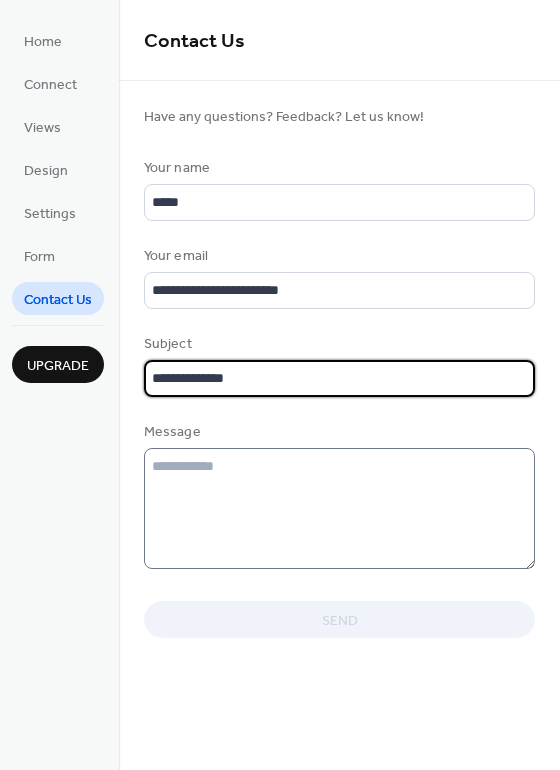 type on "**********" 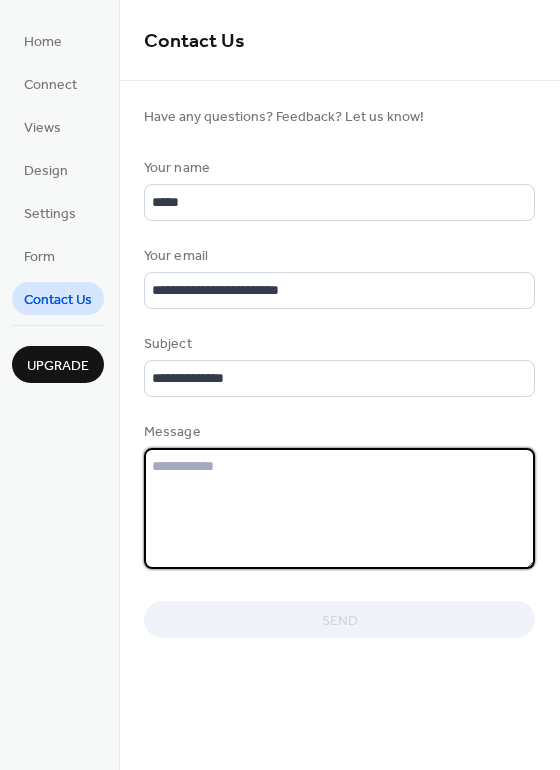 click at bounding box center [339, 508] 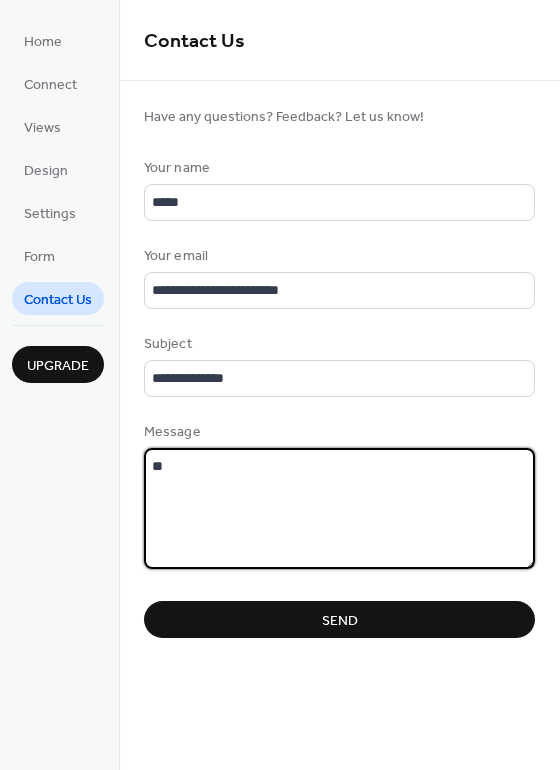 type on "*" 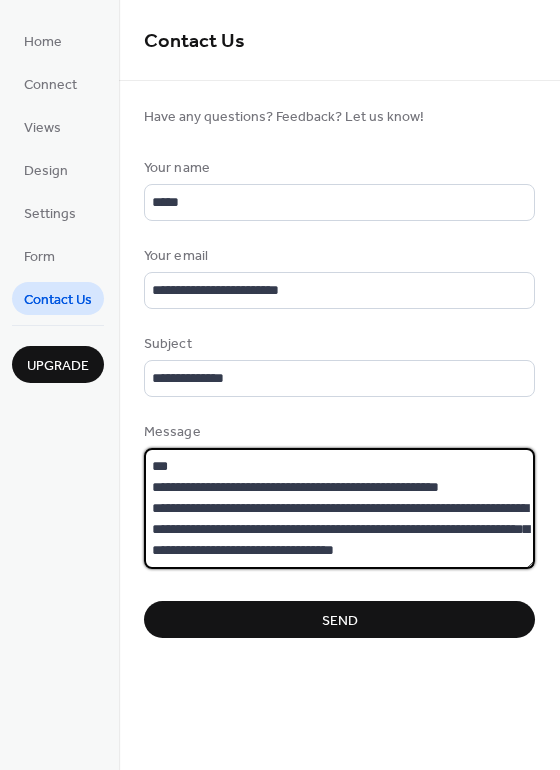 scroll, scrollTop: 16, scrollLeft: 0, axis: vertical 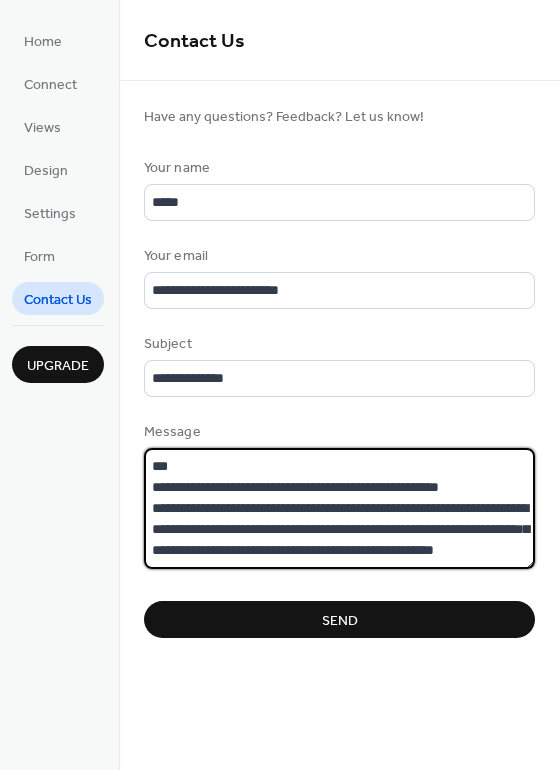 type on "**********" 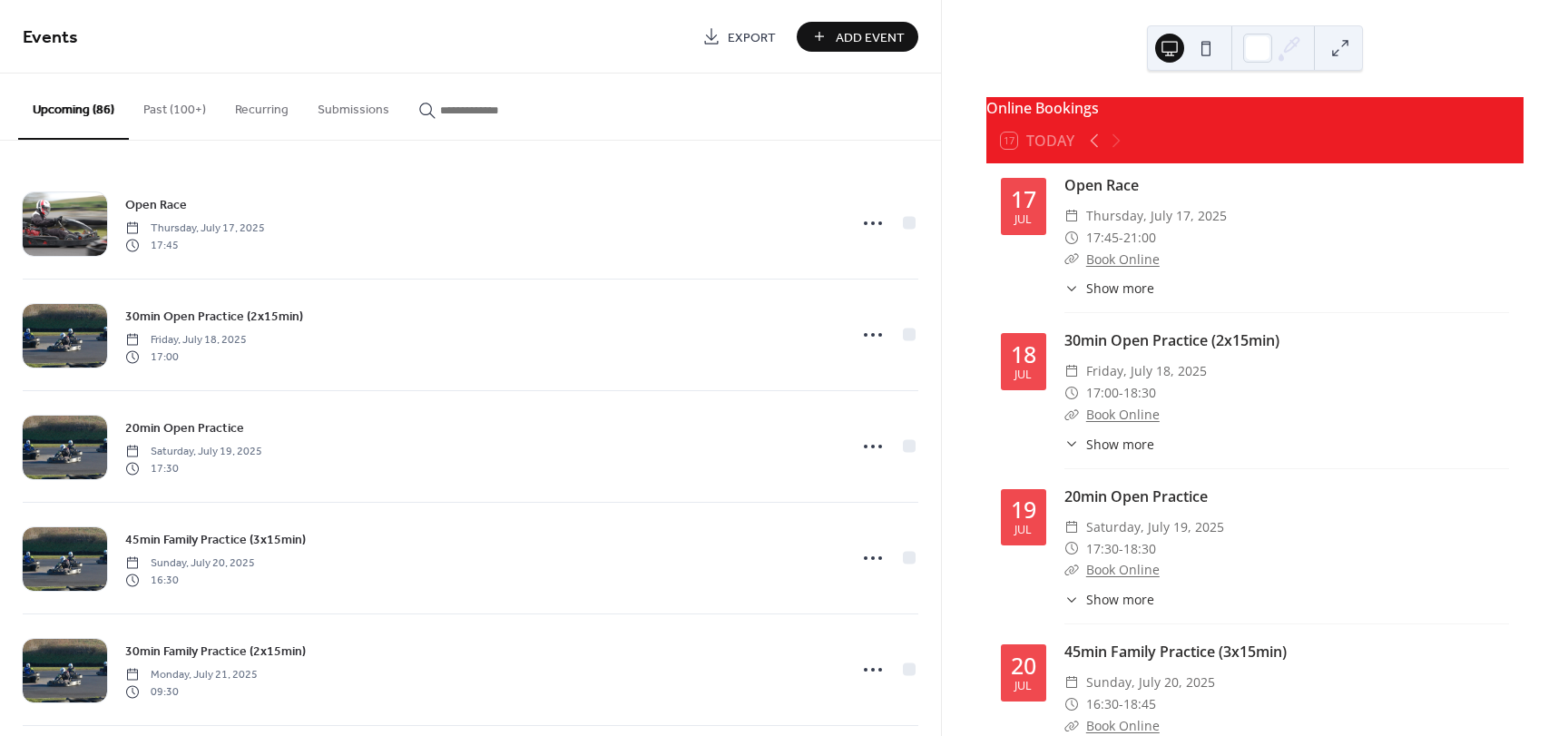 scroll, scrollTop: 0, scrollLeft: 0, axis: both 